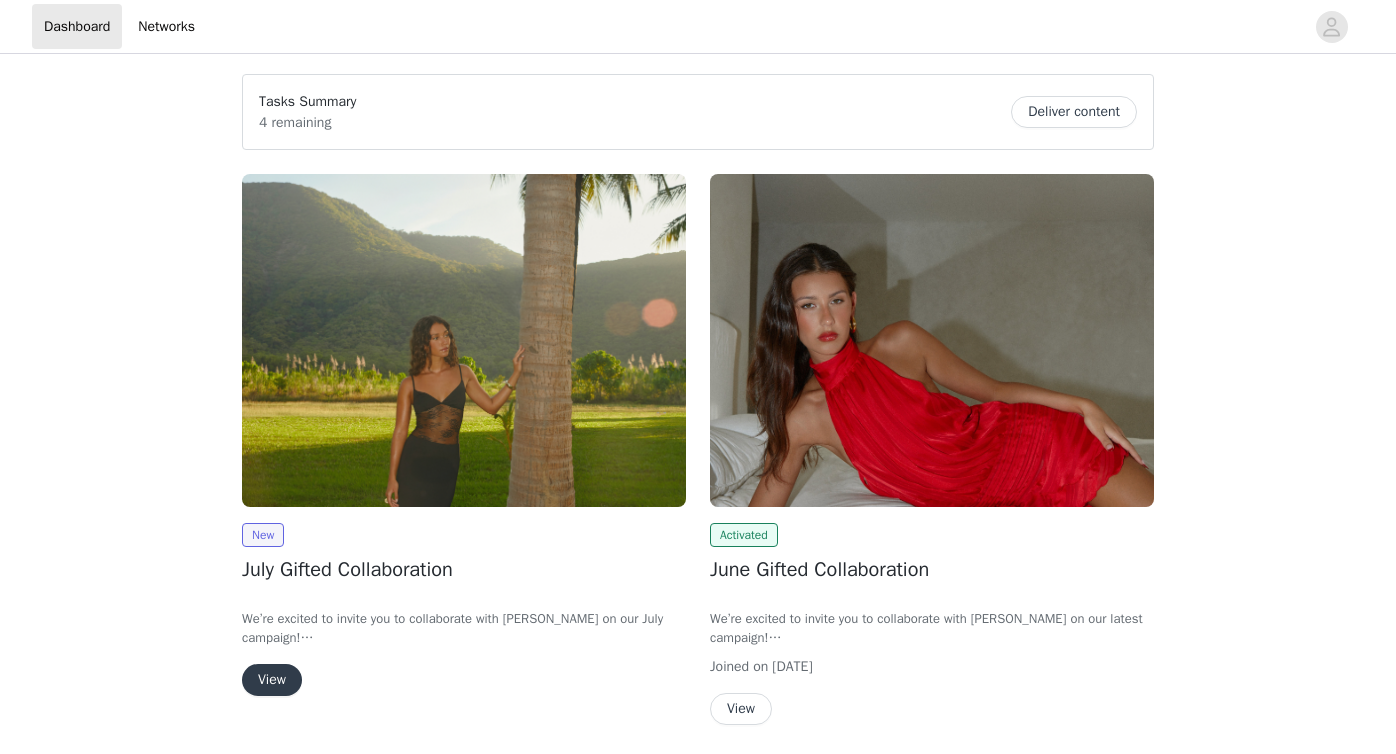 scroll, scrollTop: 0, scrollLeft: 0, axis: both 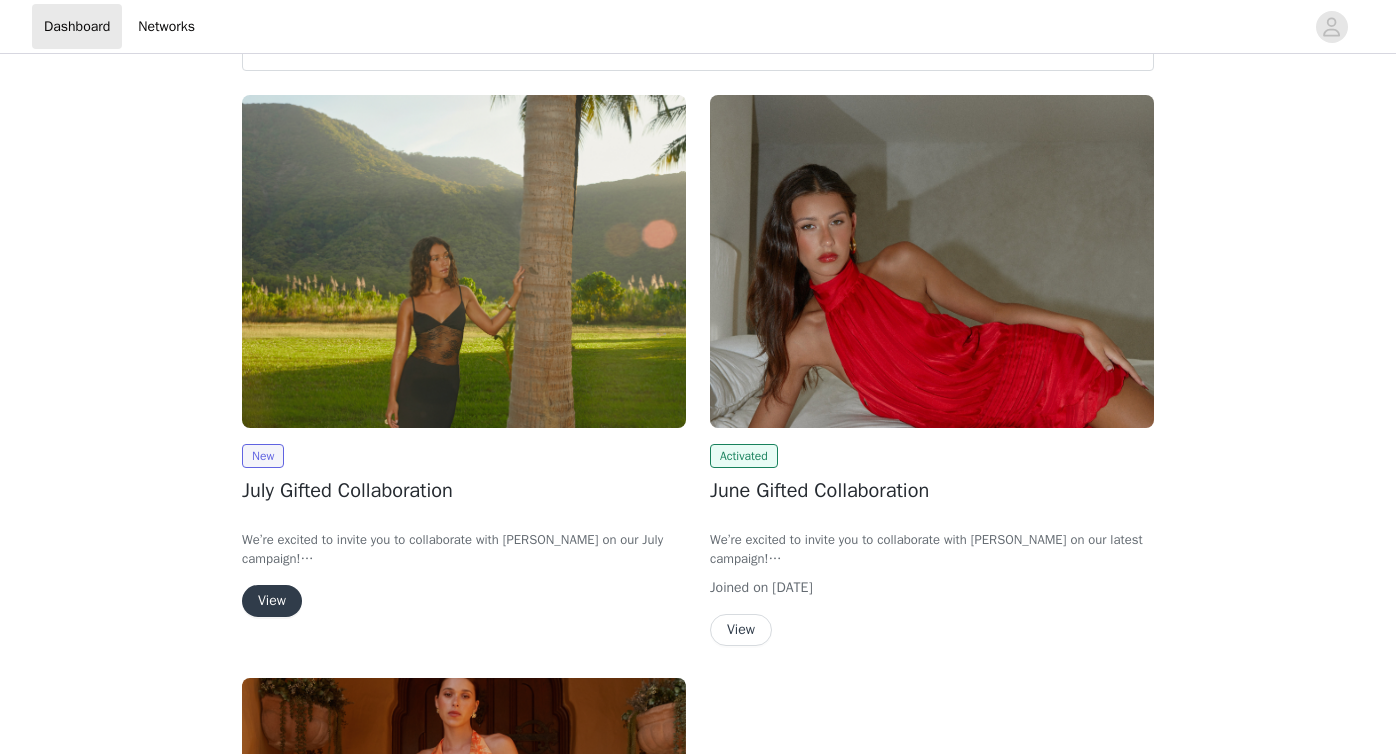 click on "View" at bounding box center (272, 601) 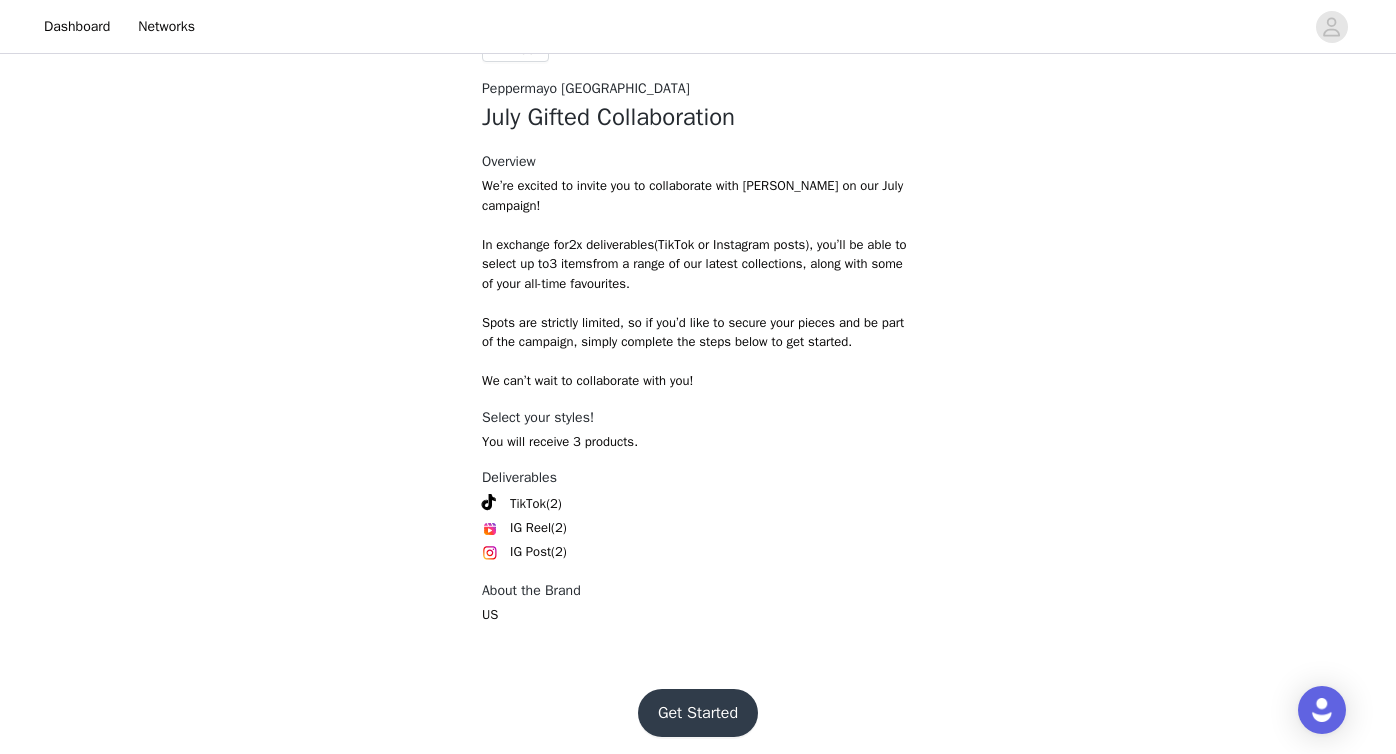 scroll, scrollTop: 762, scrollLeft: 0, axis: vertical 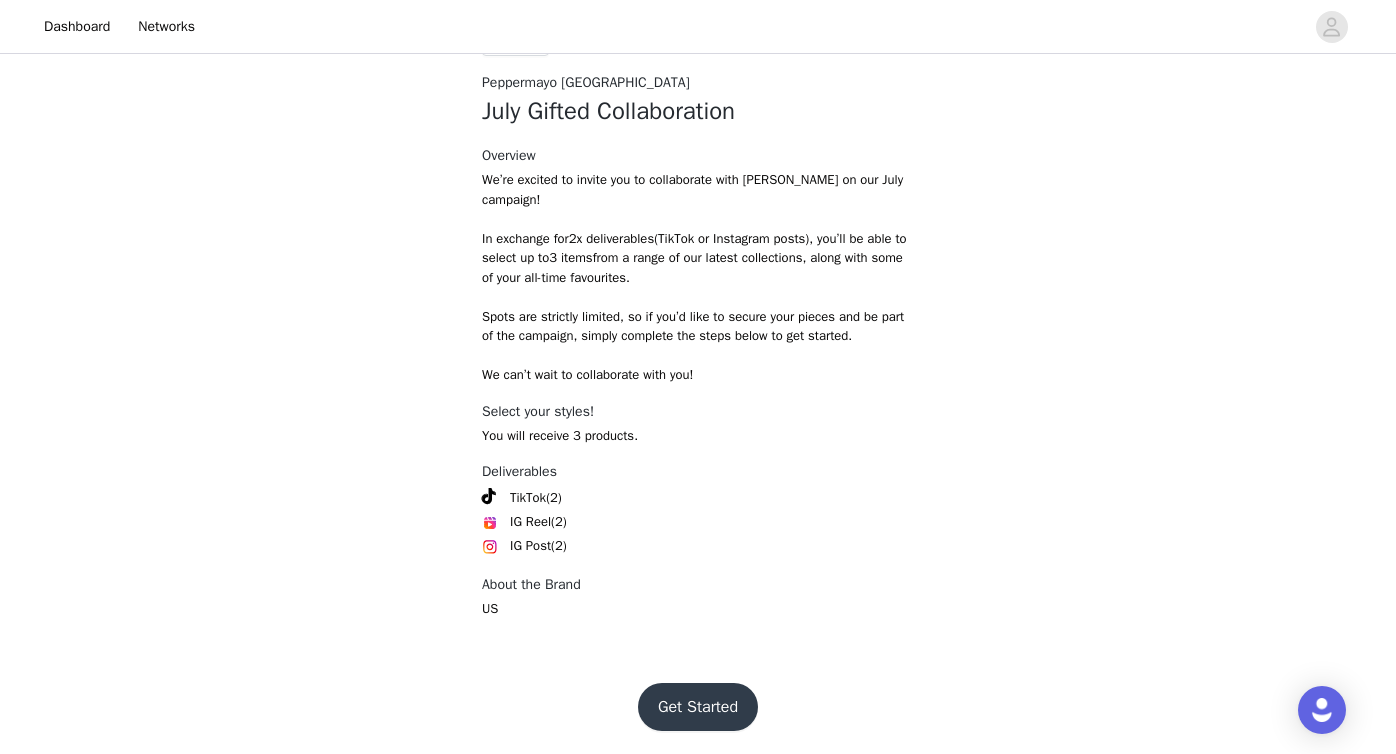 click on "Get Started" at bounding box center [698, 707] 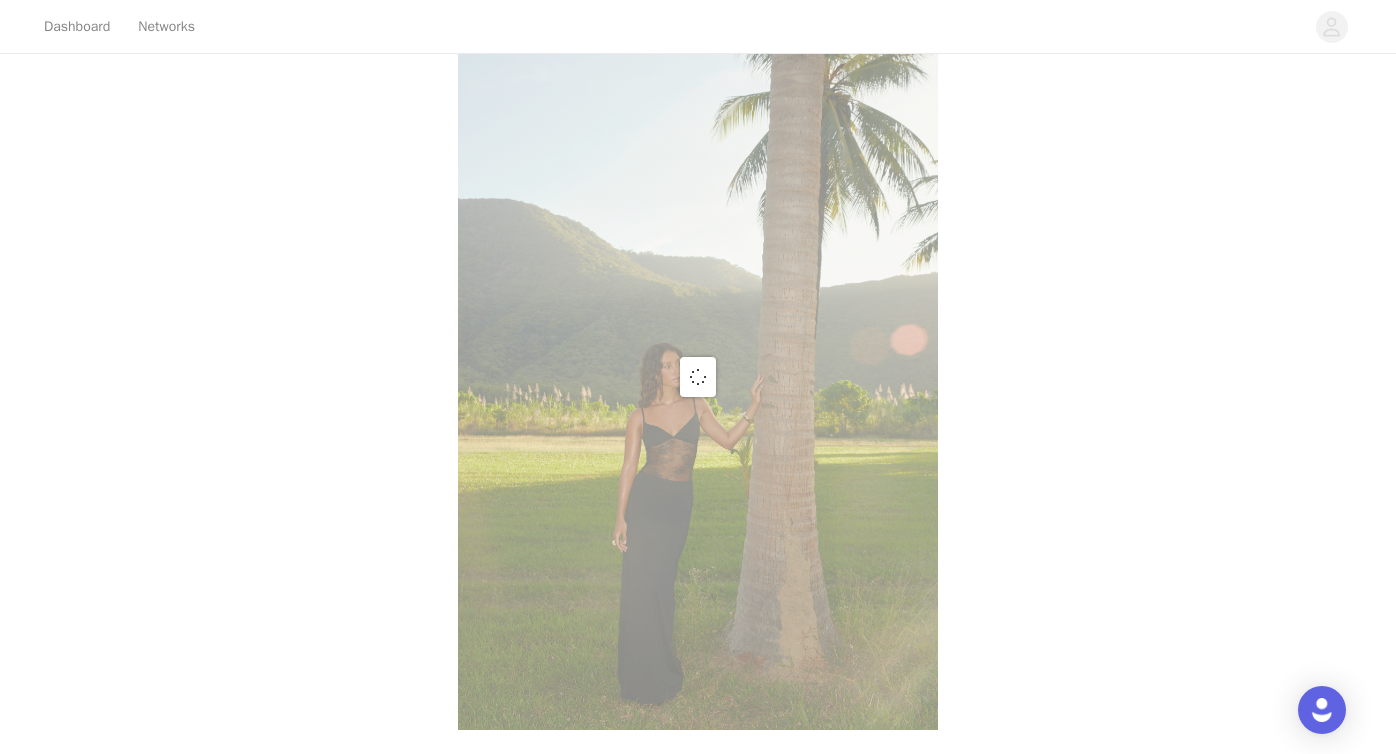 scroll, scrollTop: 762, scrollLeft: 0, axis: vertical 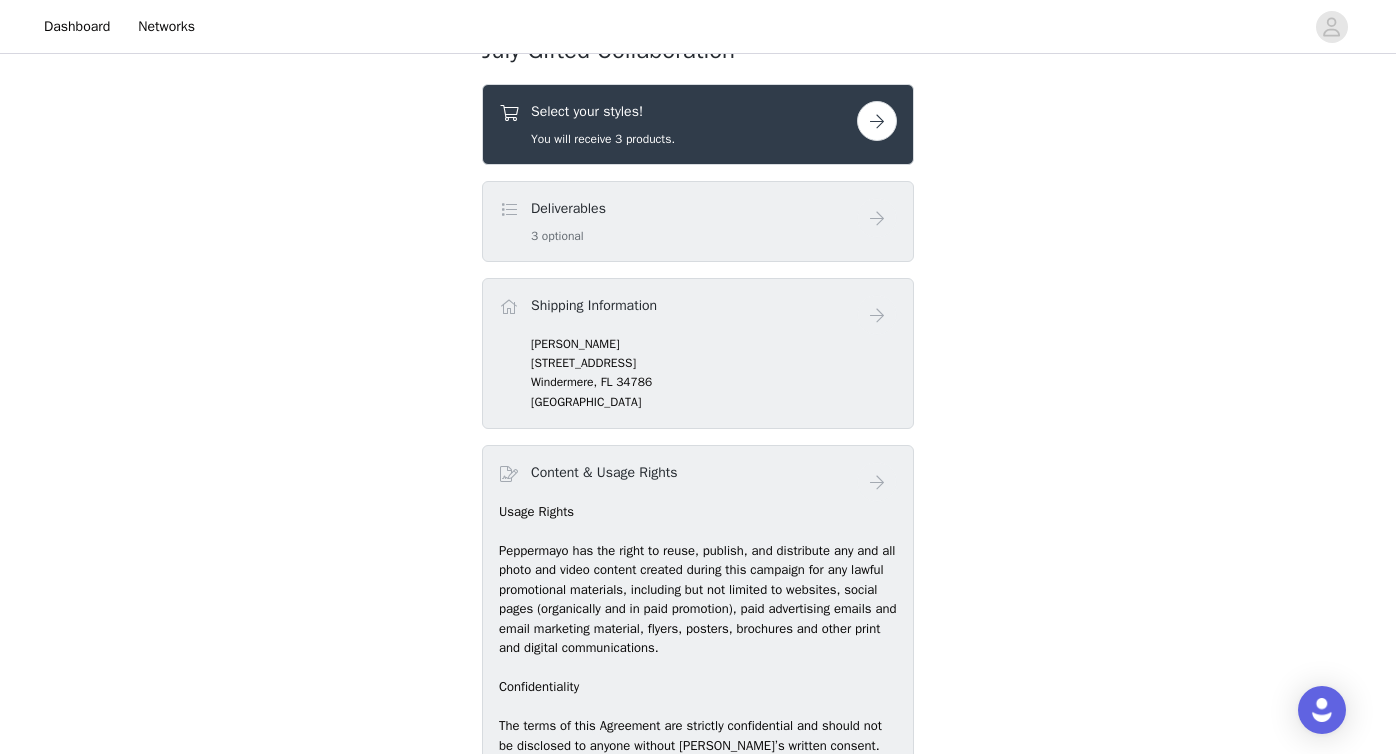 click at bounding box center (877, 121) 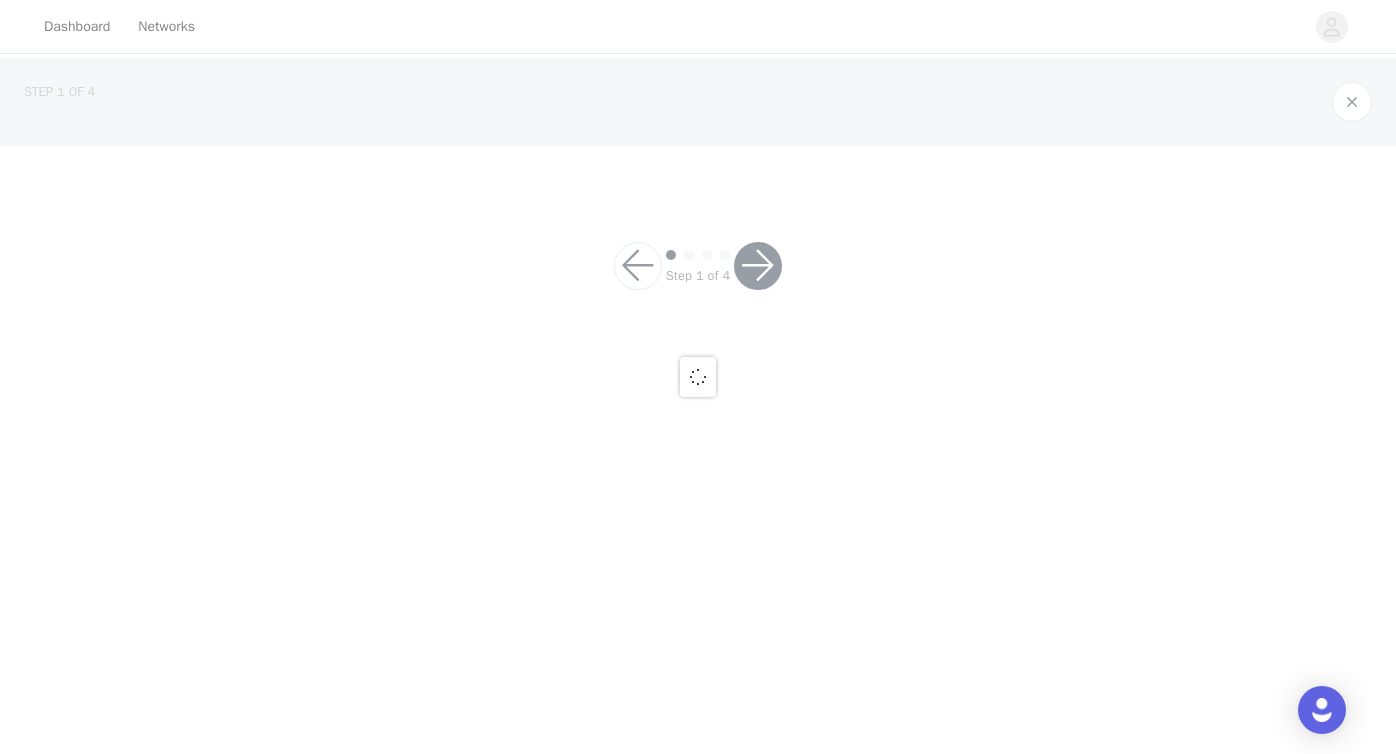 scroll, scrollTop: 0, scrollLeft: 0, axis: both 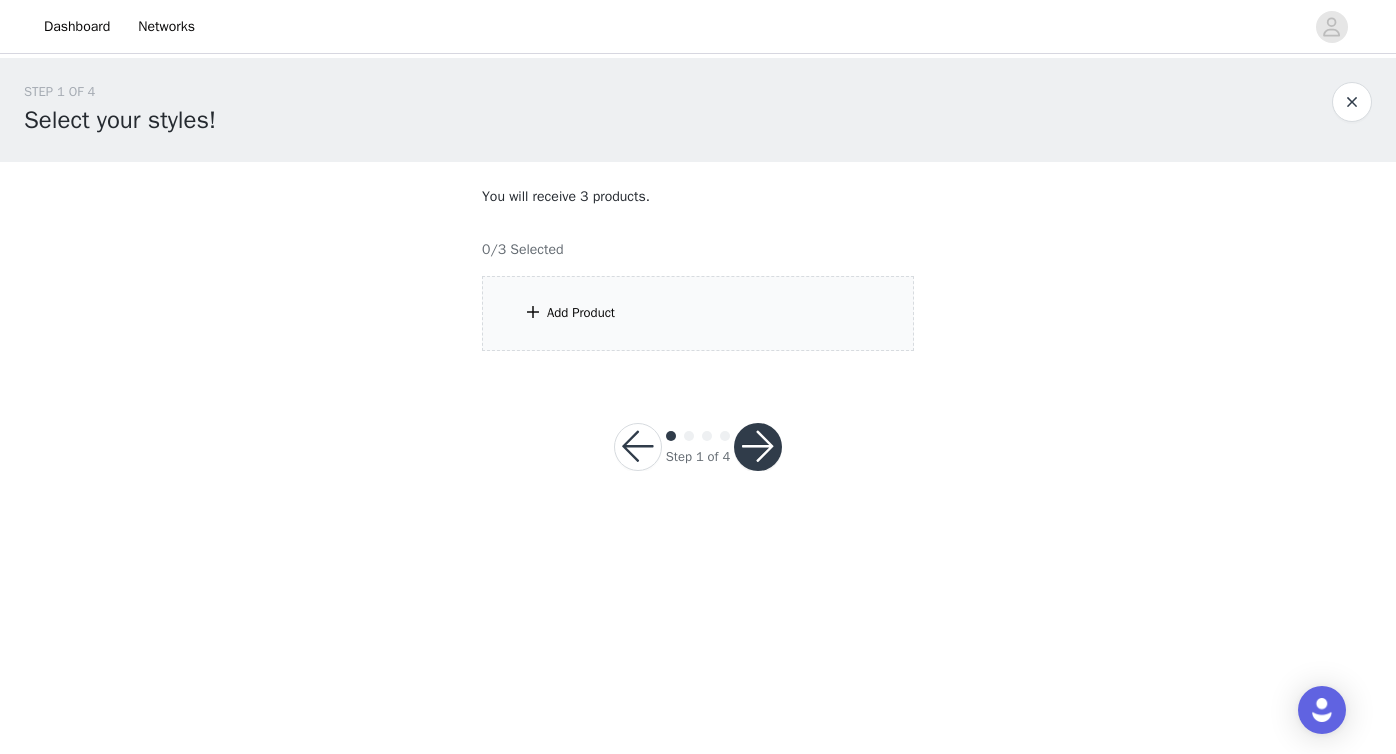 click on "Add Product" at bounding box center (698, 313) 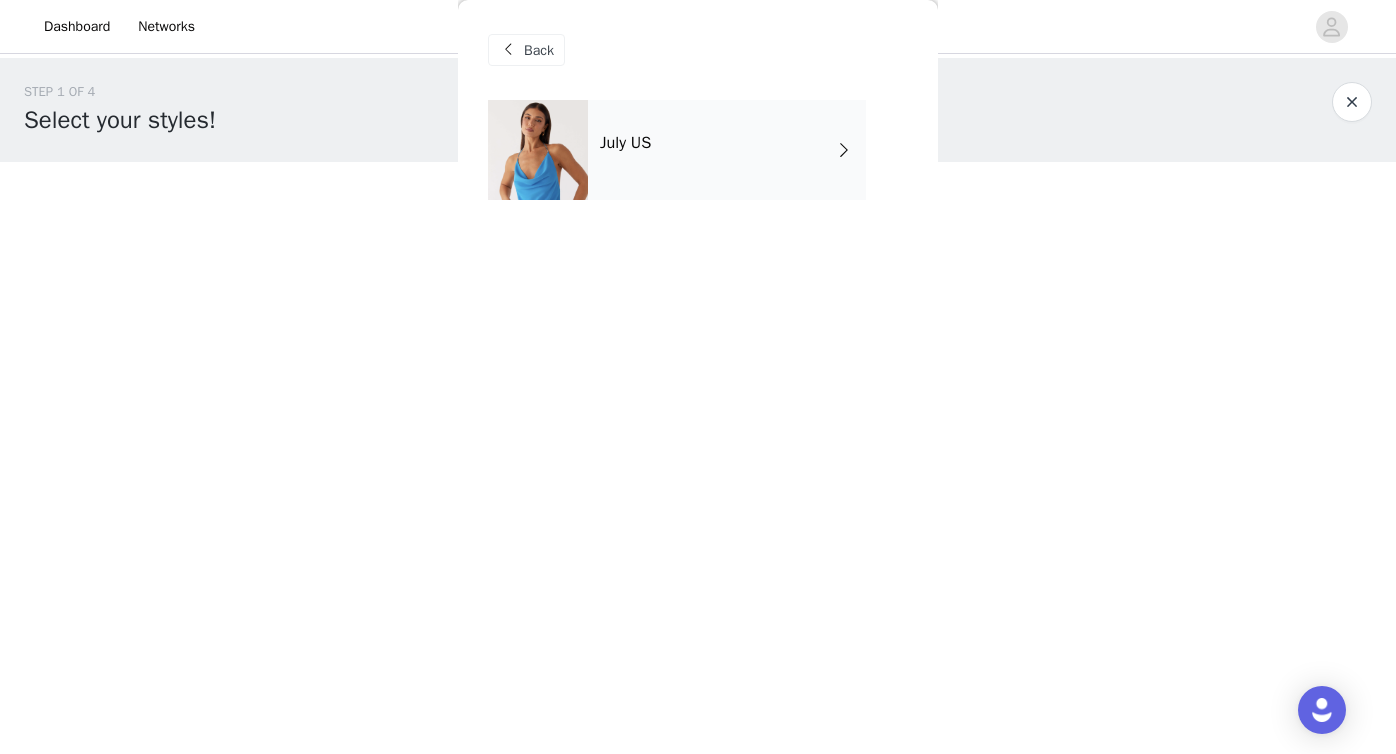 click on "July US" at bounding box center (727, 150) 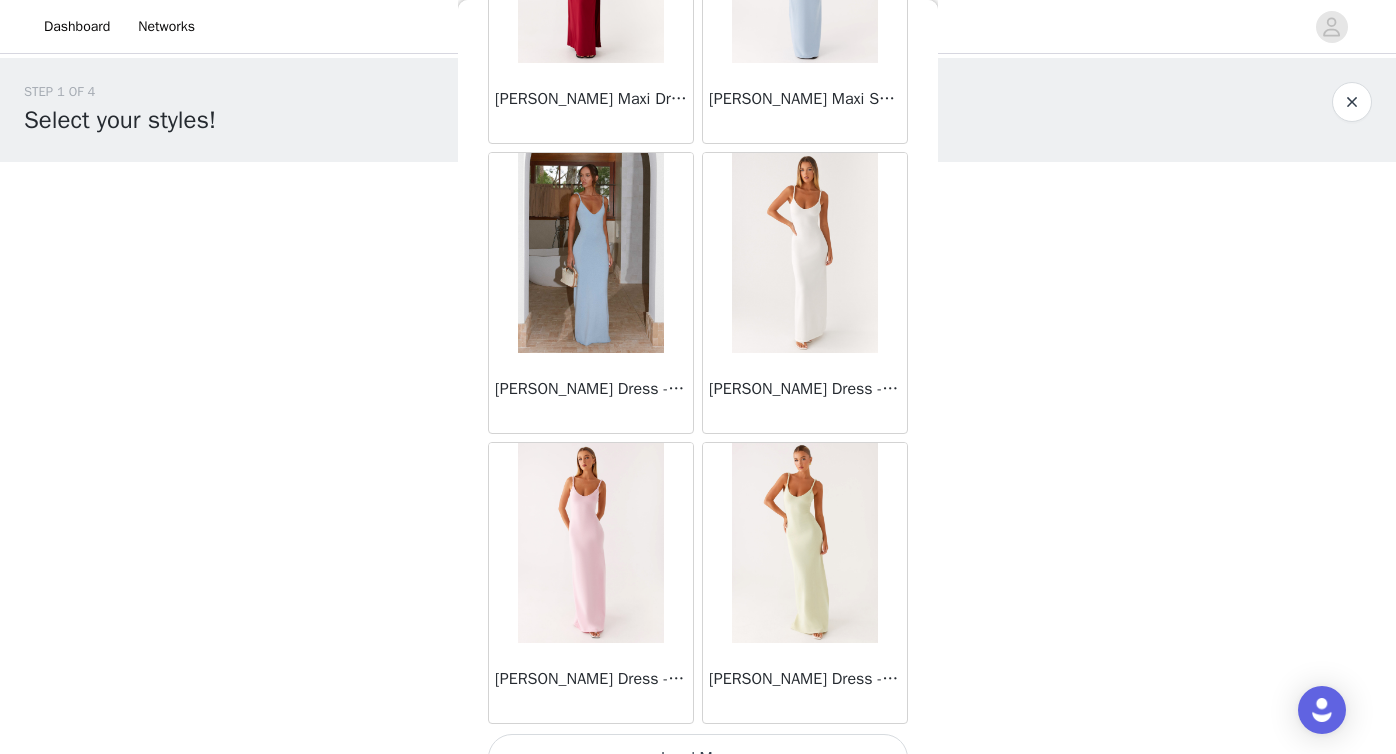 scroll, scrollTop: 2306, scrollLeft: 0, axis: vertical 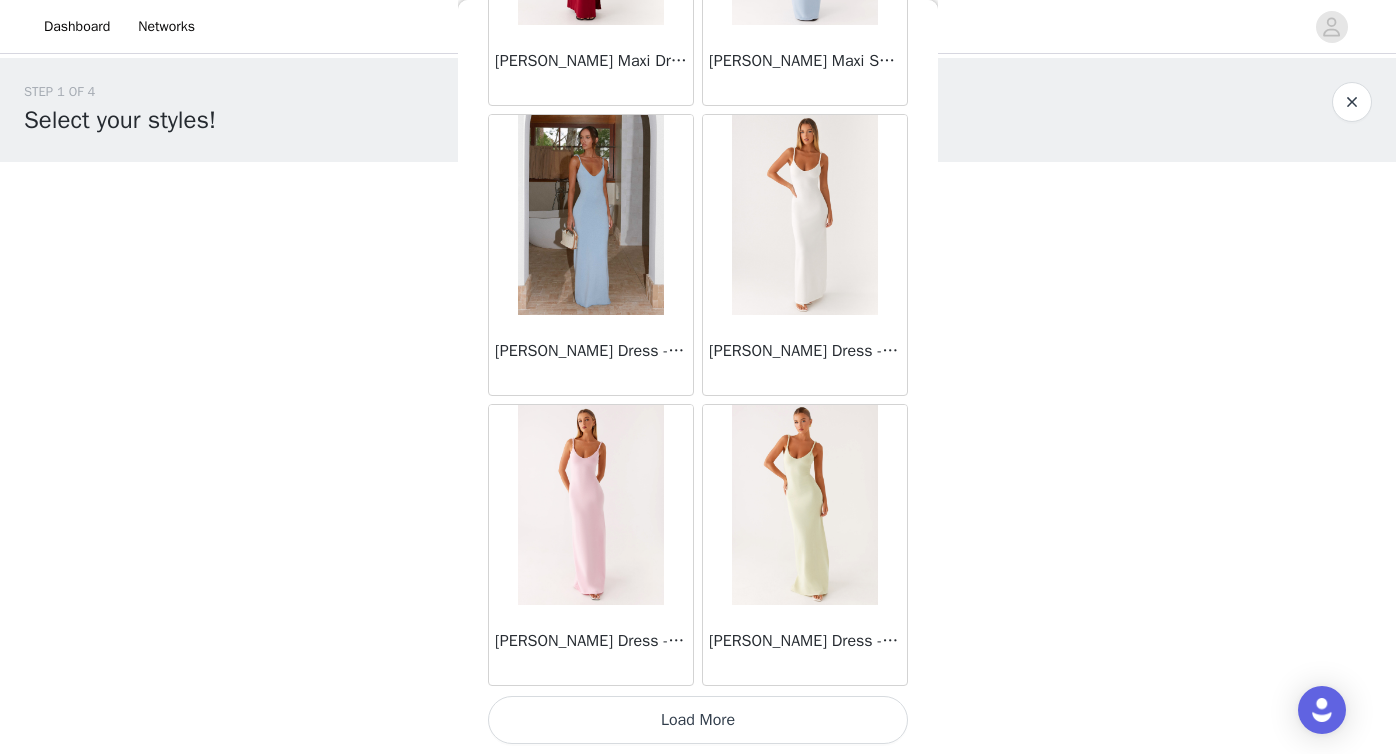 click at bounding box center (804, 215) 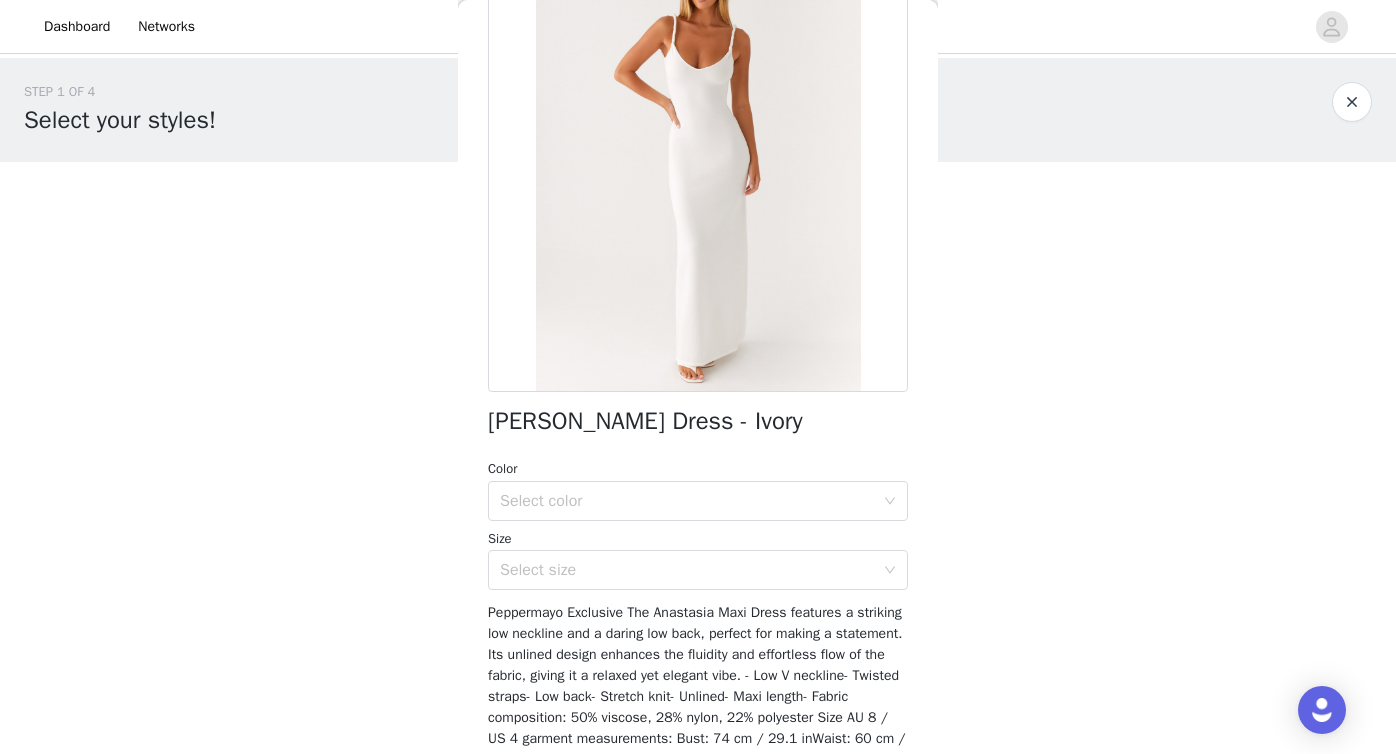 scroll, scrollTop: 0, scrollLeft: 0, axis: both 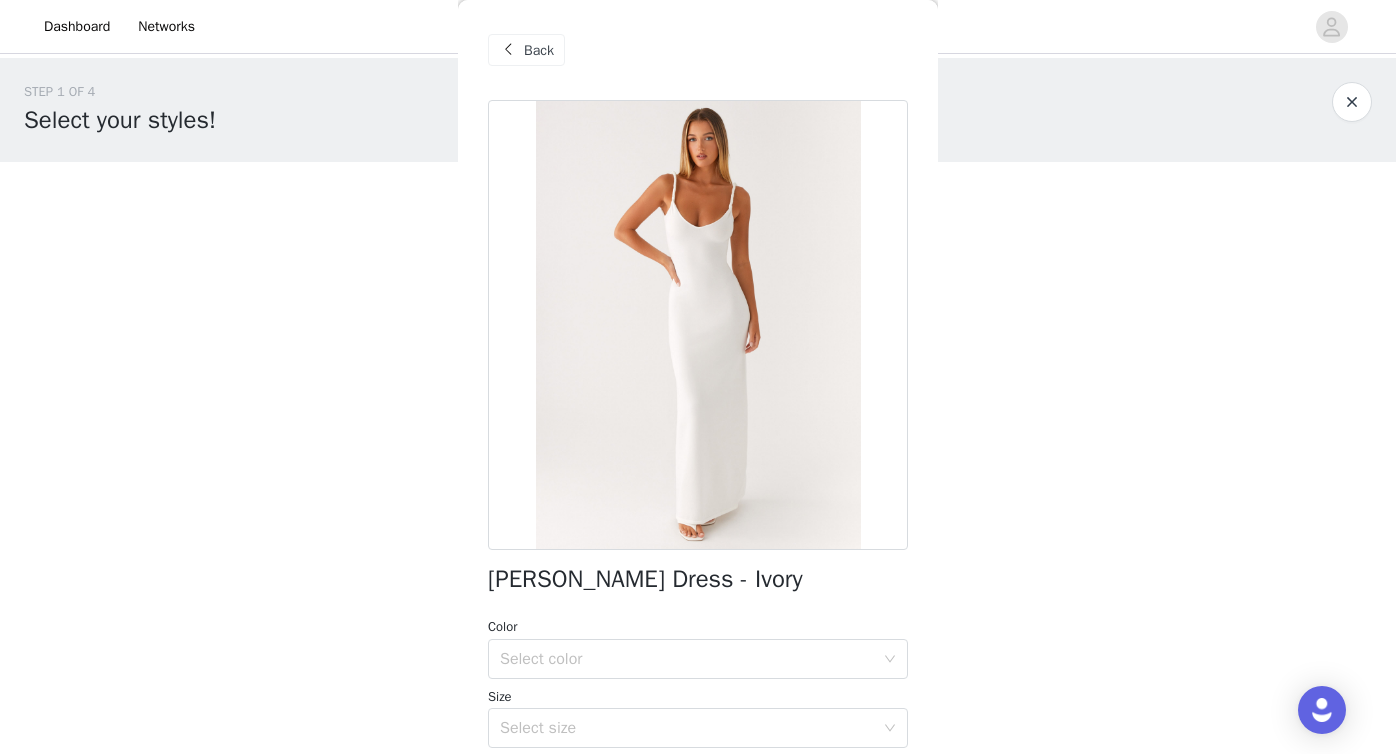 click at bounding box center [508, 50] 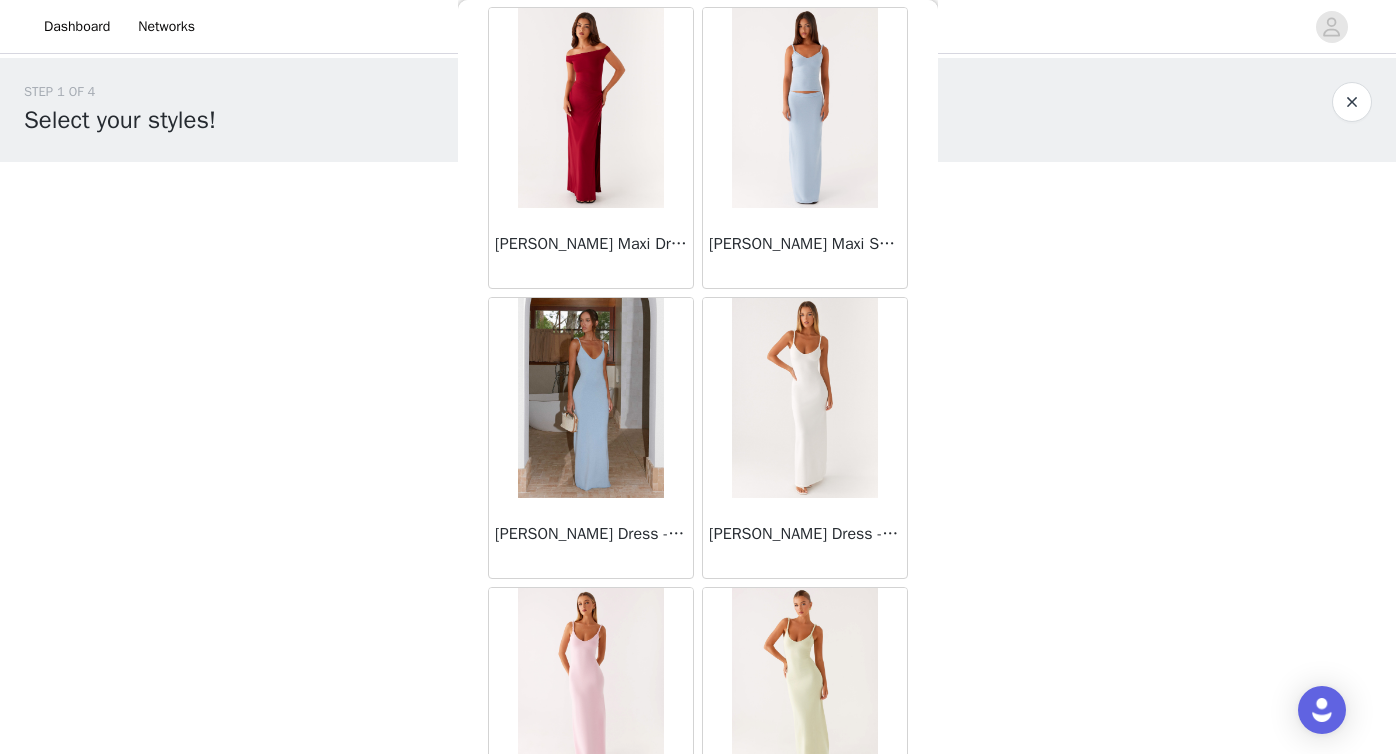 scroll, scrollTop: 2306, scrollLeft: 0, axis: vertical 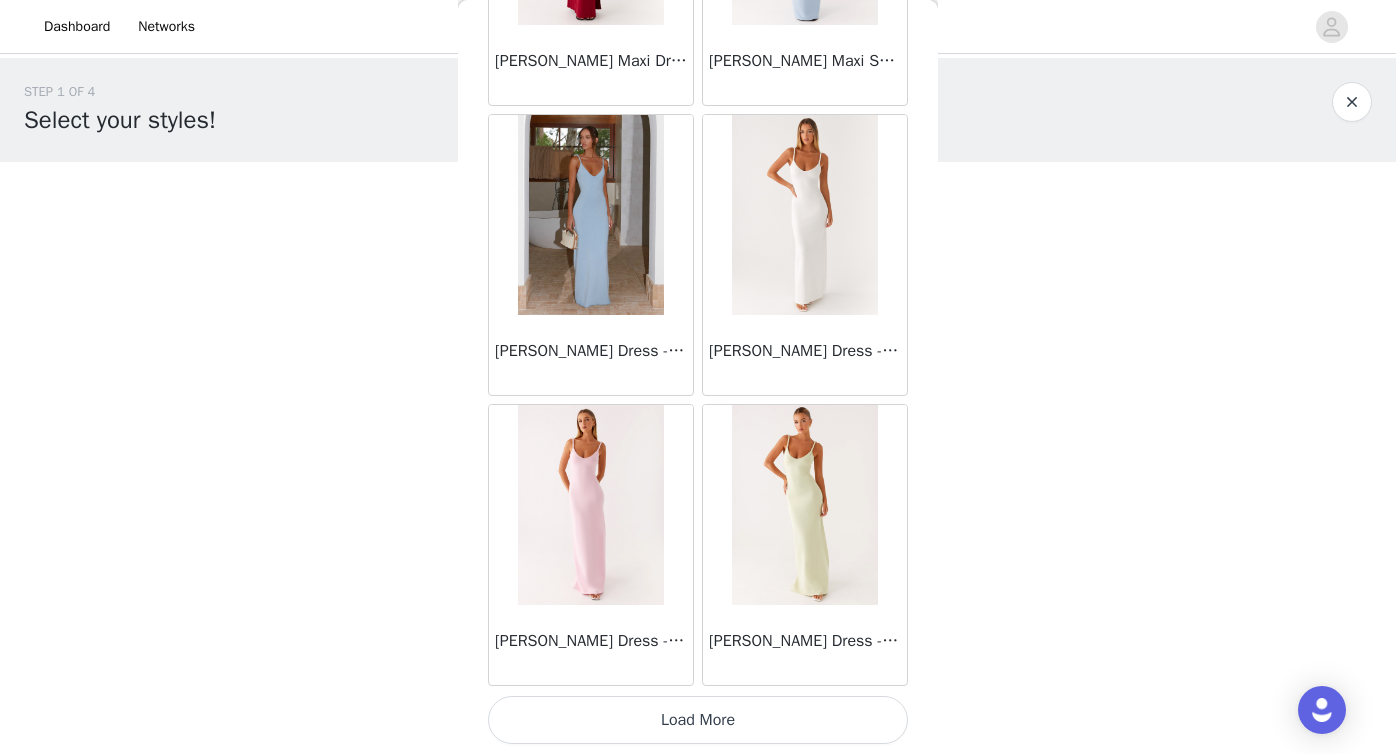 click on "Load More" at bounding box center (698, 720) 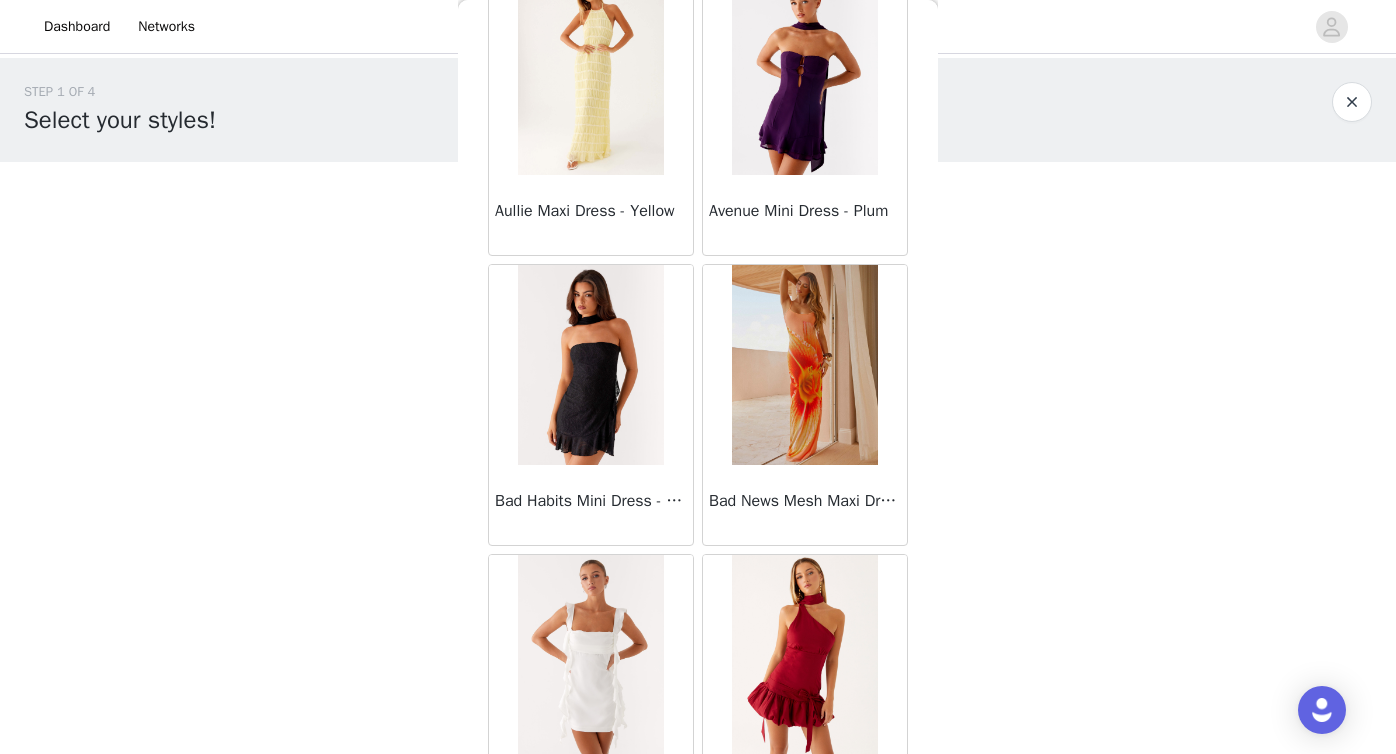 scroll, scrollTop: 5206, scrollLeft: 0, axis: vertical 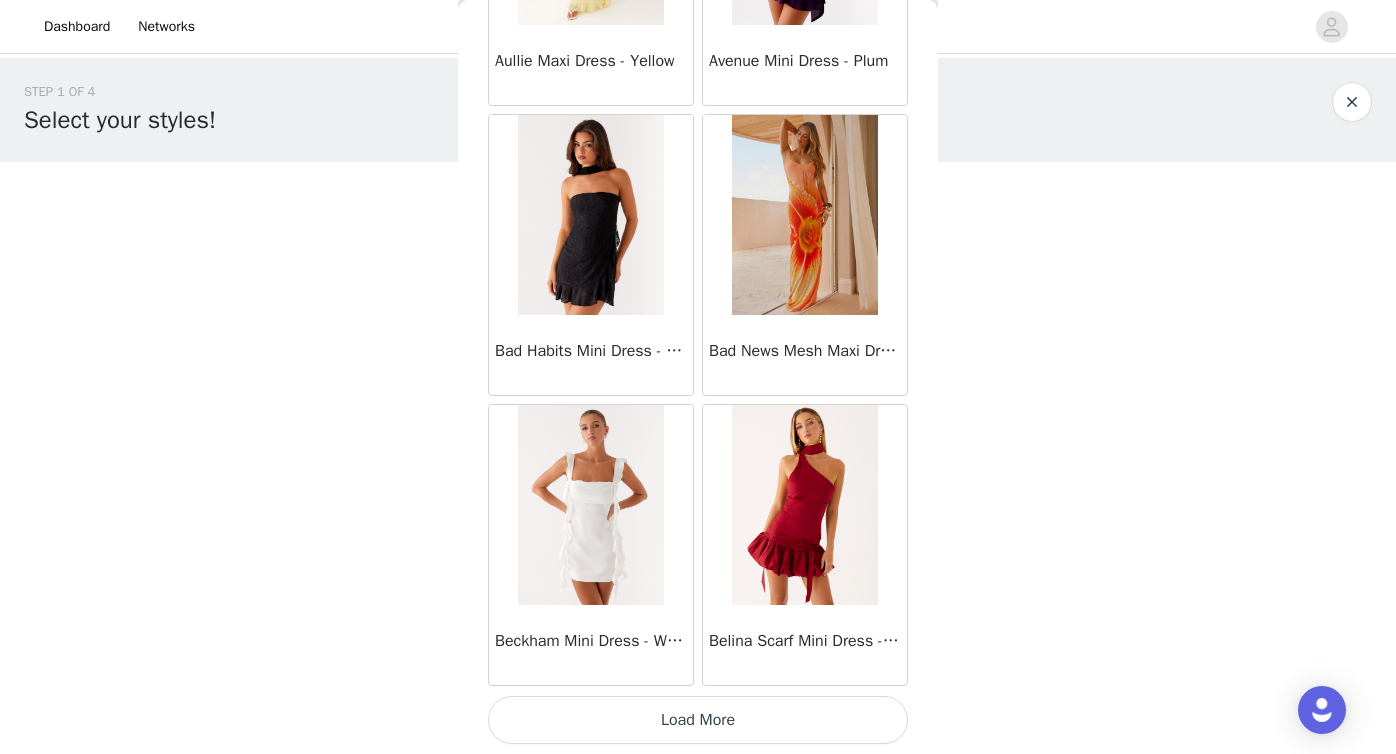click on "Load More" at bounding box center [698, 720] 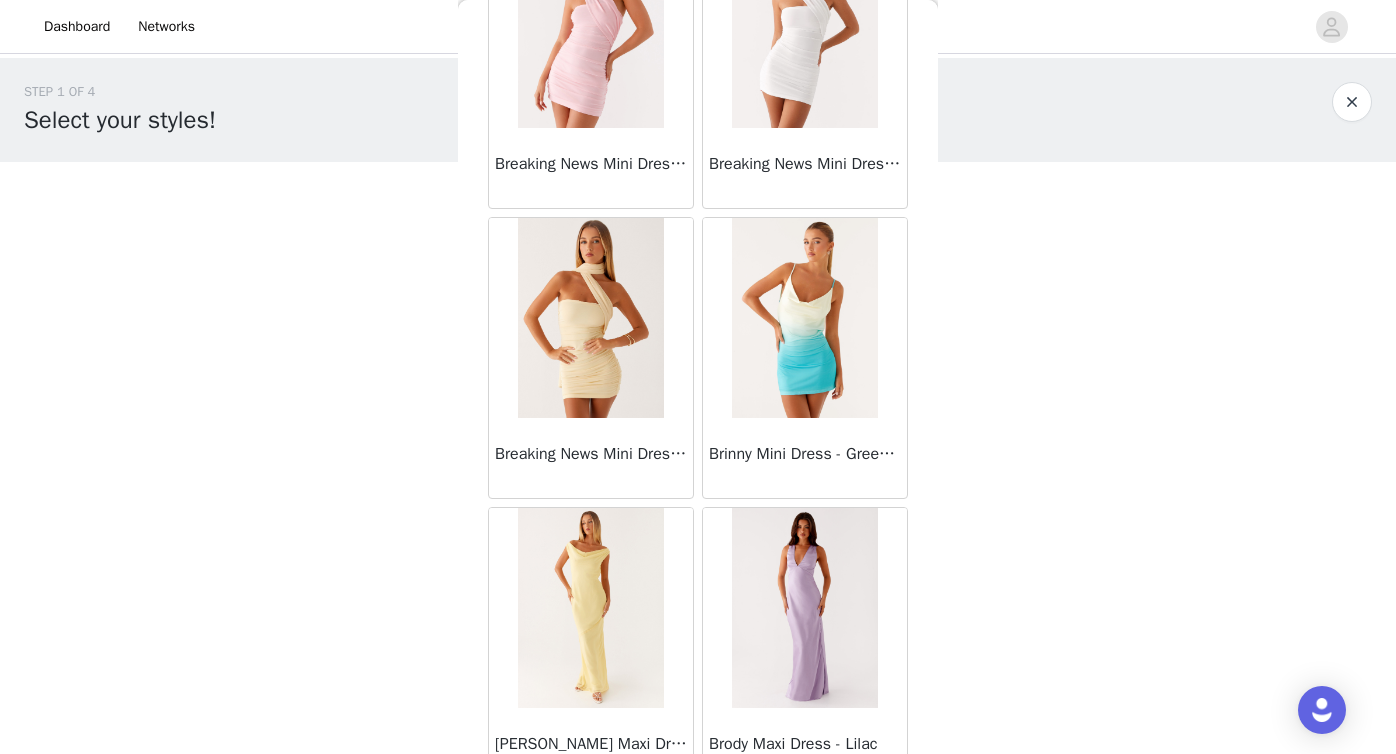 scroll, scrollTop: 8106, scrollLeft: 0, axis: vertical 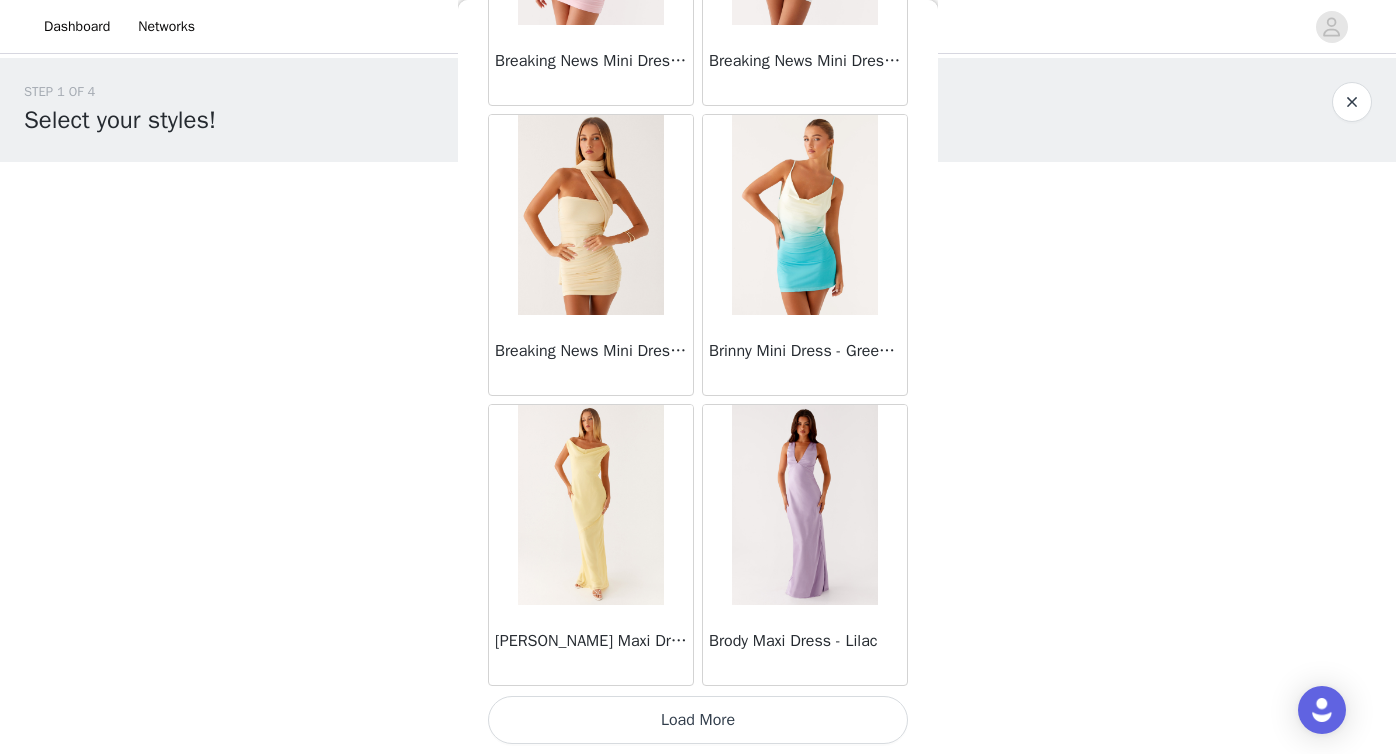 click on "Load More" at bounding box center (698, 720) 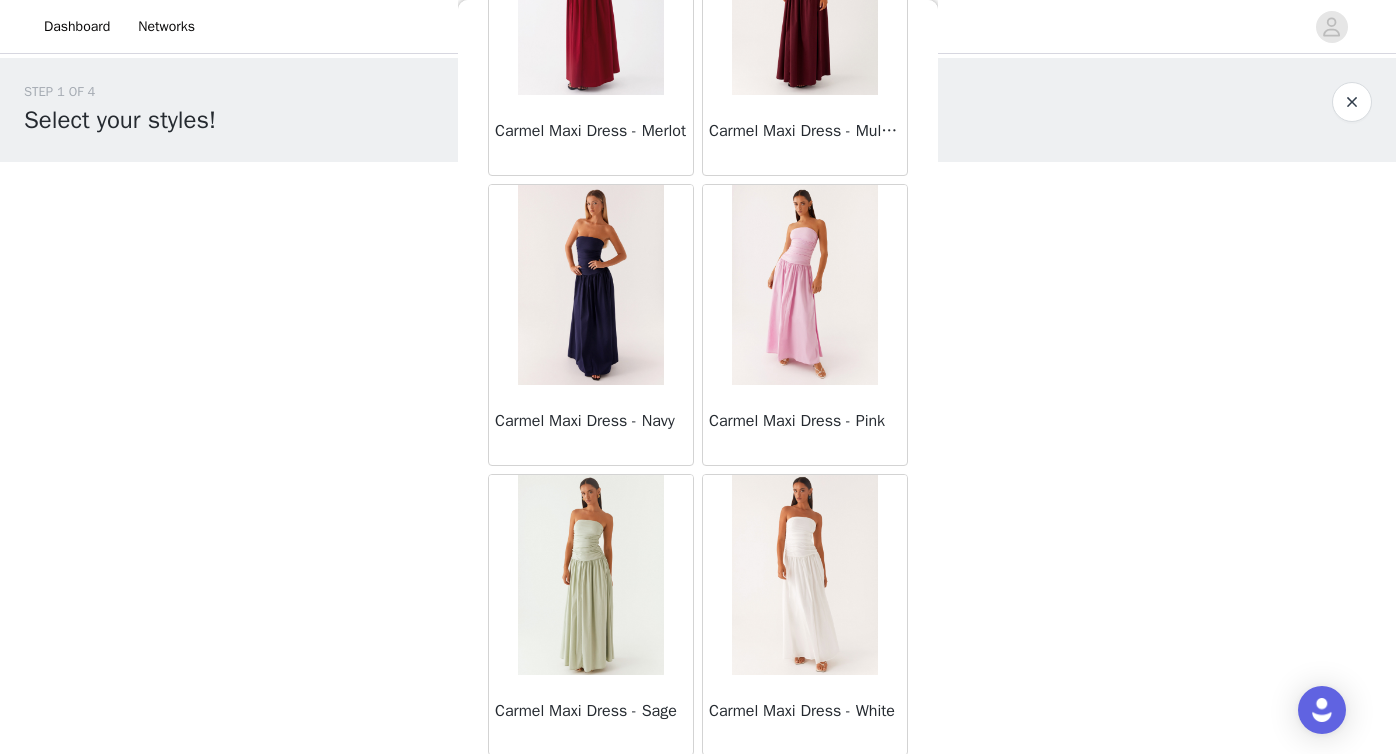 scroll, scrollTop: 11006, scrollLeft: 0, axis: vertical 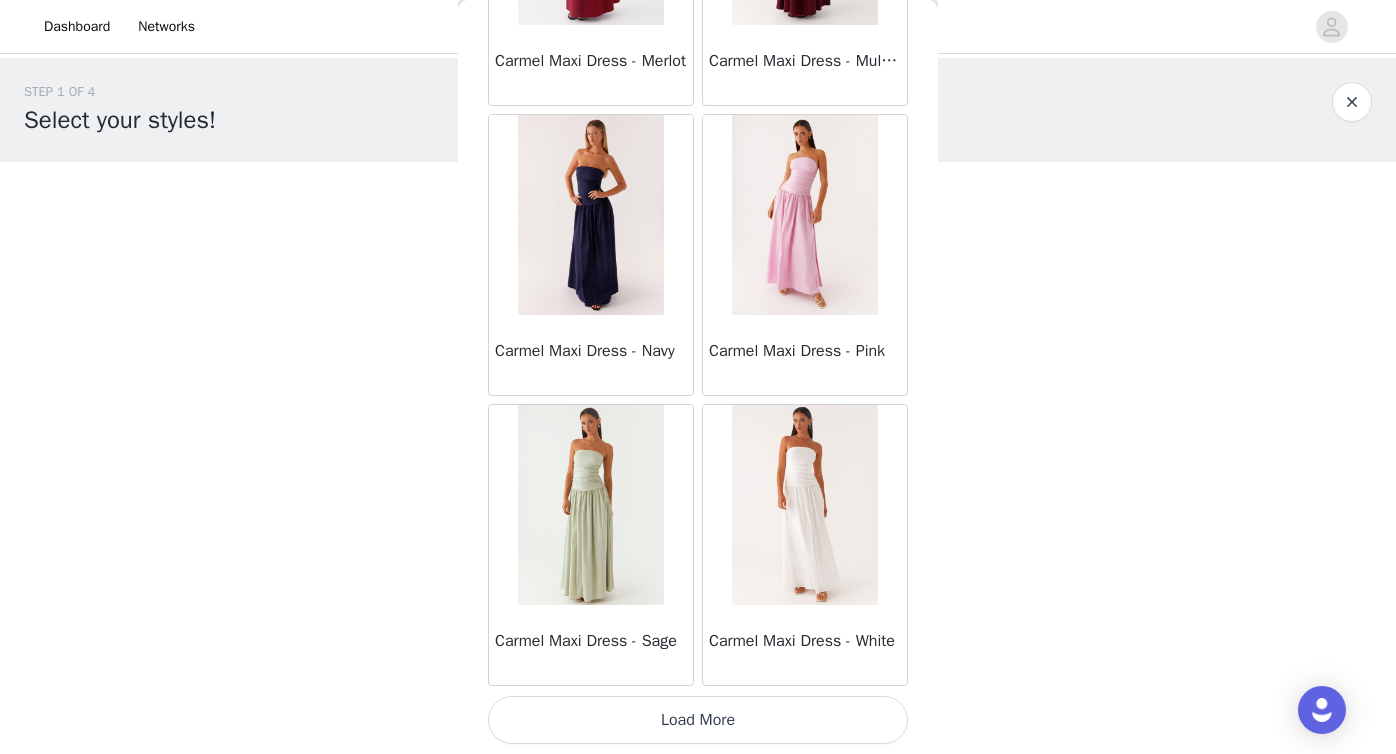 click on "Load More" at bounding box center (698, 720) 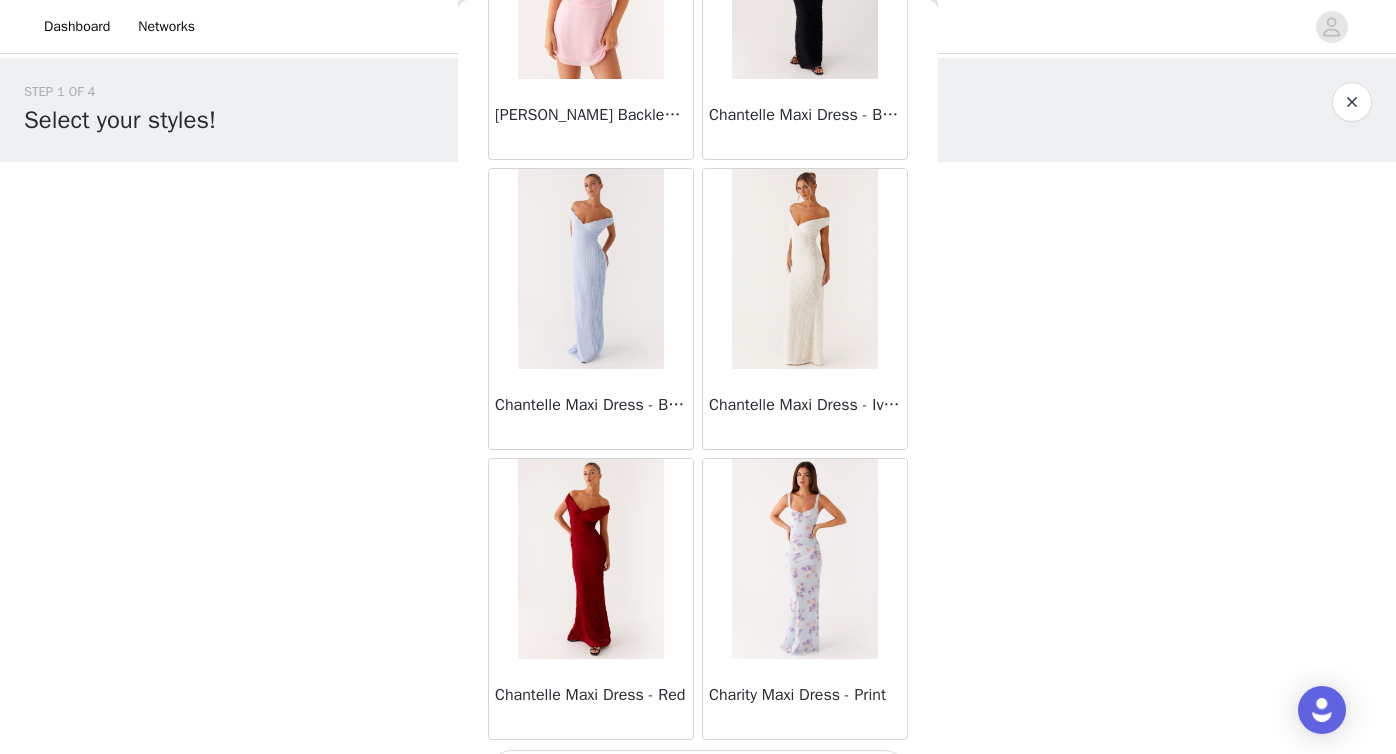 scroll, scrollTop: 13906, scrollLeft: 0, axis: vertical 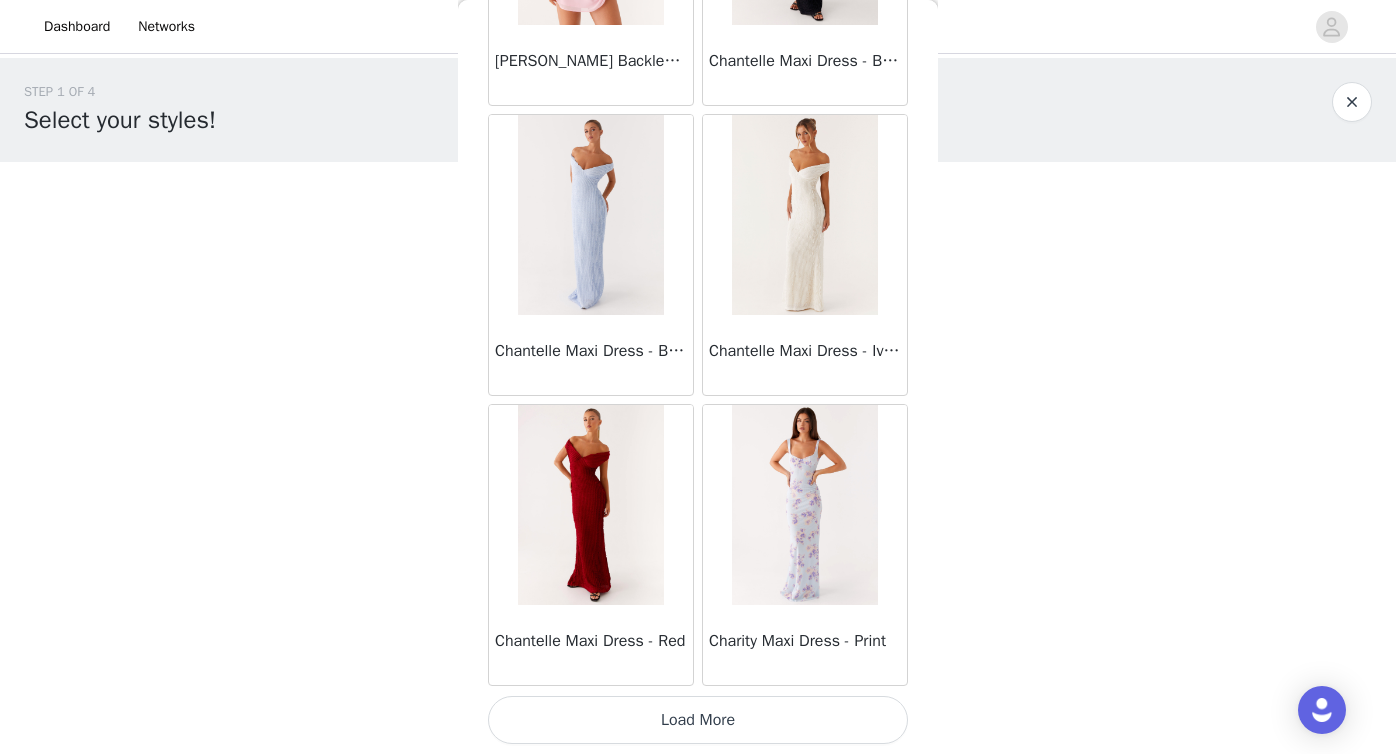 click on "Load More" at bounding box center [698, 720] 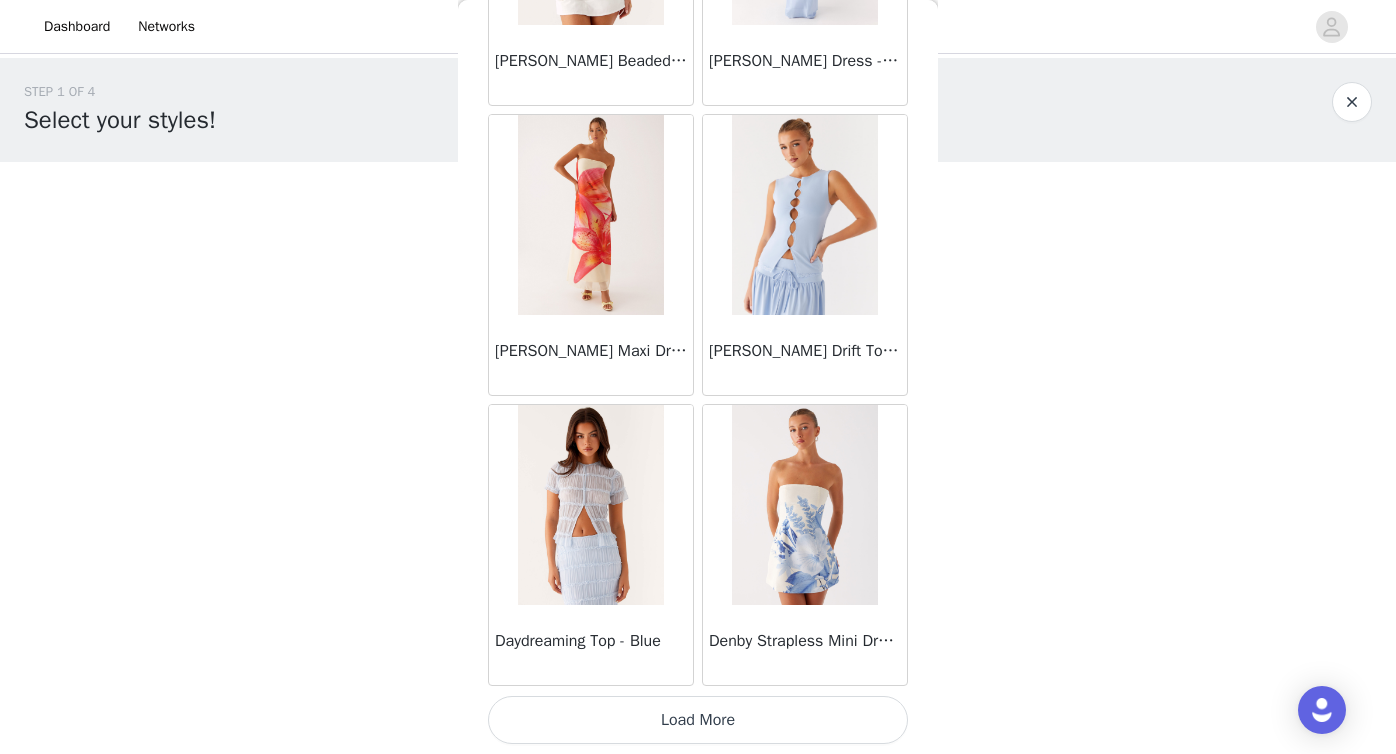 scroll, scrollTop: 16805, scrollLeft: 0, axis: vertical 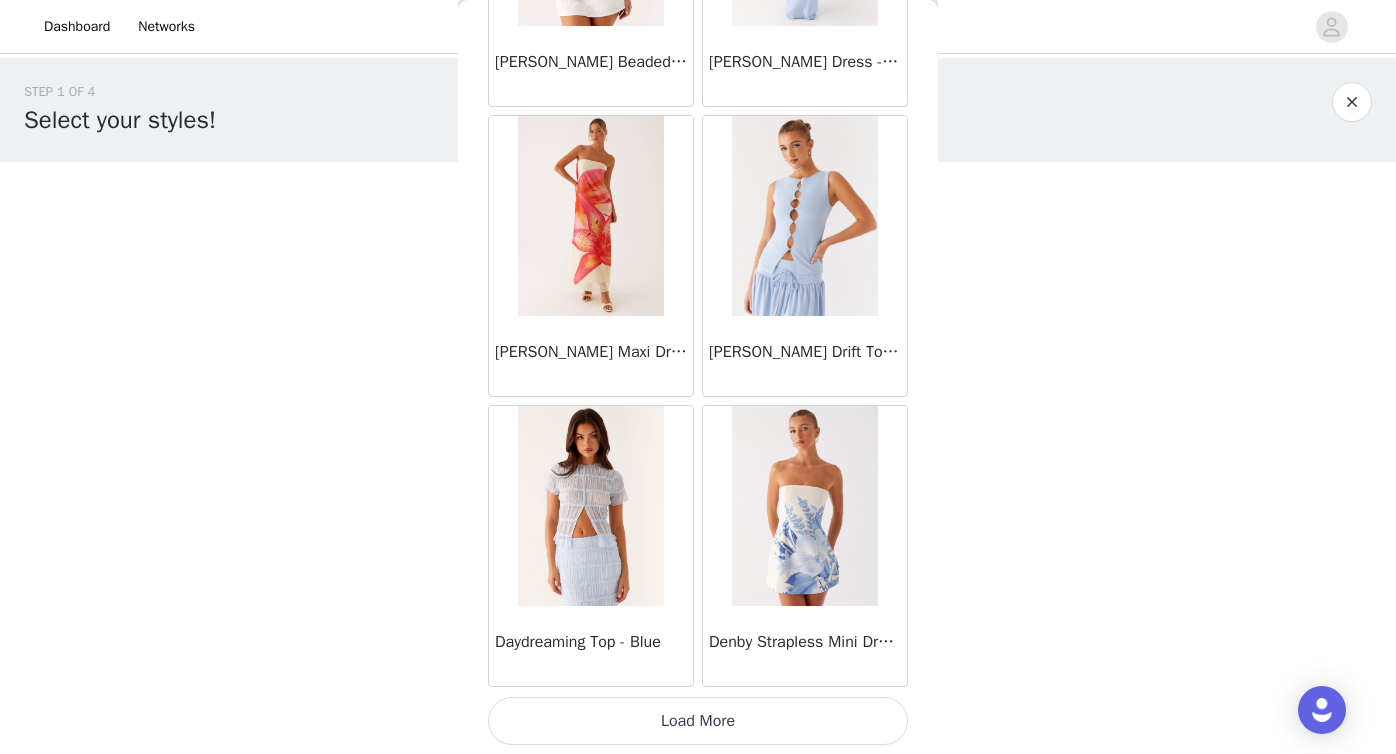 click on "Load More" at bounding box center (698, 721) 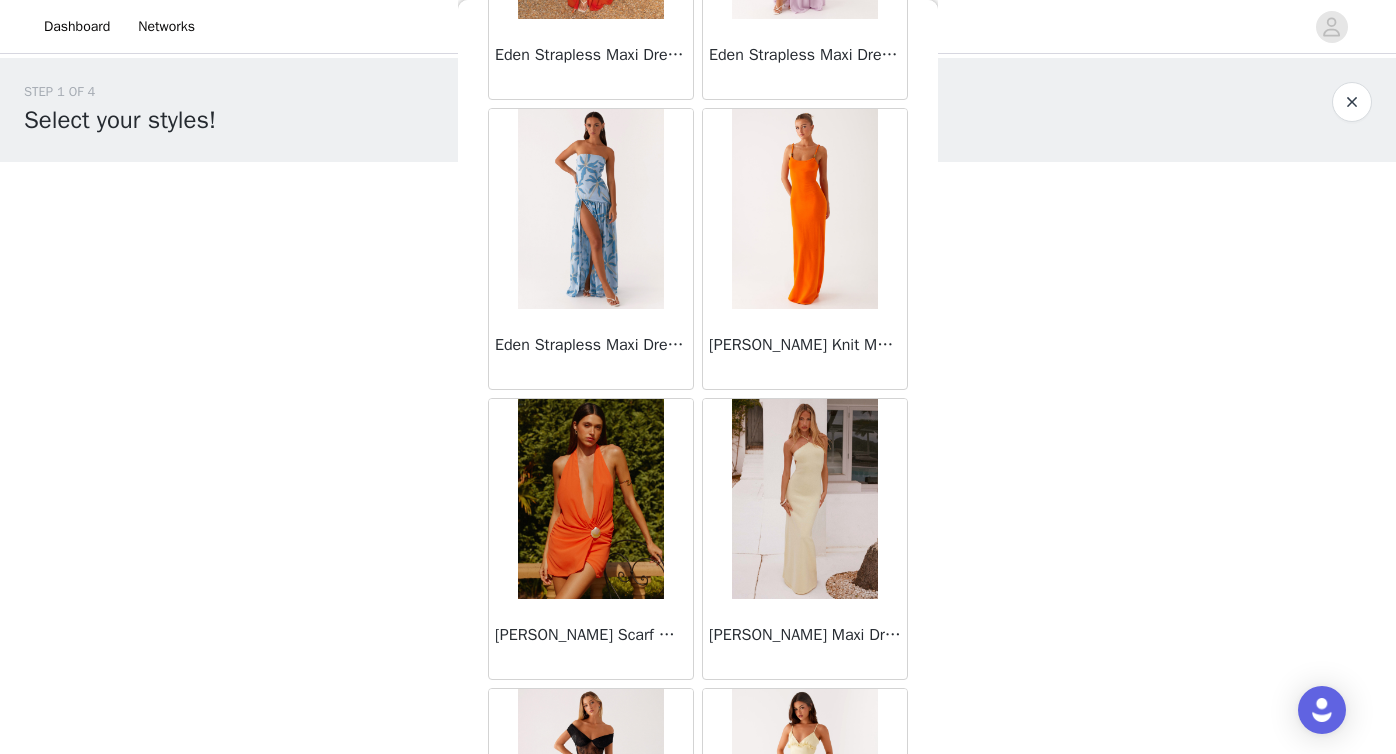 scroll, scrollTop: 19706, scrollLeft: 0, axis: vertical 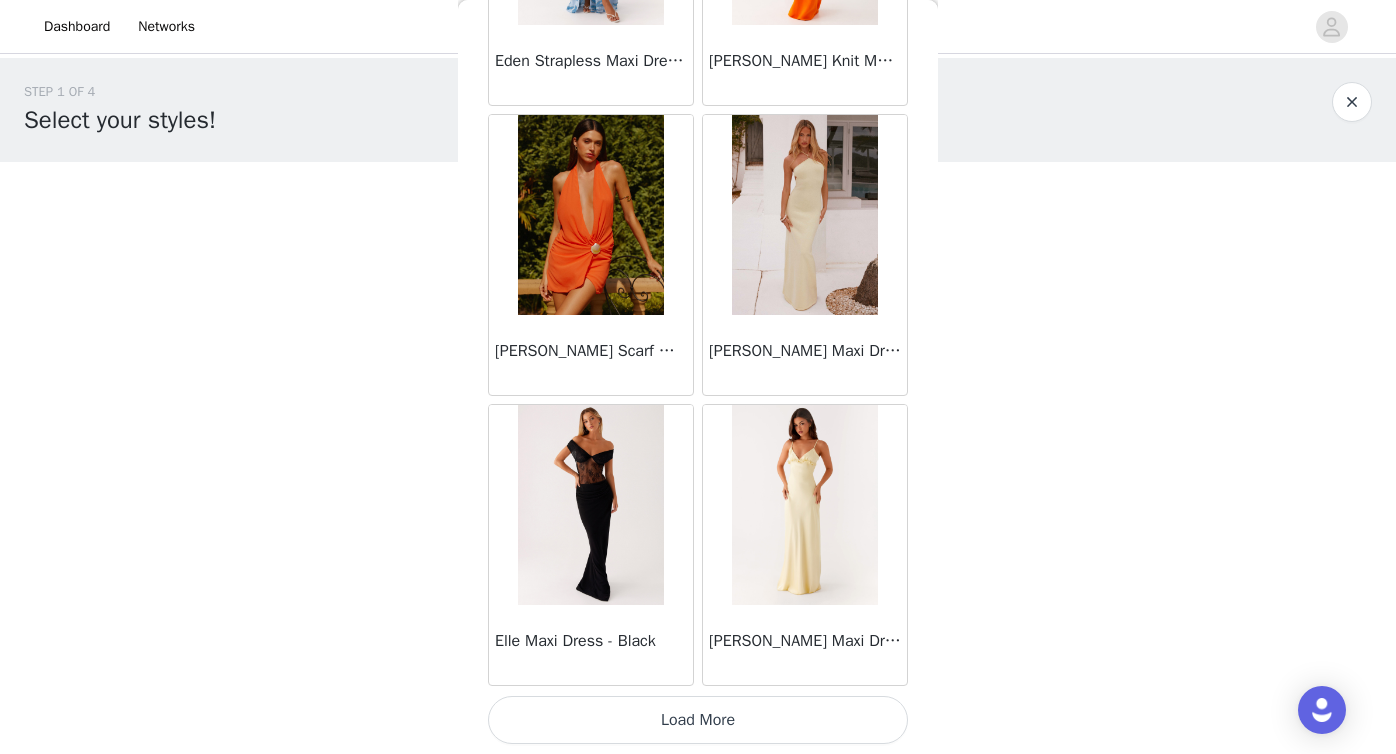 click on "Load More" at bounding box center [698, 720] 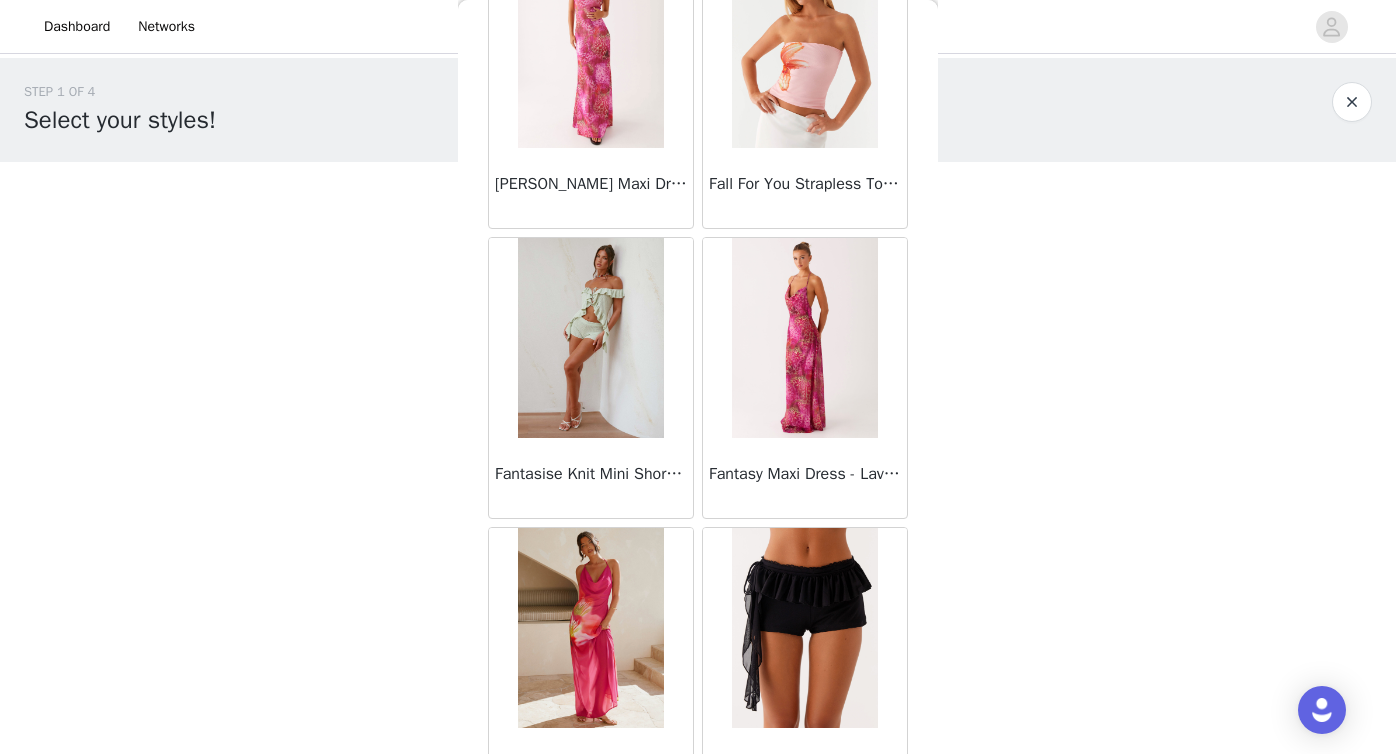 scroll, scrollTop: 22606, scrollLeft: 0, axis: vertical 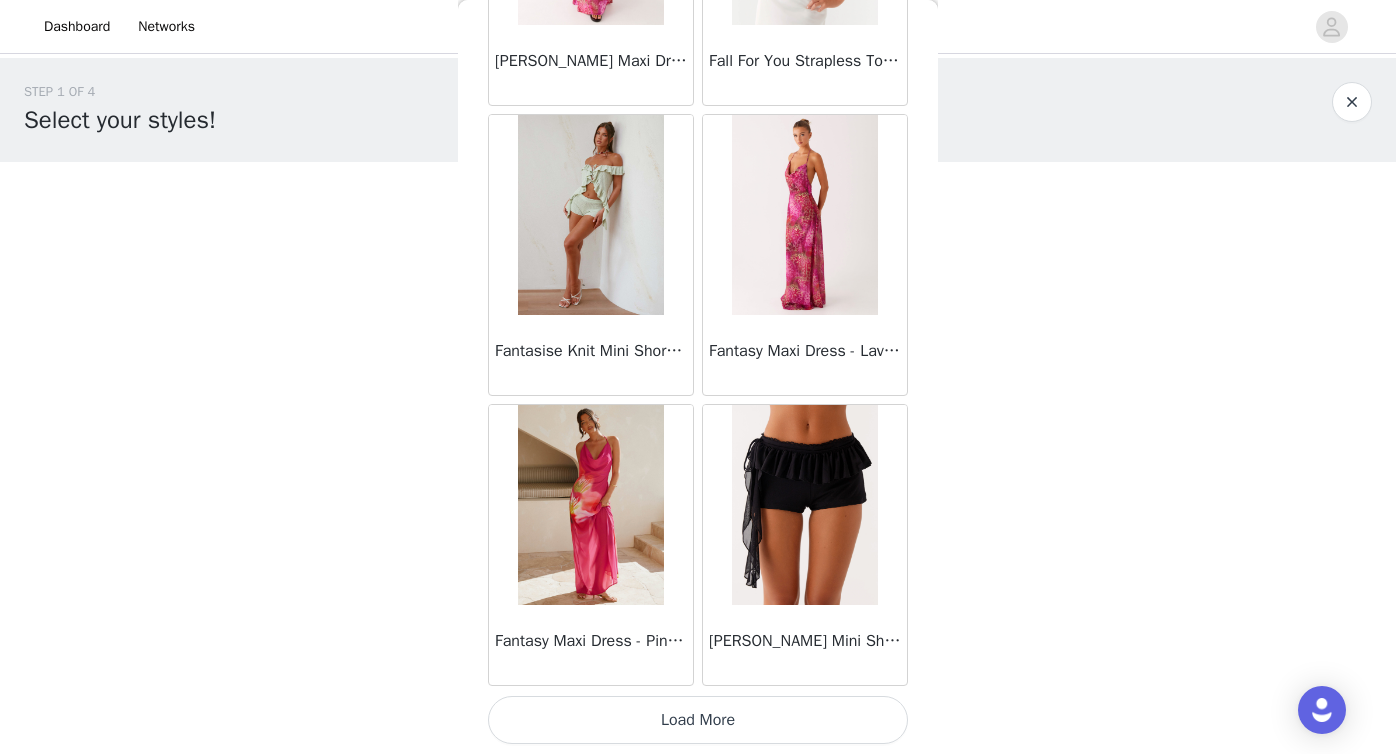click on "Load More" at bounding box center (698, 720) 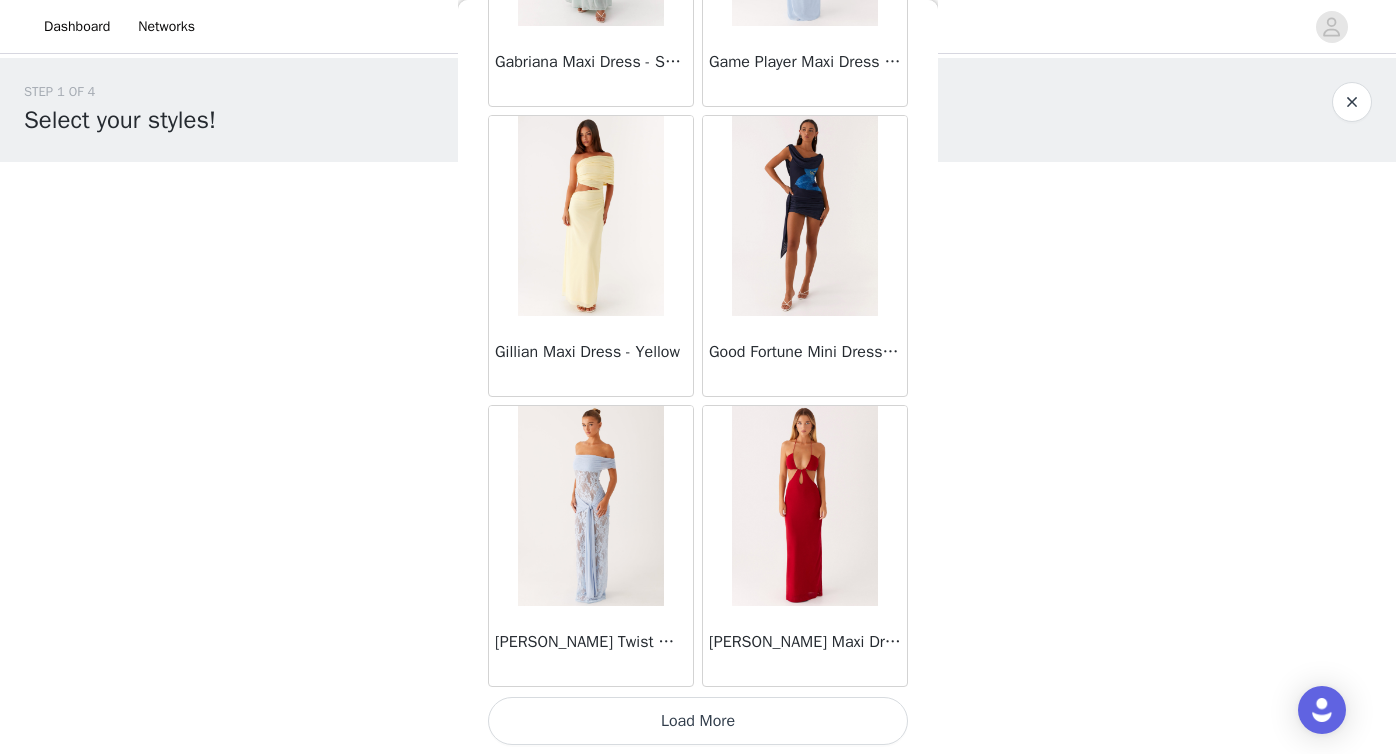 scroll, scrollTop: 25506, scrollLeft: 0, axis: vertical 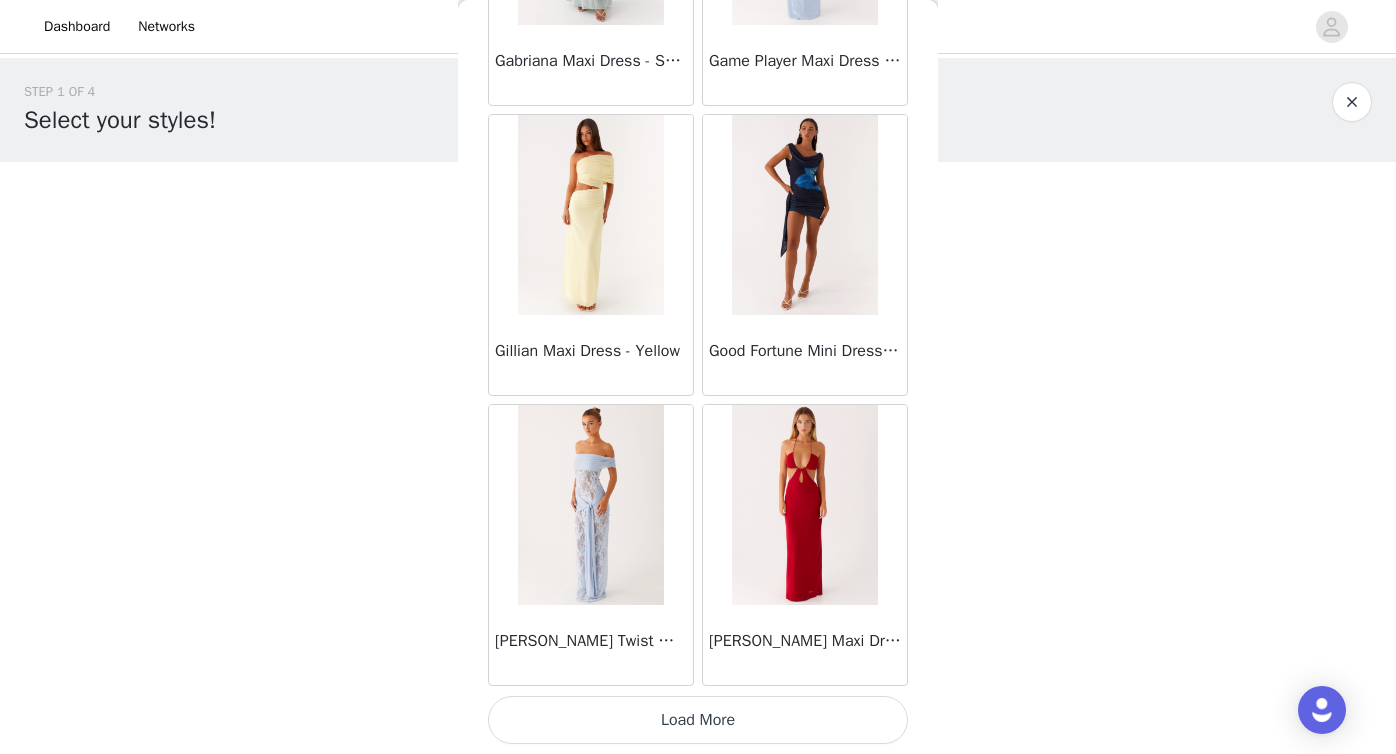click on "Load More" at bounding box center [698, 720] 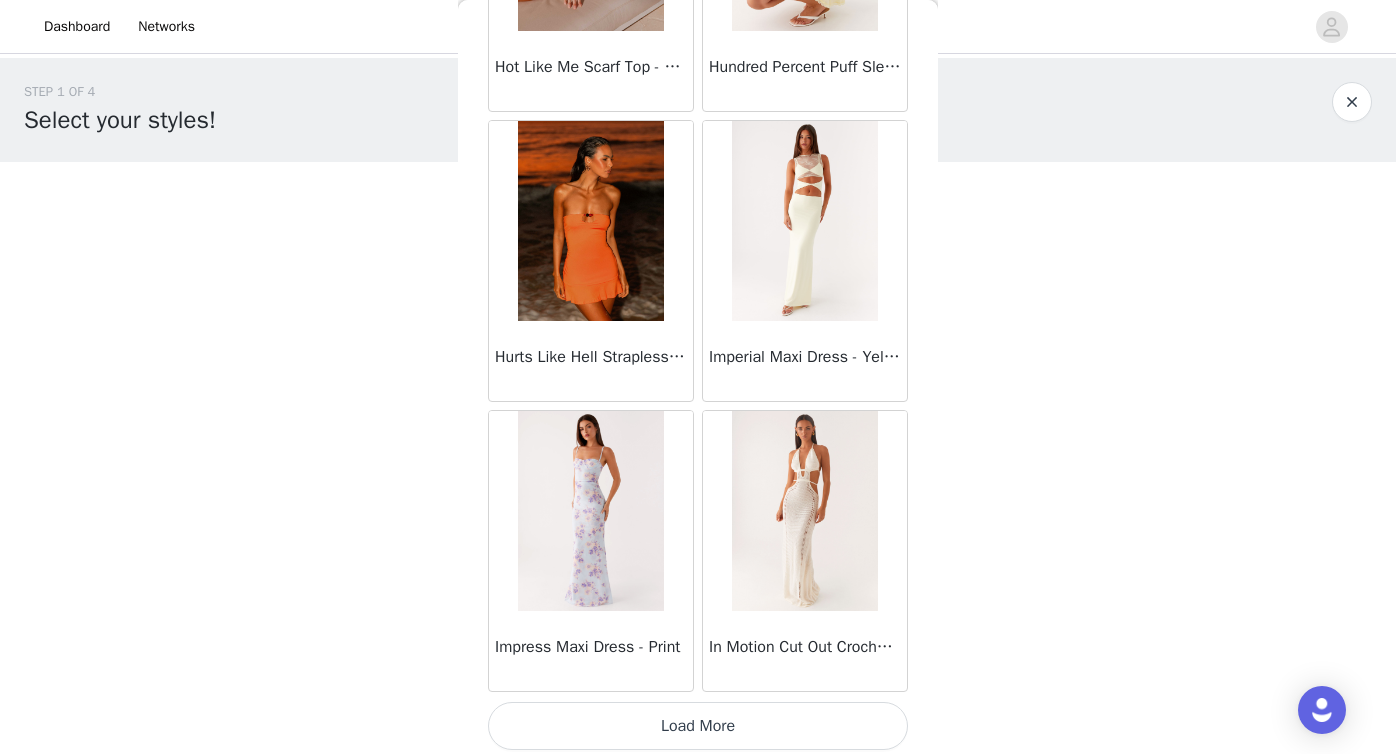 scroll, scrollTop: 28406, scrollLeft: 0, axis: vertical 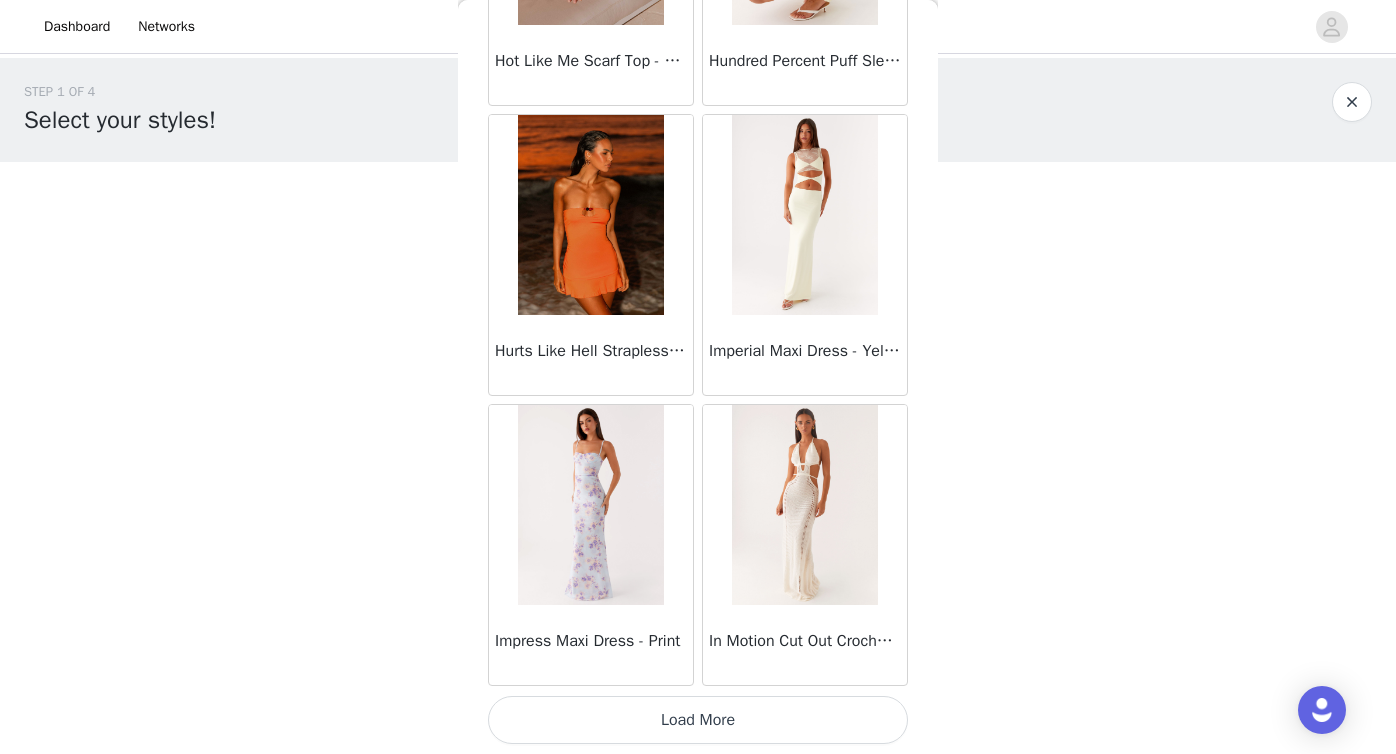 click on "Load More" at bounding box center (698, 720) 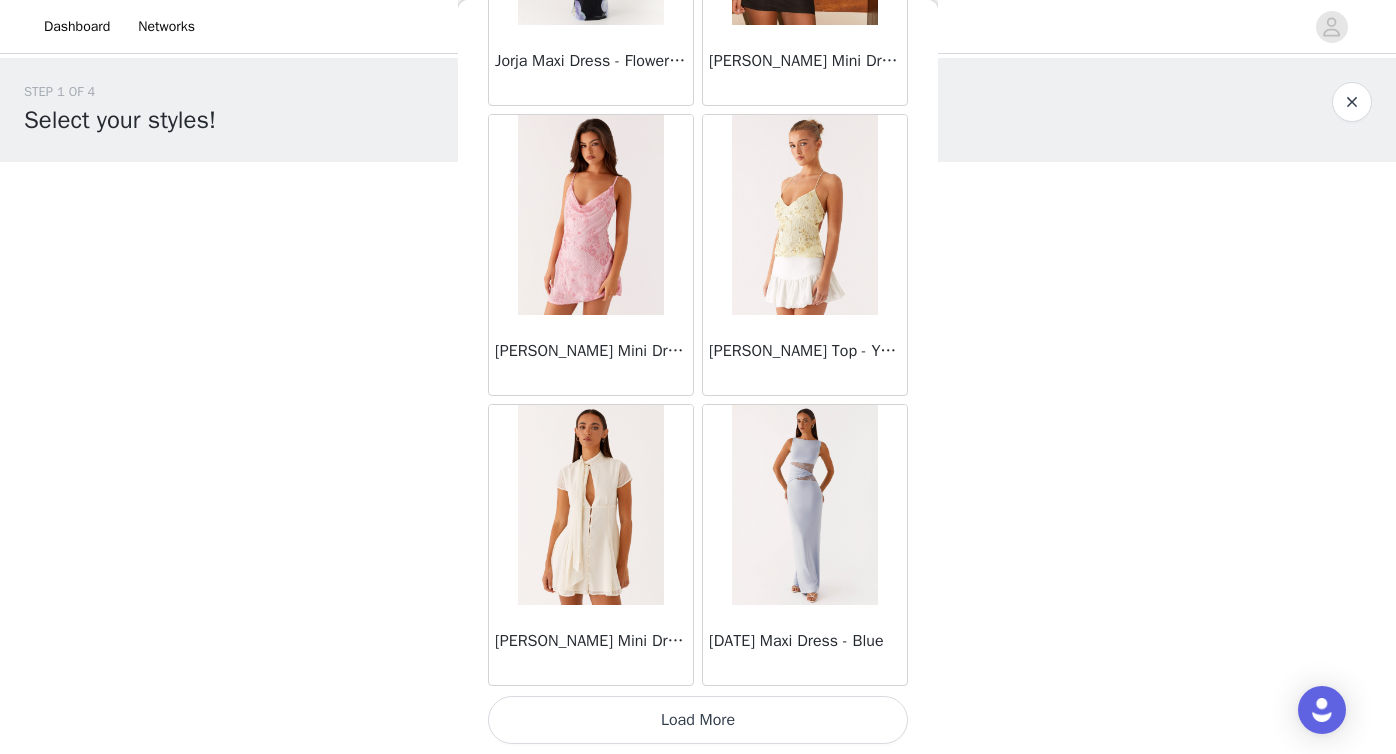 scroll, scrollTop: 31303, scrollLeft: 0, axis: vertical 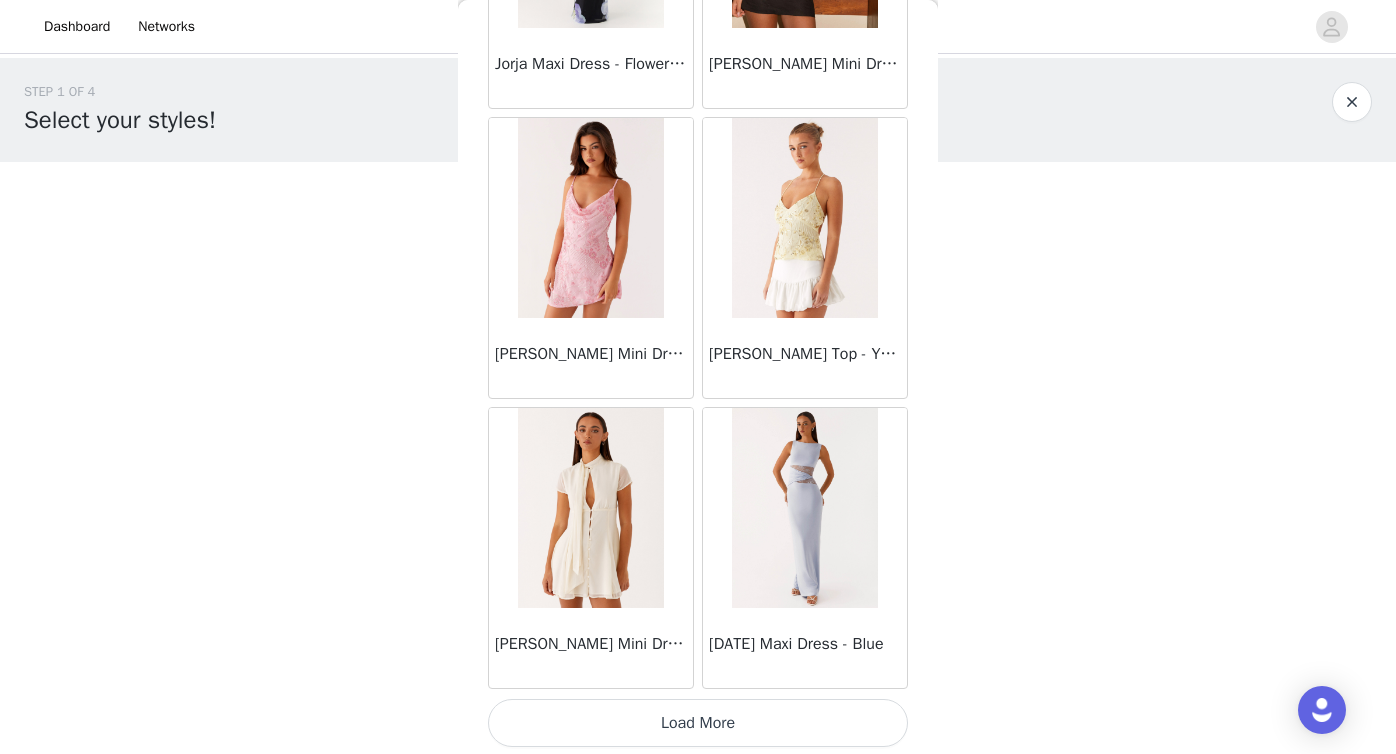 click on "Load More" at bounding box center [698, 723] 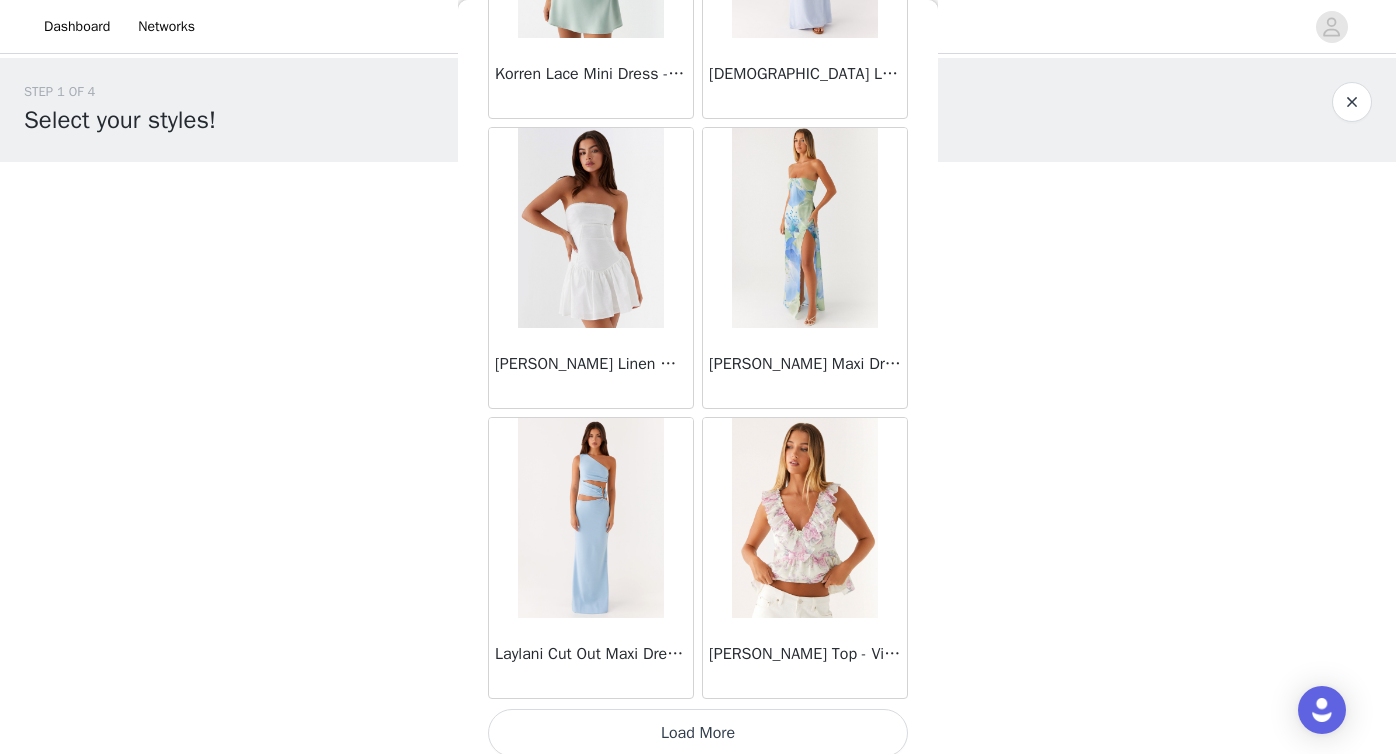 scroll, scrollTop: 34206, scrollLeft: 0, axis: vertical 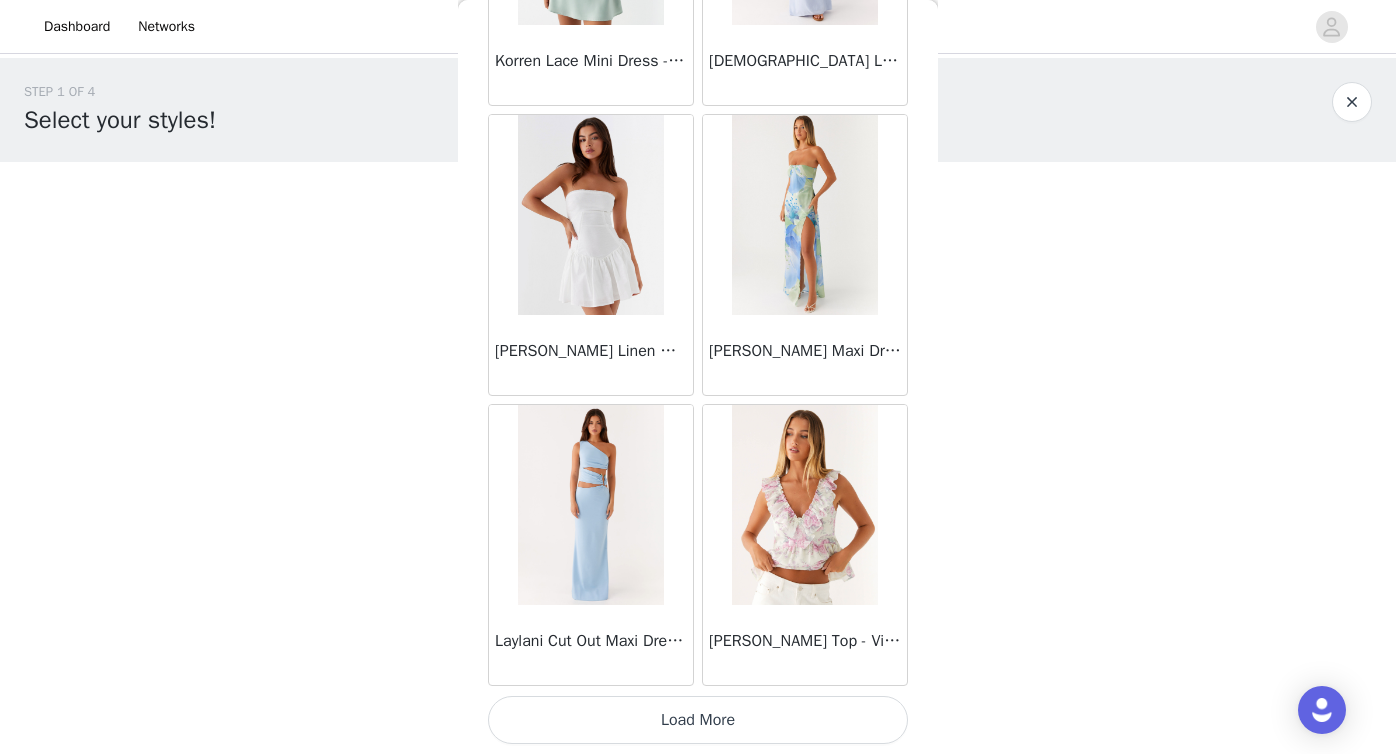 click on "Load More" at bounding box center [698, 720] 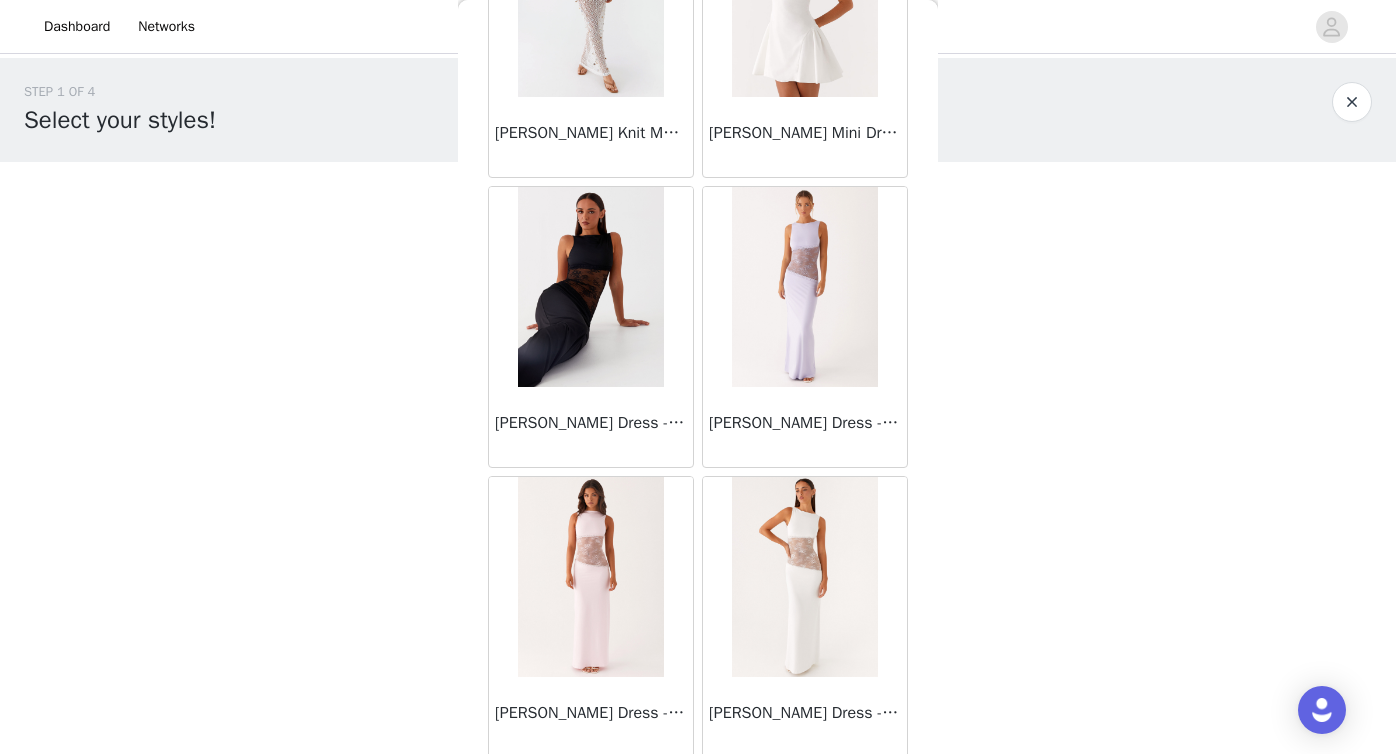 scroll, scrollTop: 37106, scrollLeft: 0, axis: vertical 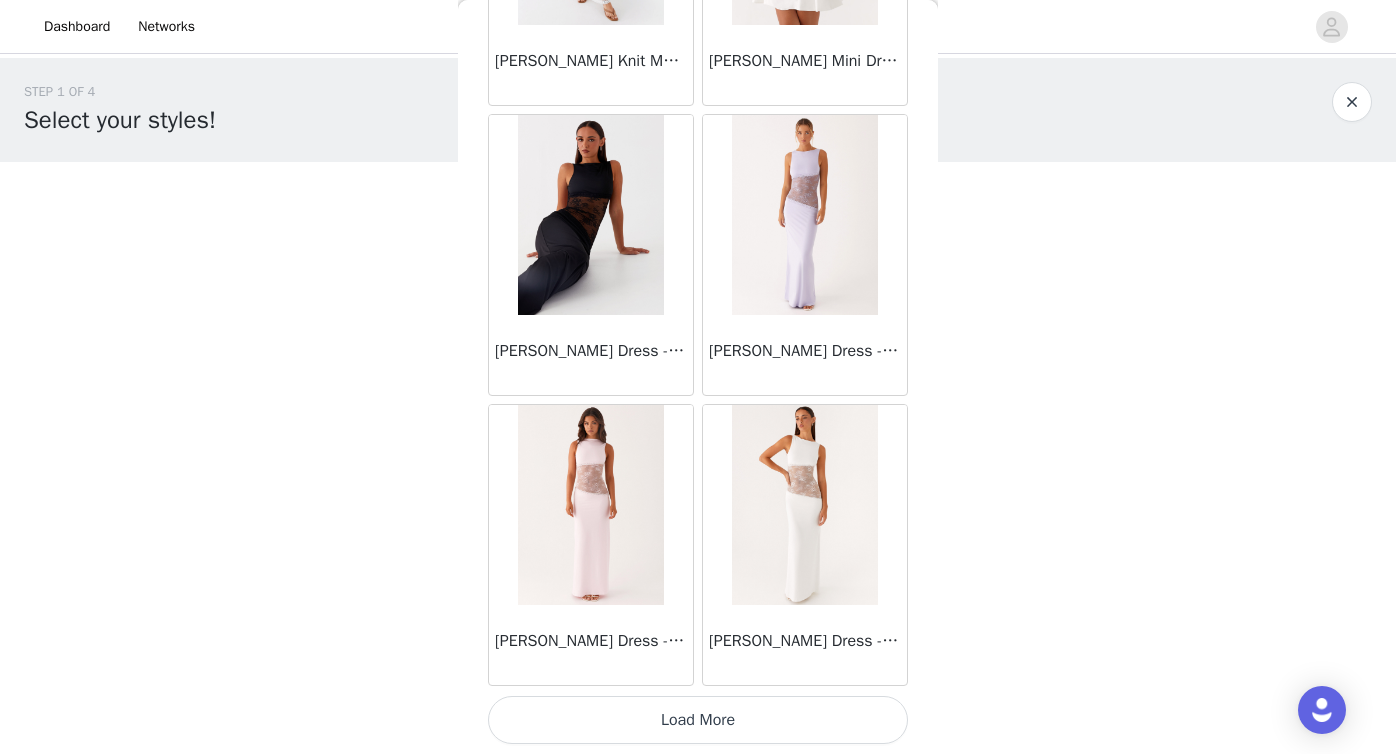 click on "Load More" at bounding box center [698, 720] 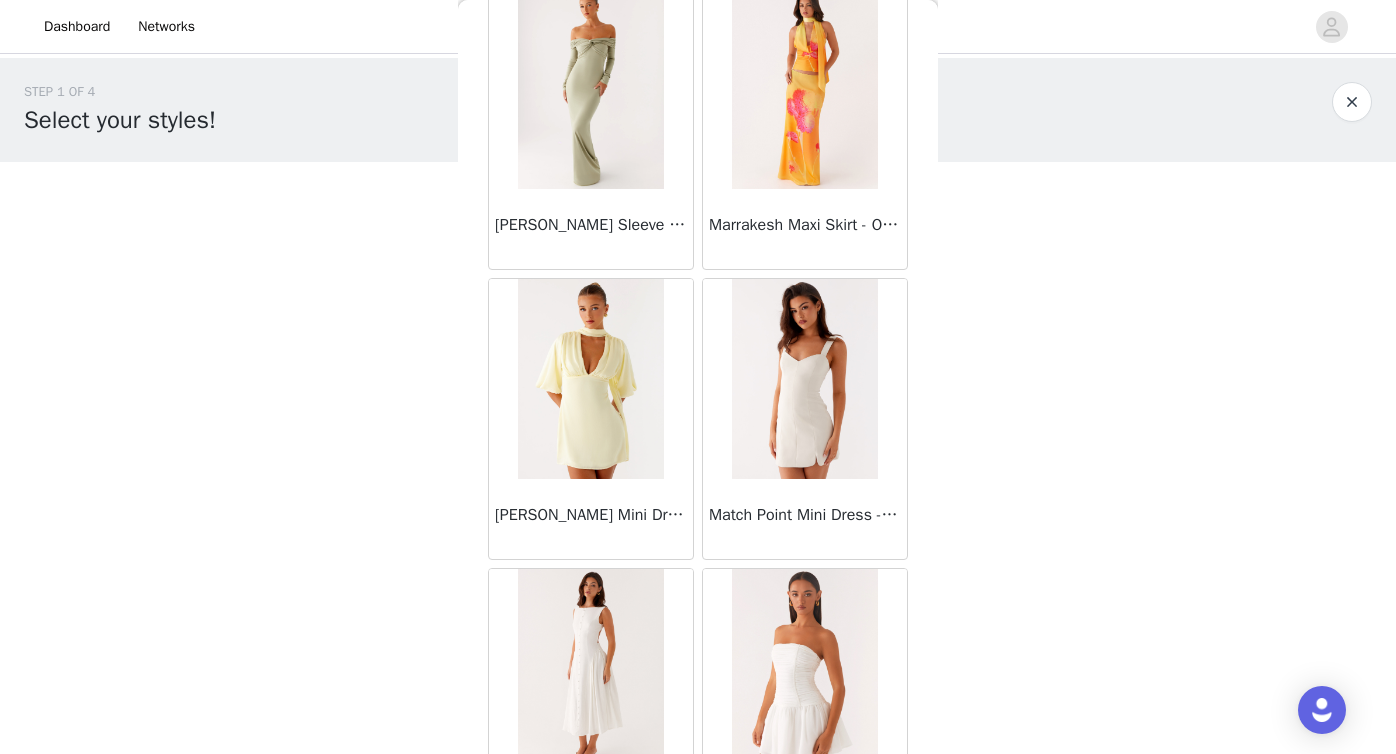 scroll, scrollTop: 40006, scrollLeft: 0, axis: vertical 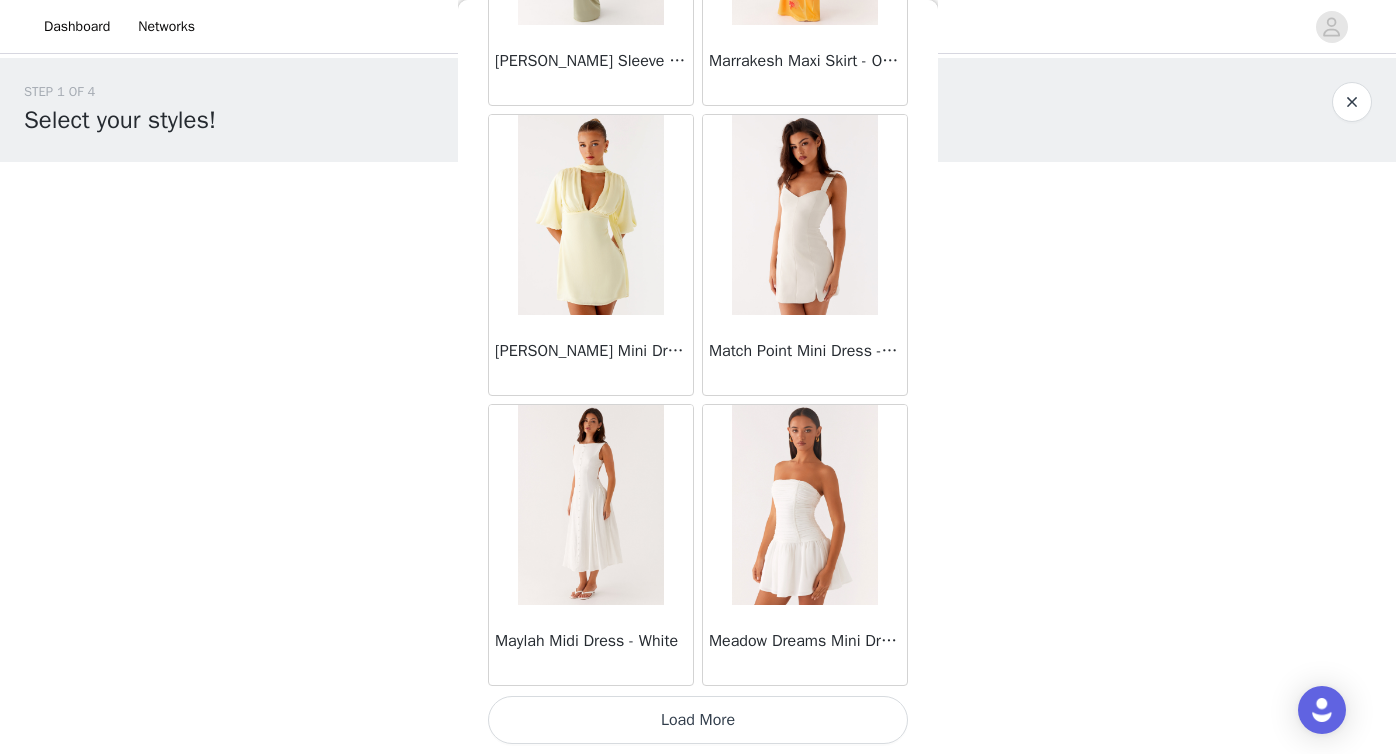 click on "Load More" at bounding box center [698, 720] 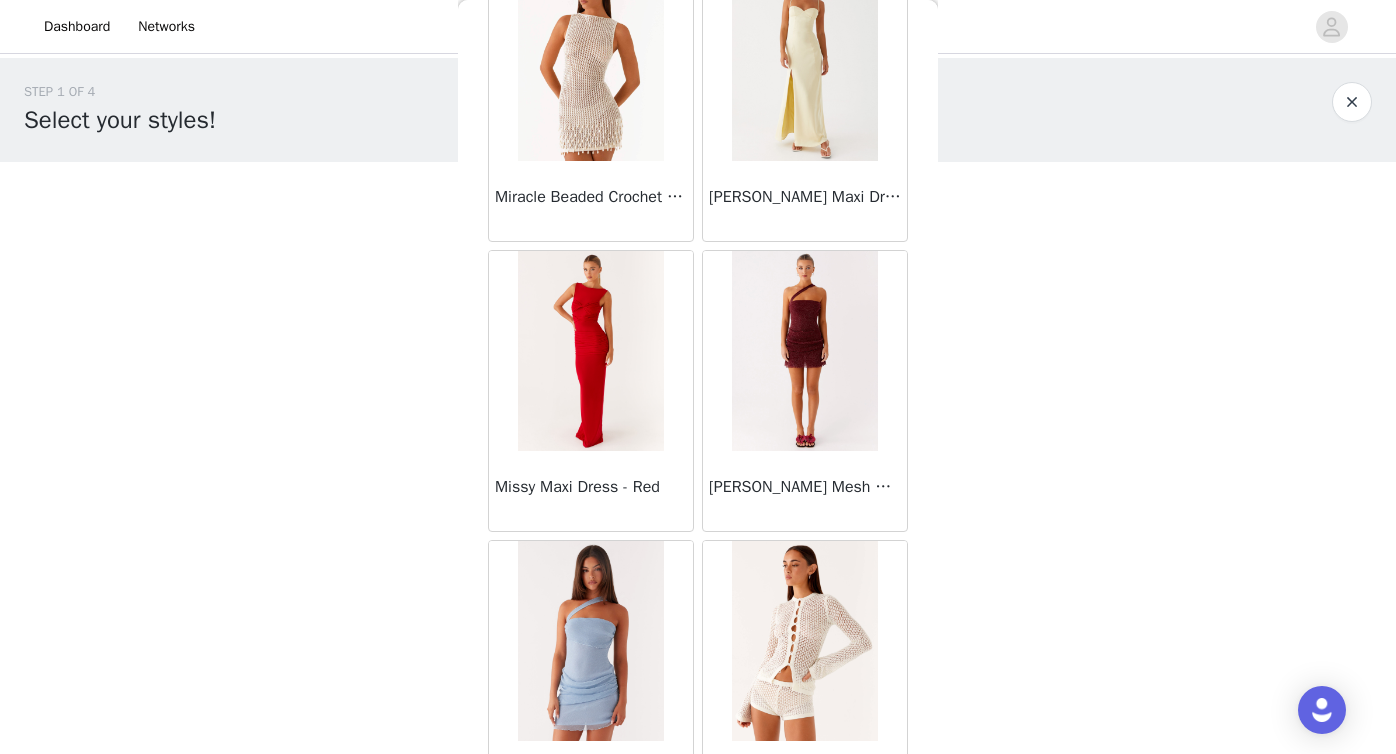 scroll, scrollTop: 42906, scrollLeft: 0, axis: vertical 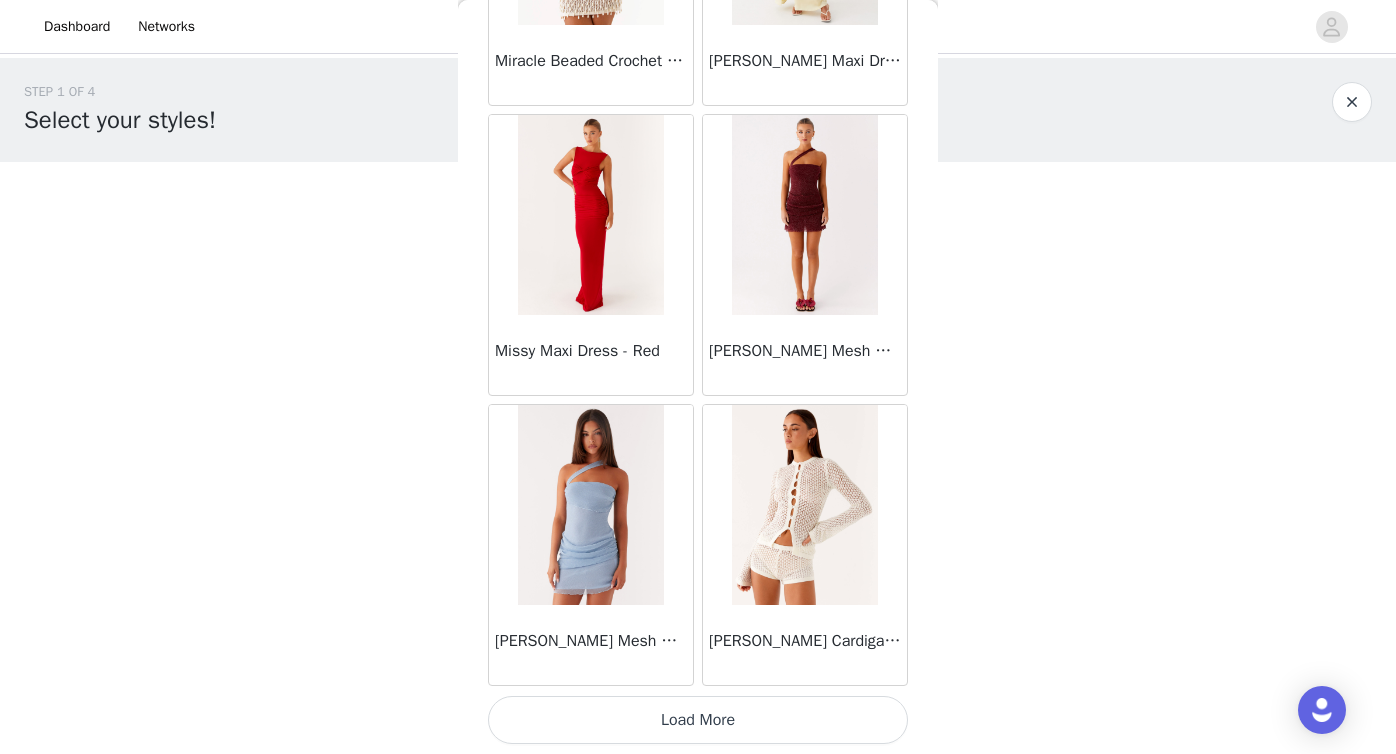 click on "Load More" at bounding box center (698, 720) 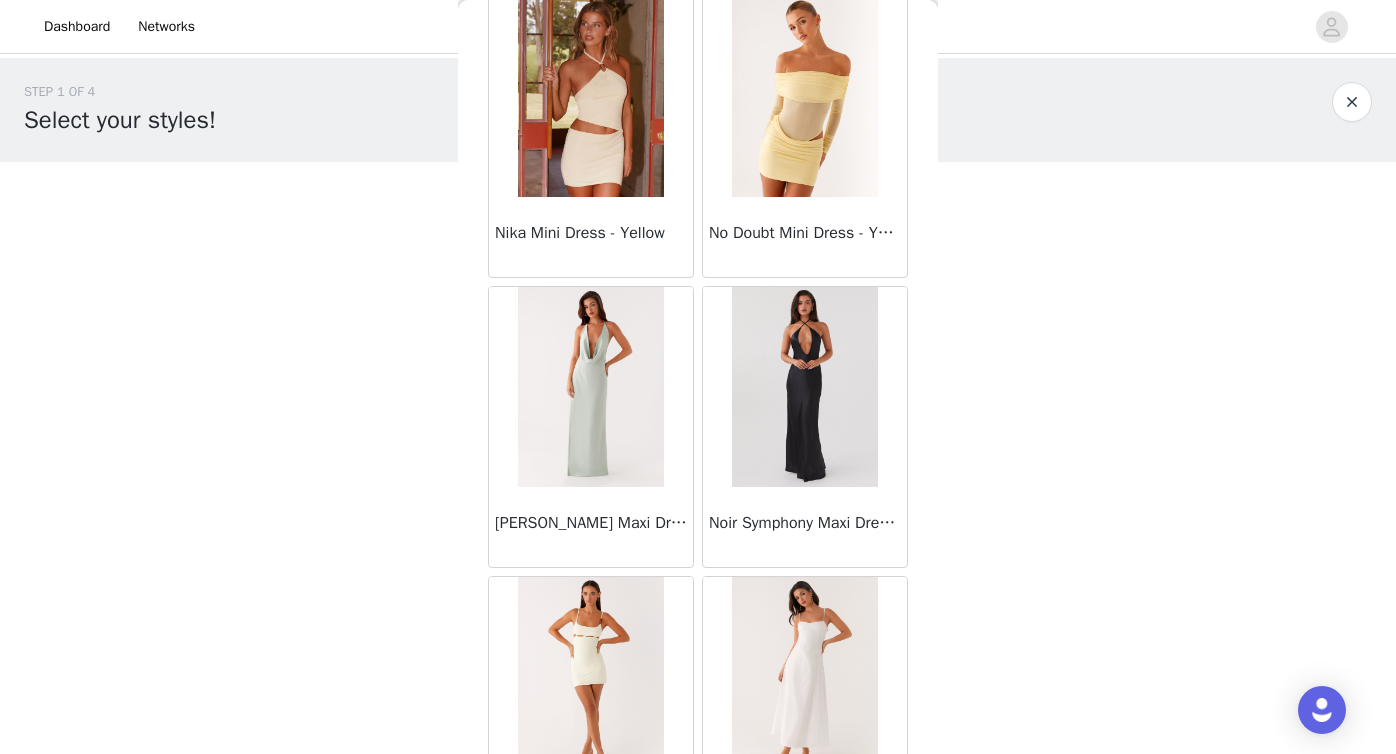 scroll, scrollTop: 45806, scrollLeft: 0, axis: vertical 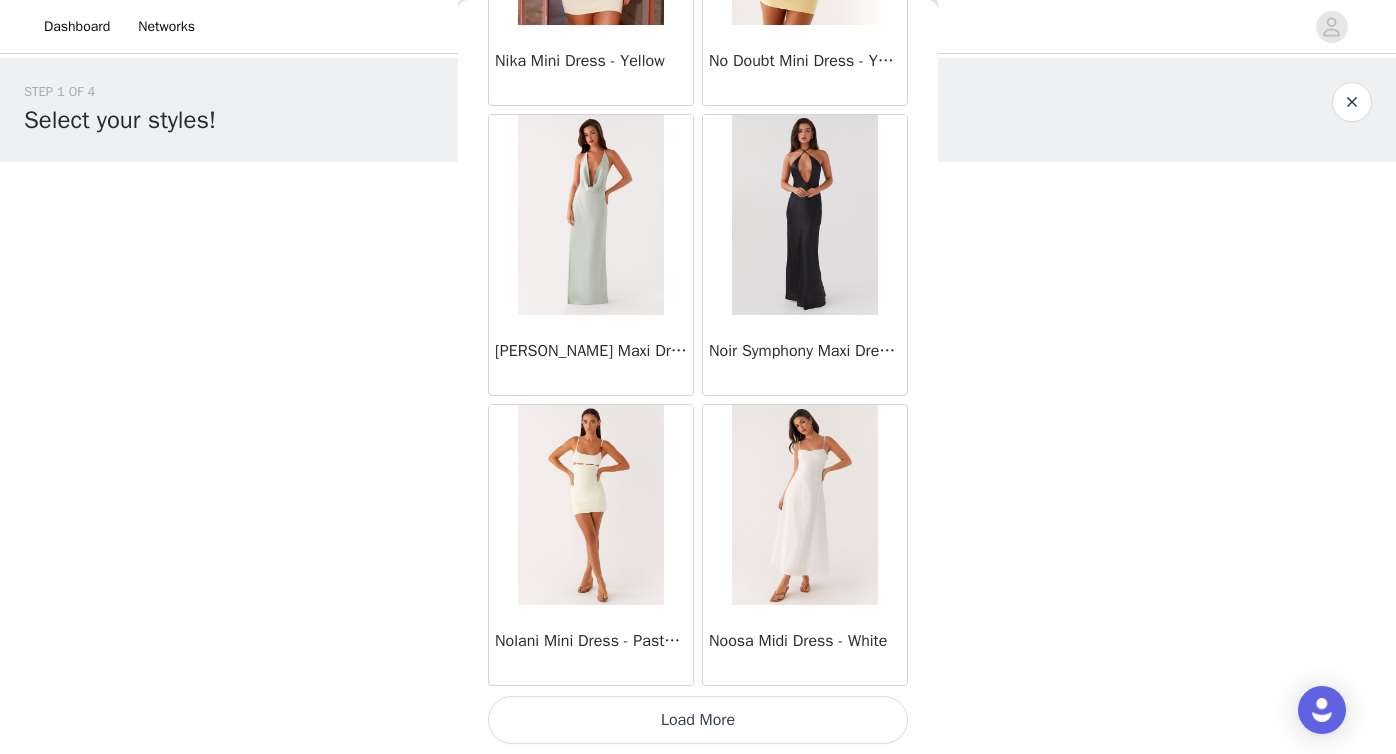 click on "Load More" at bounding box center [698, 720] 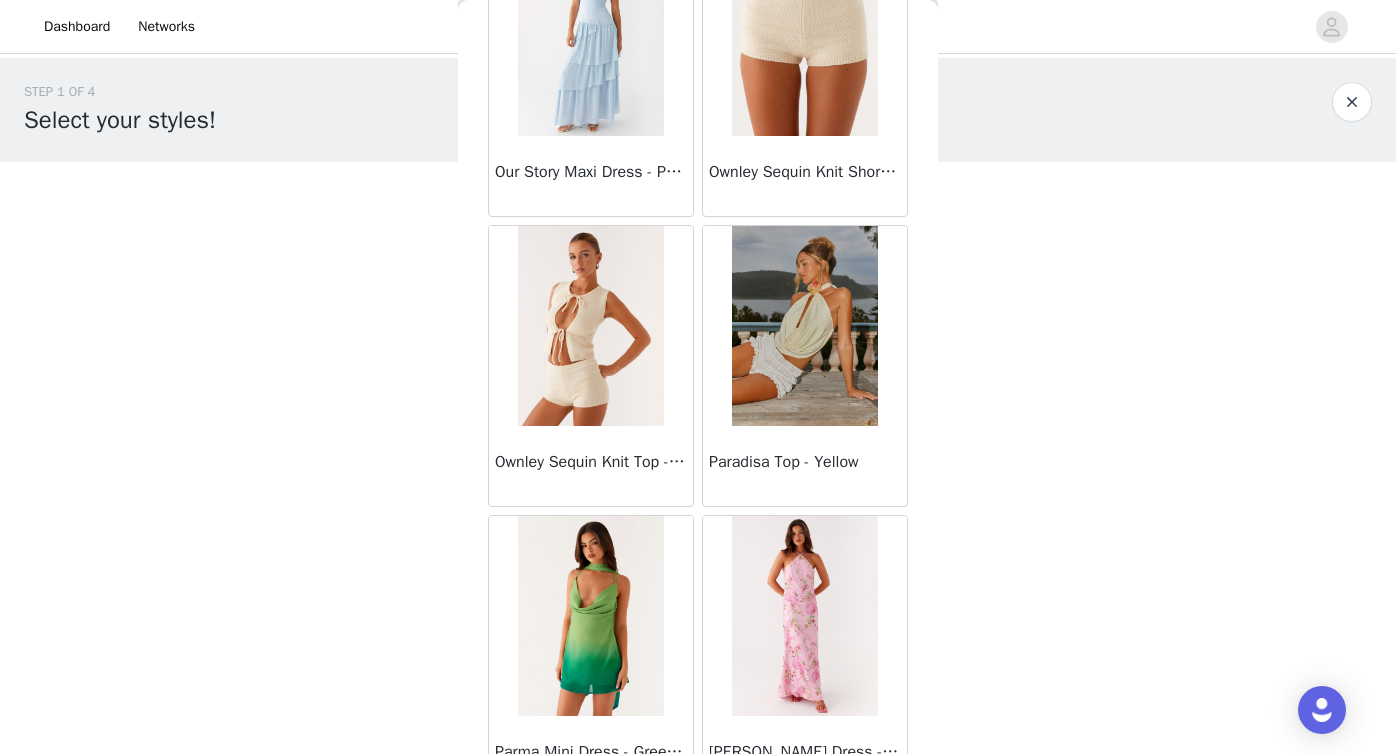 scroll, scrollTop: 47740, scrollLeft: 0, axis: vertical 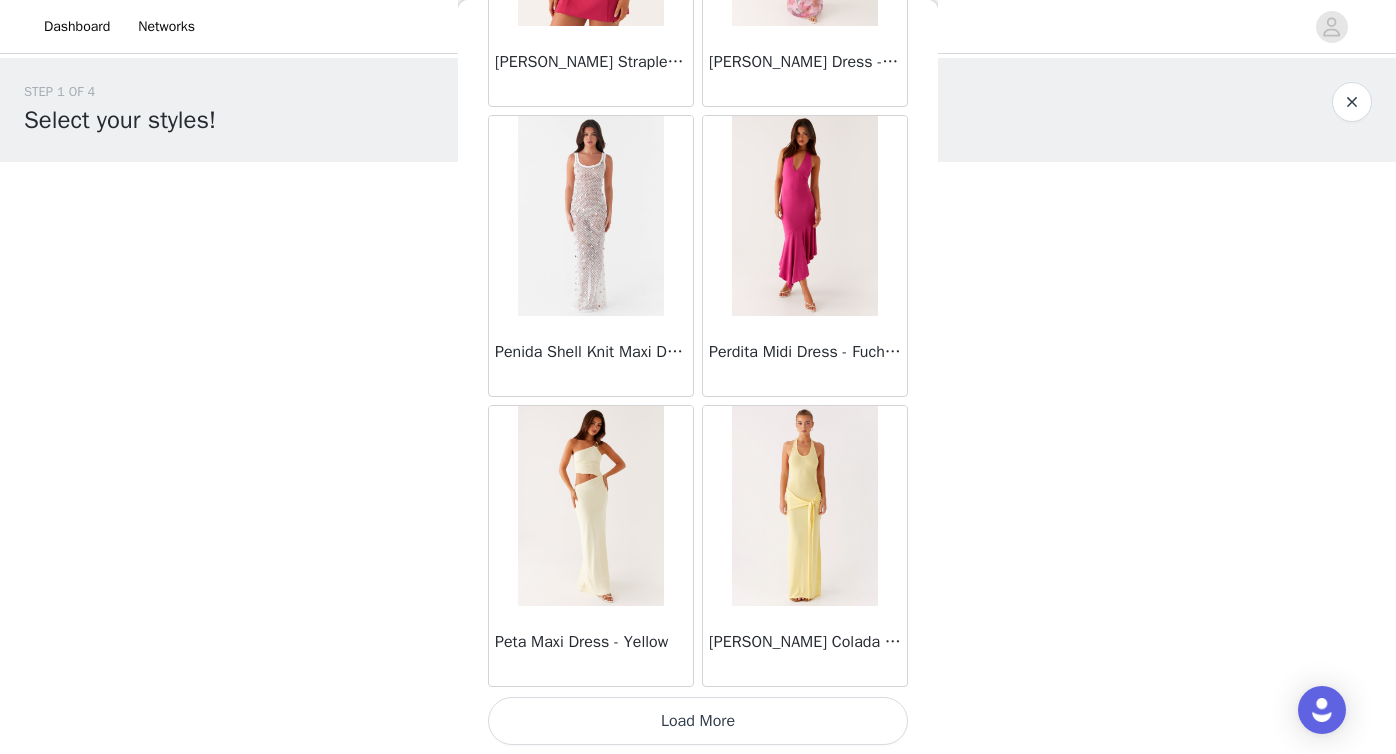 click on "Load More" at bounding box center (698, 721) 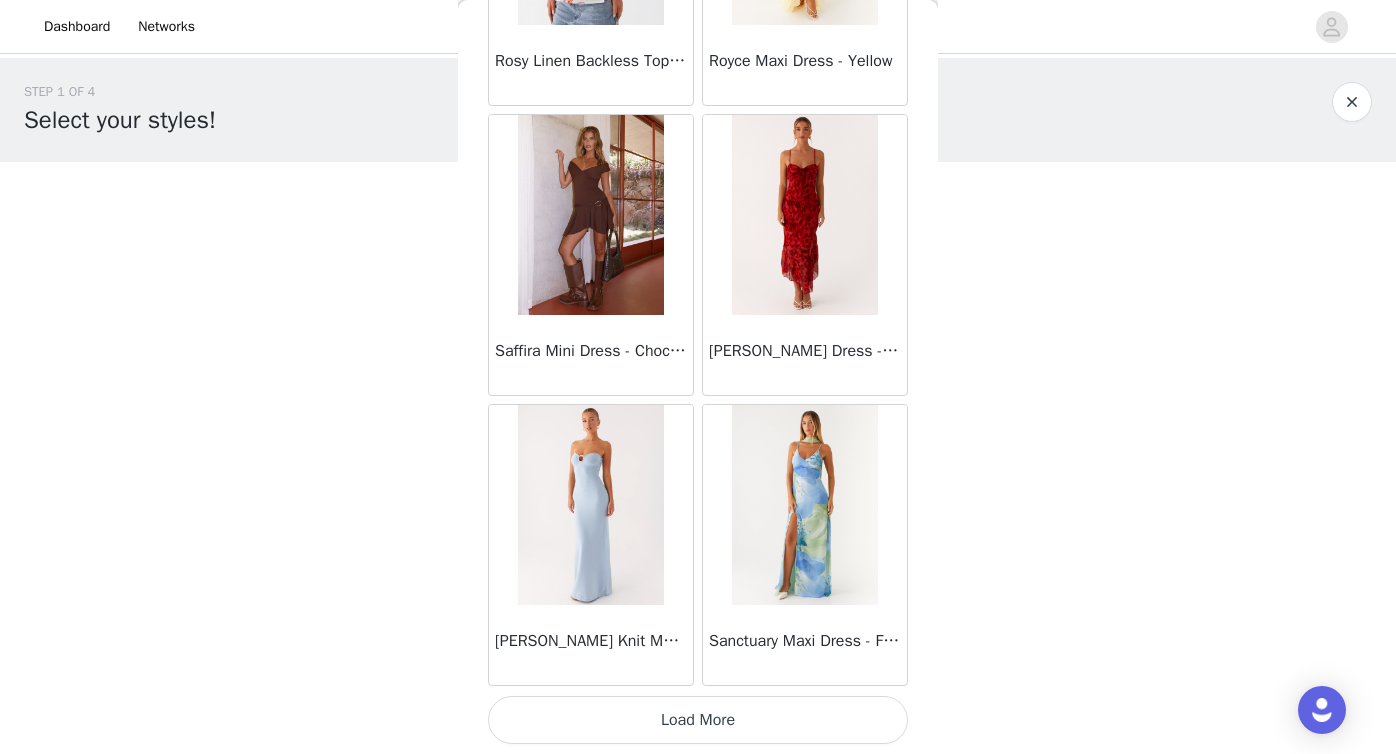 scroll, scrollTop: 51604, scrollLeft: 0, axis: vertical 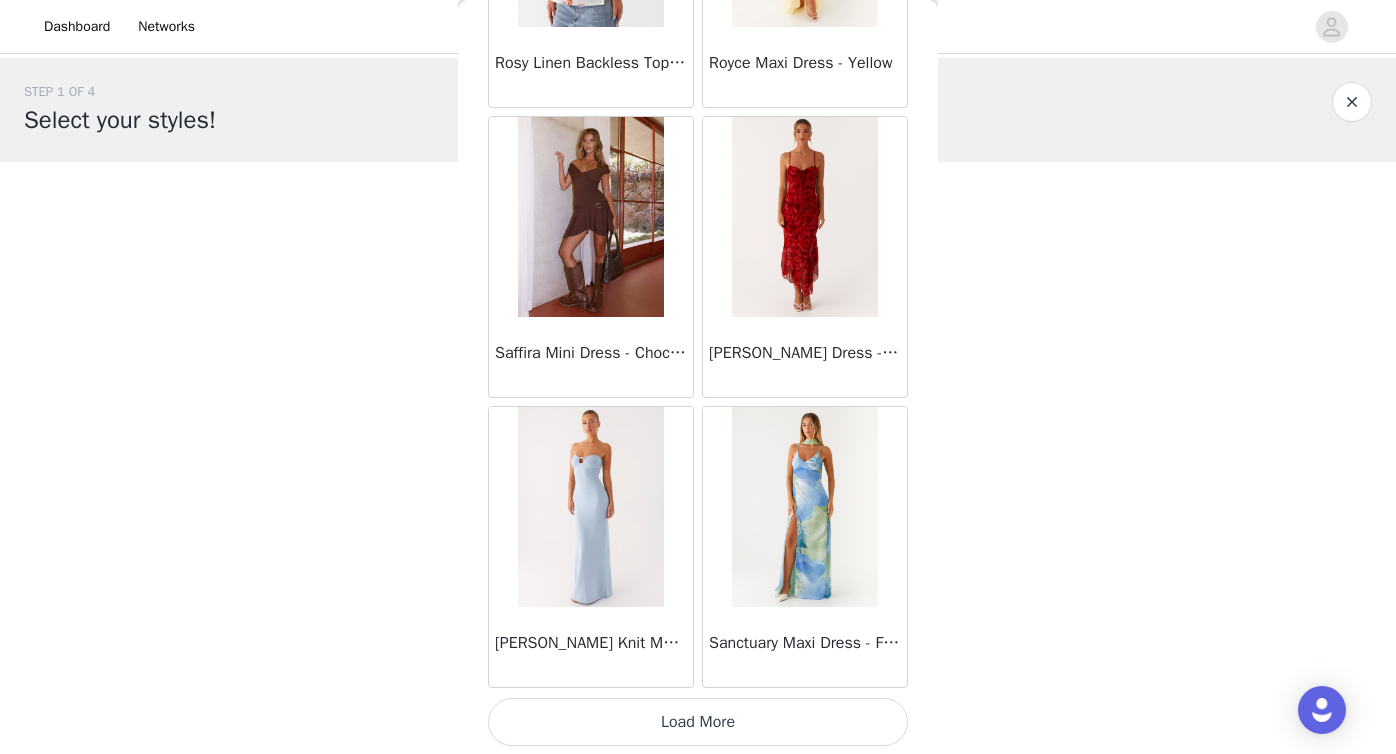 click on "Load More" at bounding box center [698, 722] 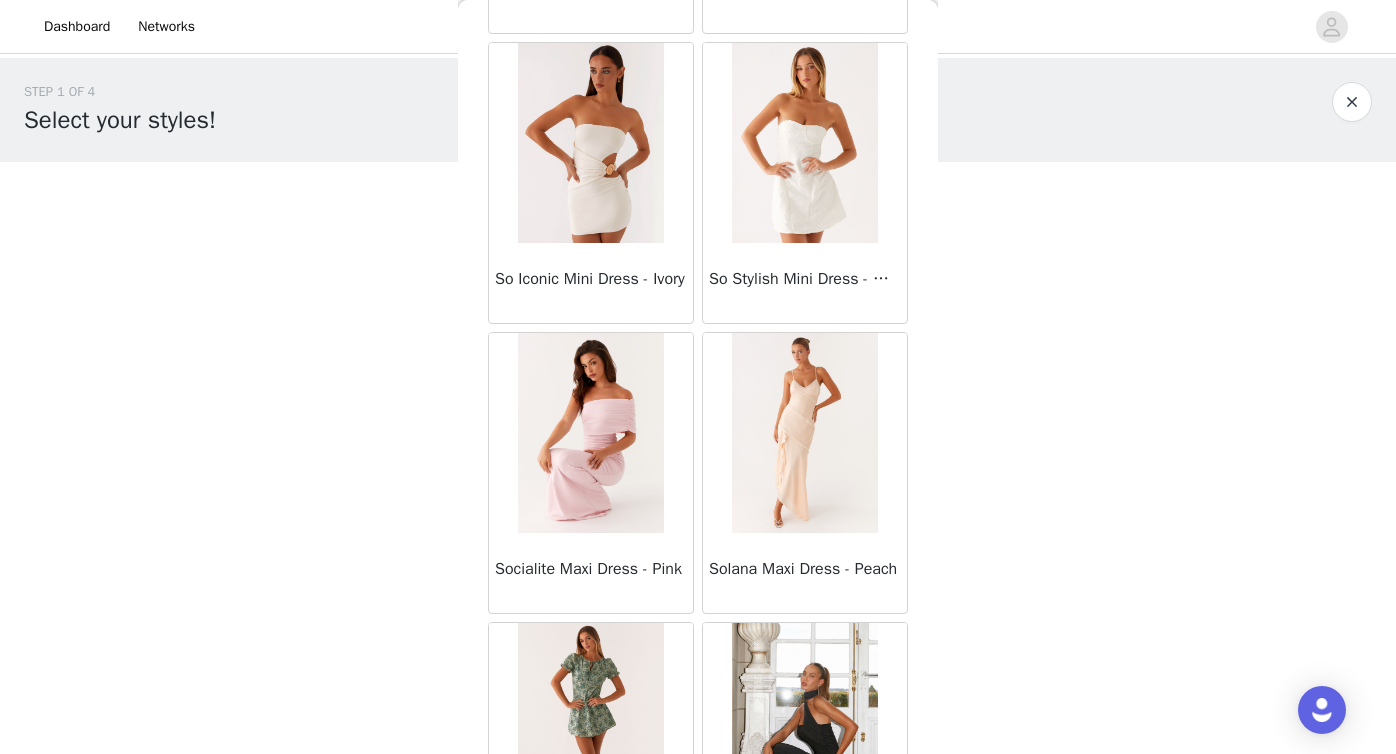 scroll, scrollTop: 54506, scrollLeft: 0, axis: vertical 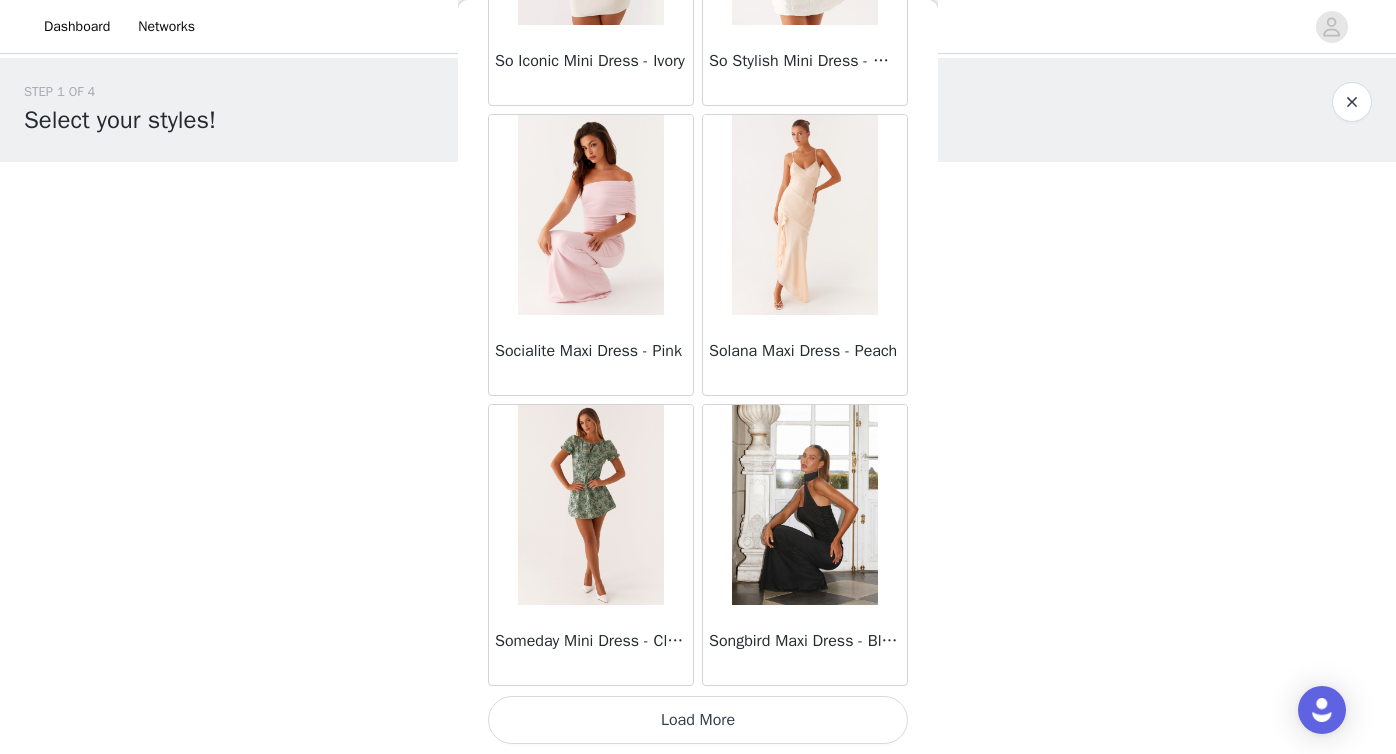 click on "Load More" at bounding box center [698, 720] 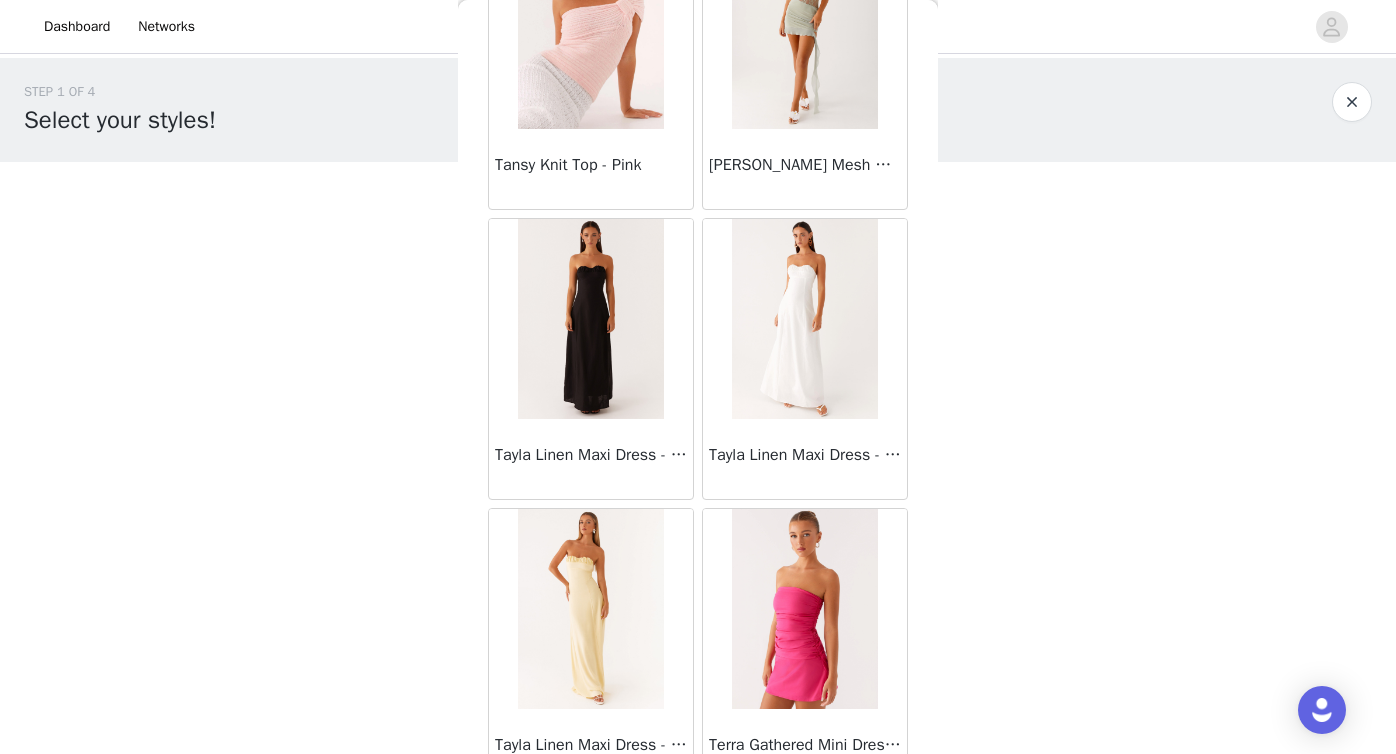scroll, scrollTop: 57406, scrollLeft: 0, axis: vertical 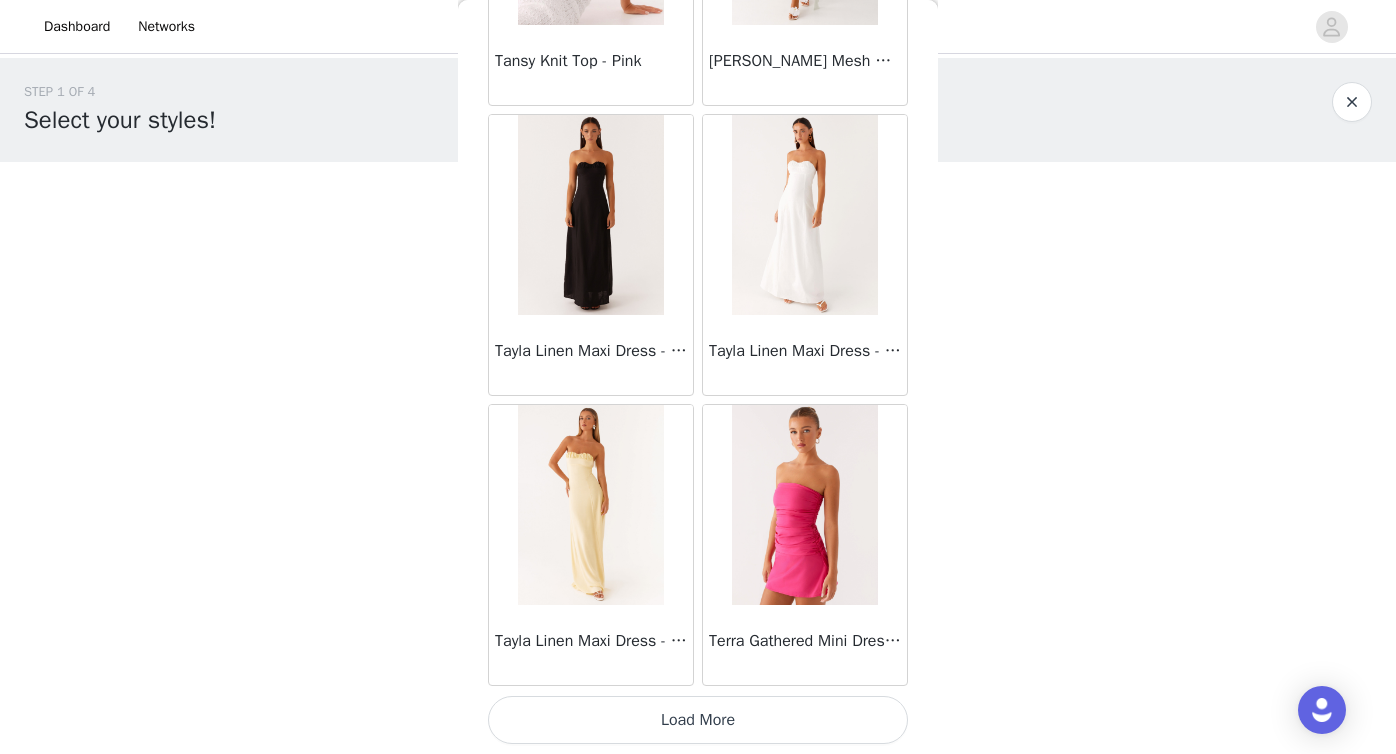 click on "Load More" at bounding box center (698, 720) 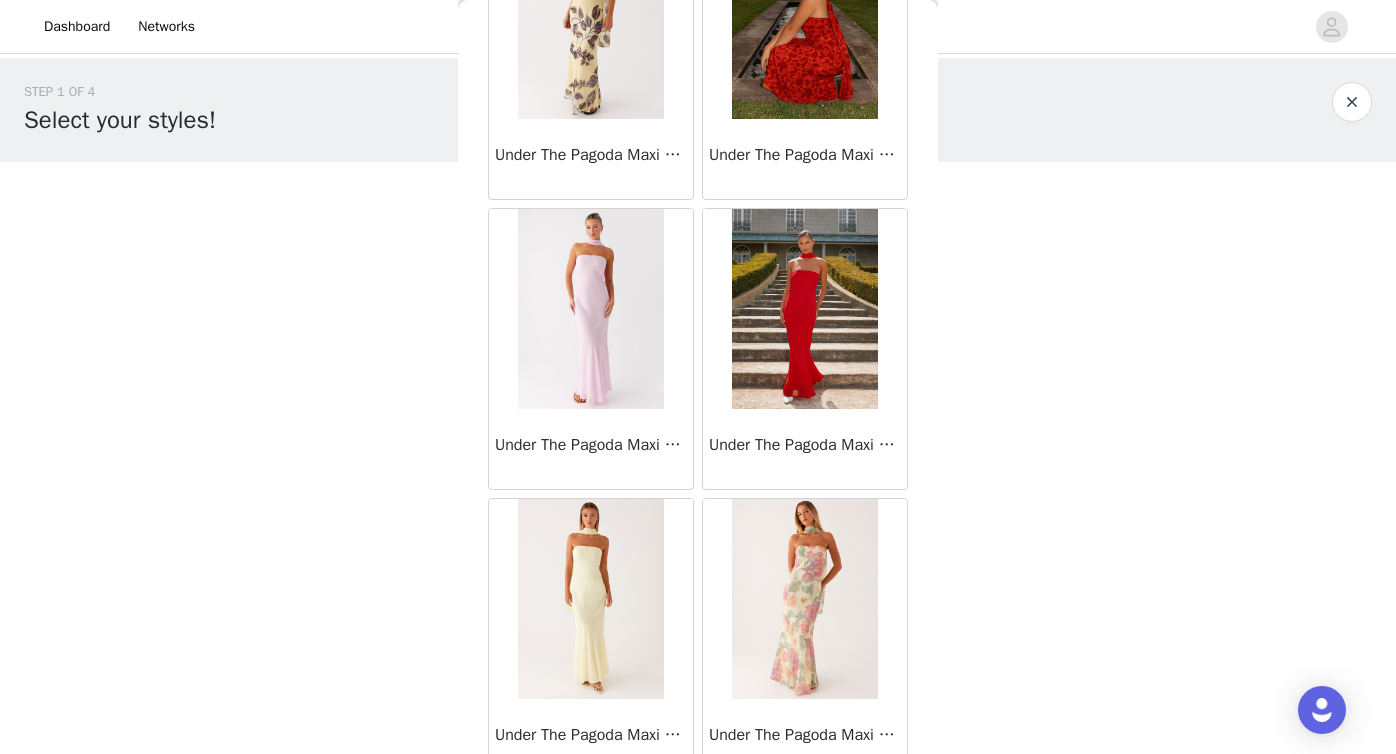 scroll, scrollTop: 60306, scrollLeft: 0, axis: vertical 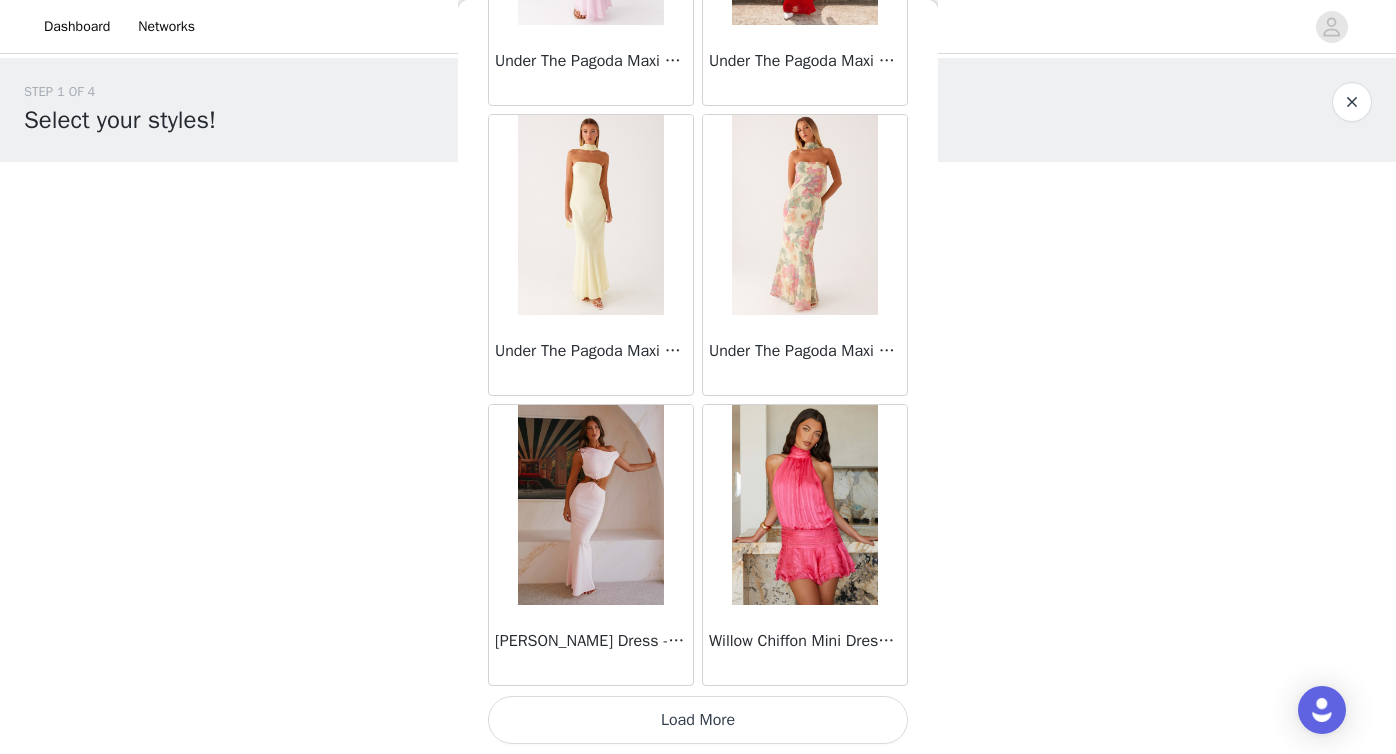 click on "Load More" at bounding box center [698, 720] 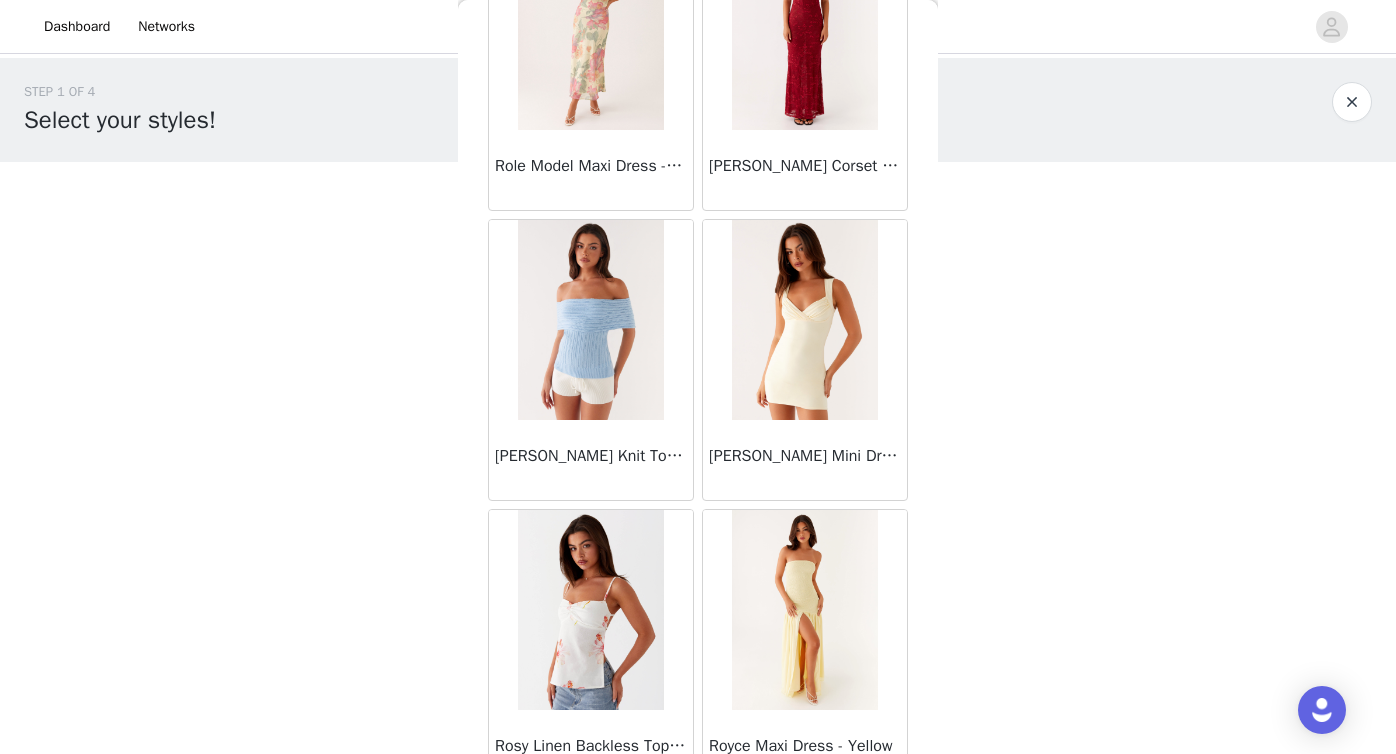 scroll, scrollTop: 47921, scrollLeft: 0, axis: vertical 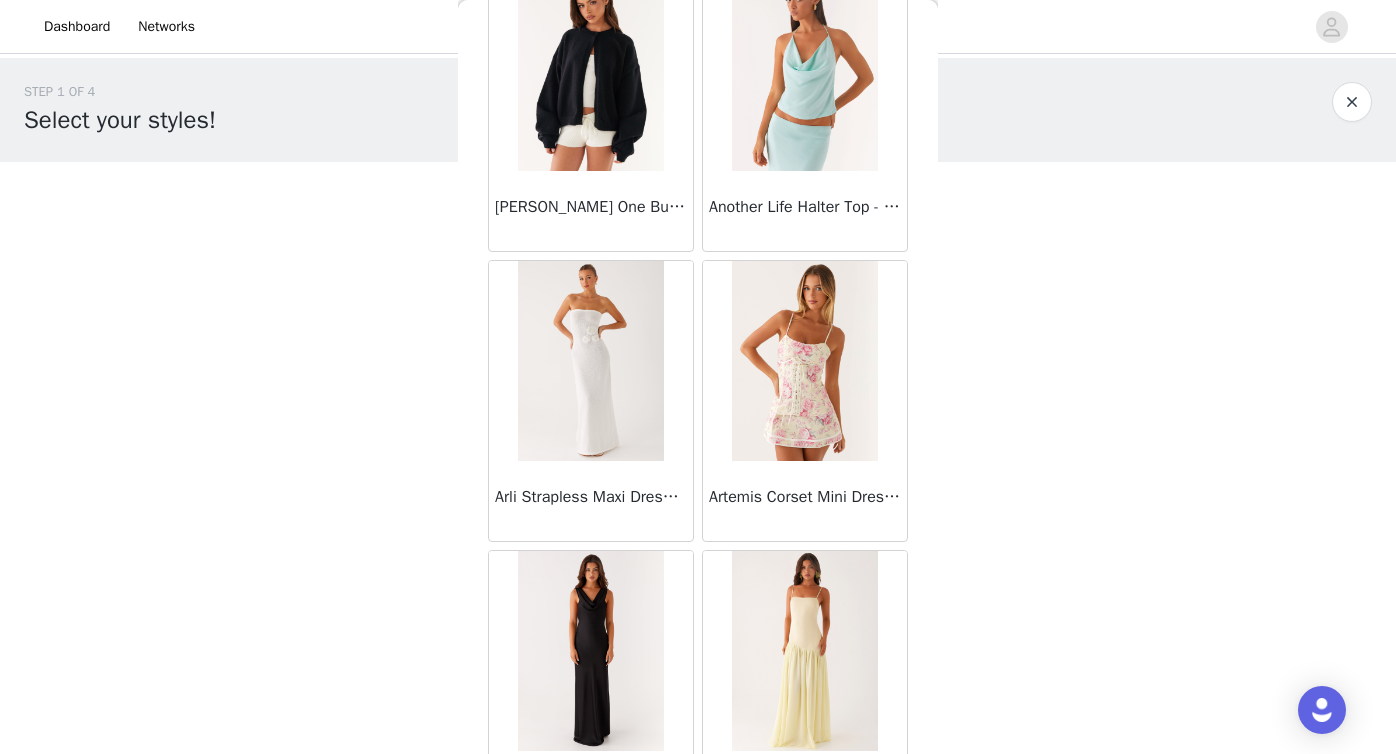 click at bounding box center (804, 361) 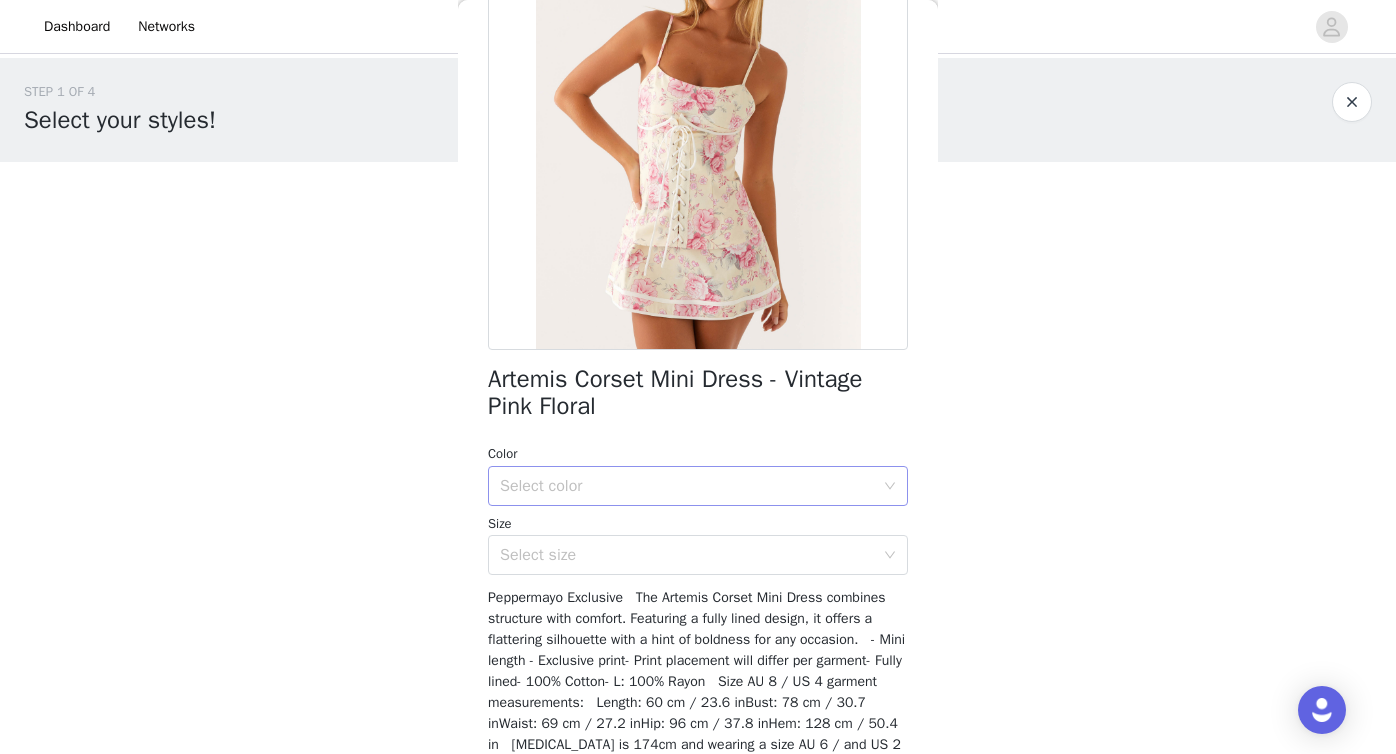 scroll, scrollTop: 201, scrollLeft: 0, axis: vertical 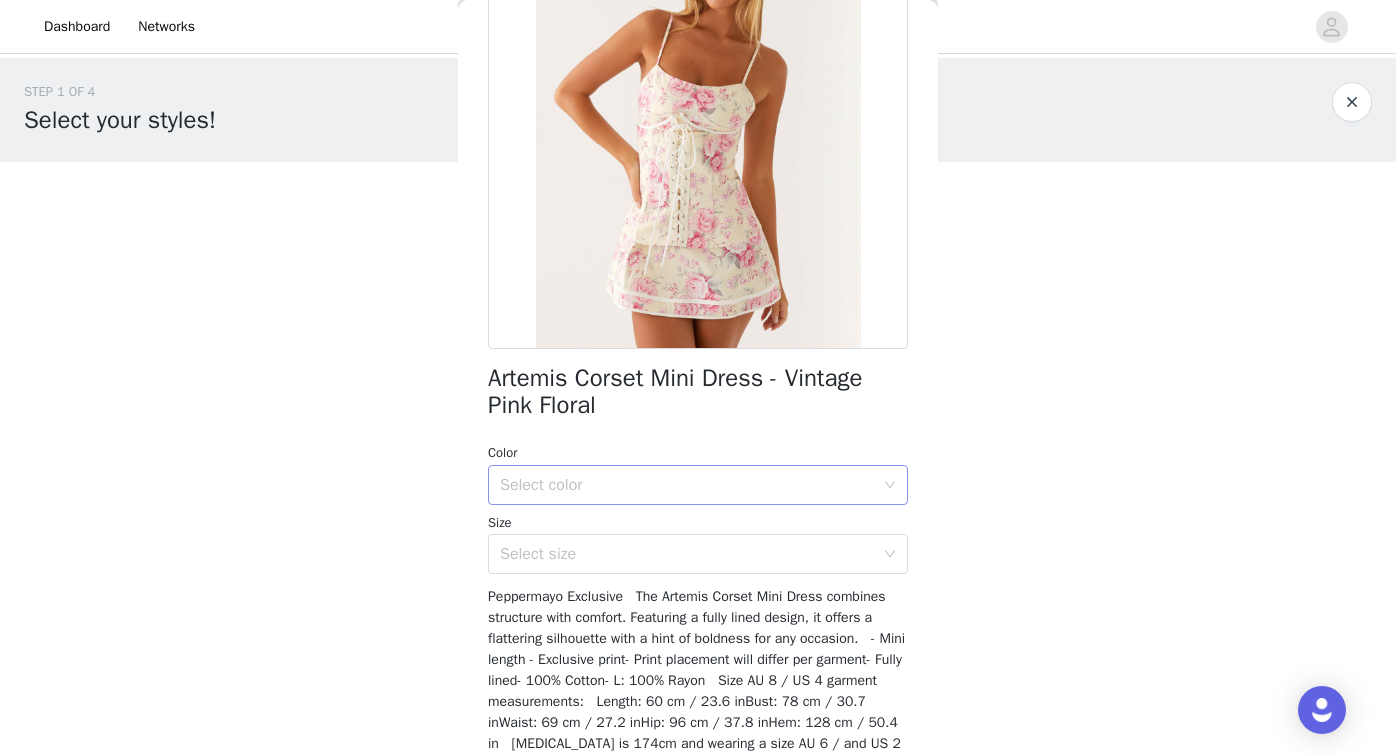 click on "Select color" at bounding box center [687, 485] 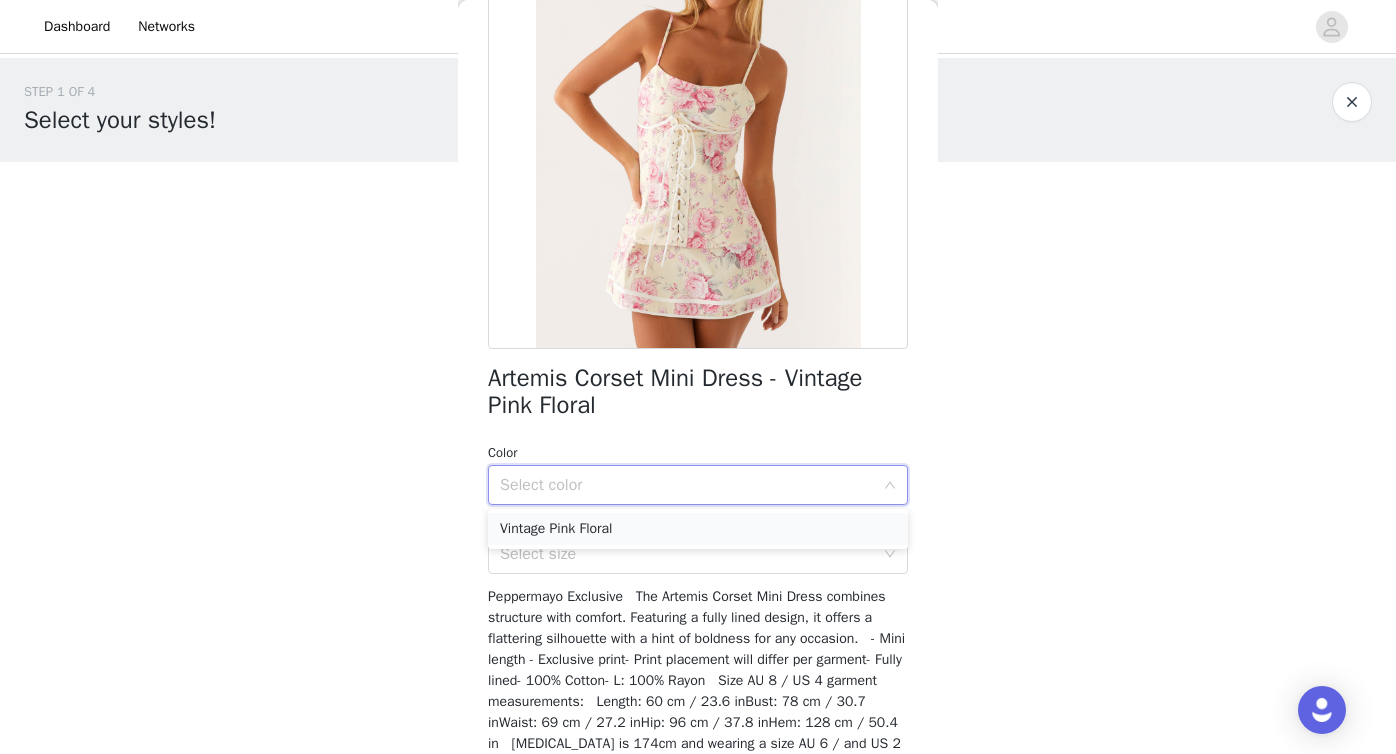 click on "Vintage Pink Floral" at bounding box center (698, 529) 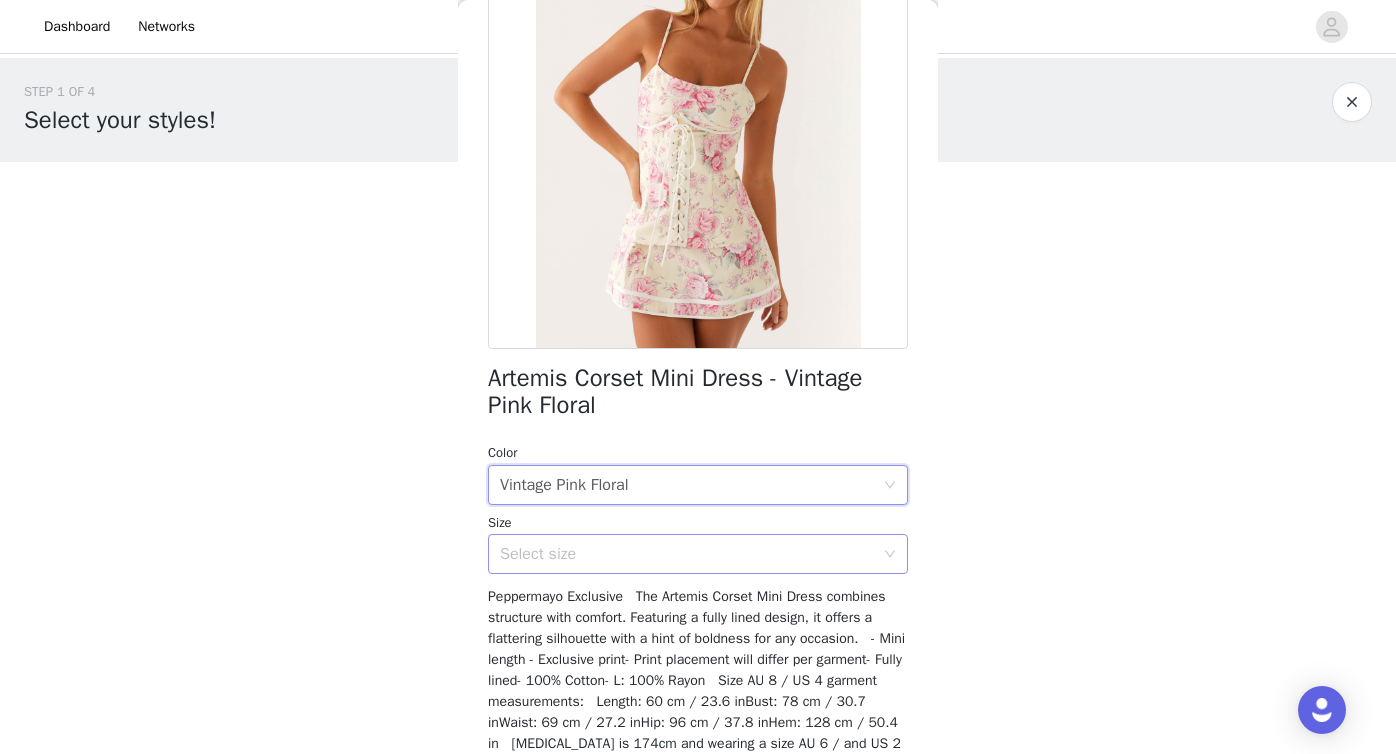 click on "Select size" at bounding box center [687, 554] 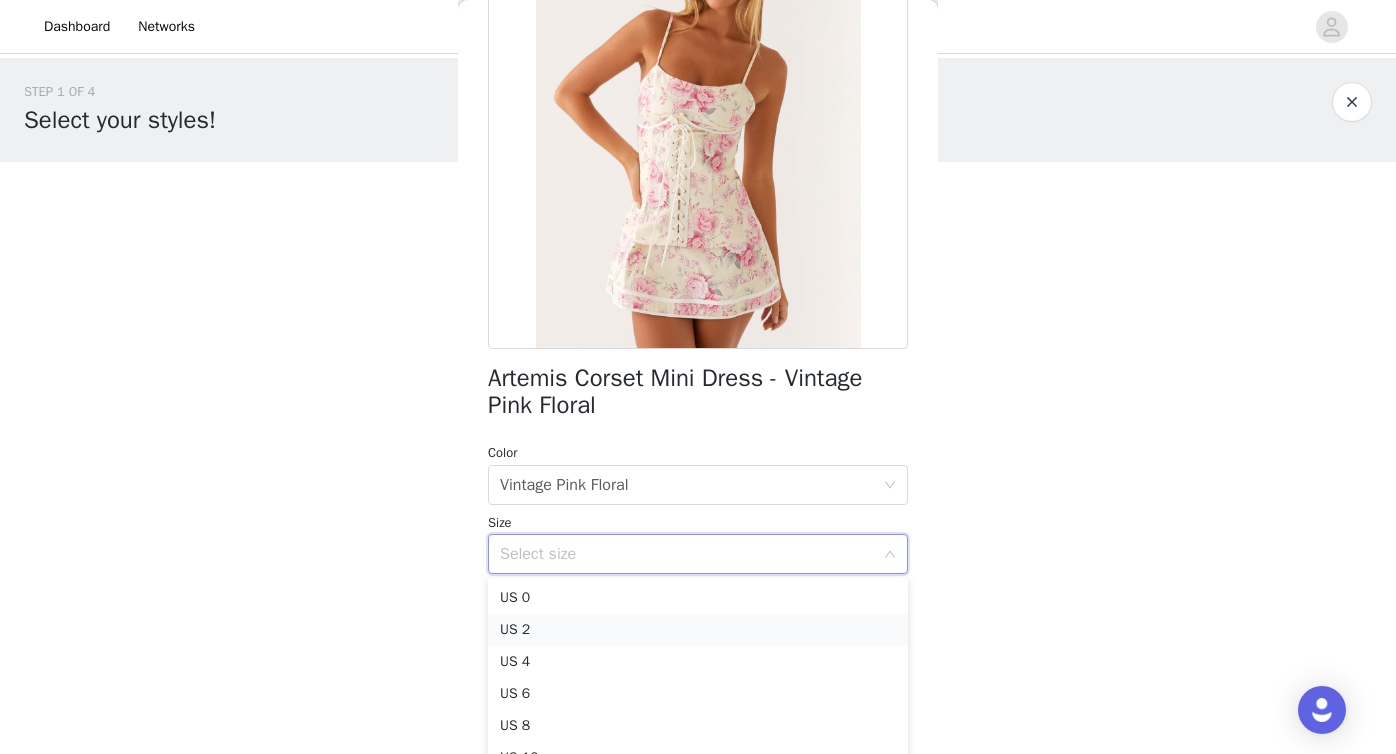 click on "US 2" at bounding box center (698, 630) 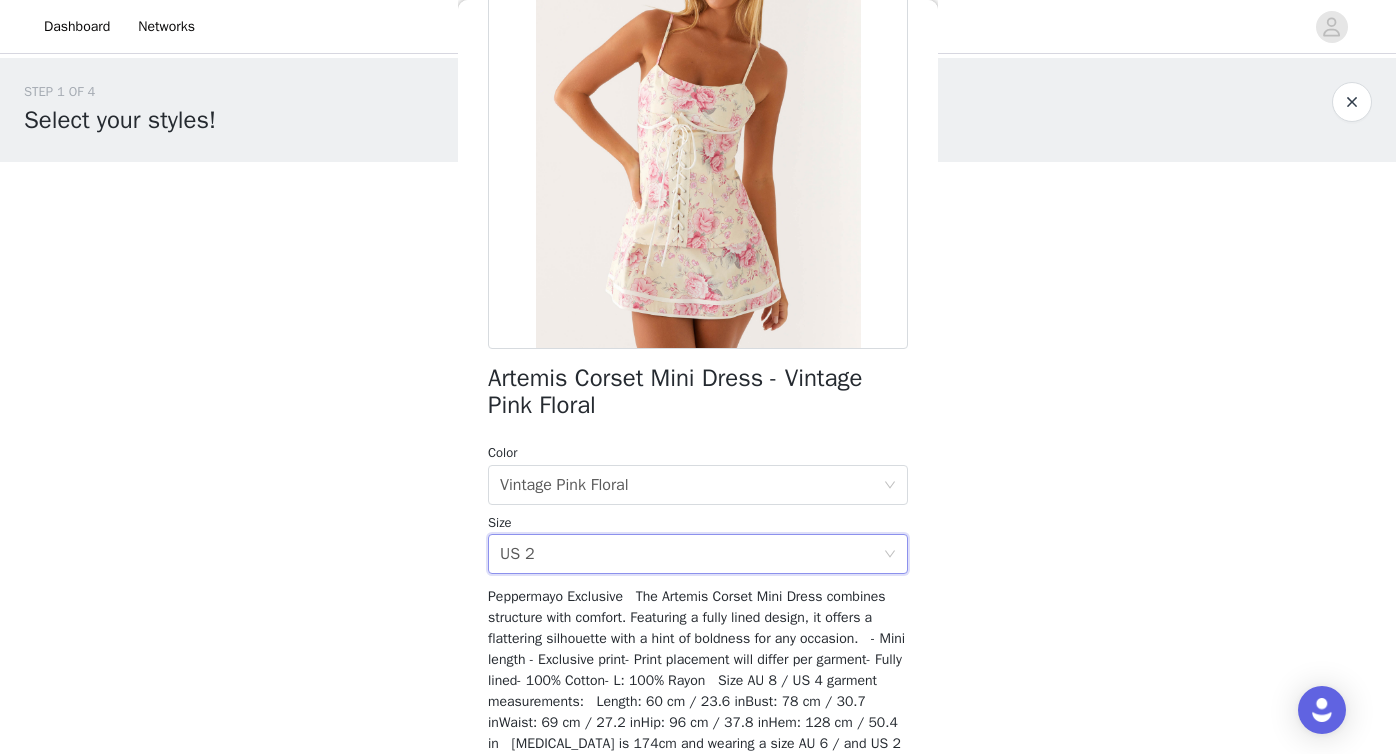 scroll, scrollTop: 306, scrollLeft: 0, axis: vertical 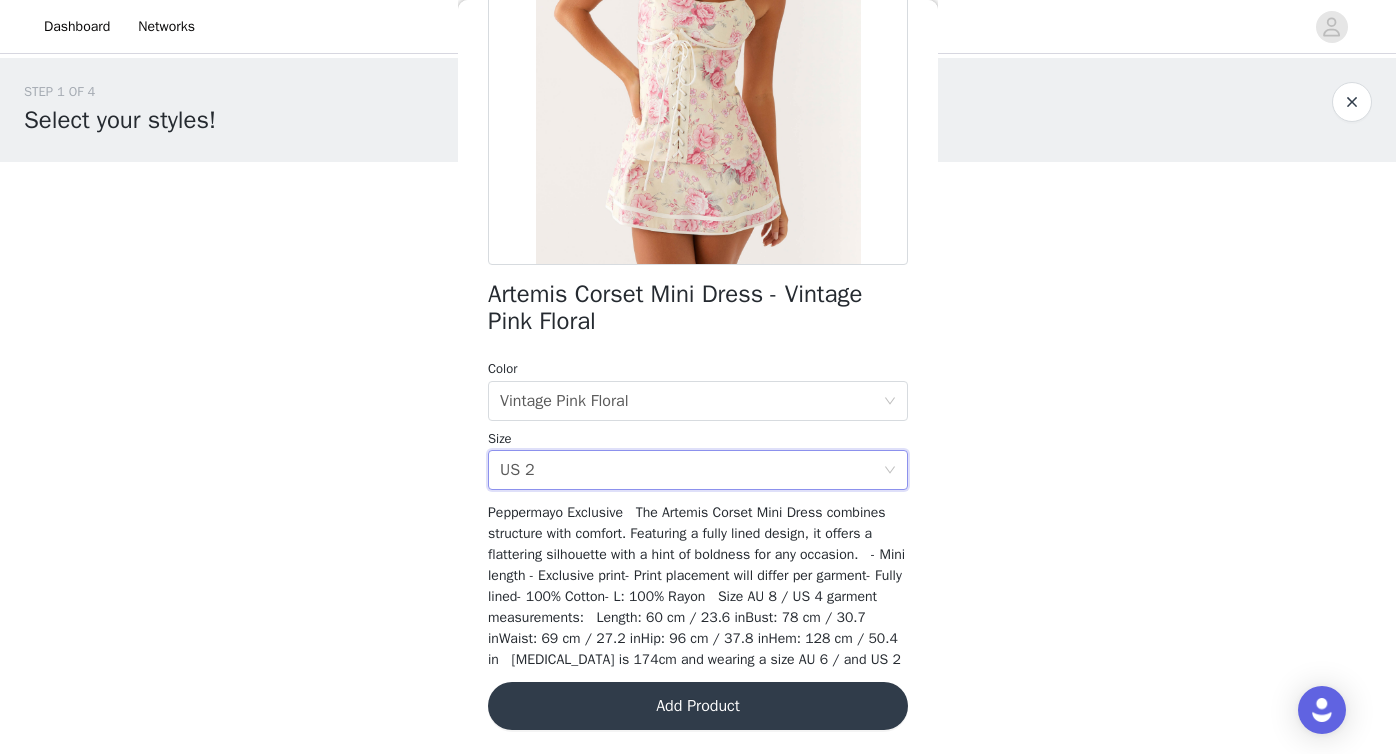 click on "Add Product" at bounding box center [698, 706] 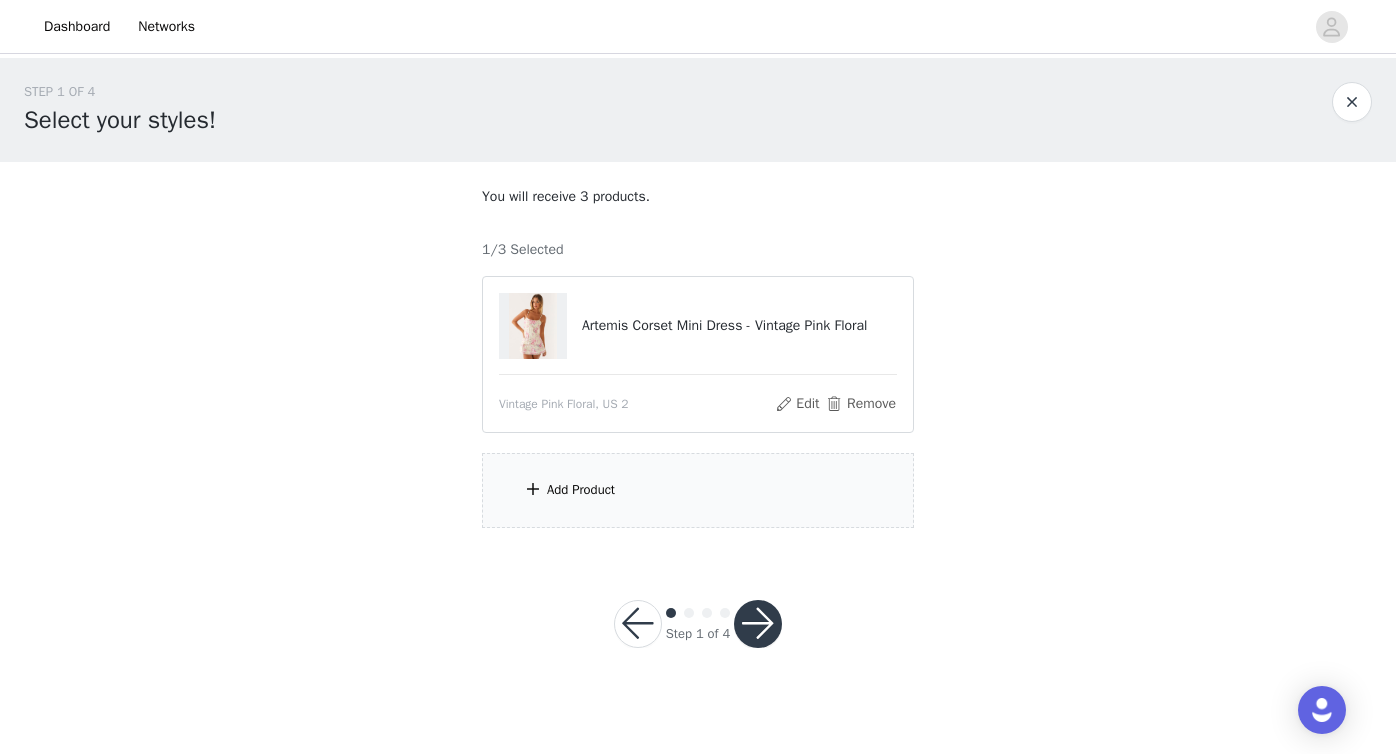 click on "Add Product" at bounding box center (698, 490) 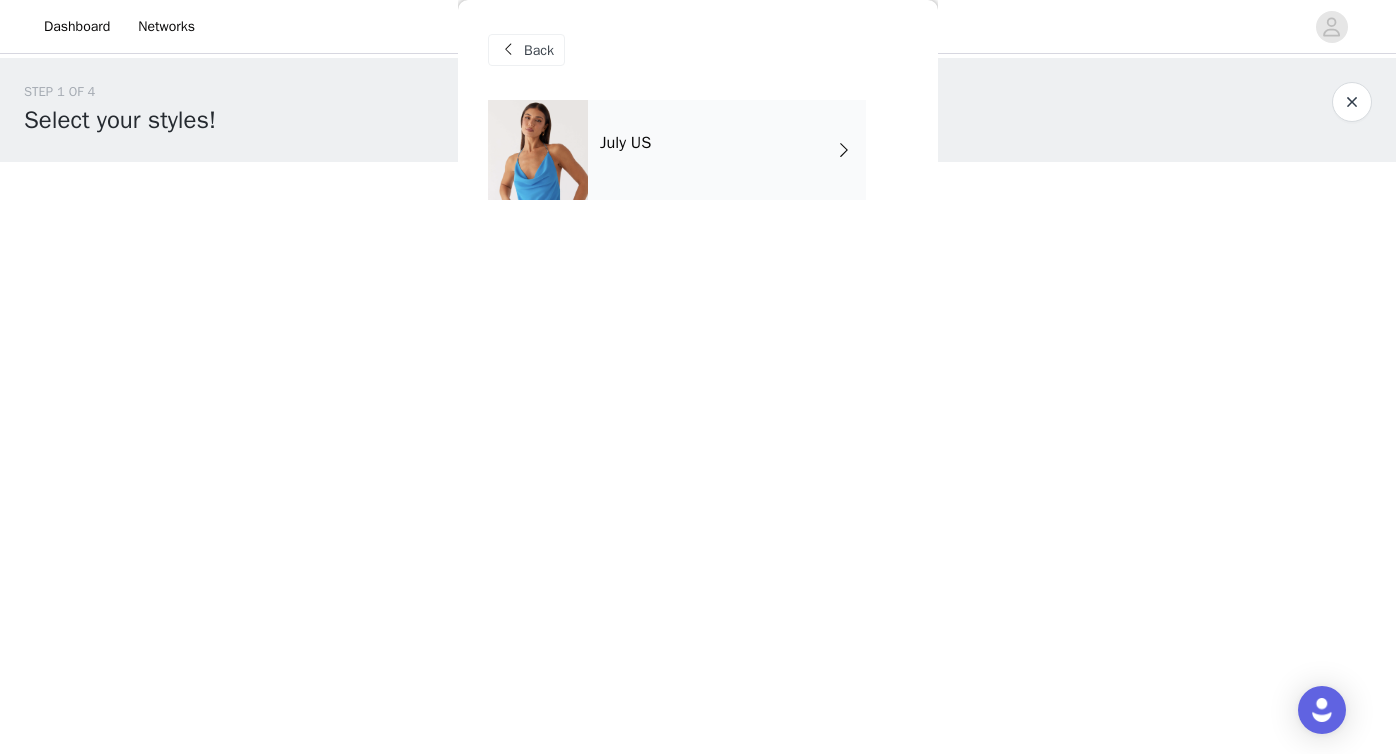 click on "July US" at bounding box center [727, 150] 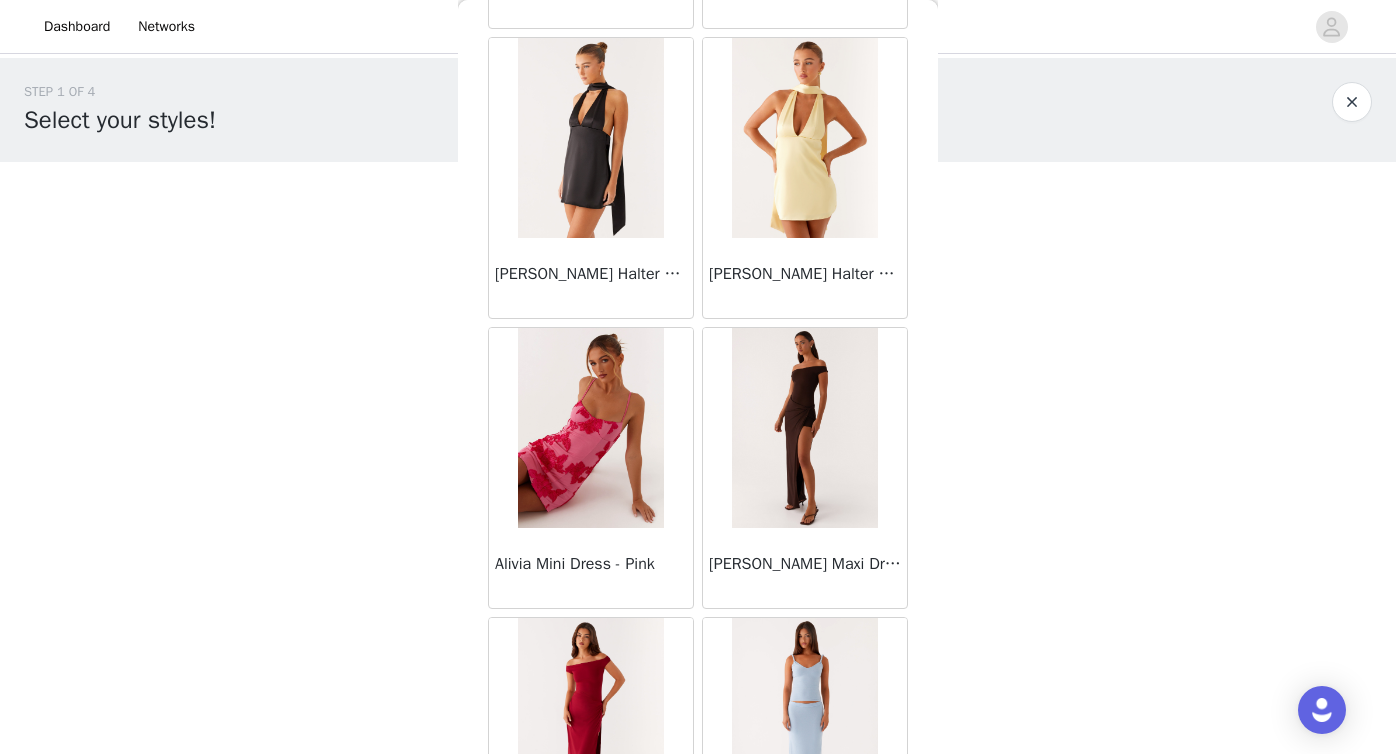 scroll, scrollTop: 1512, scrollLeft: 0, axis: vertical 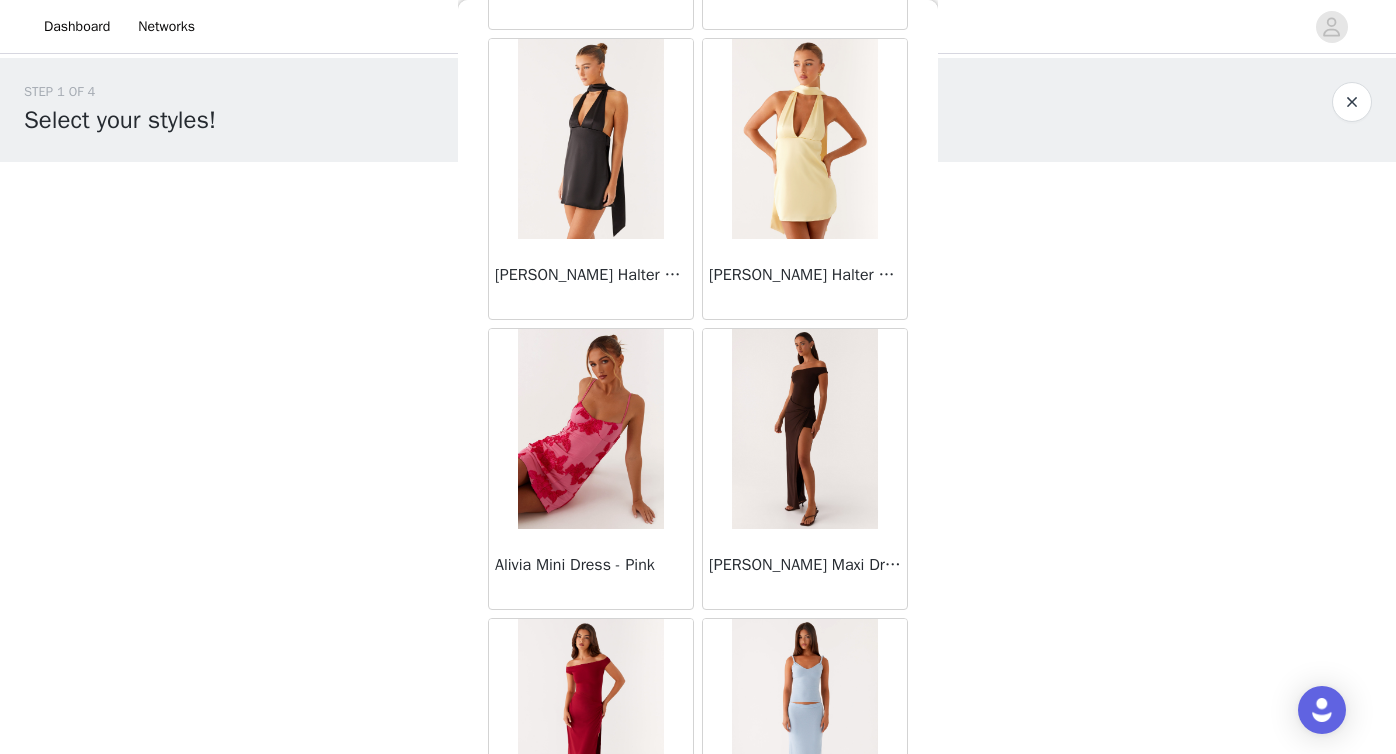 click at bounding box center [590, 139] 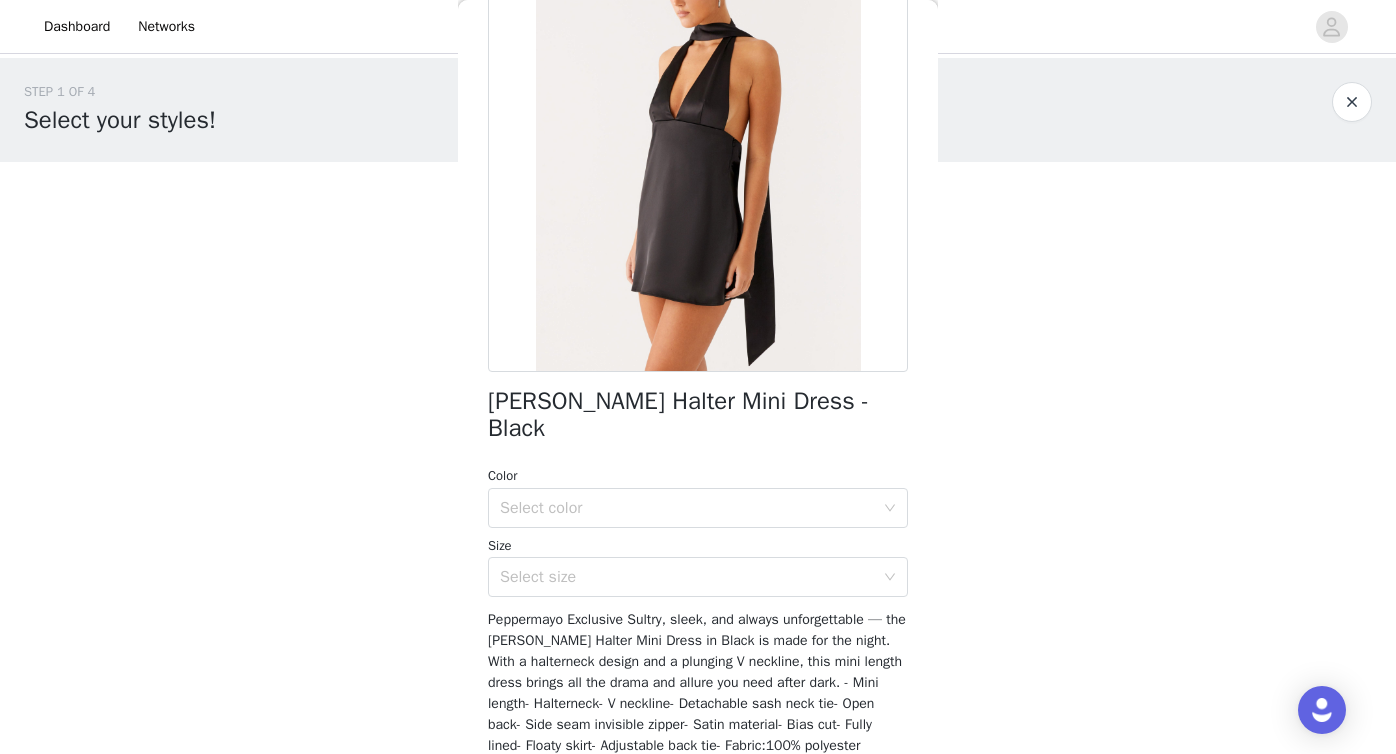 scroll, scrollTop: 175, scrollLeft: 0, axis: vertical 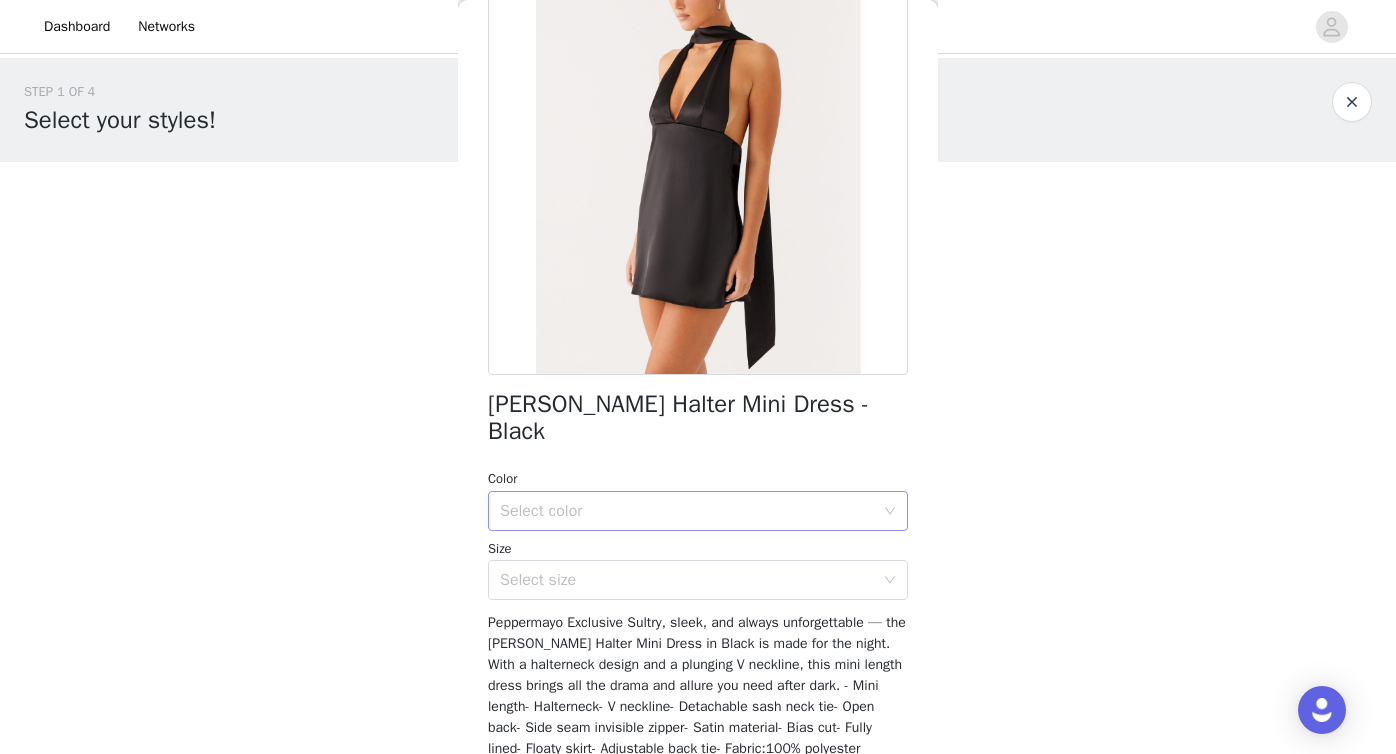 click on "Select color" at bounding box center [691, 511] 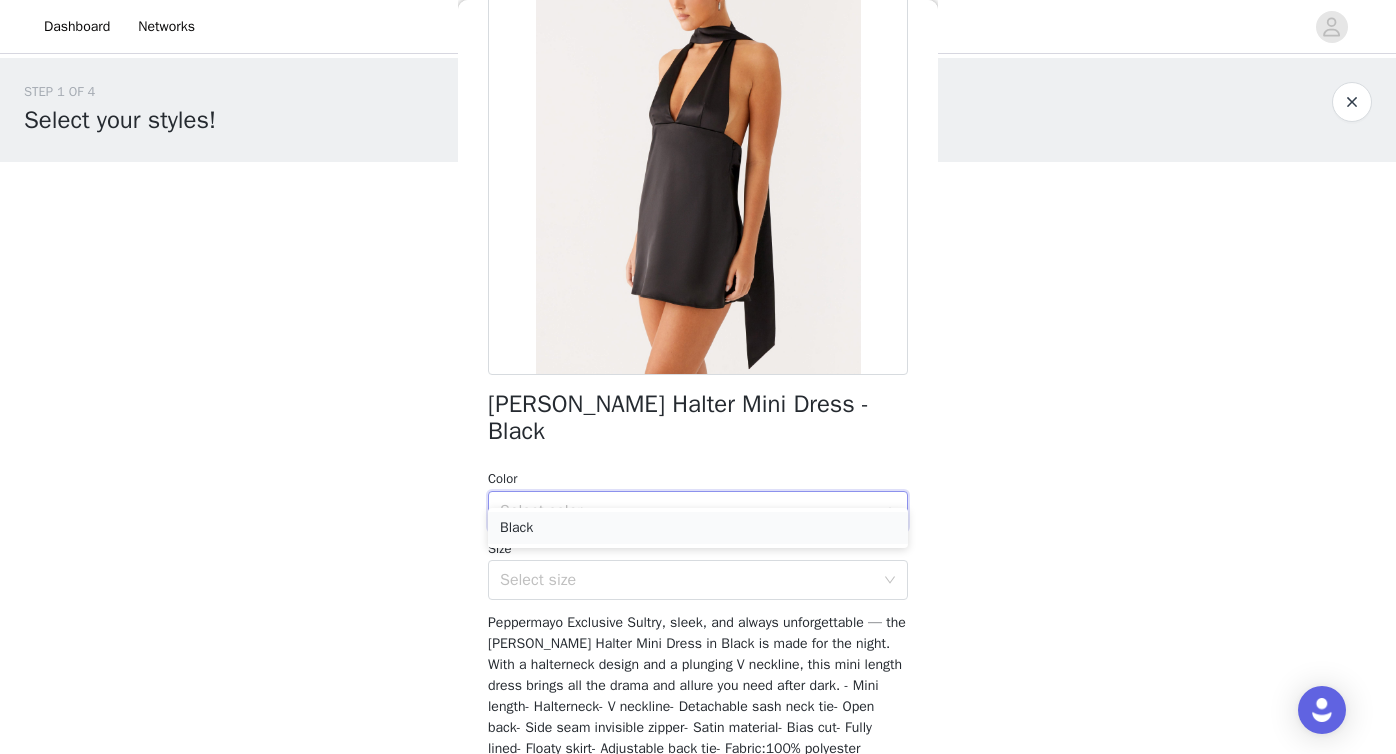 click on "Black" at bounding box center [698, 528] 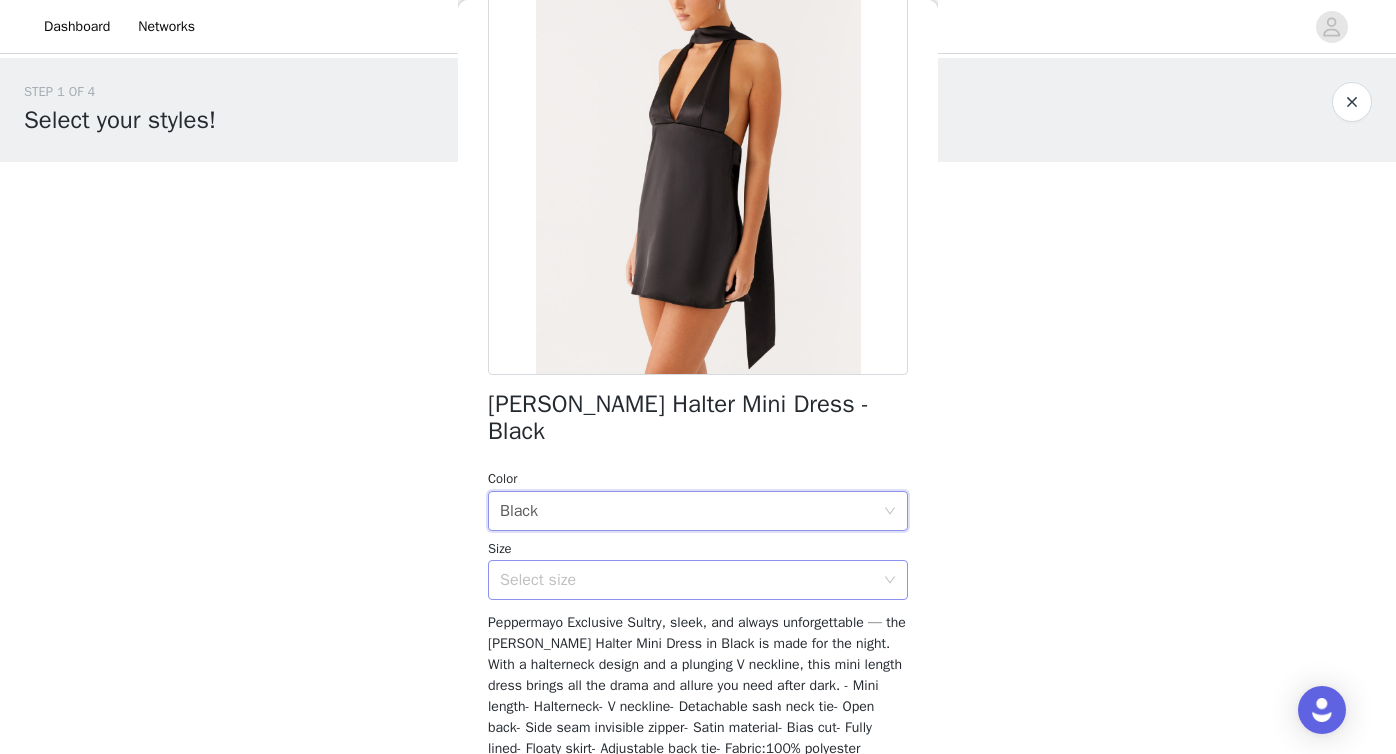 click on "Select size" at bounding box center (687, 580) 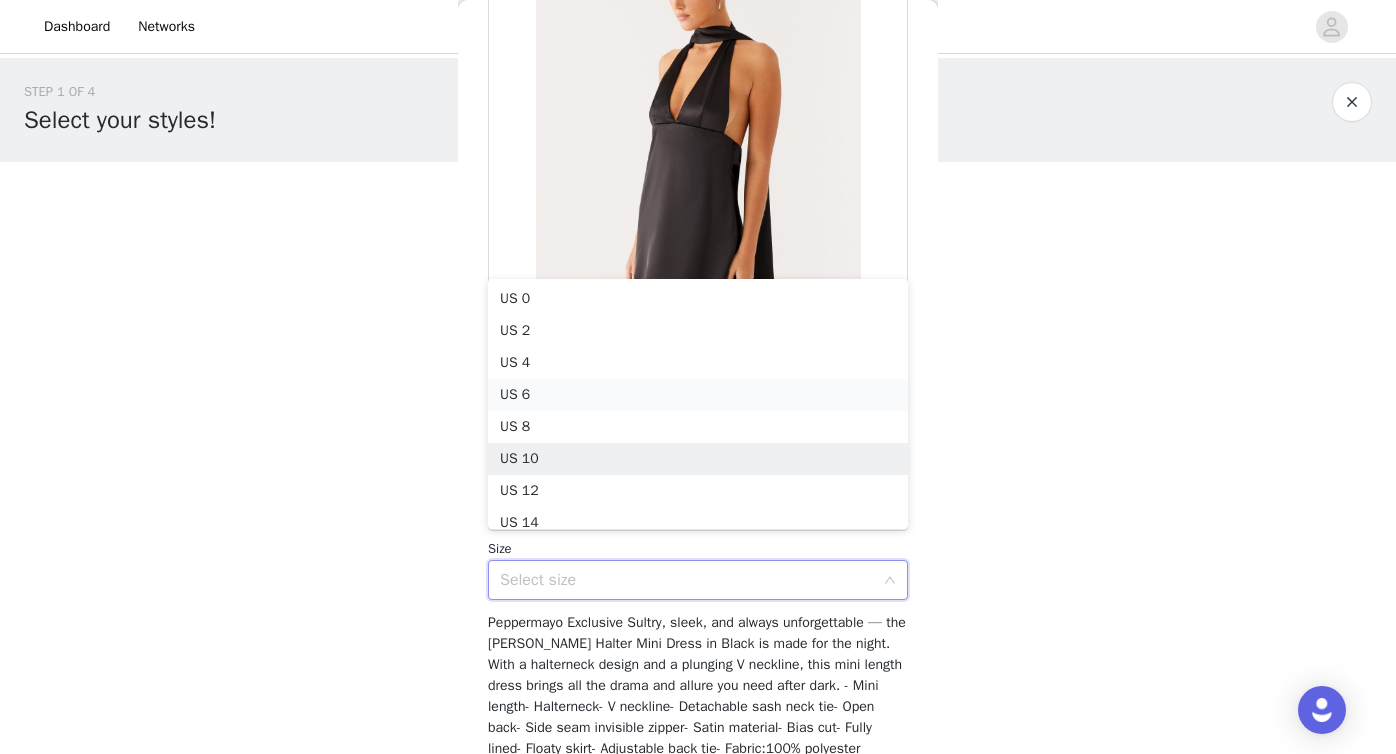 scroll, scrollTop: 10, scrollLeft: 0, axis: vertical 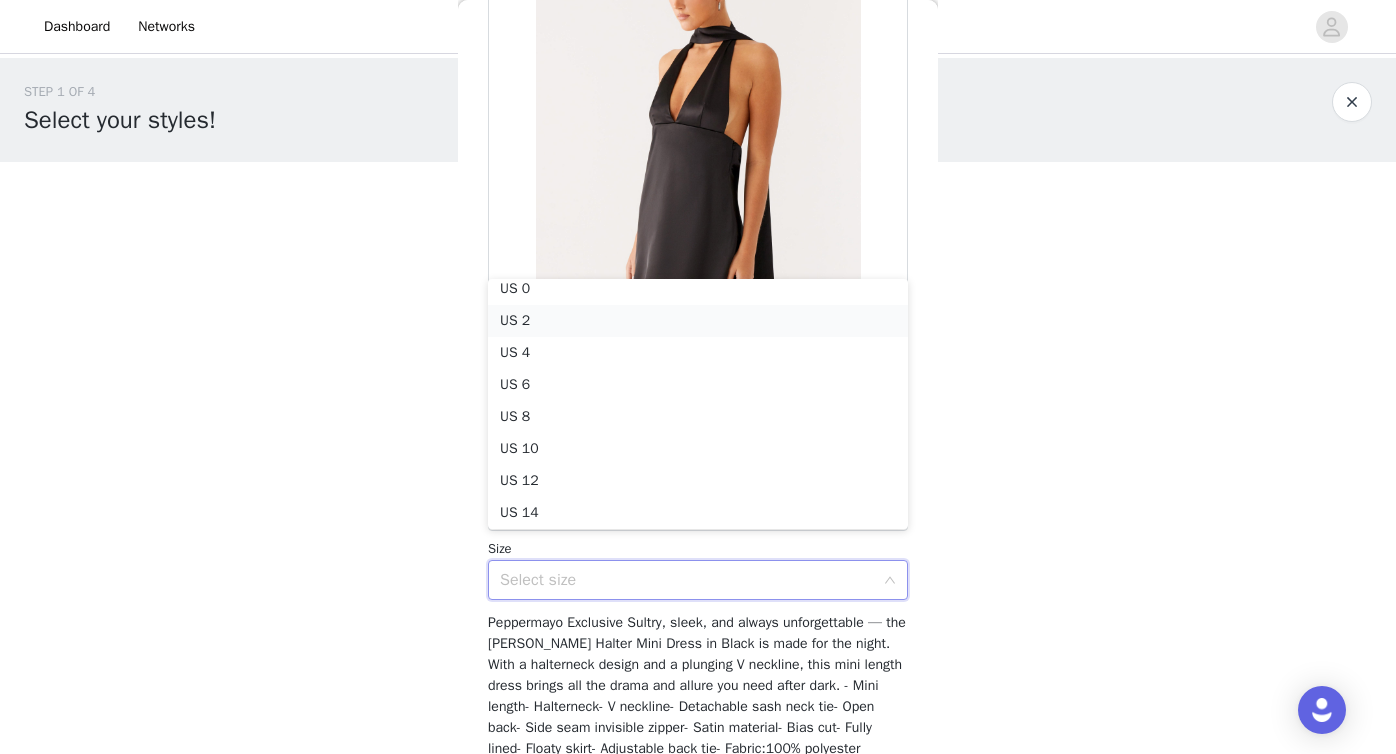 click on "US 2" at bounding box center [698, 321] 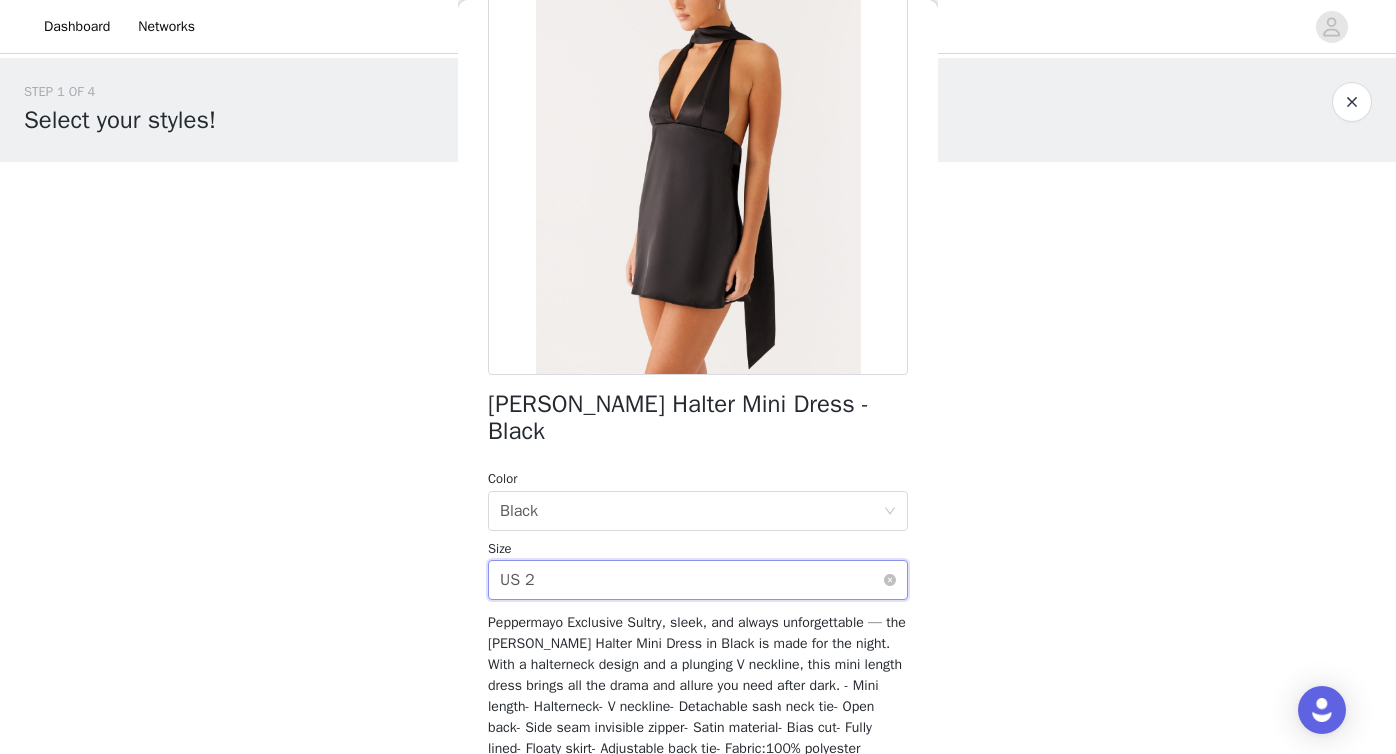 scroll, scrollTop: 321, scrollLeft: 0, axis: vertical 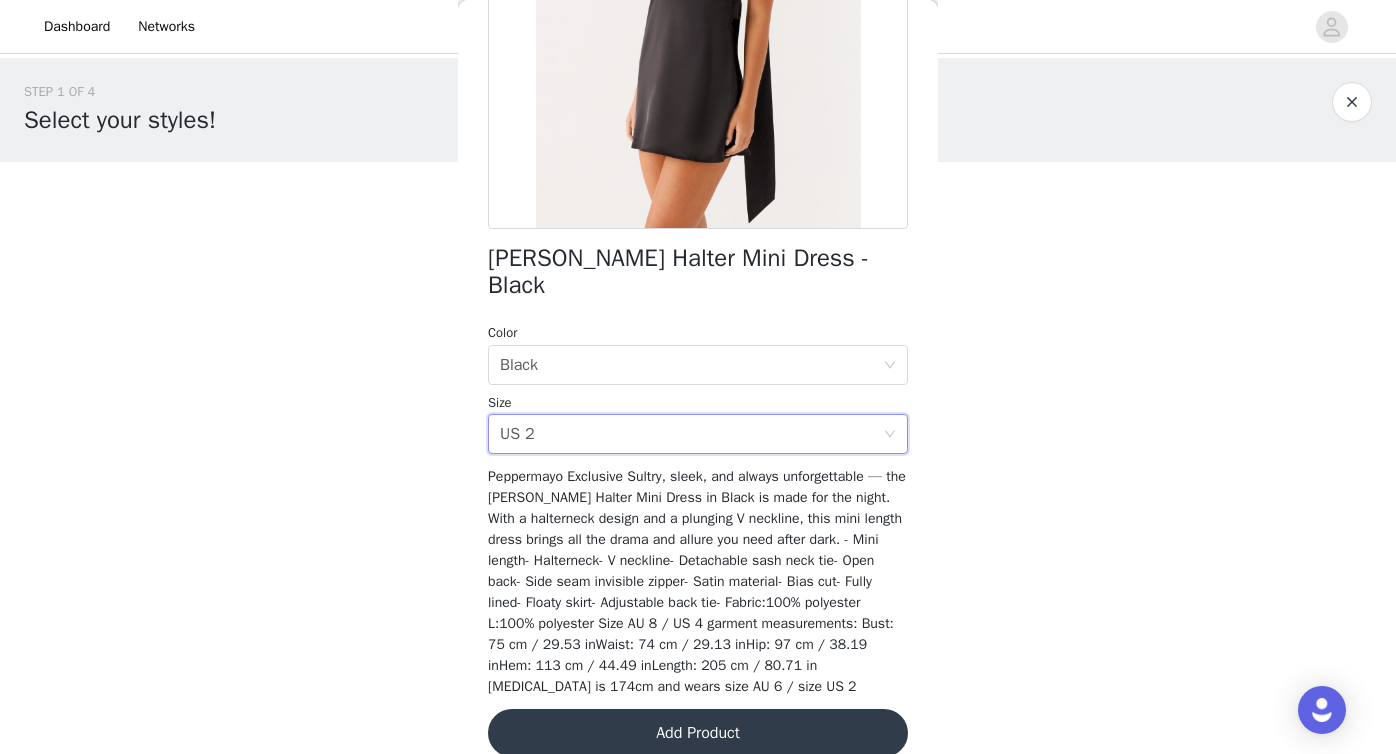 click on "Add Product" at bounding box center [698, 733] 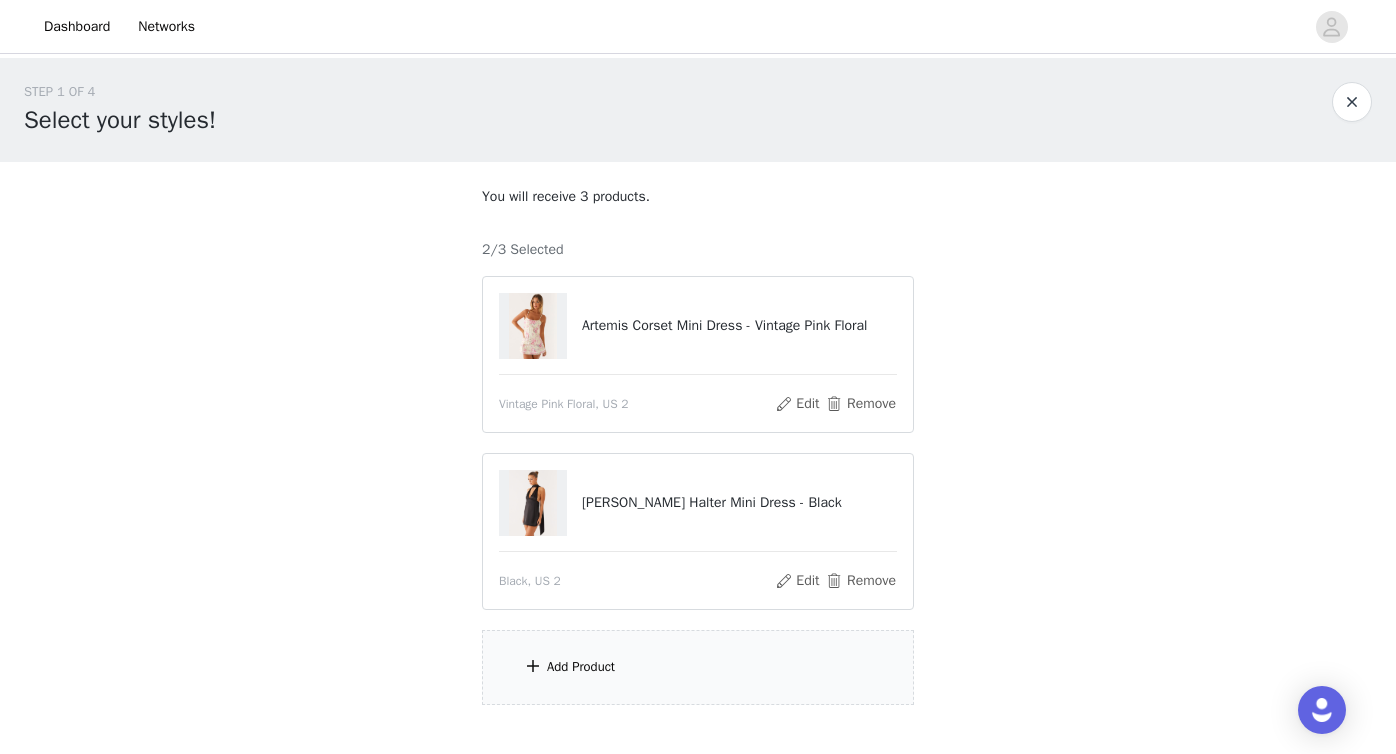 click on "Add Product" at bounding box center (698, 667) 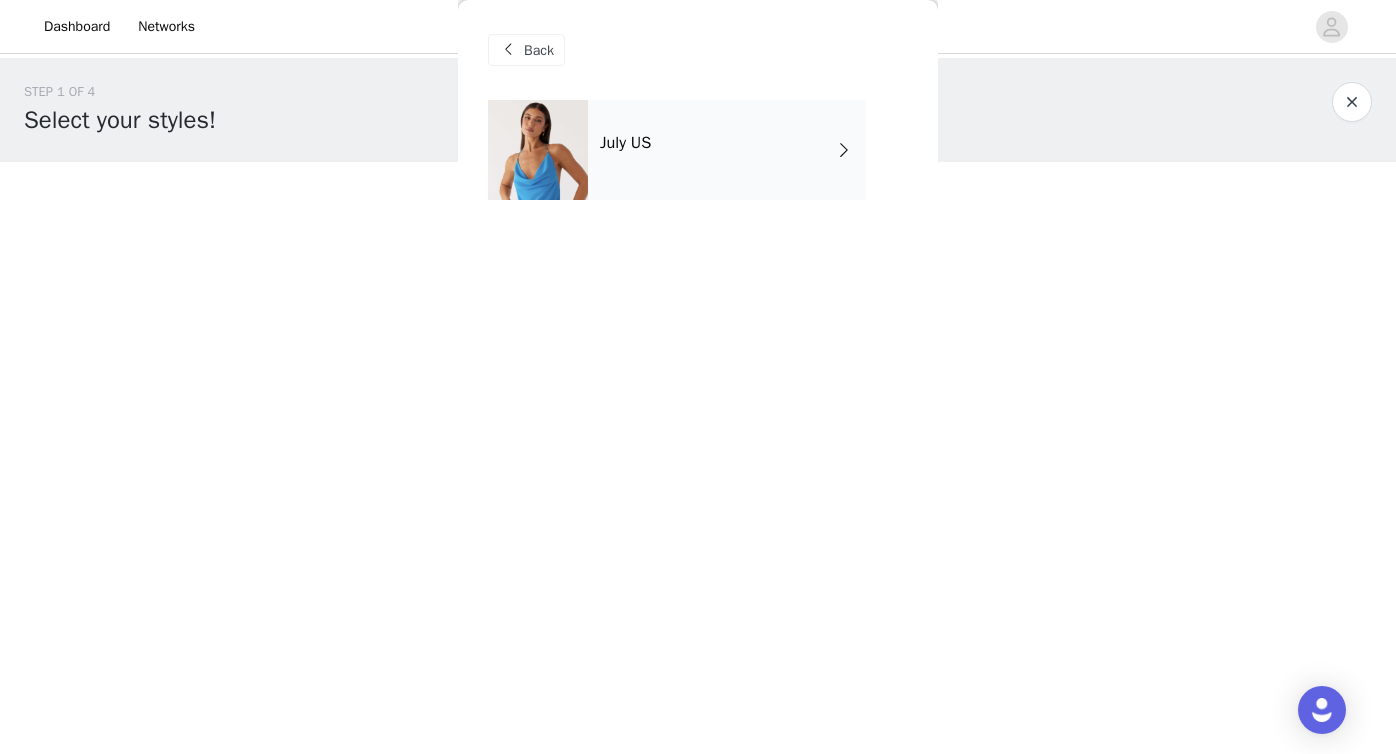 click on "July US" at bounding box center [727, 150] 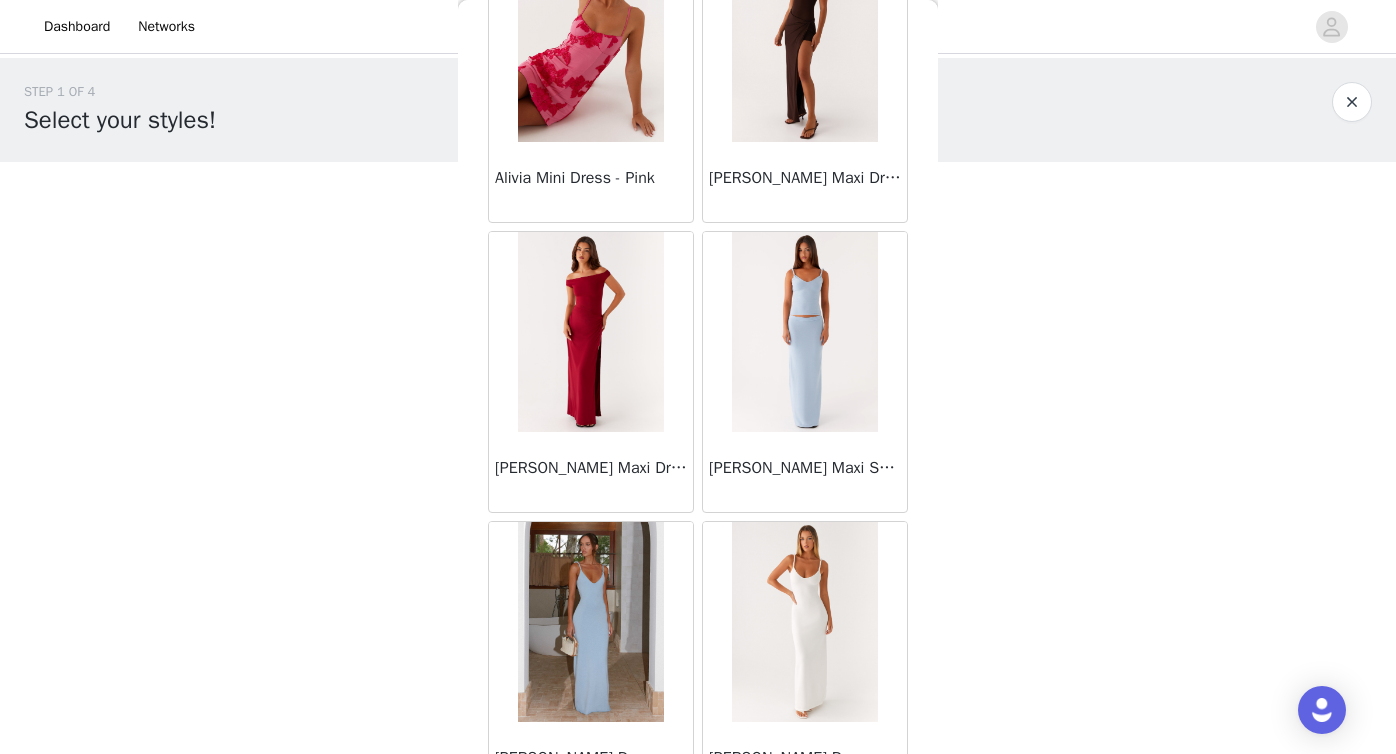 scroll, scrollTop: 2306, scrollLeft: 0, axis: vertical 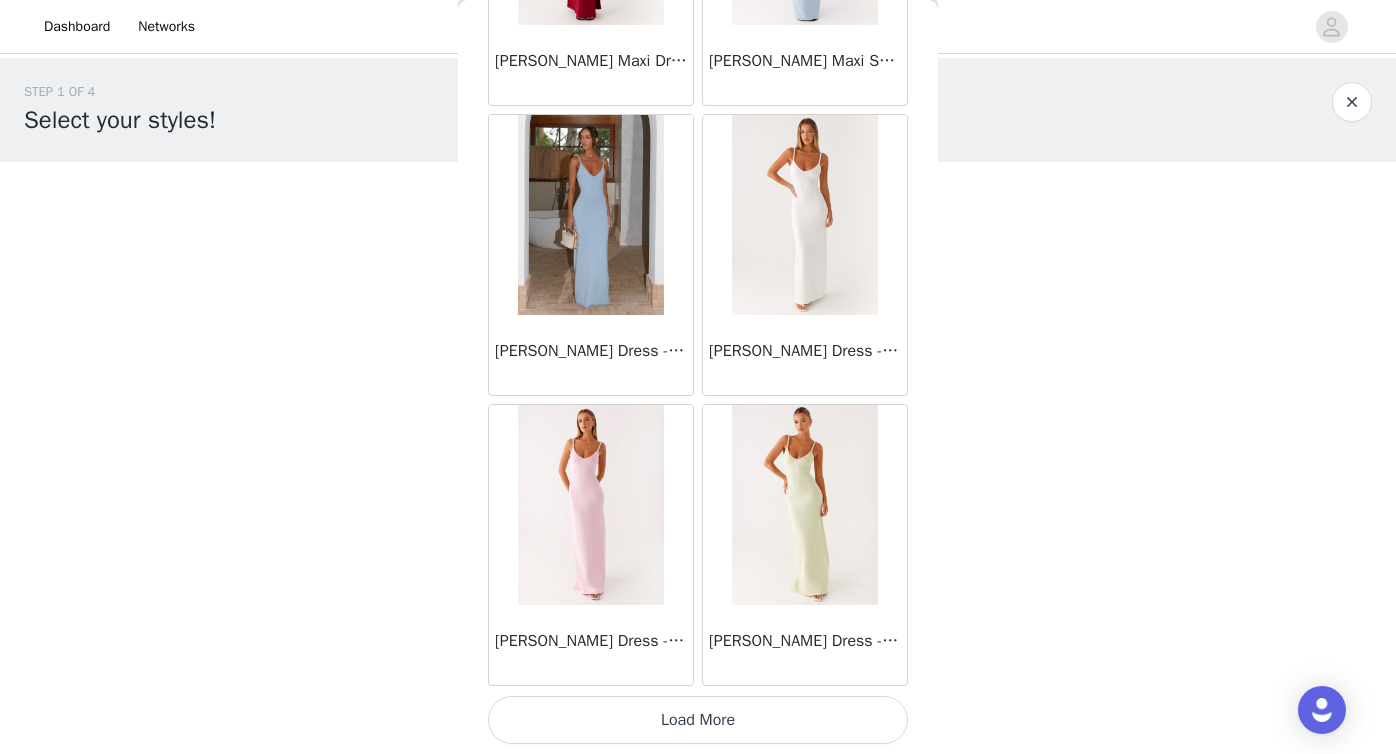 click on "Load More" at bounding box center (698, 720) 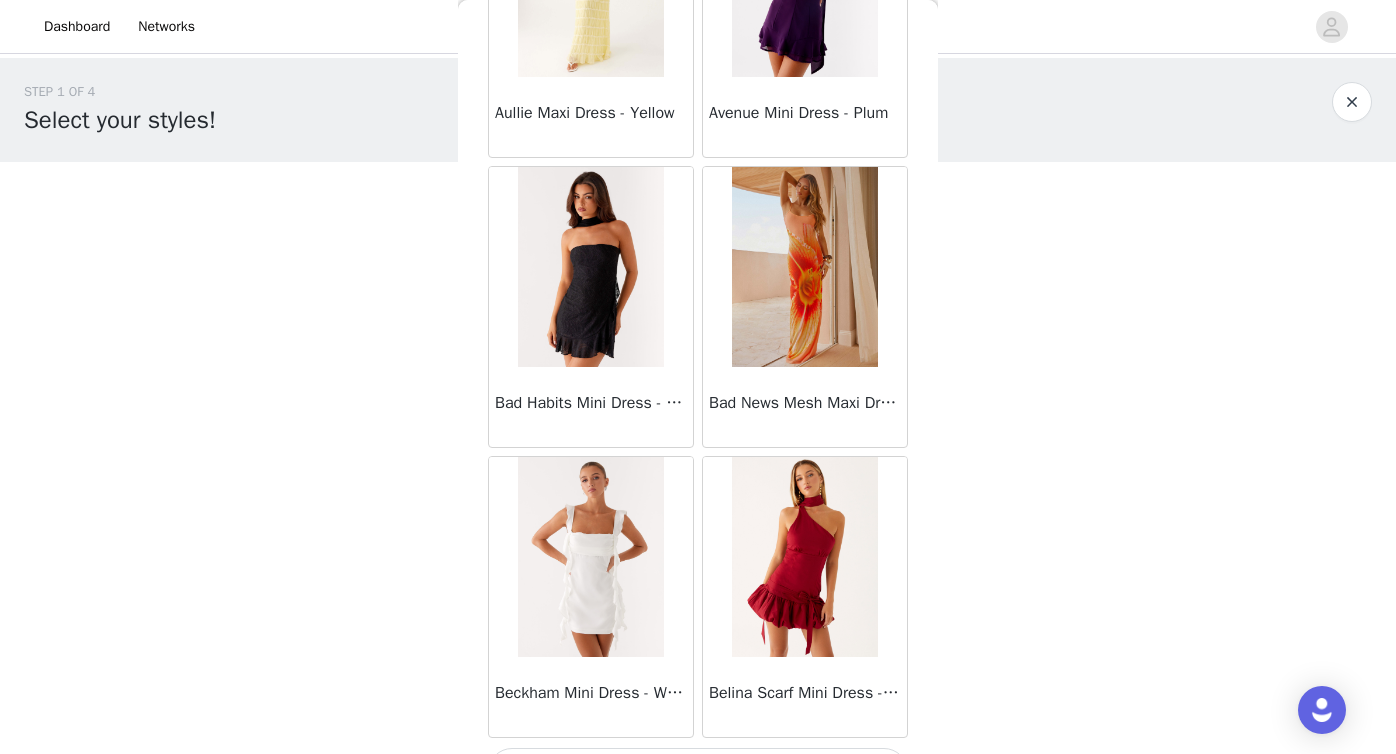 scroll, scrollTop: 5206, scrollLeft: 0, axis: vertical 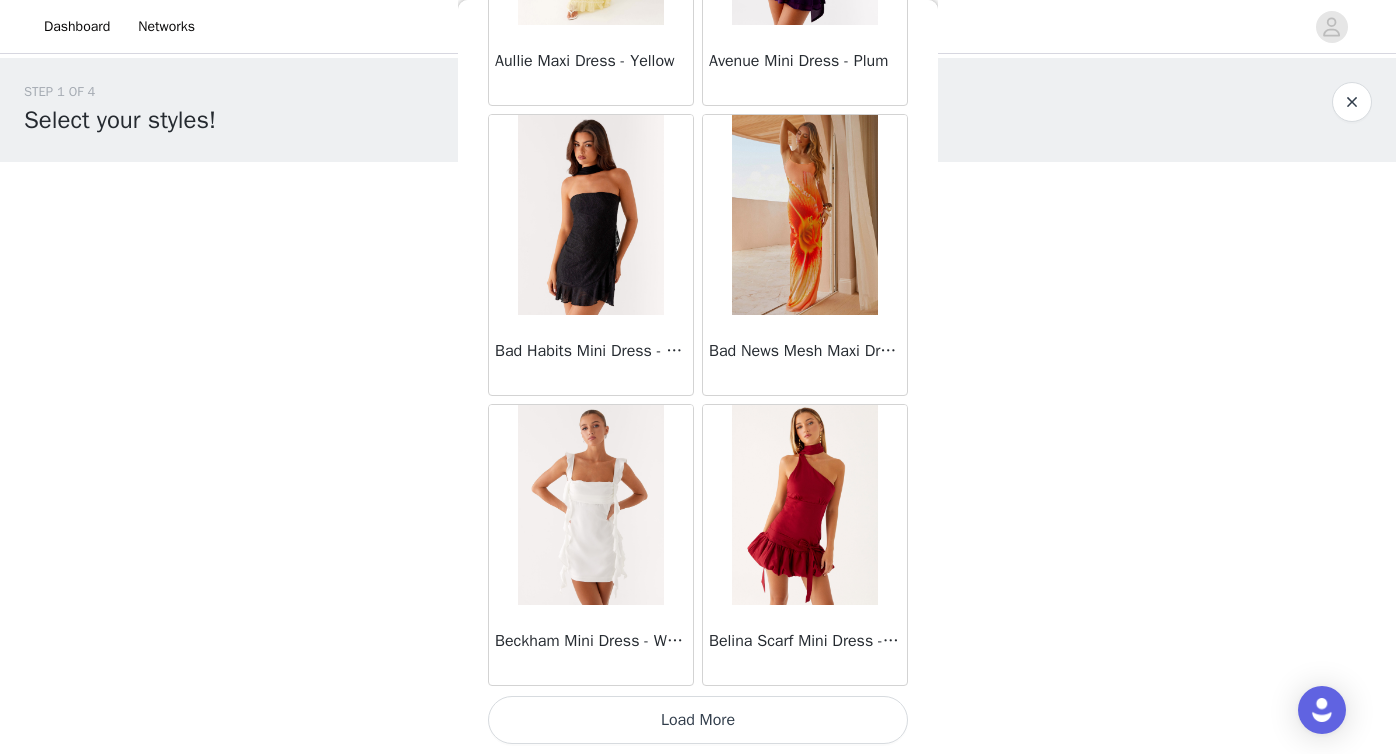 click on "Load More" at bounding box center [698, 720] 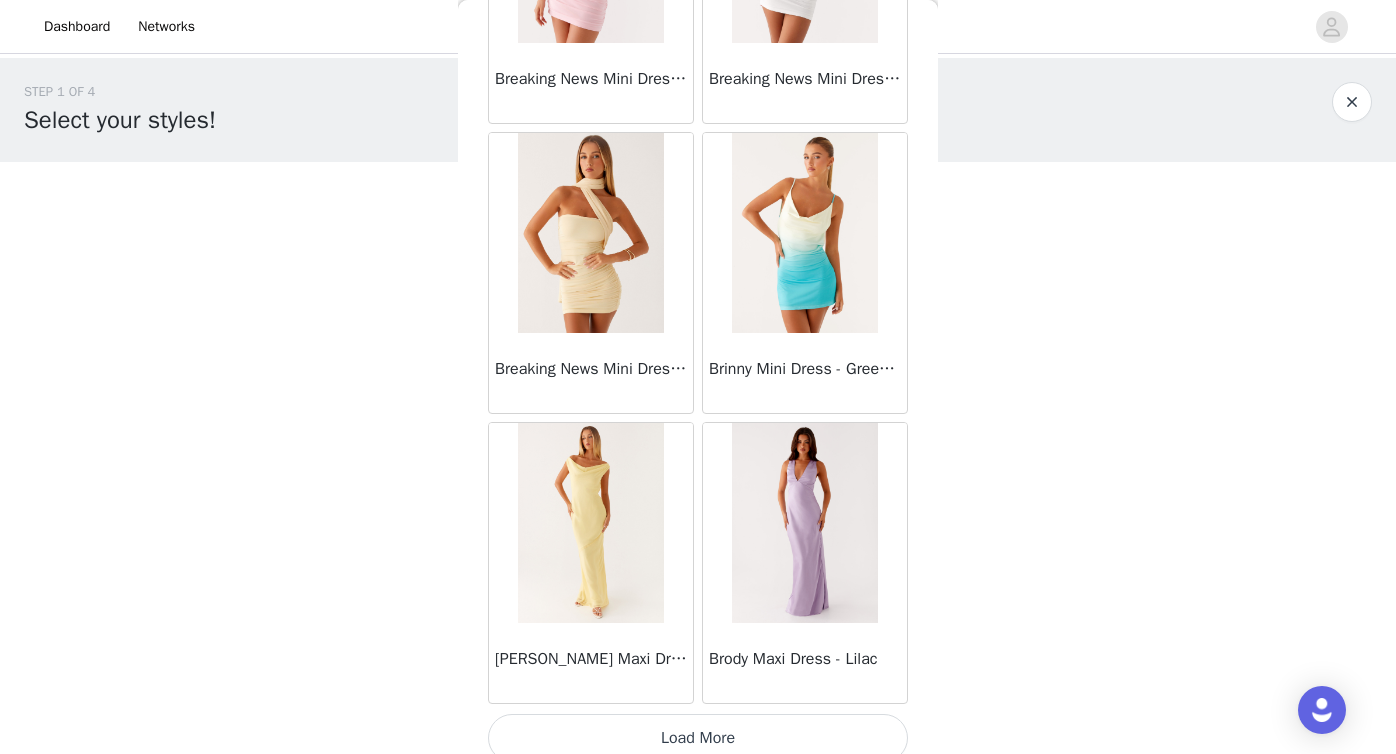 scroll, scrollTop: 8106, scrollLeft: 0, axis: vertical 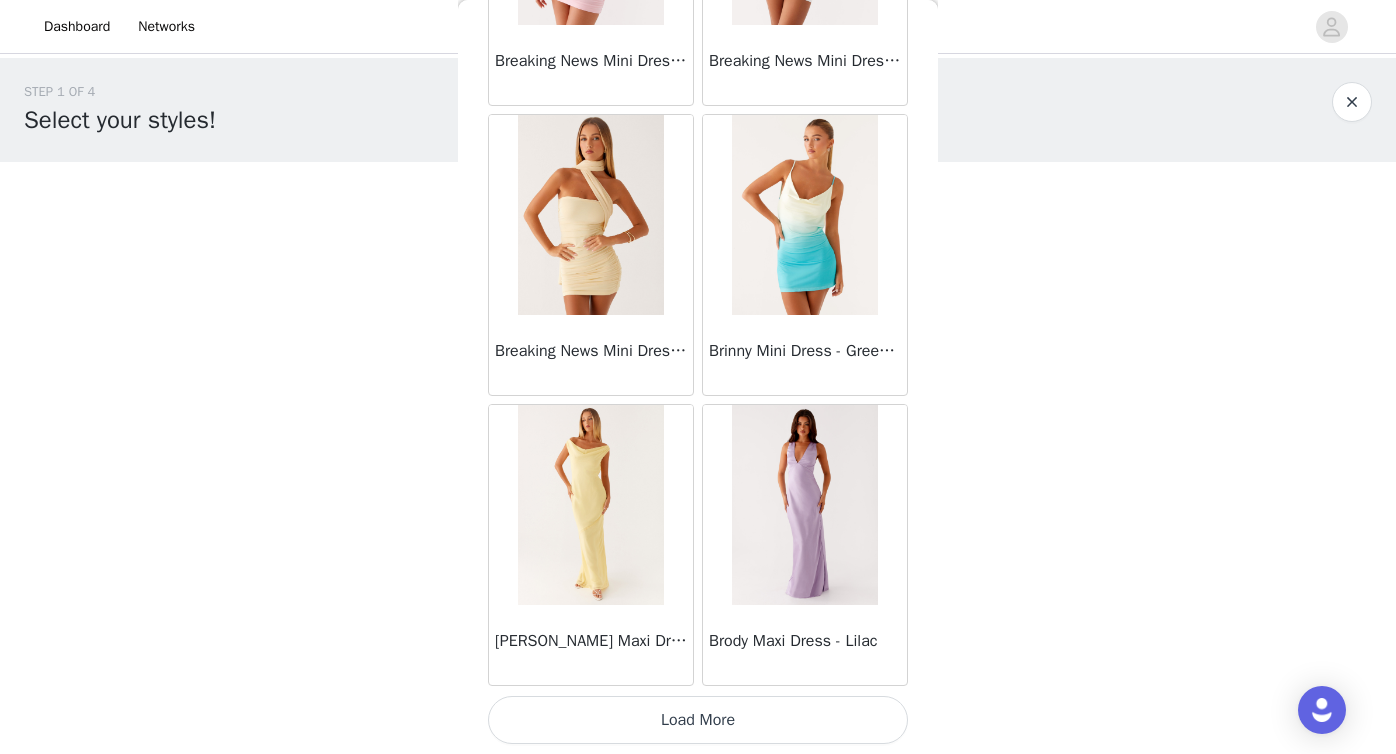 click on "Load More" at bounding box center [698, 720] 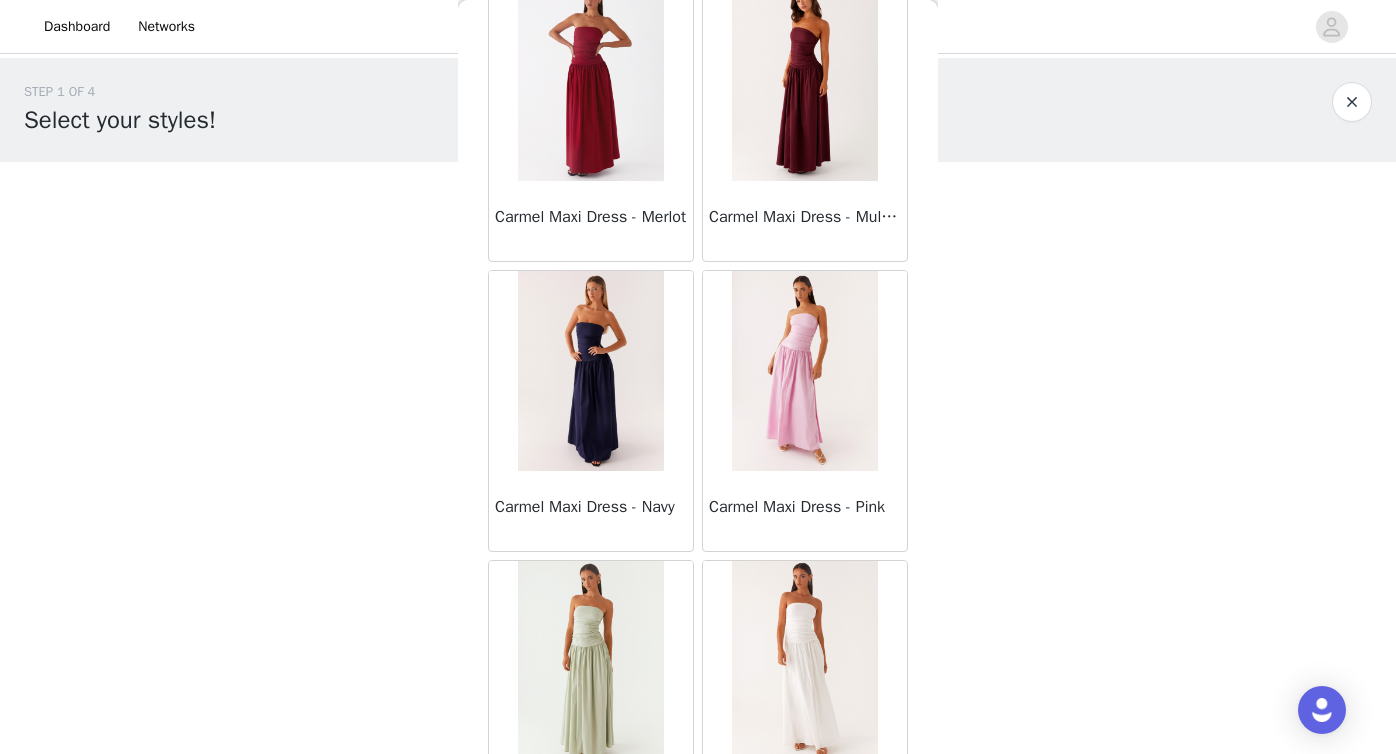 scroll, scrollTop: 11006, scrollLeft: 0, axis: vertical 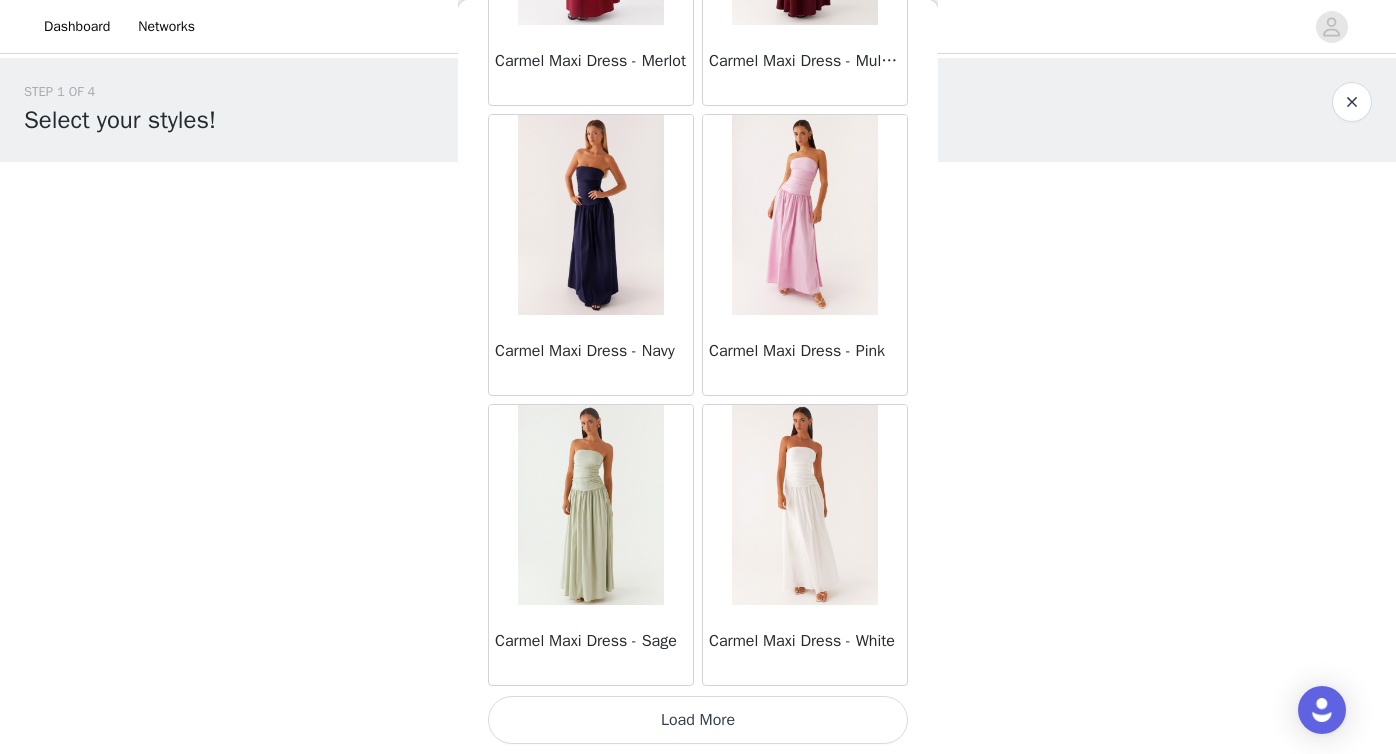 click on "Load More" at bounding box center [698, 720] 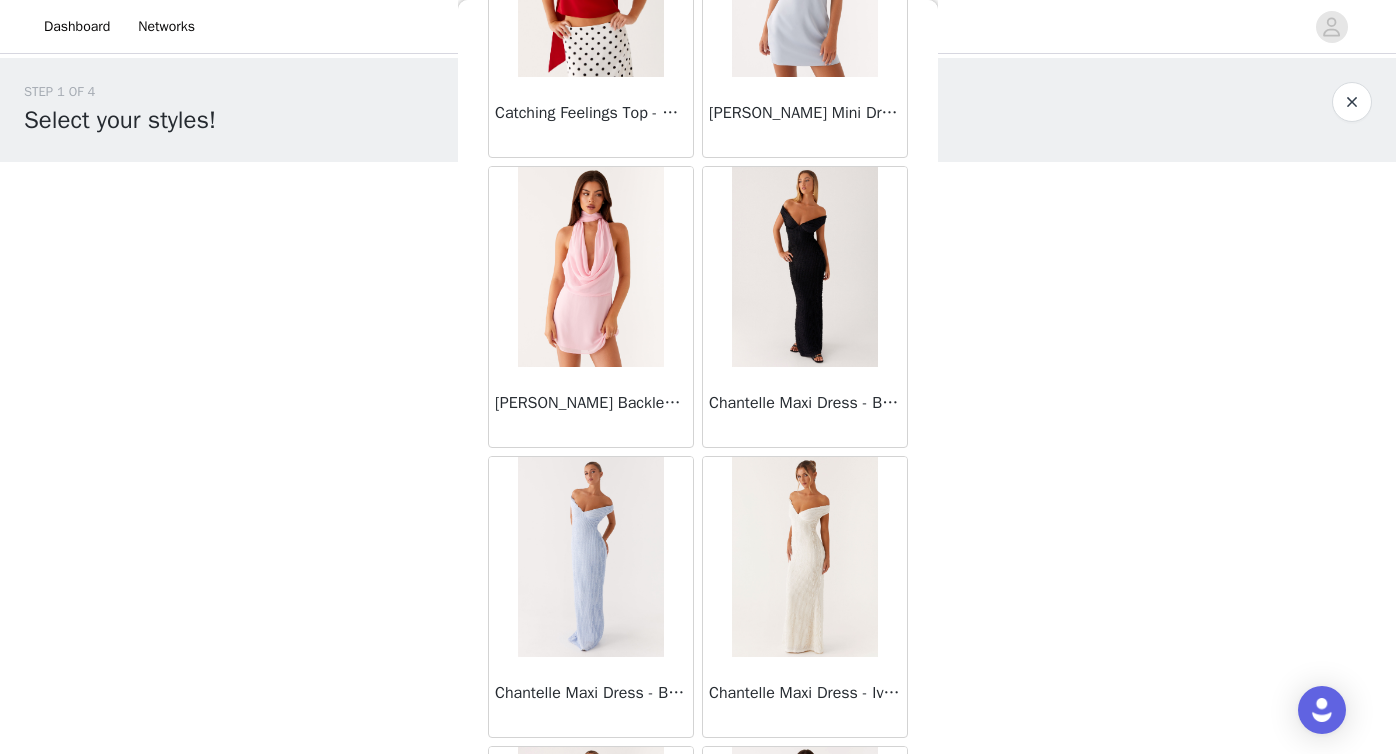 scroll, scrollTop: 13562, scrollLeft: 0, axis: vertical 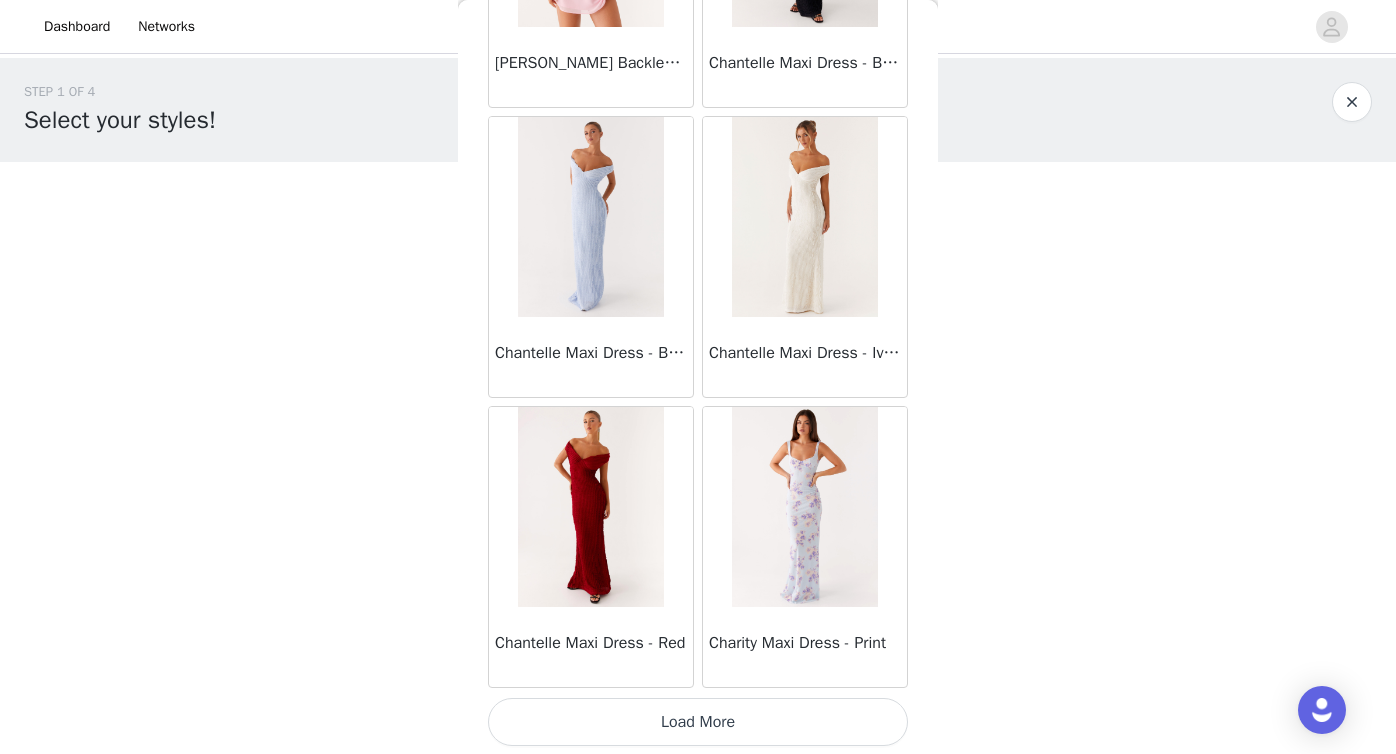click on "Load More" at bounding box center [698, 722] 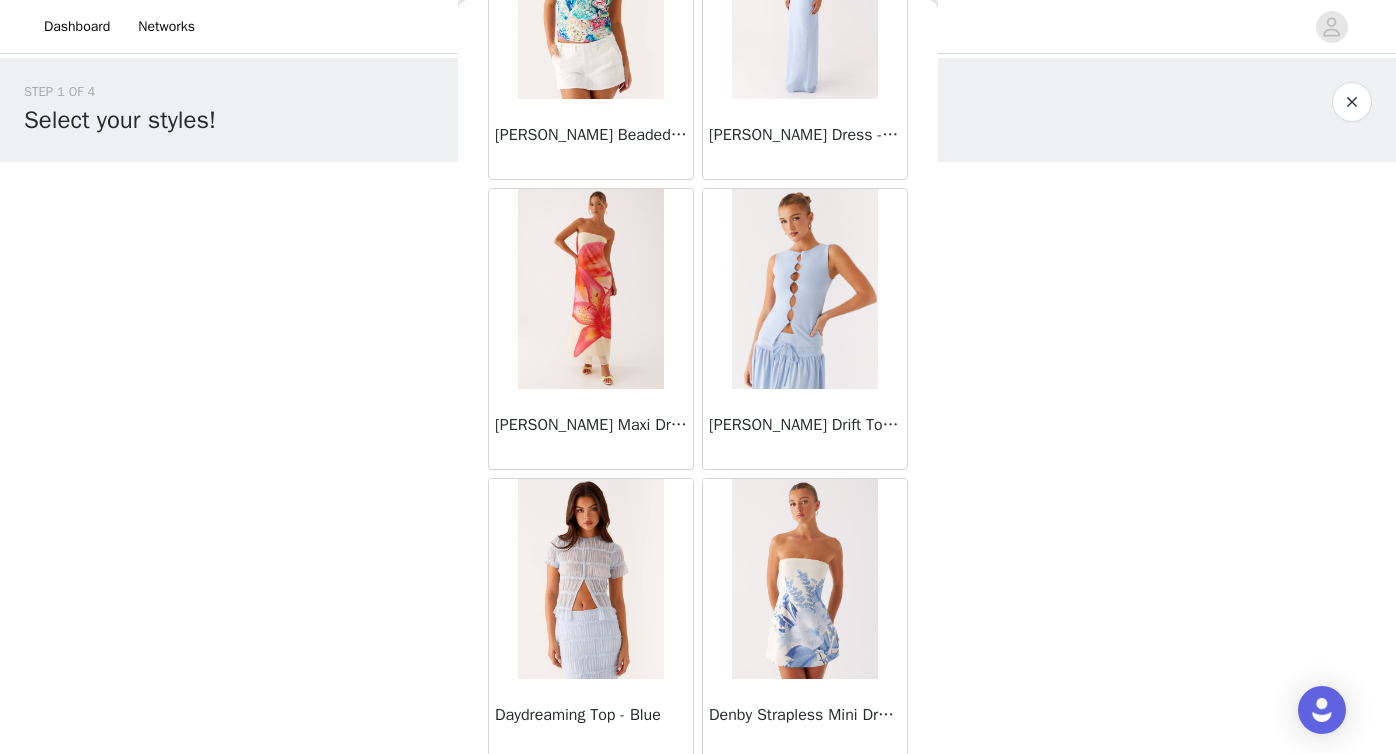 scroll, scrollTop: 16806, scrollLeft: 0, axis: vertical 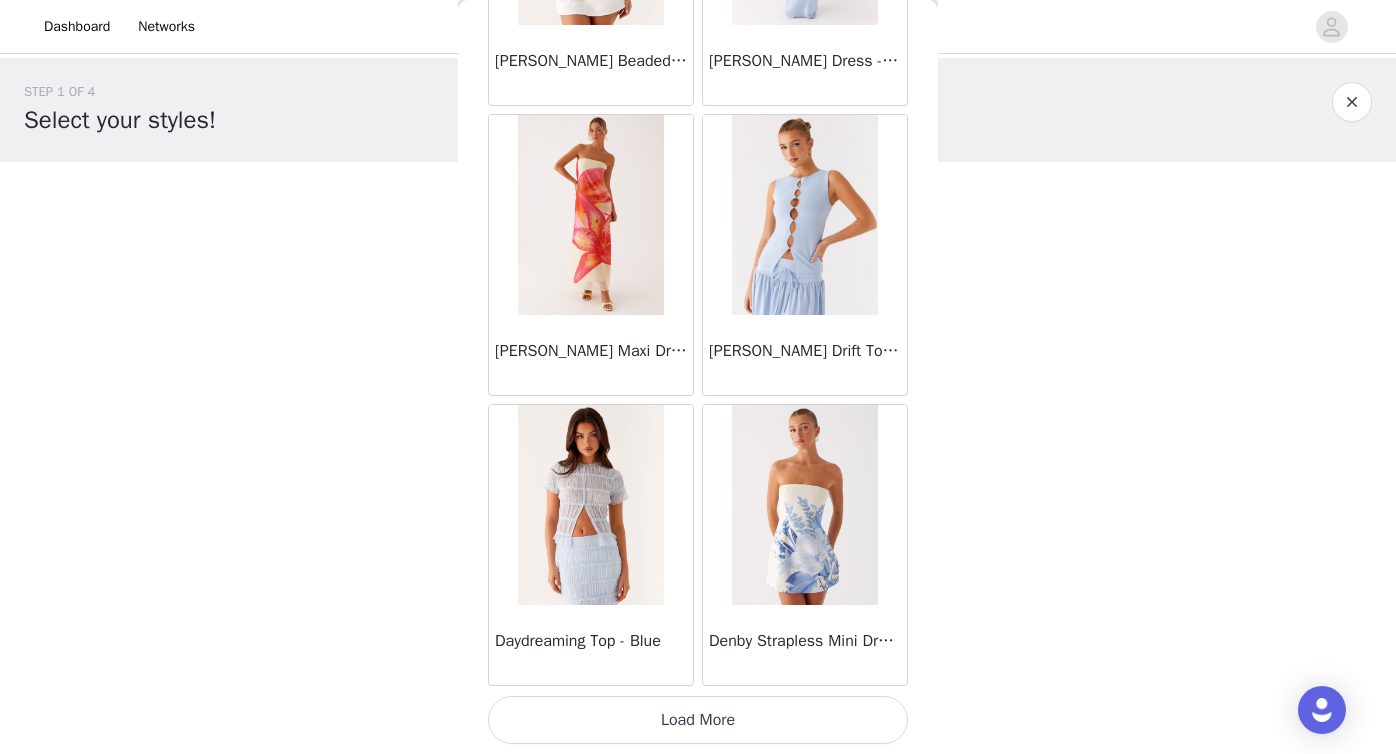 click on "Load More" at bounding box center [698, 720] 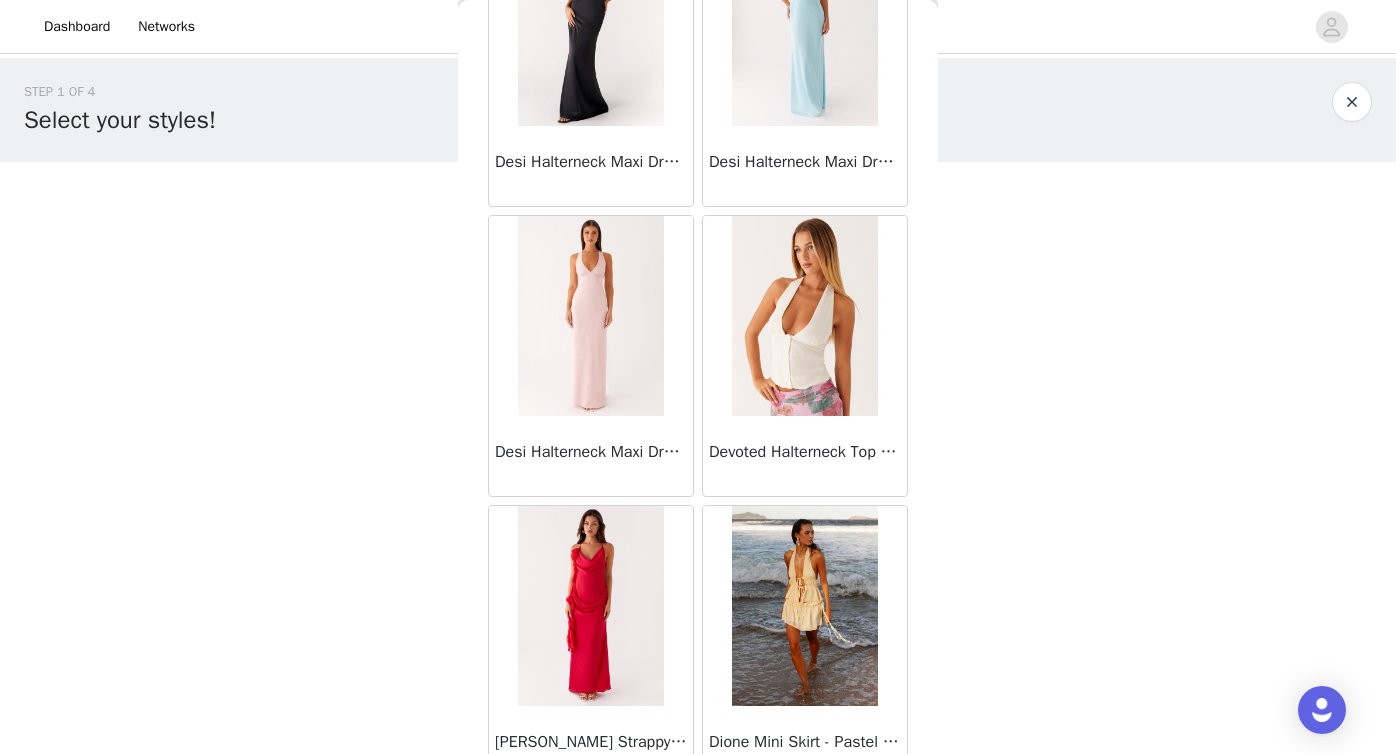 scroll, scrollTop: 17576, scrollLeft: 0, axis: vertical 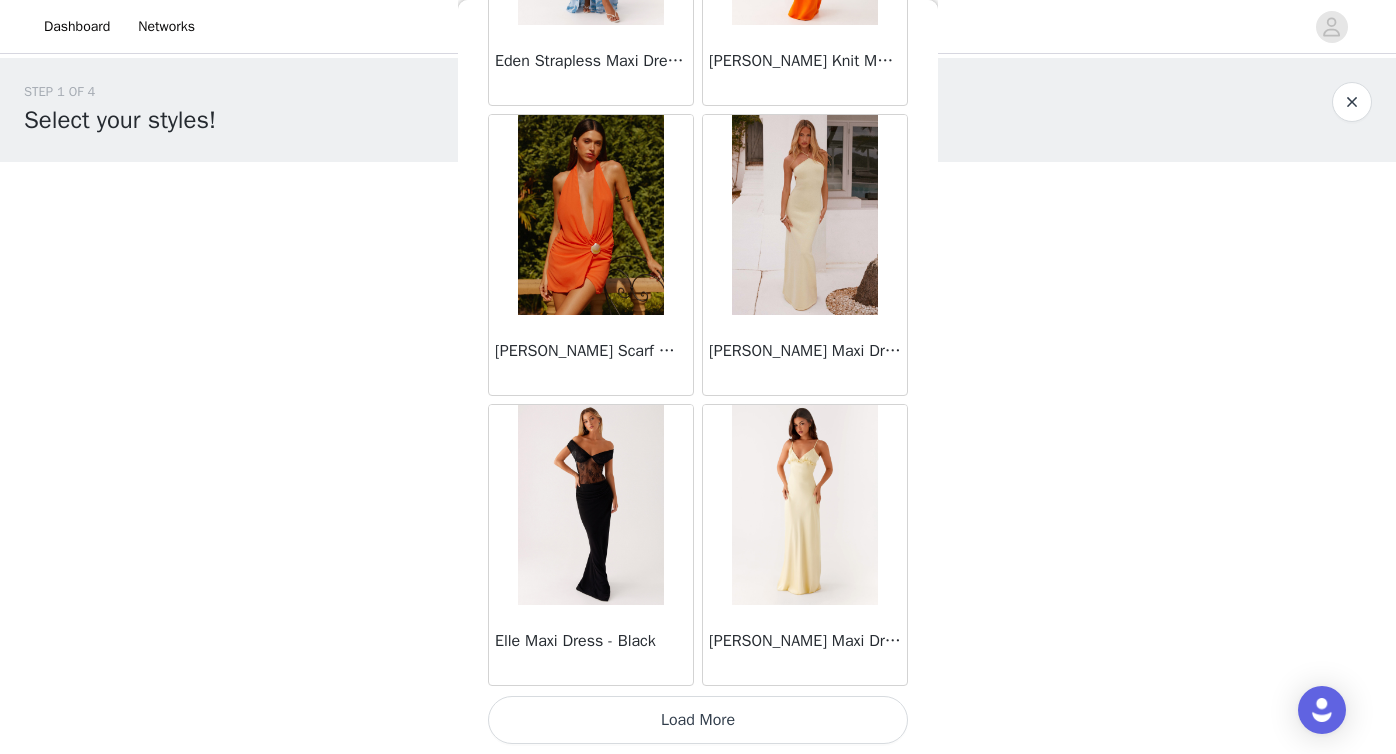 click on "Load More" at bounding box center (698, 720) 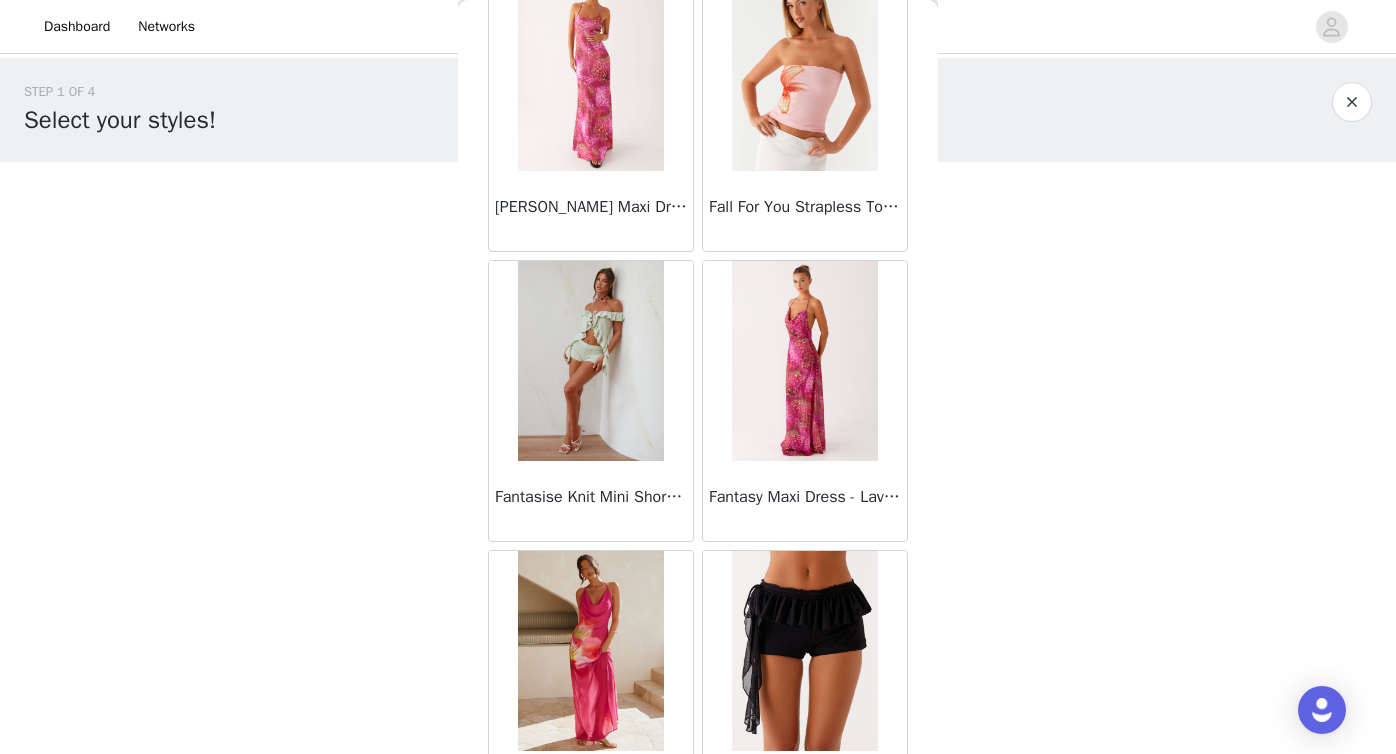 scroll, scrollTop: 22606, scrollLeft: 0, axis: vertical 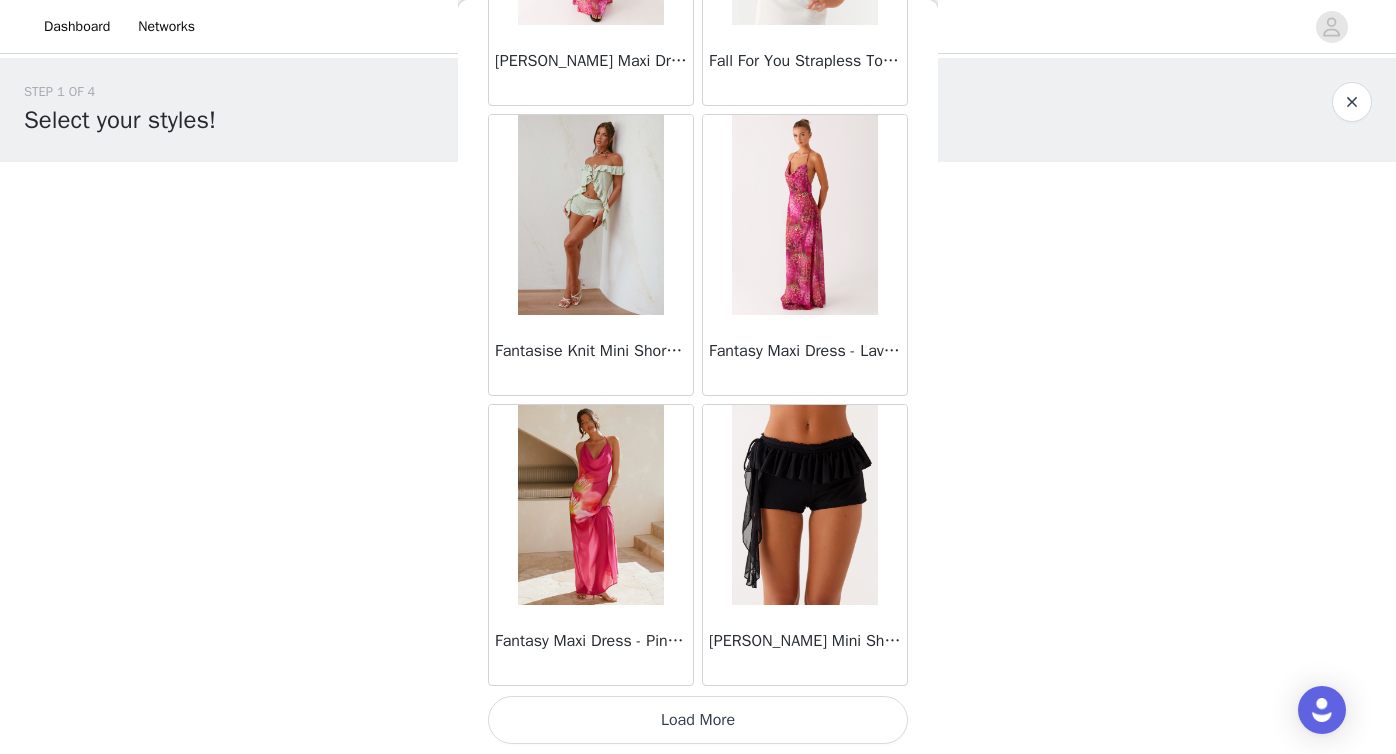click on "Load More" at bounding box center (698, 720) 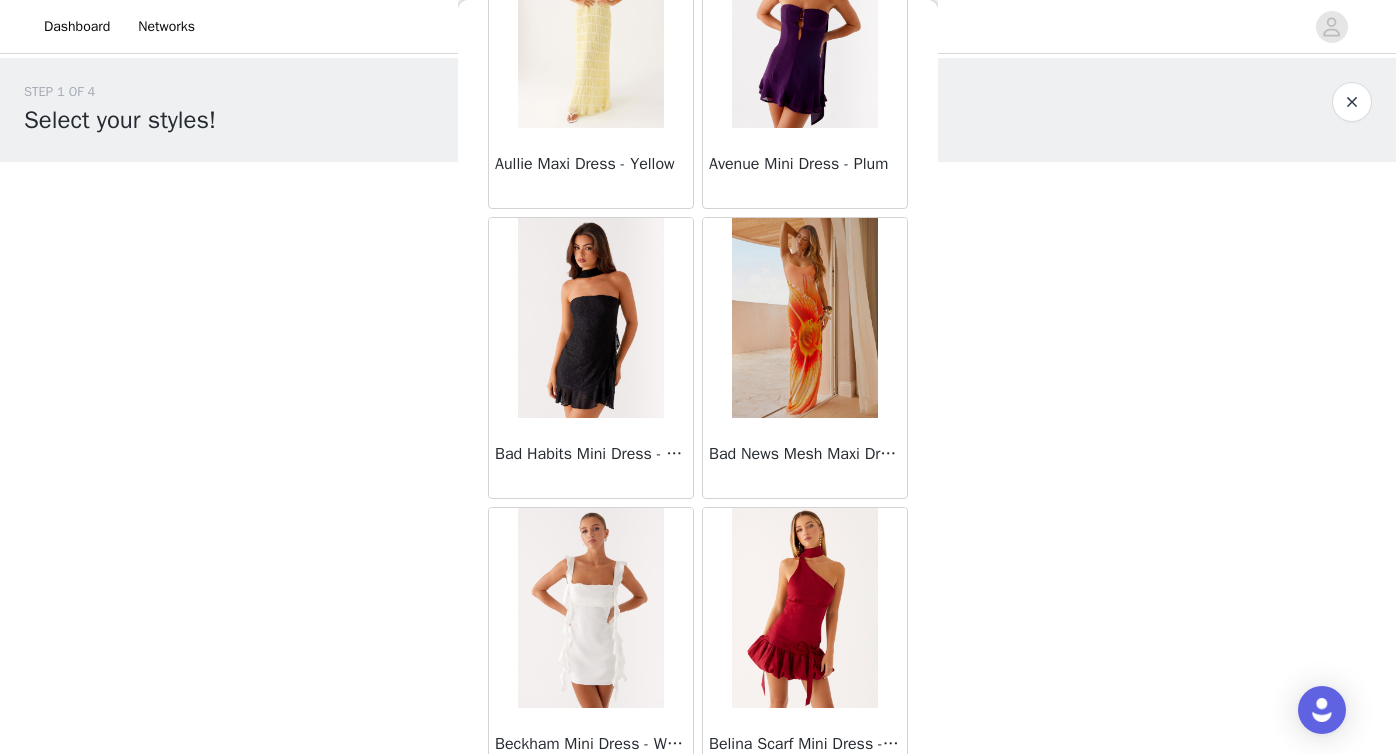 scroll, scrollTop: 5105, scrollLeft: 0, axis: vertical 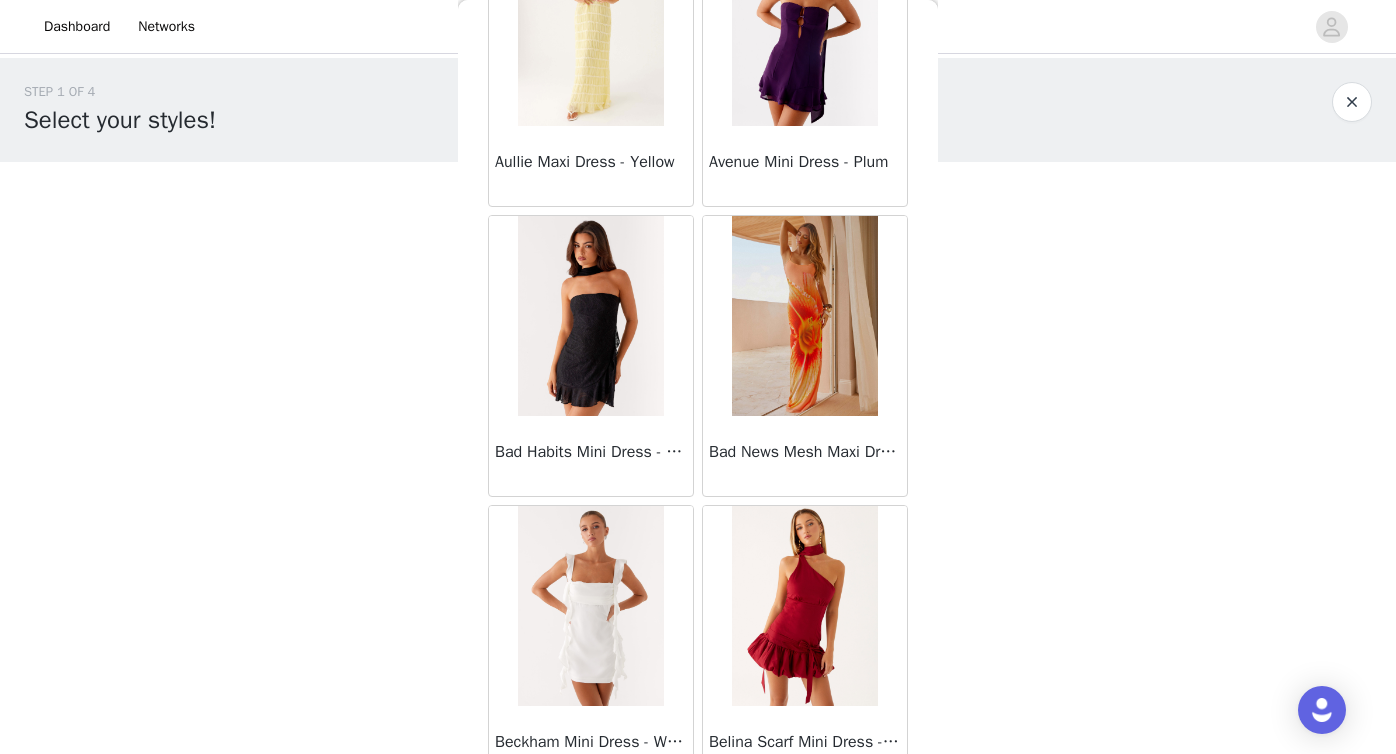 click at bounding box center [590, 316] 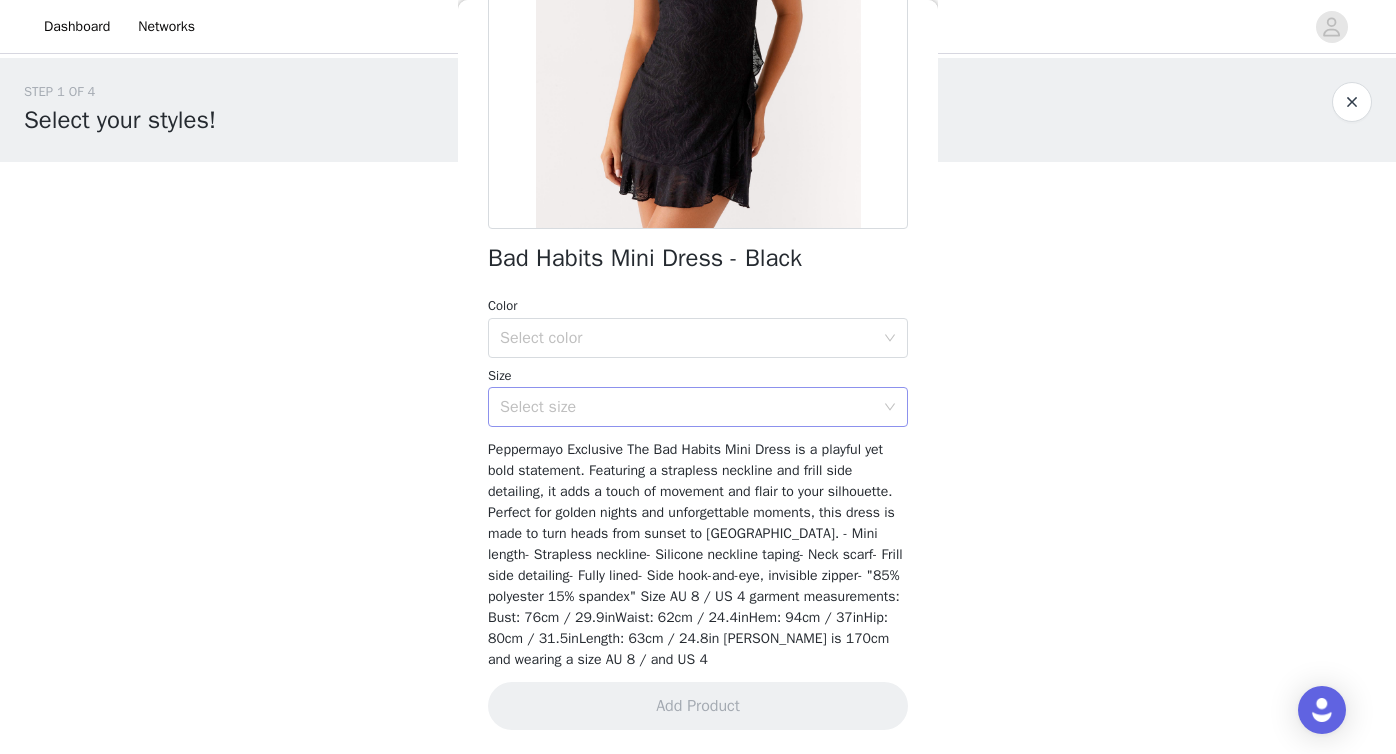 scroll, scrollTop: 147, scrollLeft: 0, axis: vertical 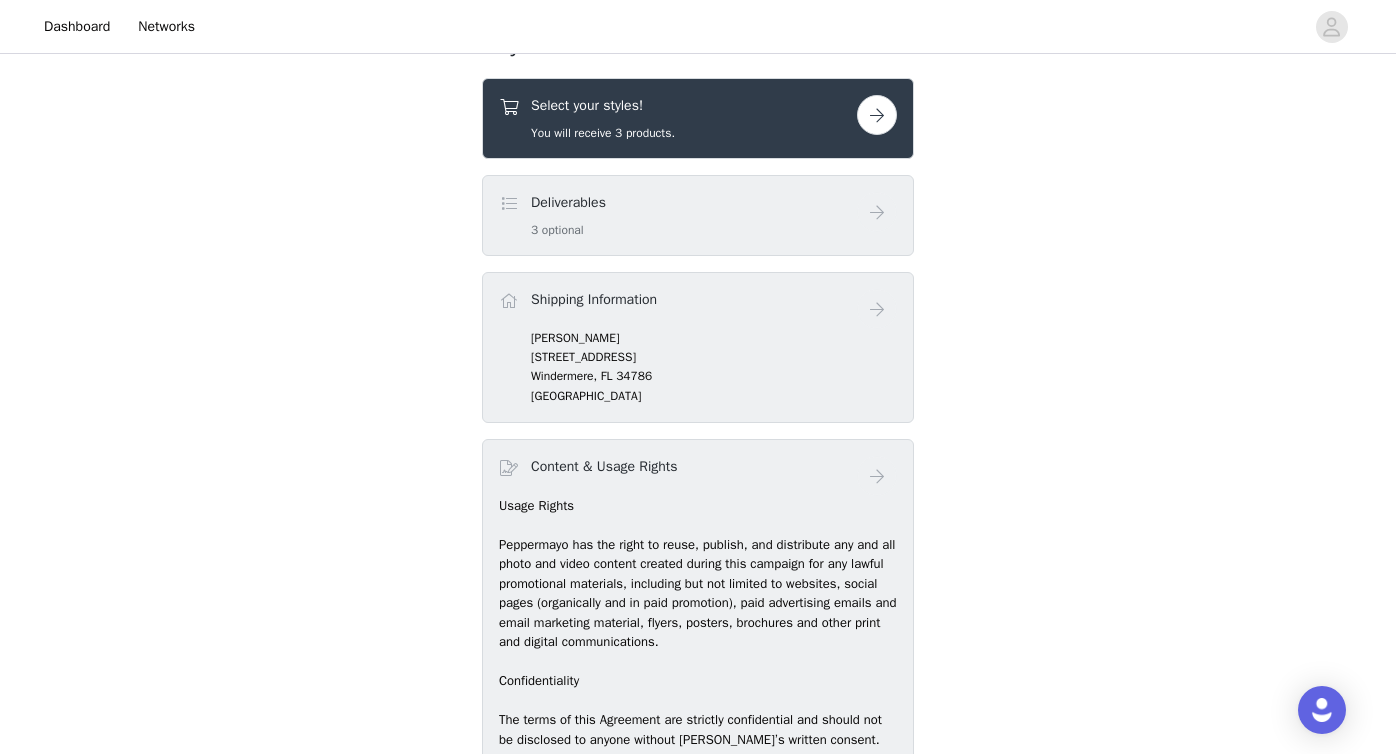 click at bounding box center (877, 115) 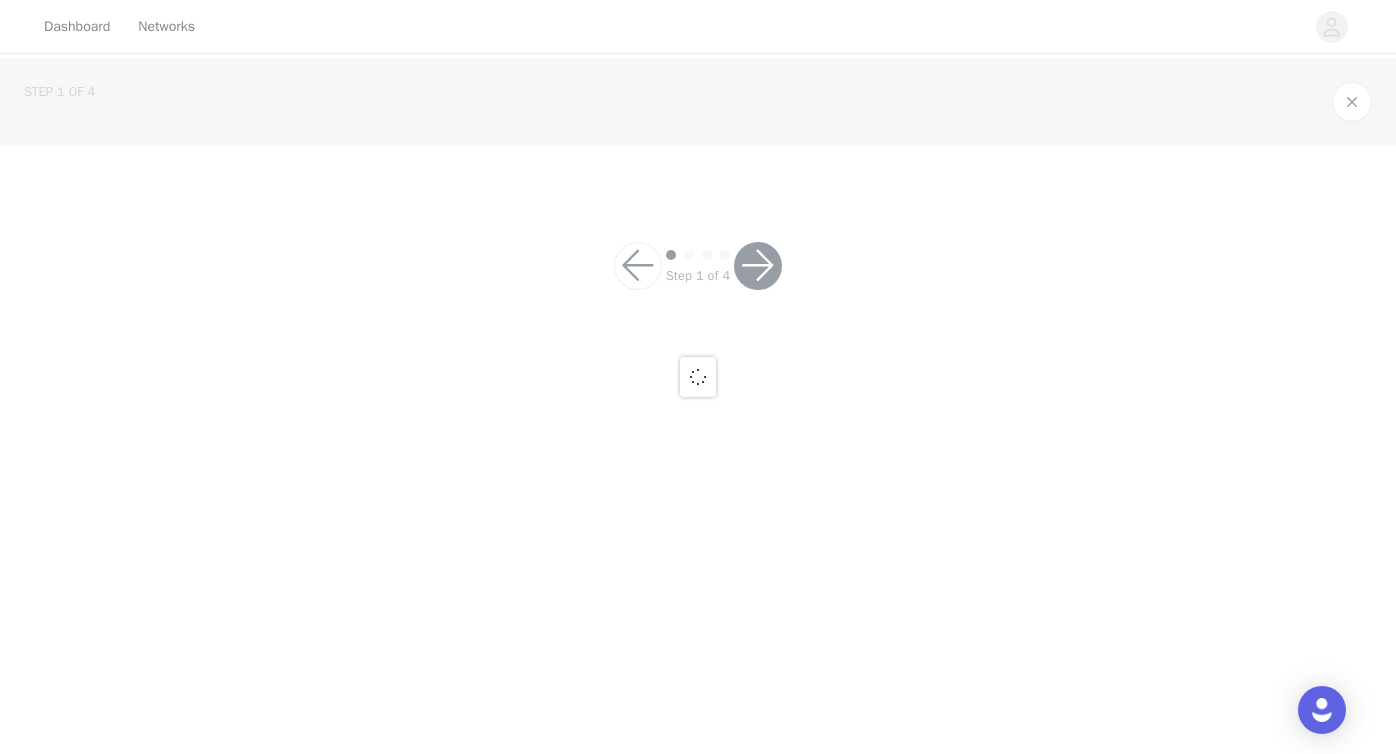 scroll, scrollTop: 0, scrollLeft: 0, axis: both 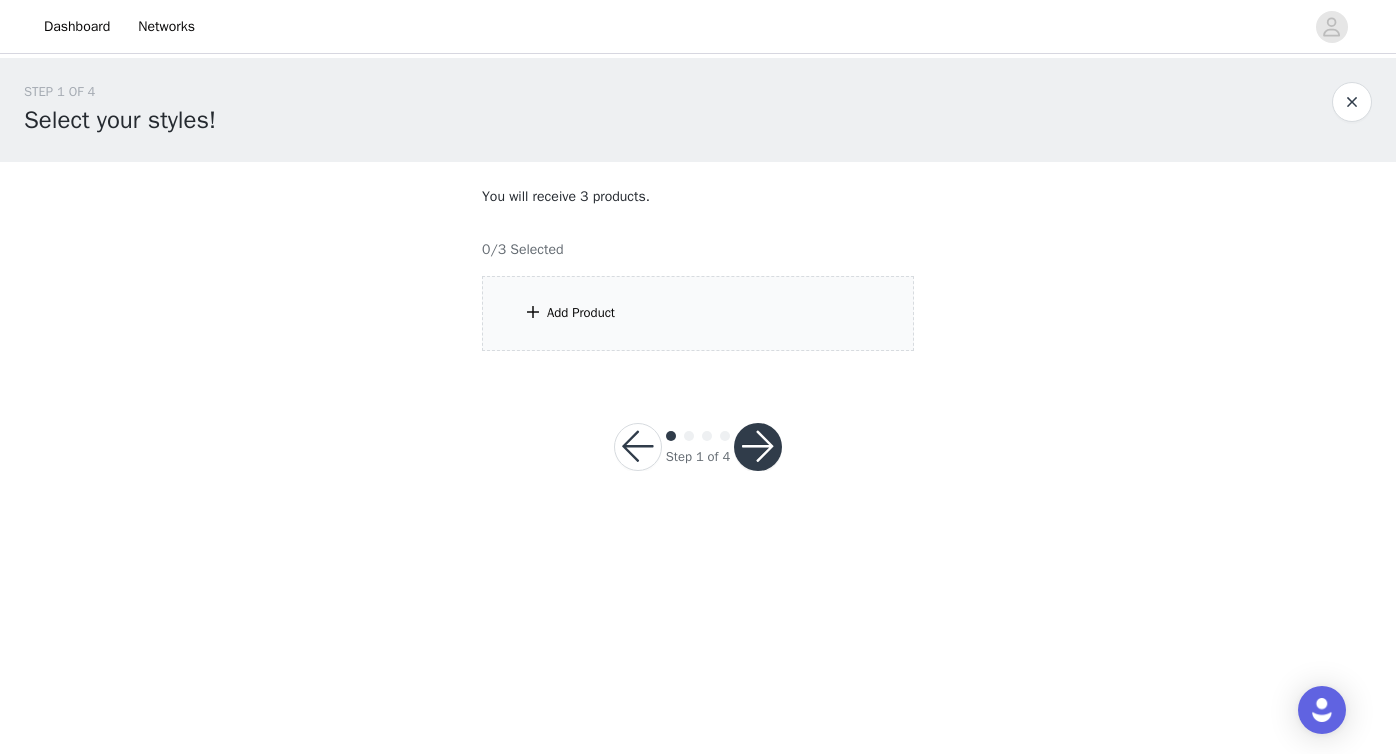 click on "Add Product" at bounding box center (698, 313) 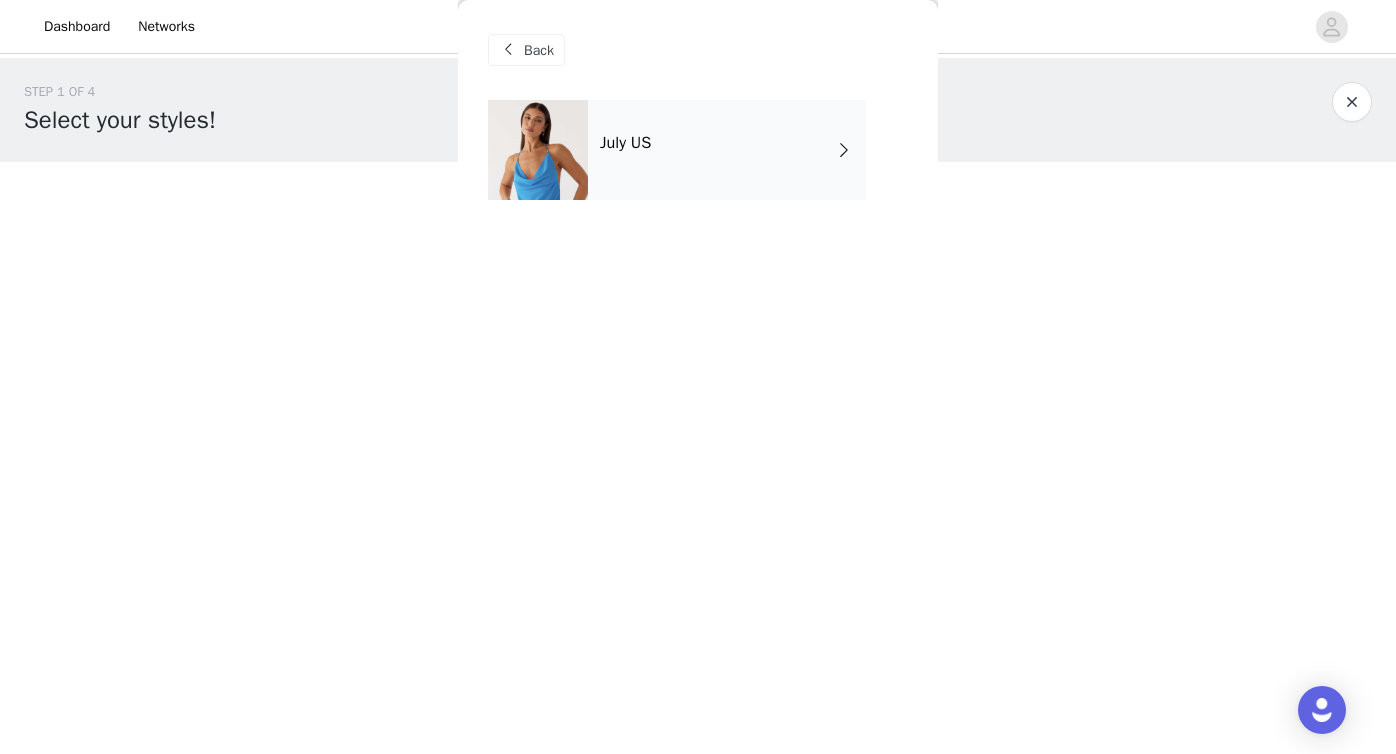 click on "July US" at bounding box center (727, 150) 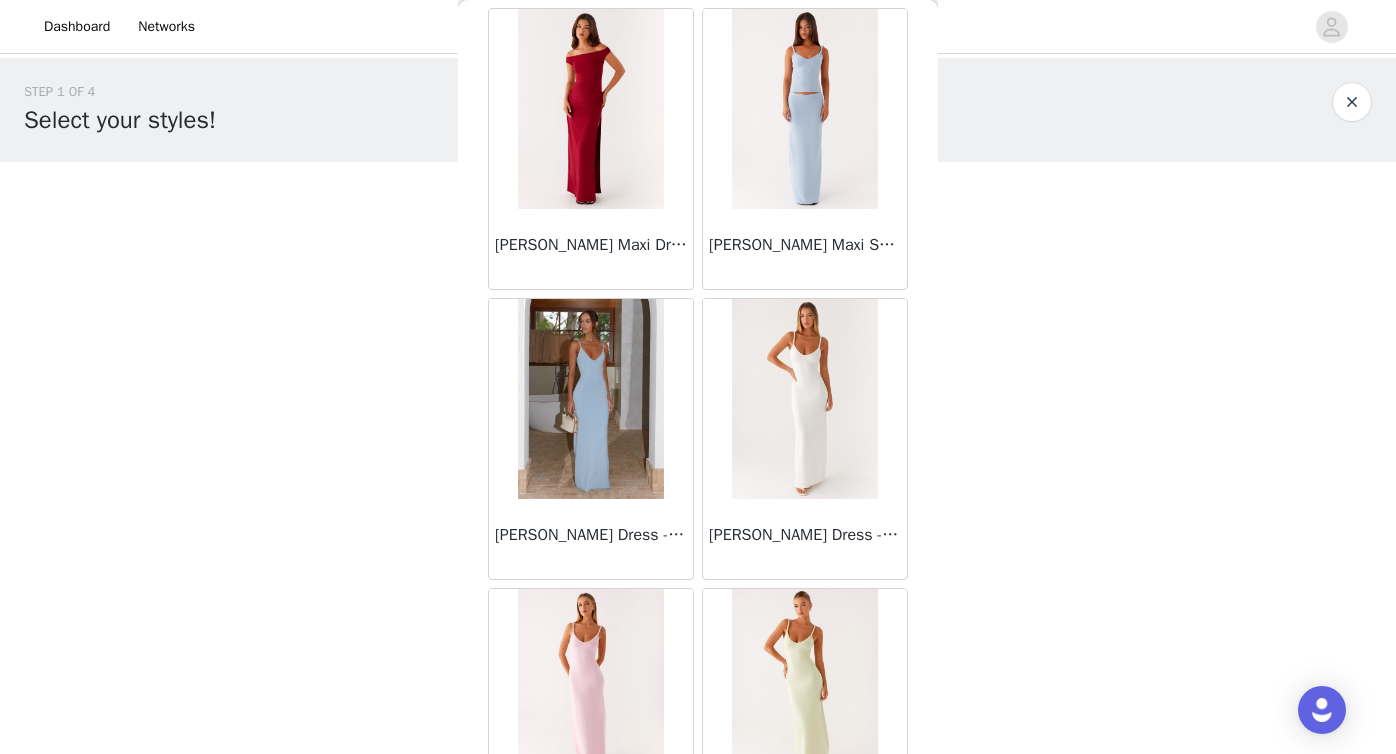 scroll, scrollTop: 2306, scrollLeft: 0, axis: vertical 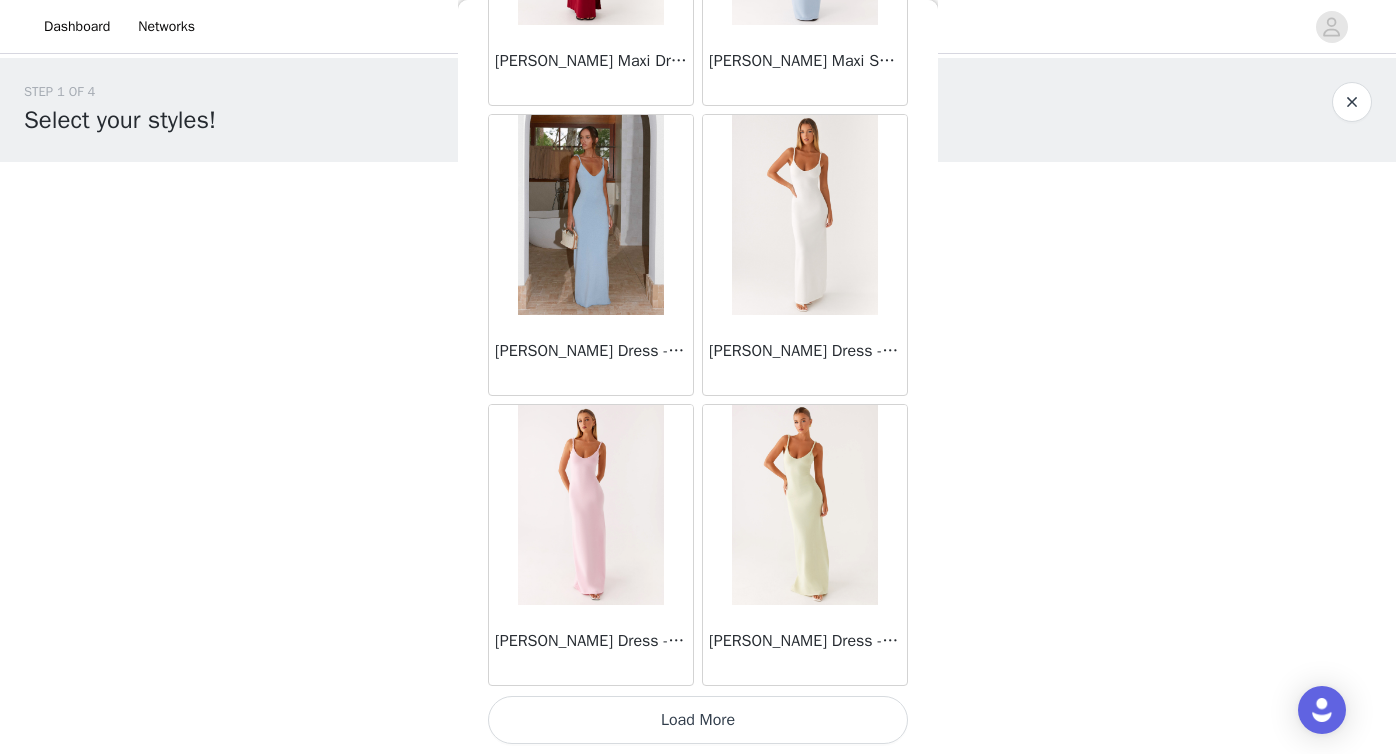 click on "Load More" at bounding box center [698, 720] 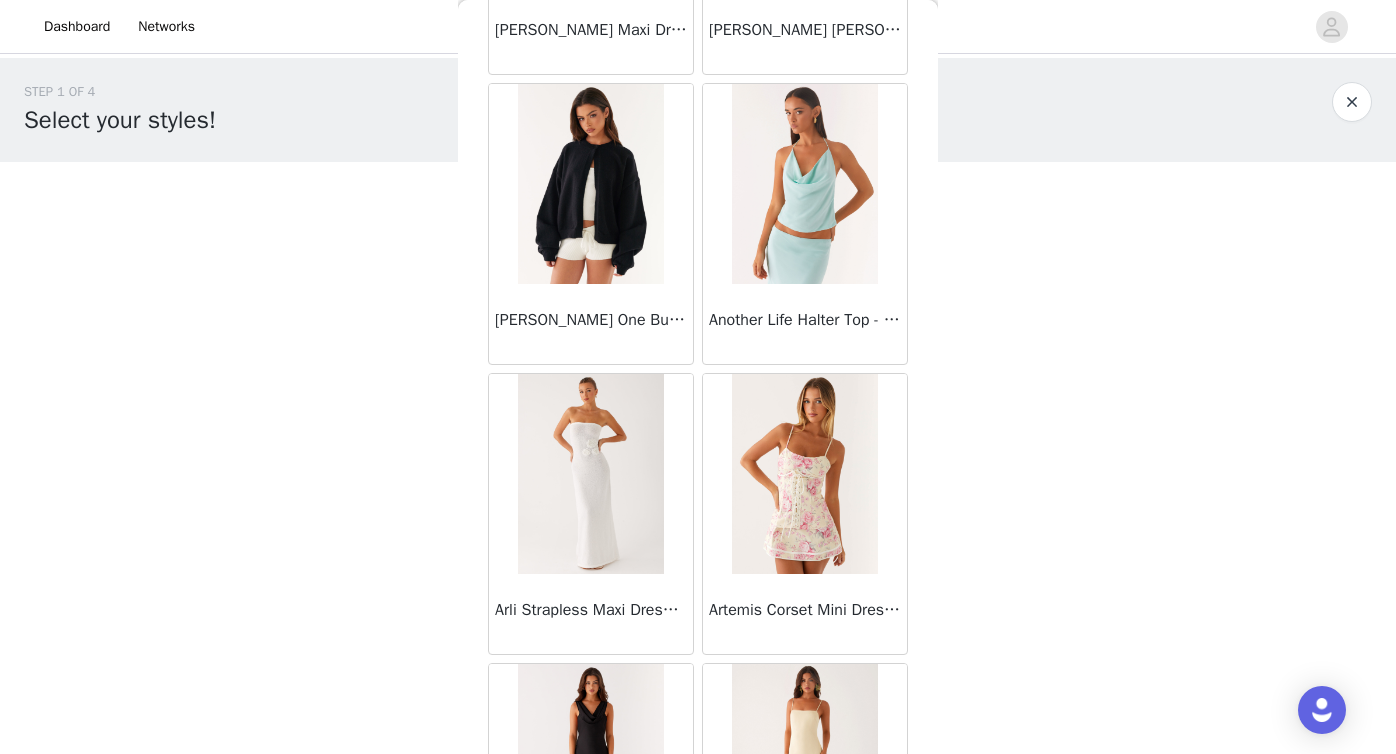 scroll, scrollTop: 3854, scrollLeft: 0, axis: vertical 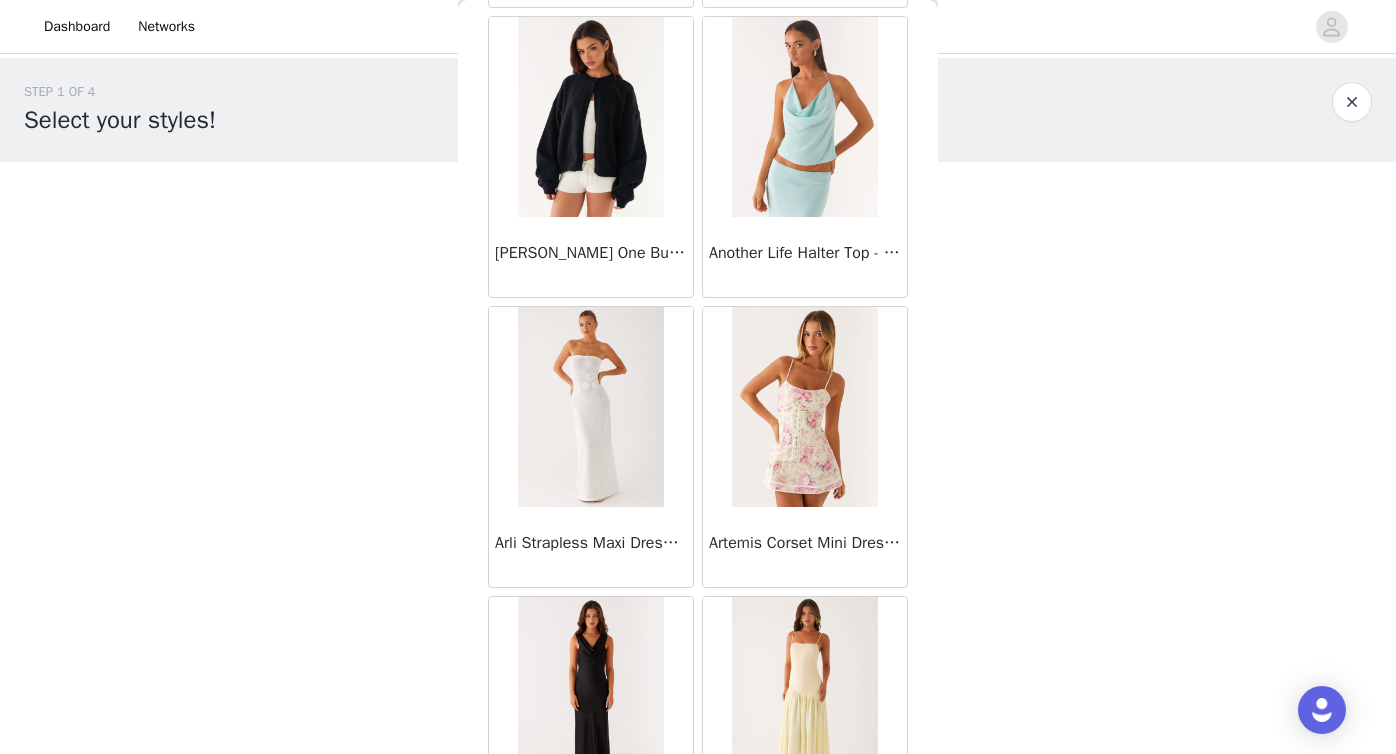 click at bounding box center [804, 407] 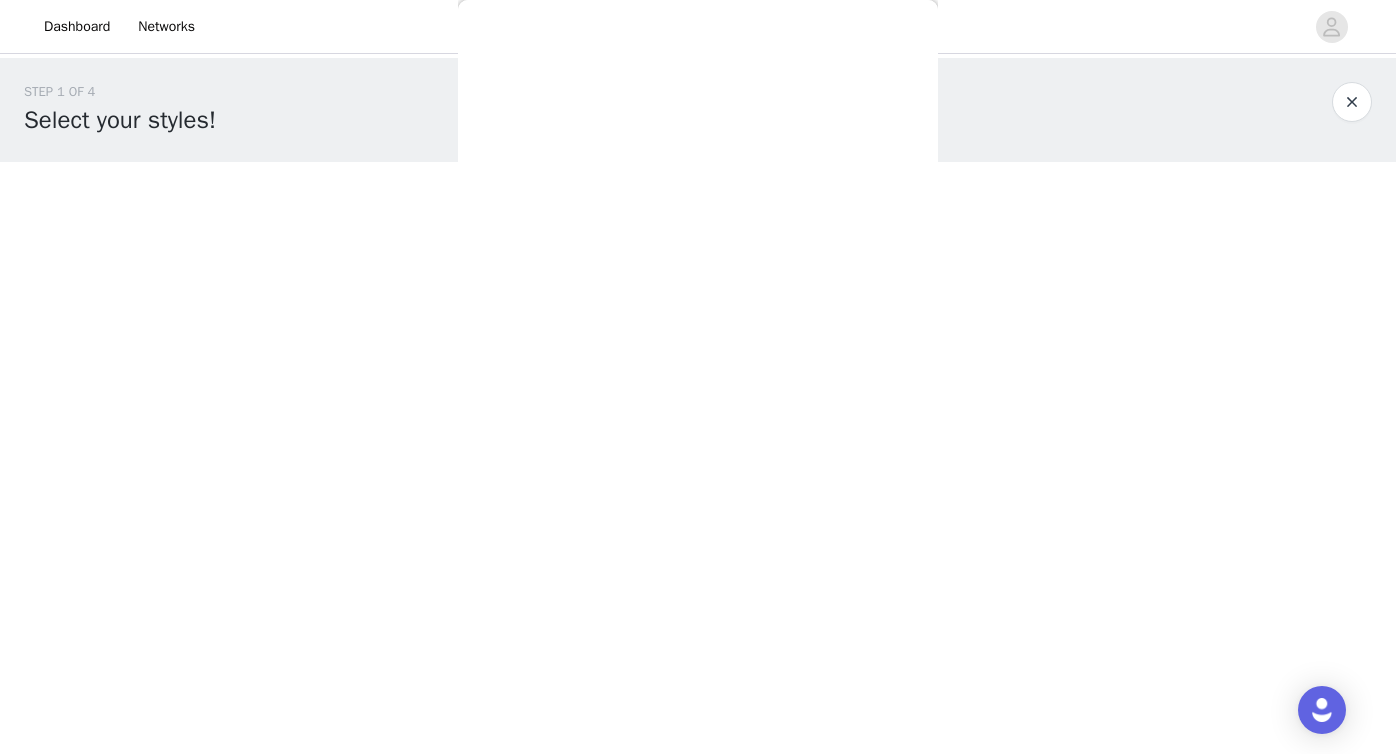 scroll, scrollTop: 306, scrollLeft: 0, axis: vertical 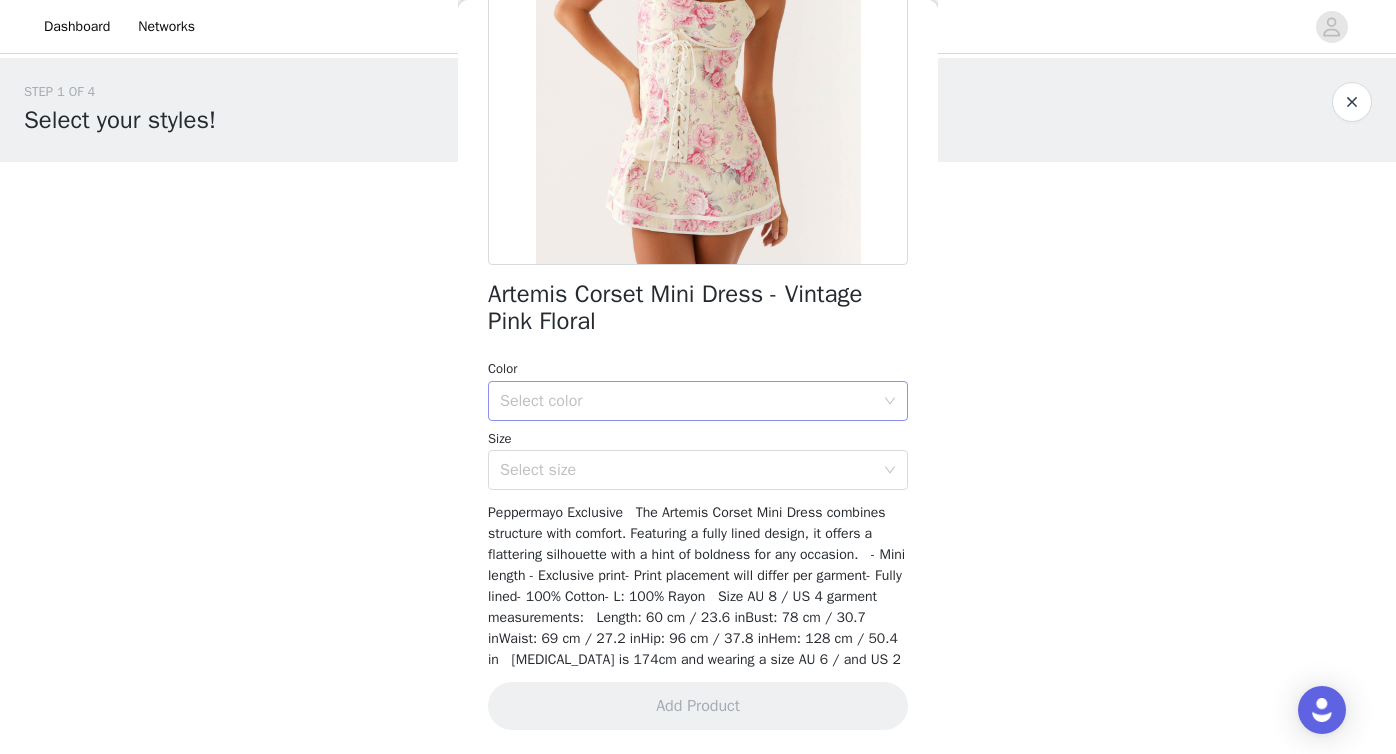 click on "Select color" at bounding box center [691, 401] 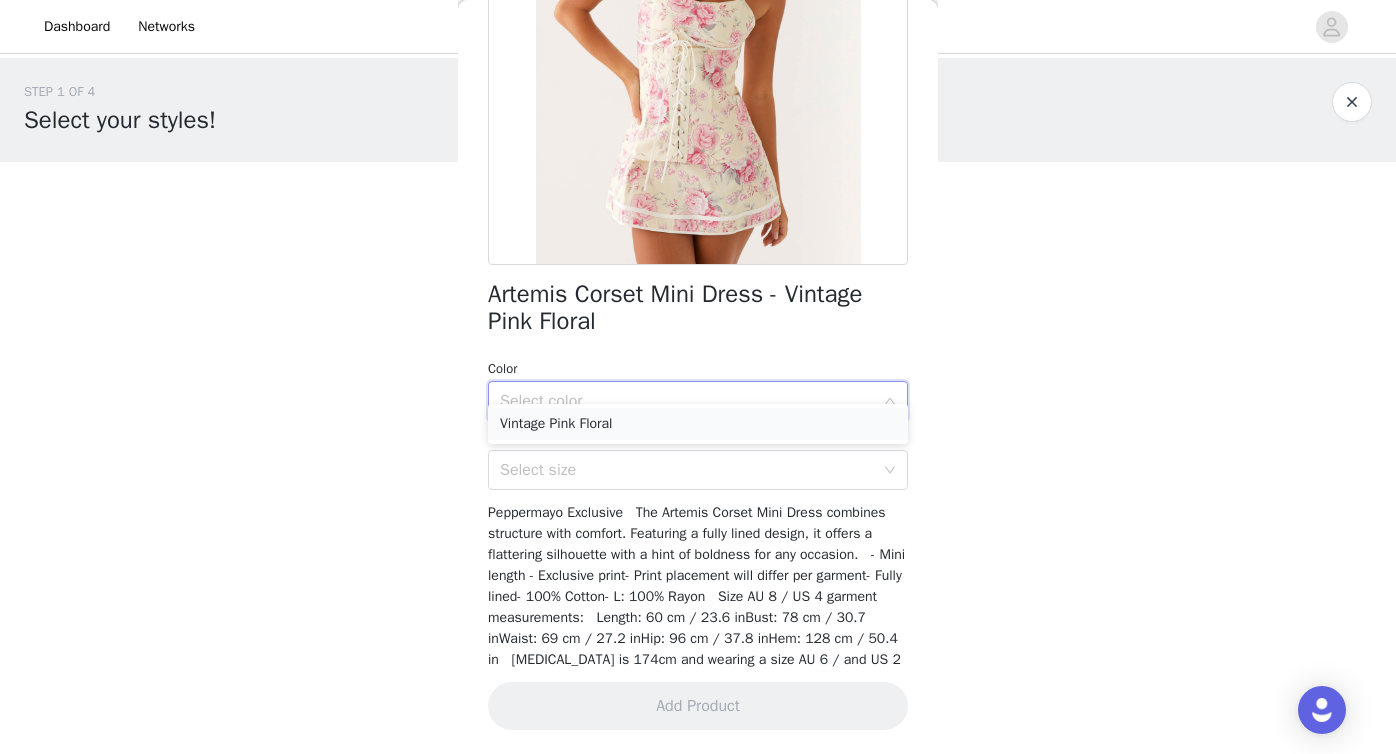click on "Vintage Pink Floral" at bounding box center (698, 424) 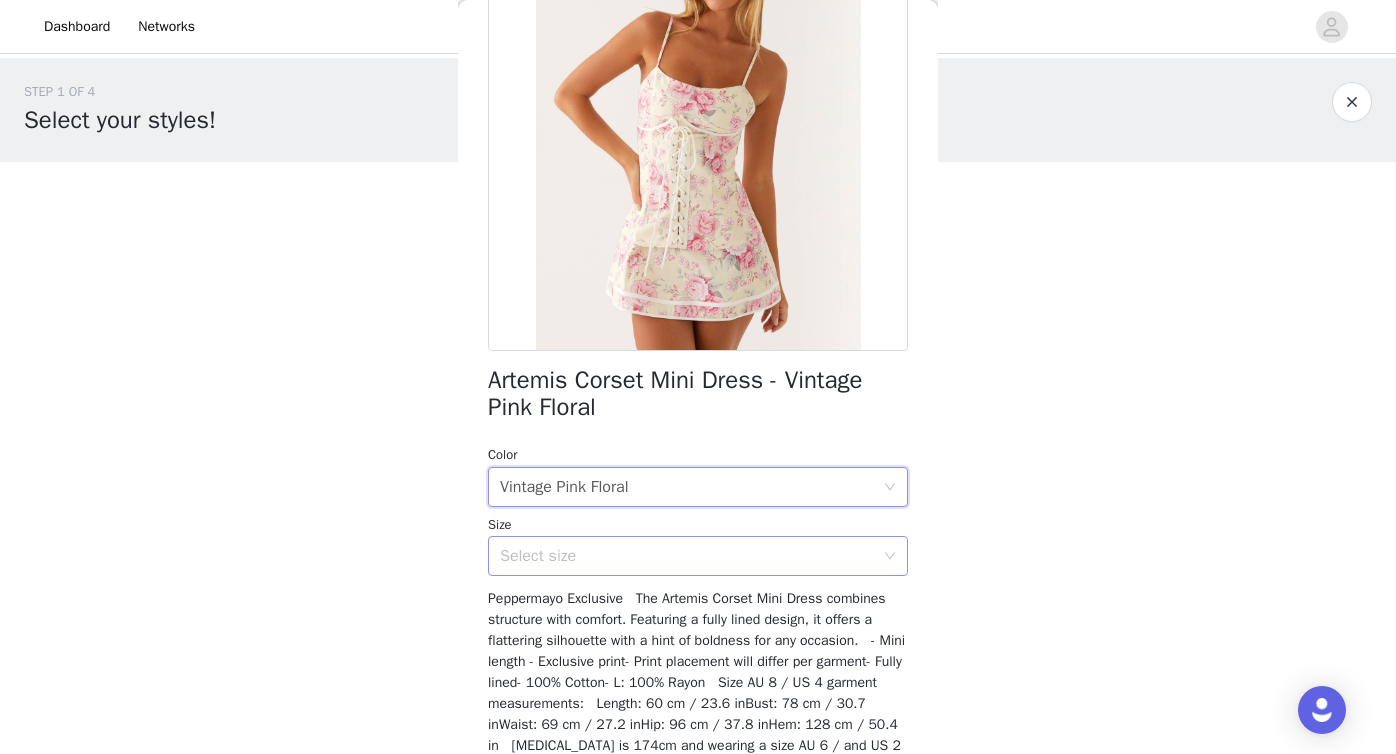 scroll, scrollTop: 198, scrollLeft: 0, axis: vertical 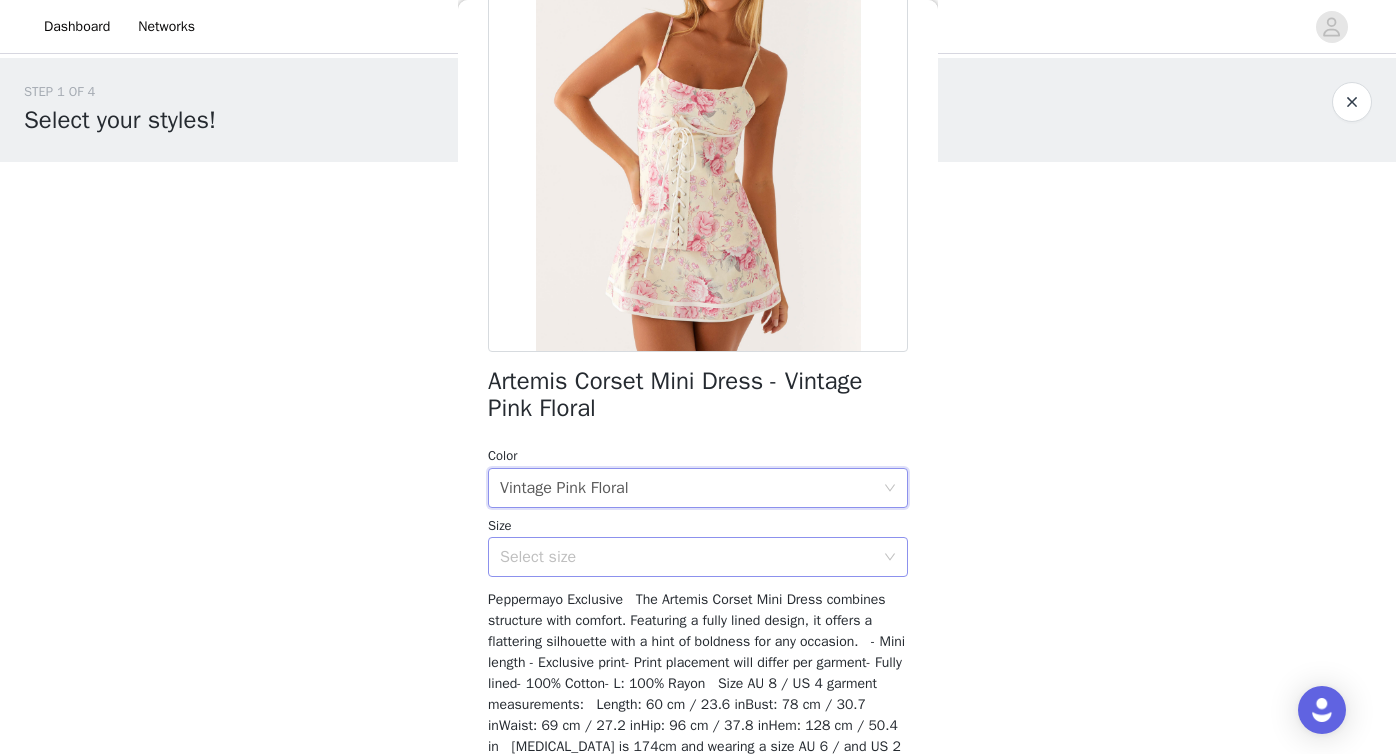 click on "Select size" at bounding box center [687, 557] 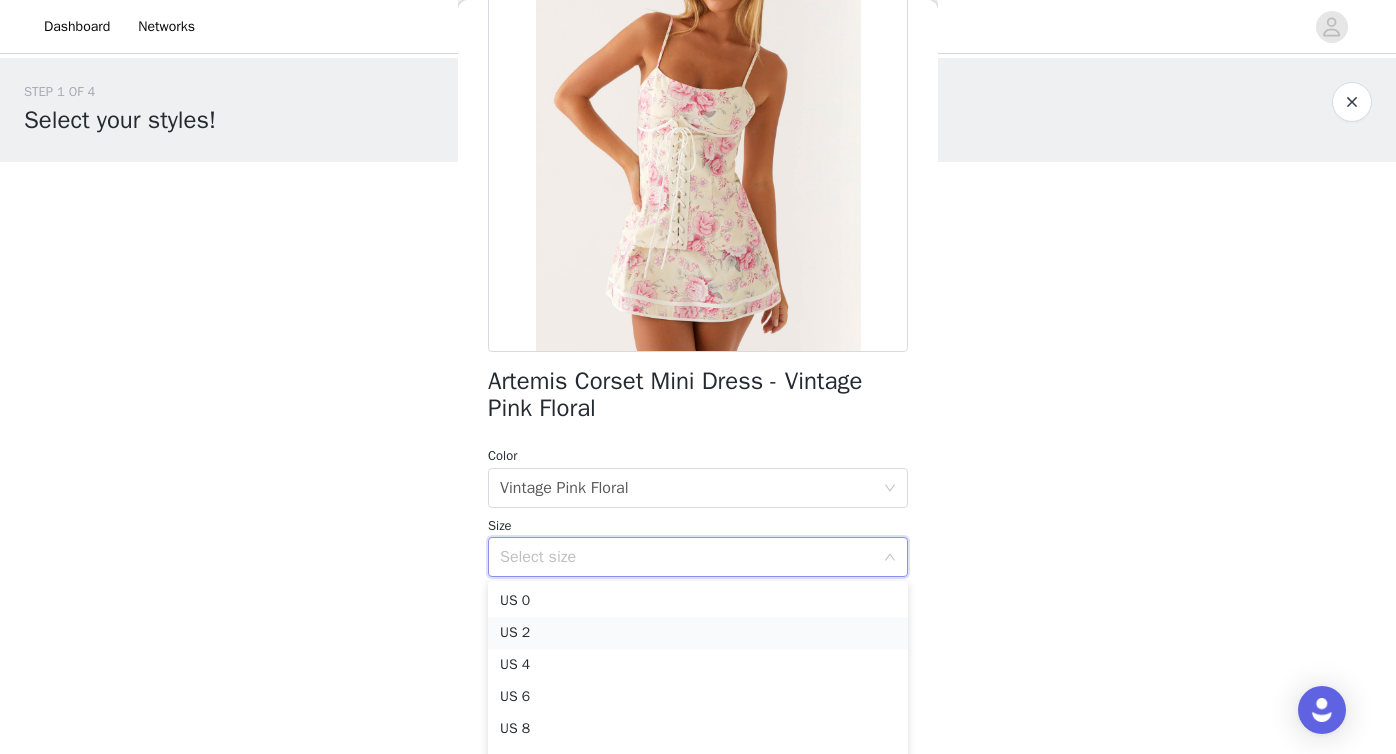 click on "US 2" at bounding box center (698, 633) 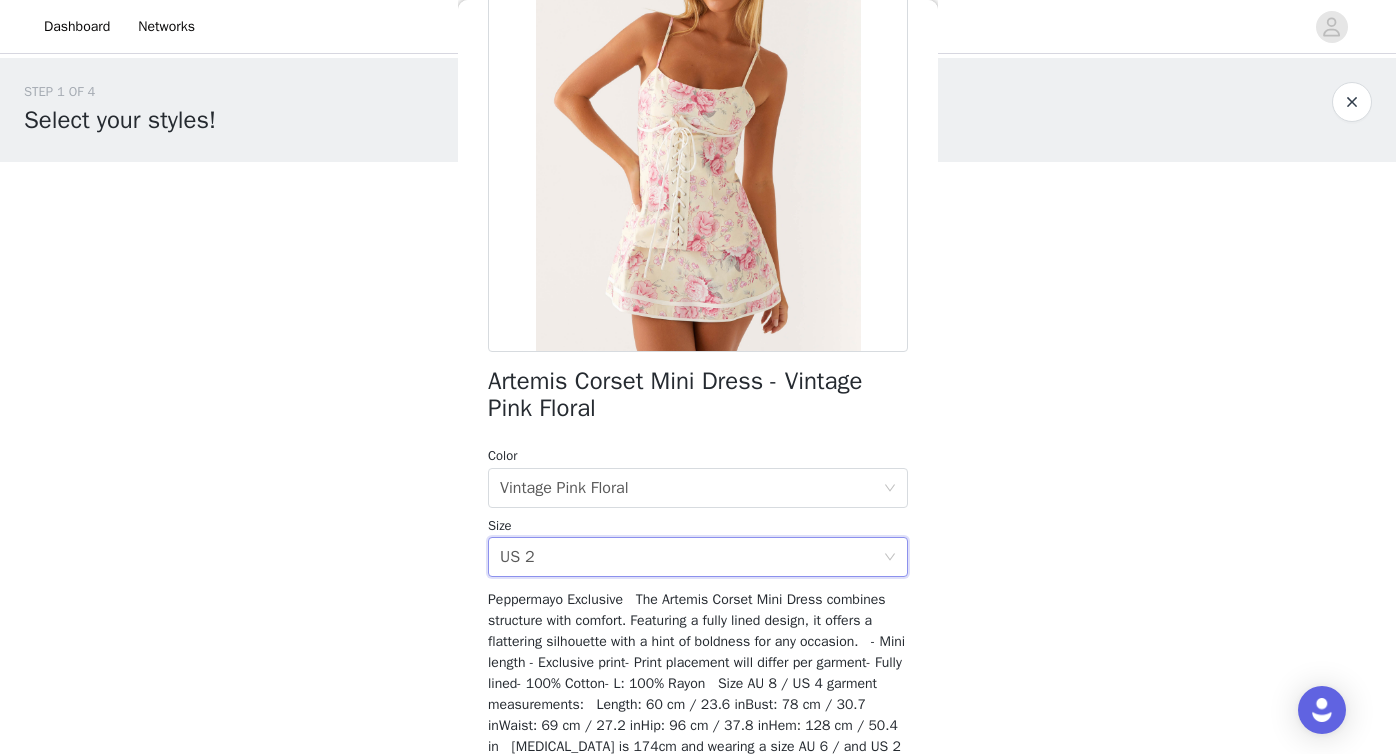 scroll, scrollTop: 306, scrollLeft: 0, axis: vertical 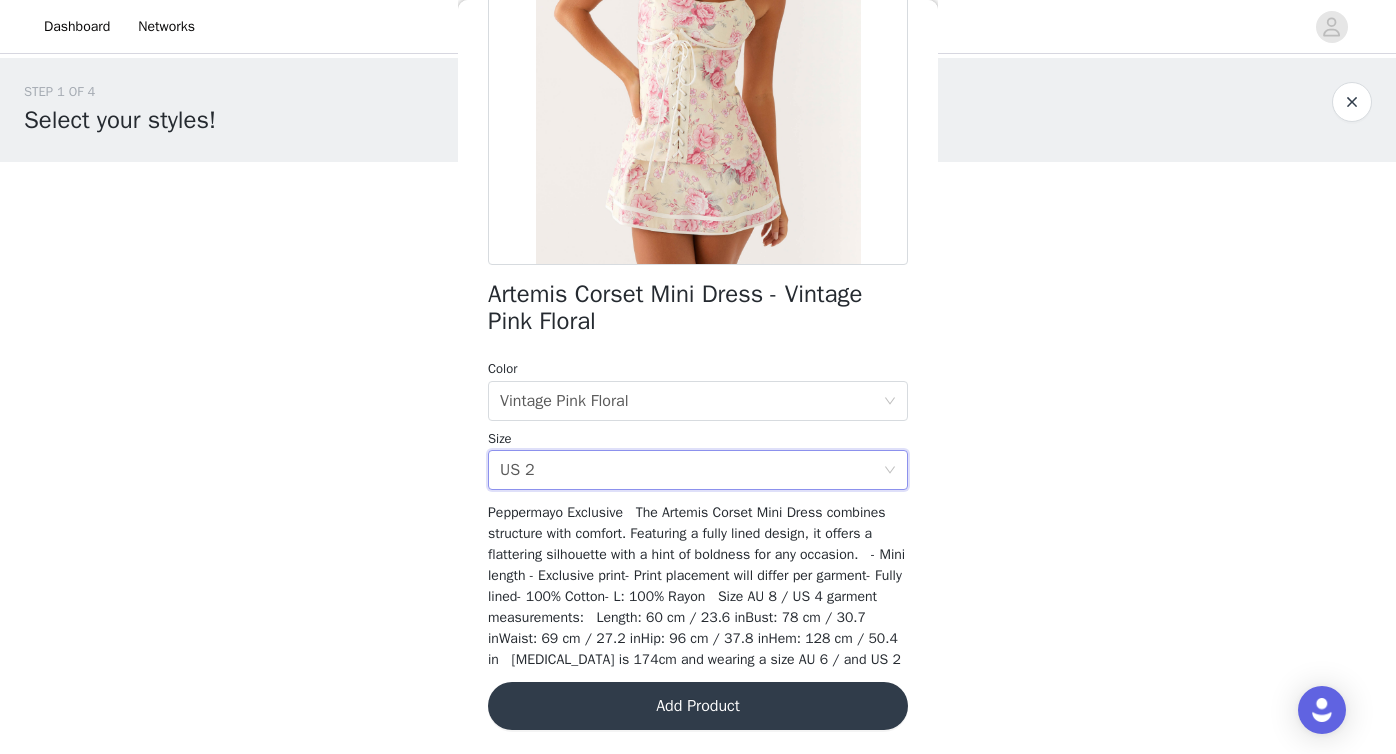 click on "Add Product" at bounding box center [698, 706] 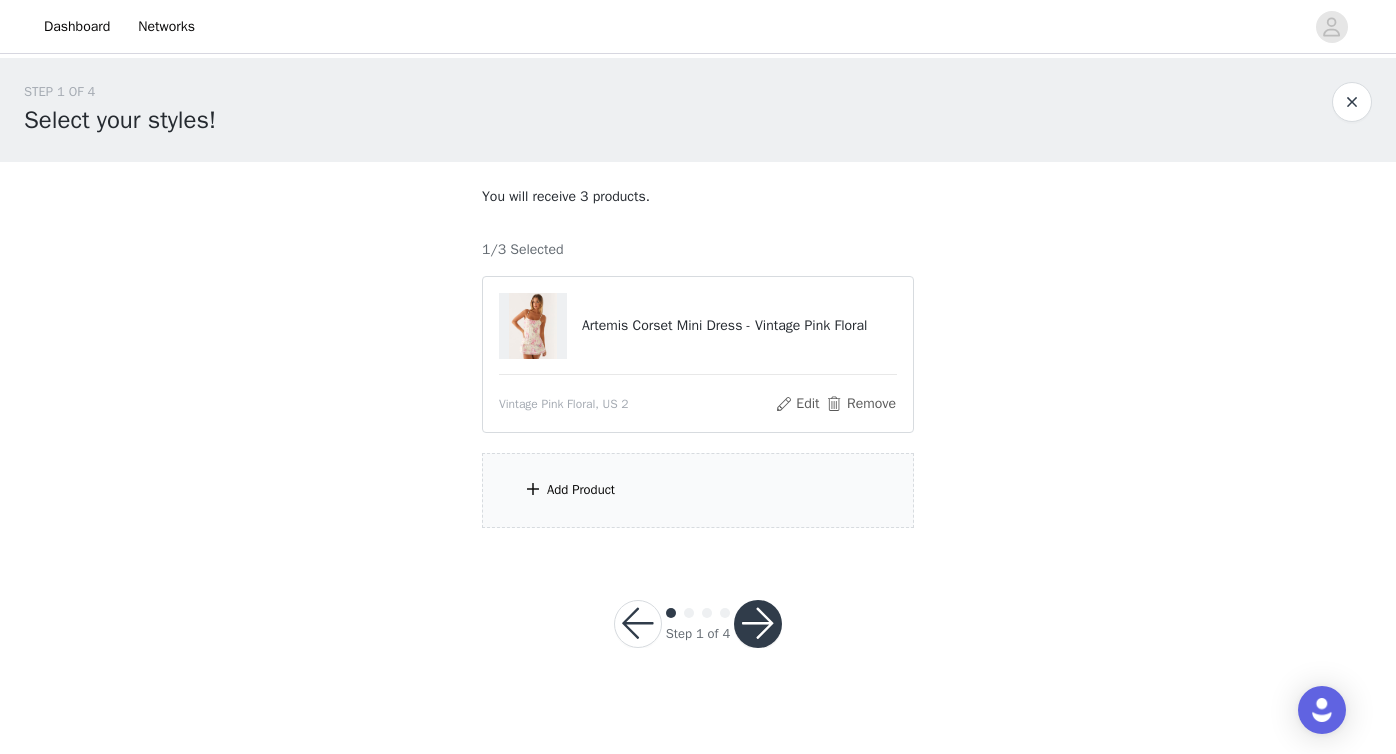 click on "Add Product" at bounding box center (698, 490) 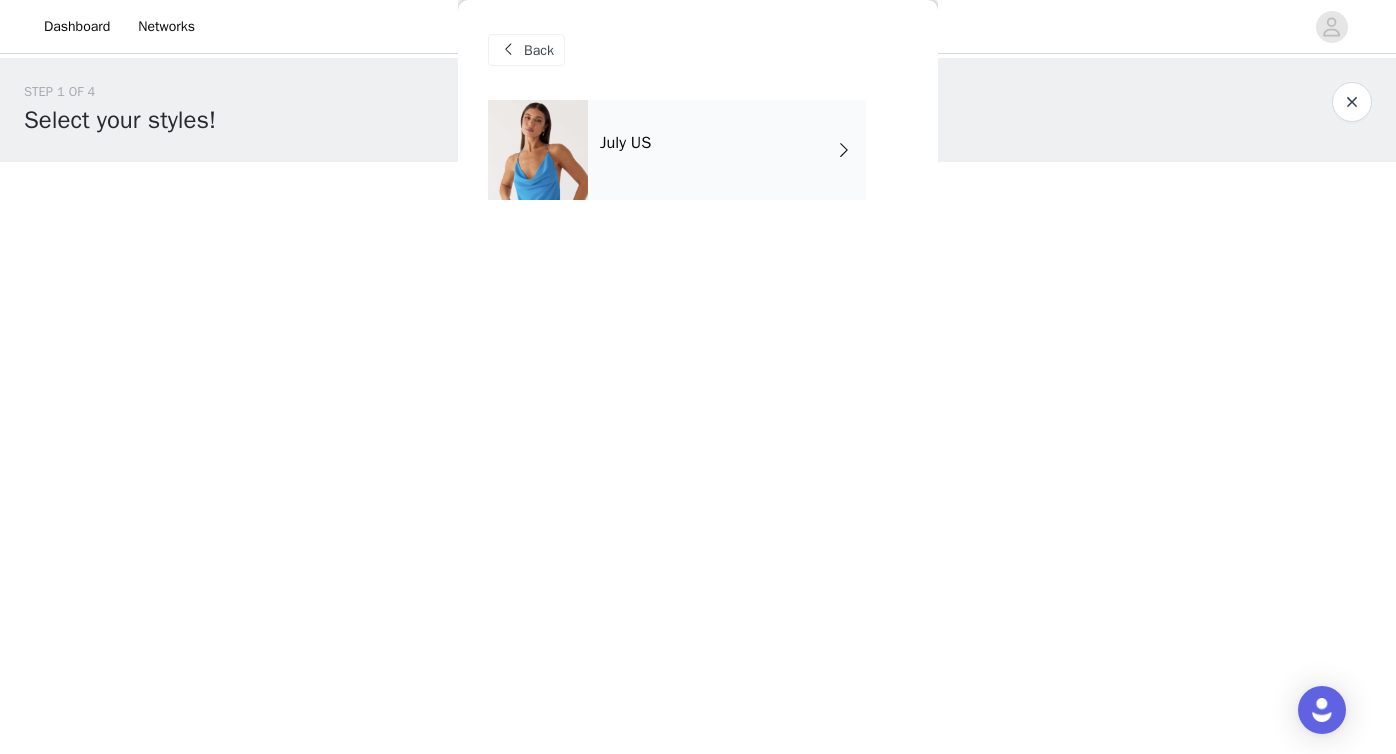 click on "July US" at bounding box center (727, 150) 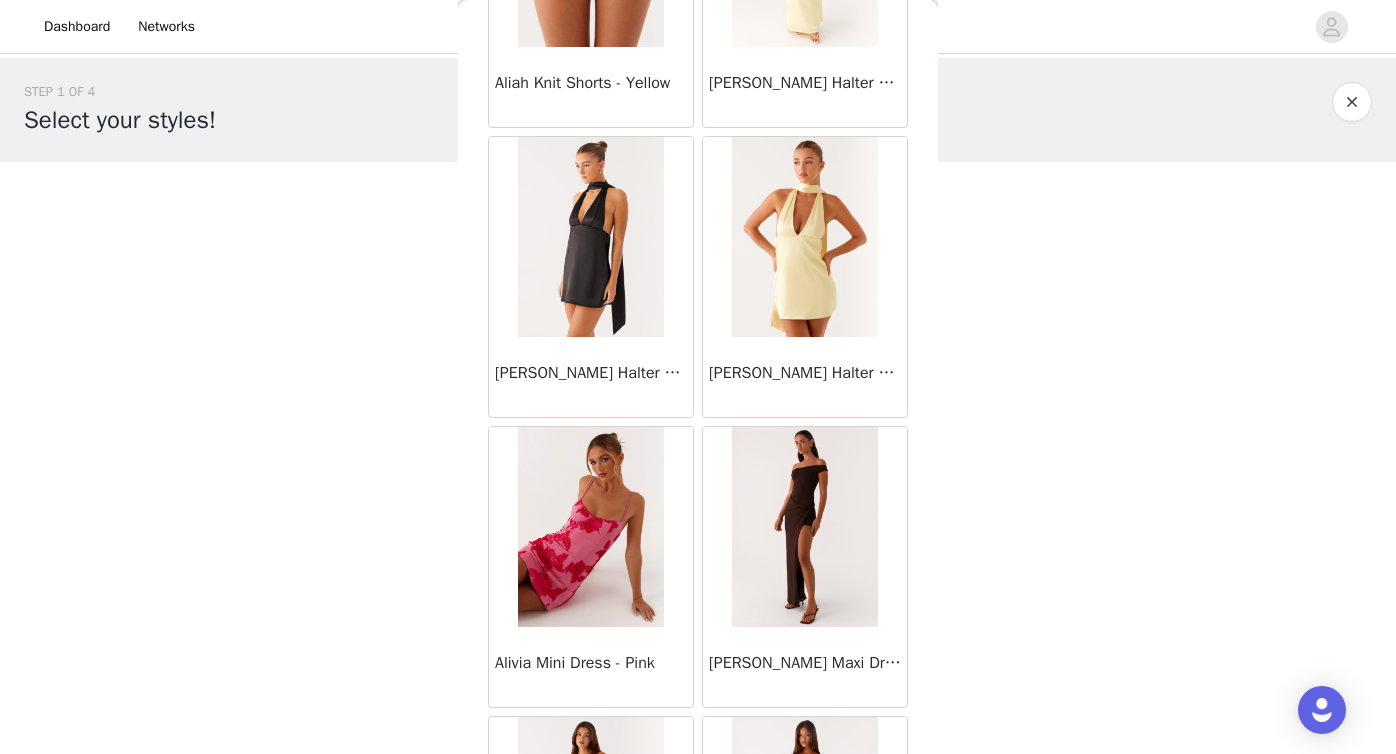 scroll, scrollTop: 1563, scrollLeft: 0, axis: vertical 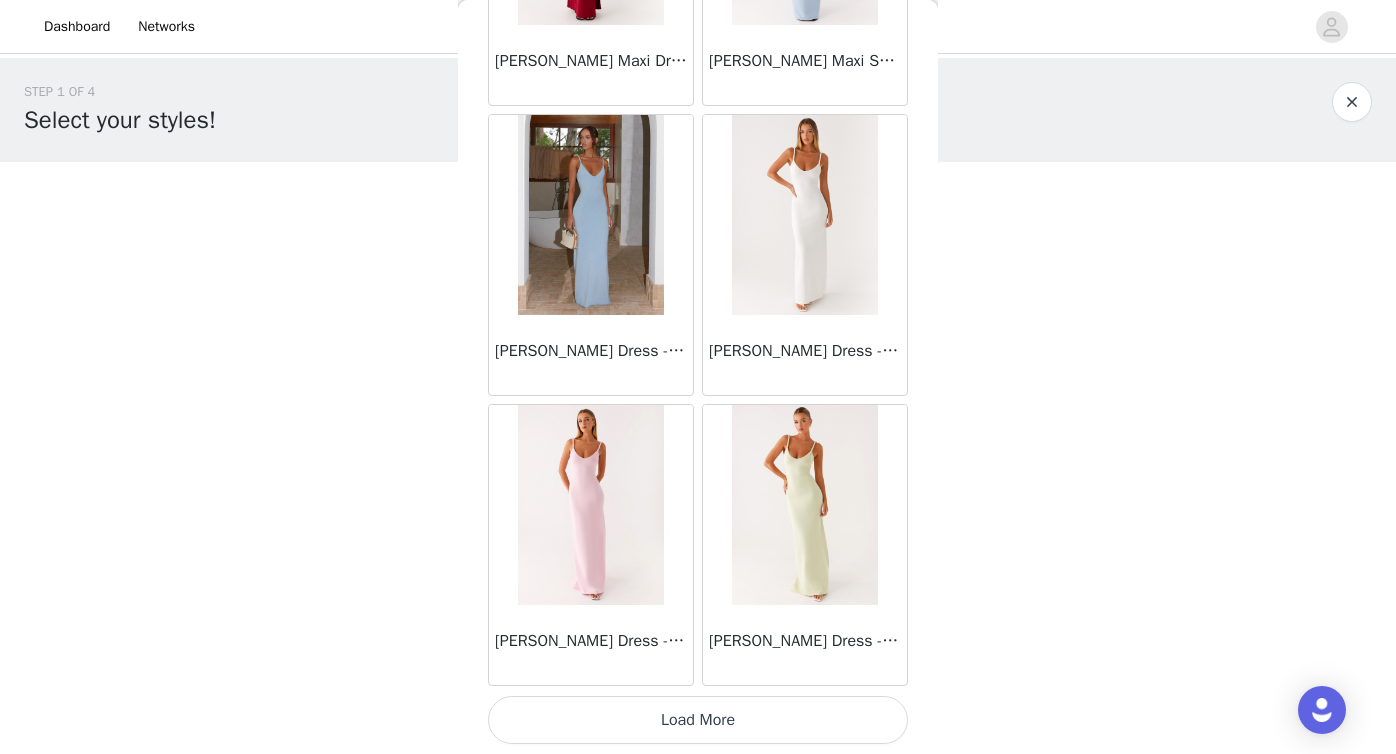 click on "Load More" at bounding box center (698, 720) 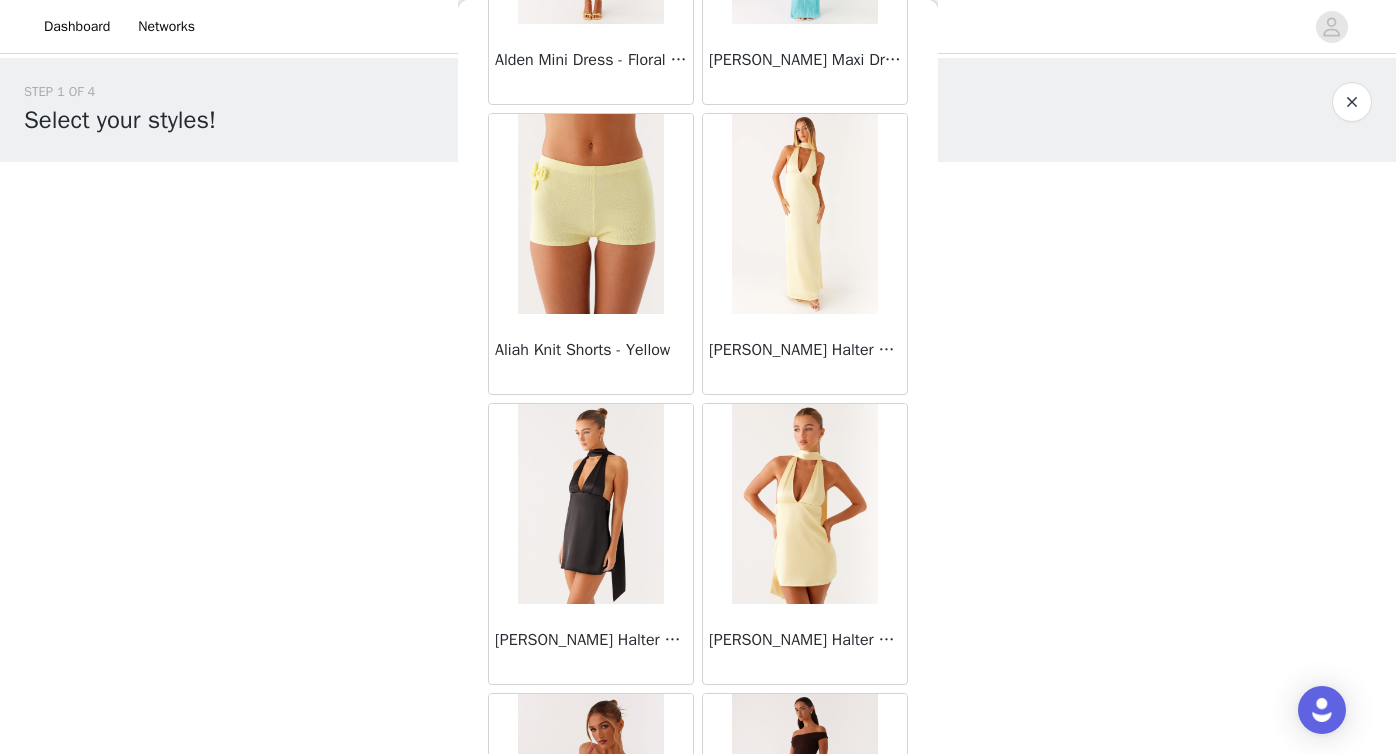 click at bounding box center [590, 504] 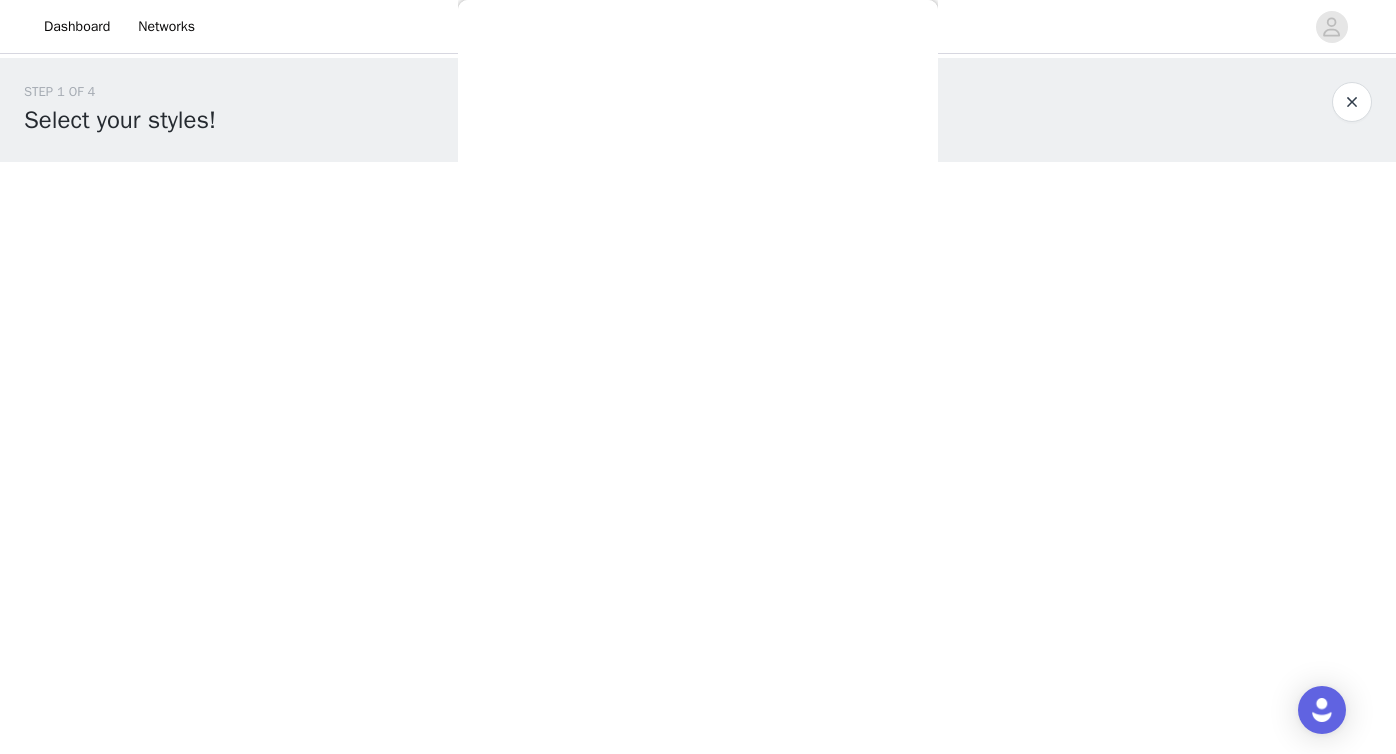 scroll, scrollTop: 321, scrollLeft: 0, axis: vertical 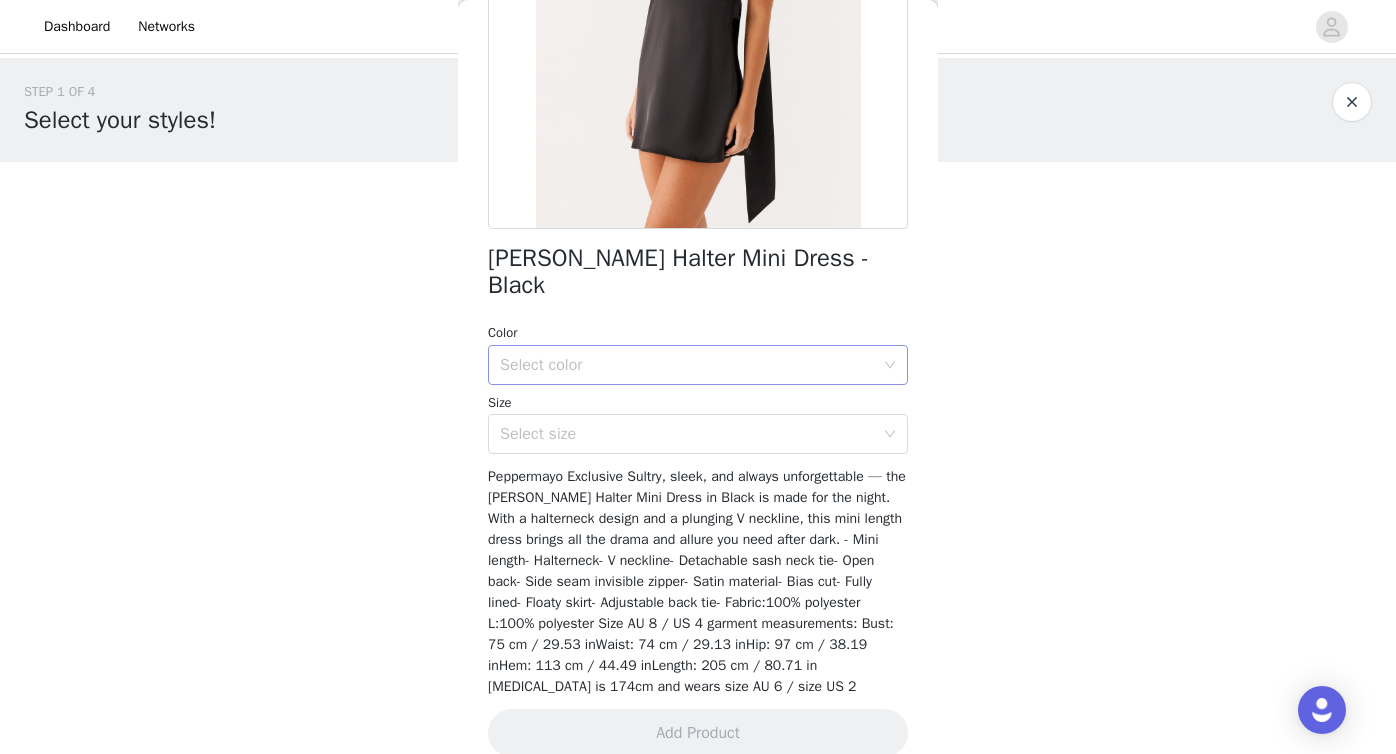 click on "Select color" at bounding box center (687, 365) 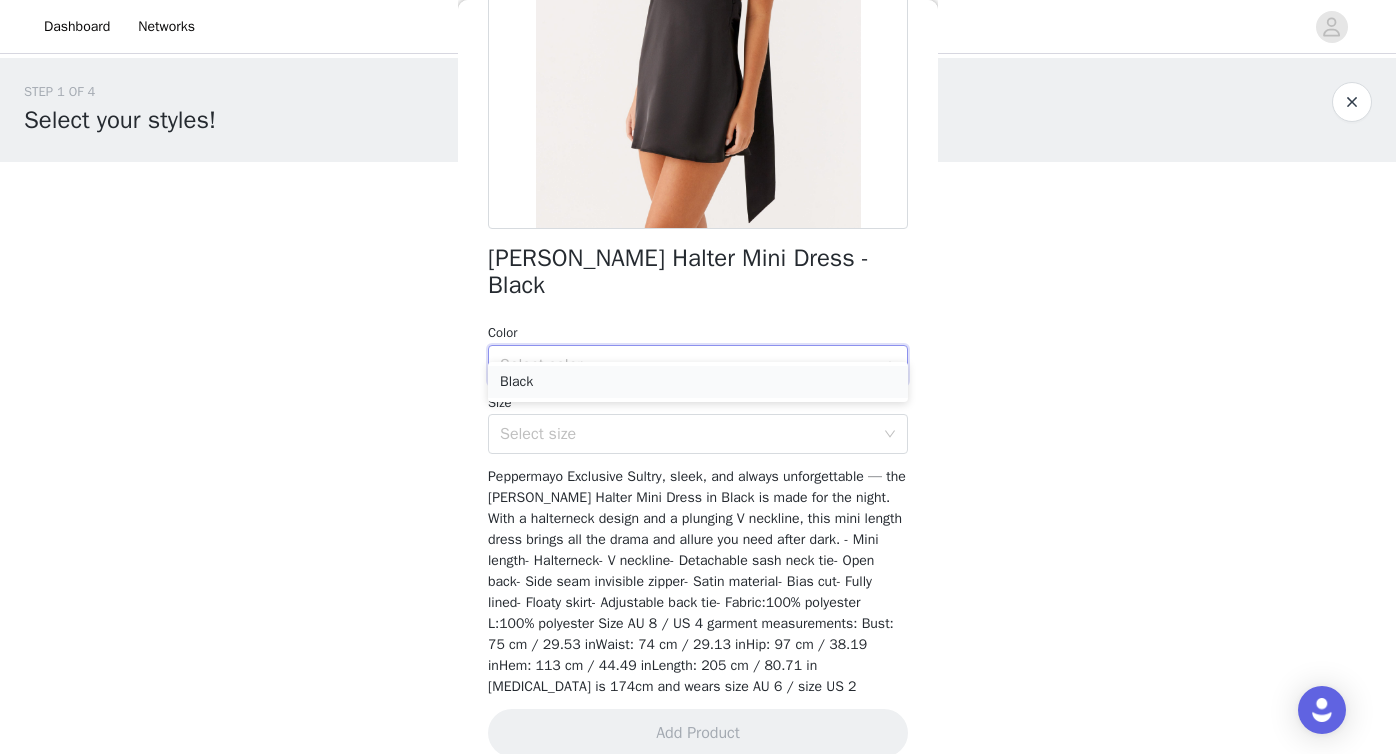 click on "Black" at bounding box center [698, 382] 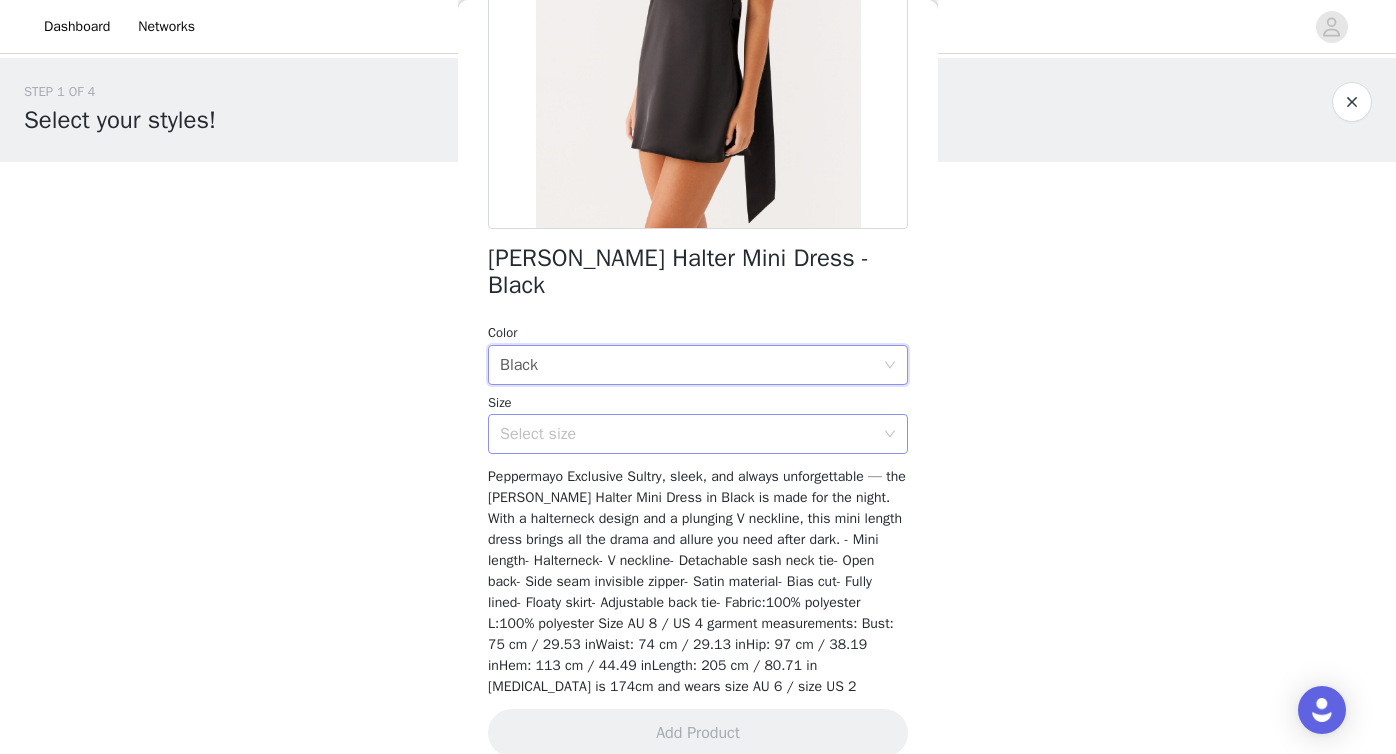 click on "Select size" at bounding box center (687, 434) 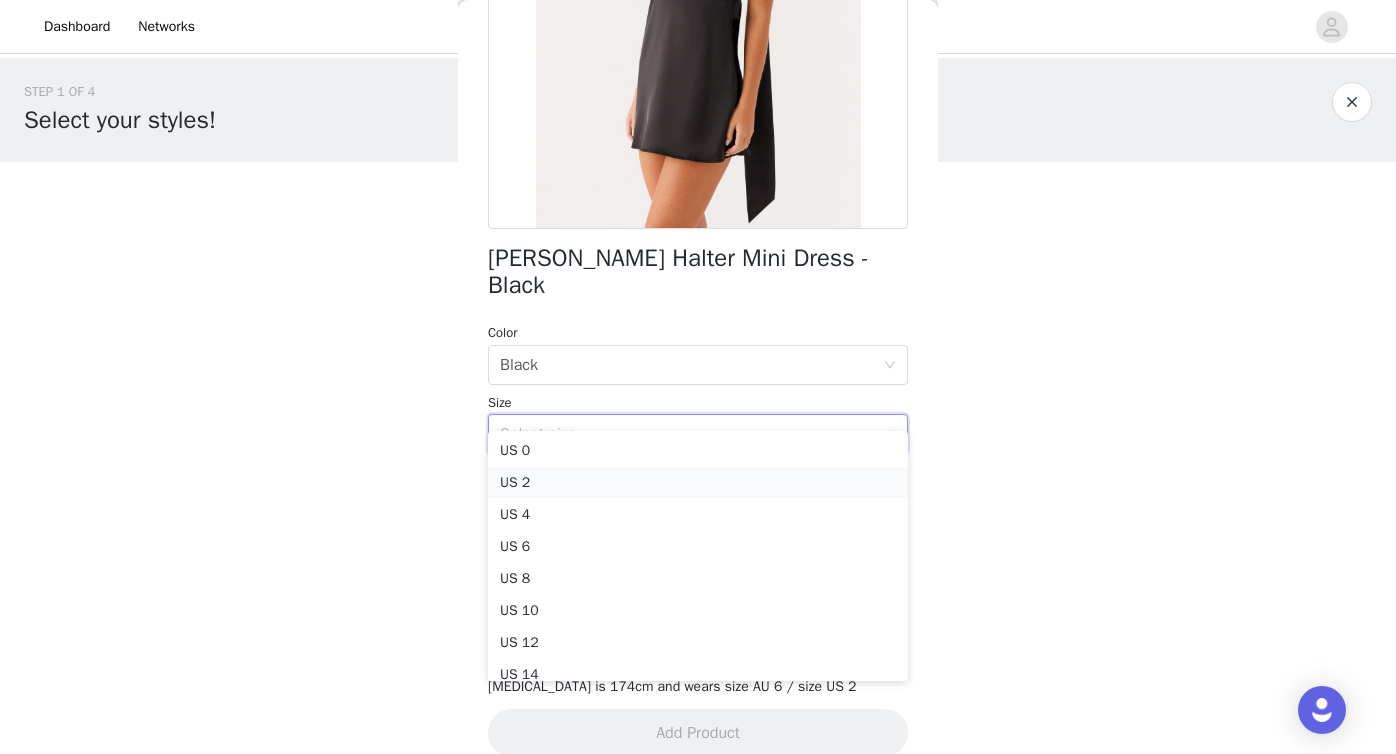 click on "US 2" at bounding box center (698, 483) 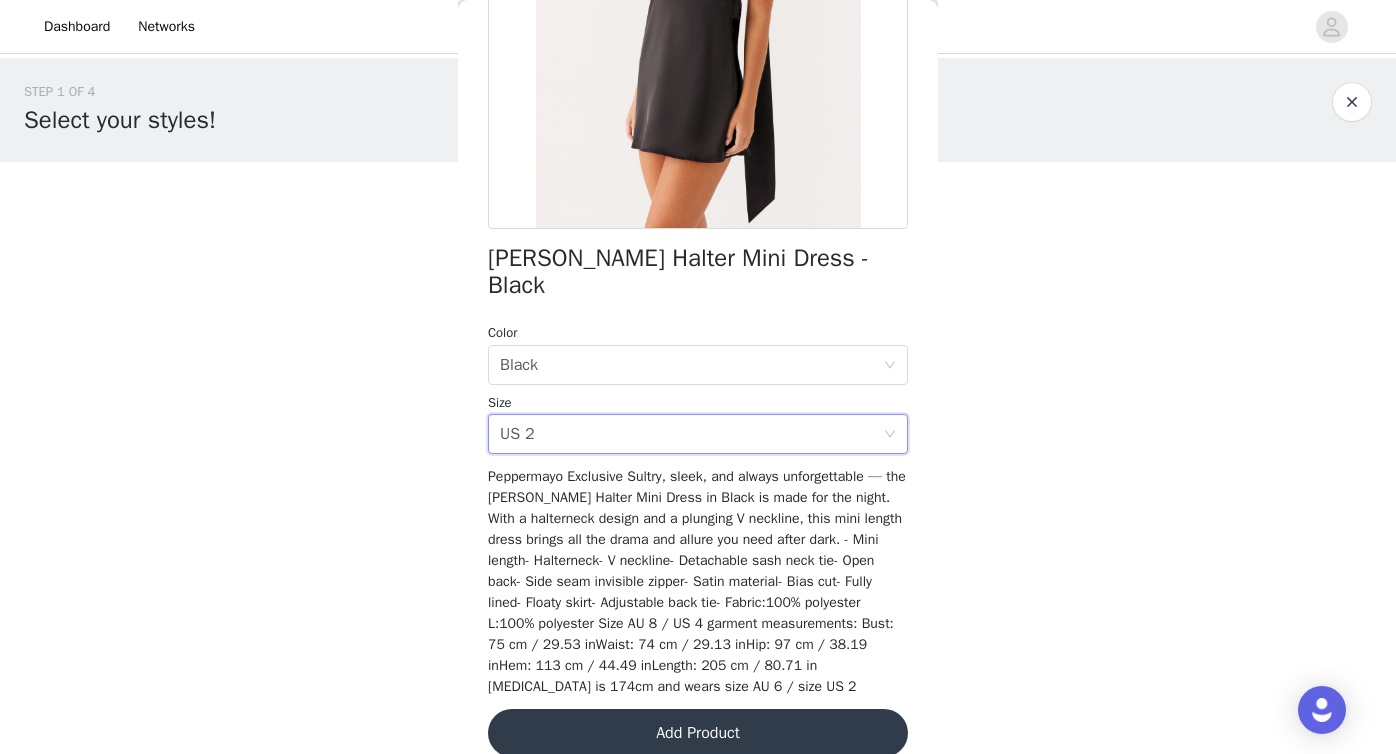 click on "Add Product" at bounding box center (698, 733) 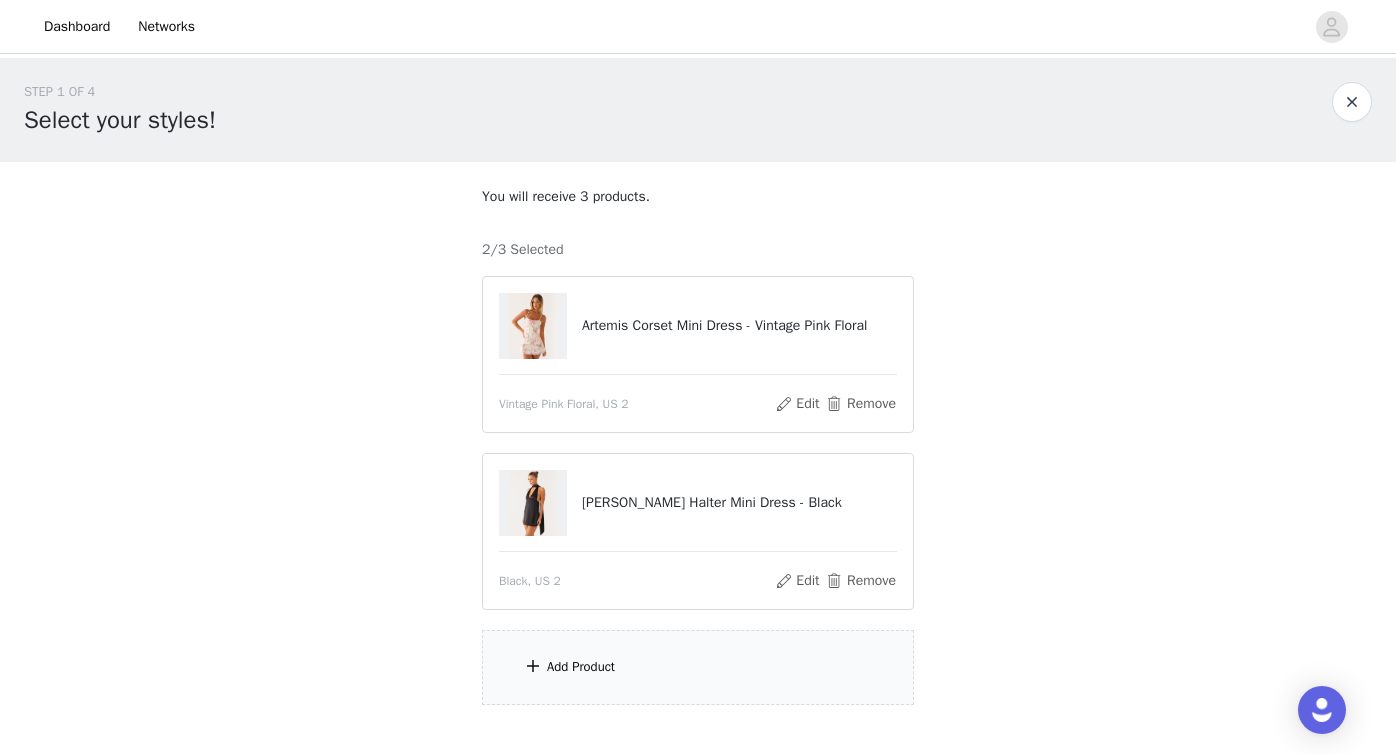 click on "Add Product" at bounding box center (698, 667) 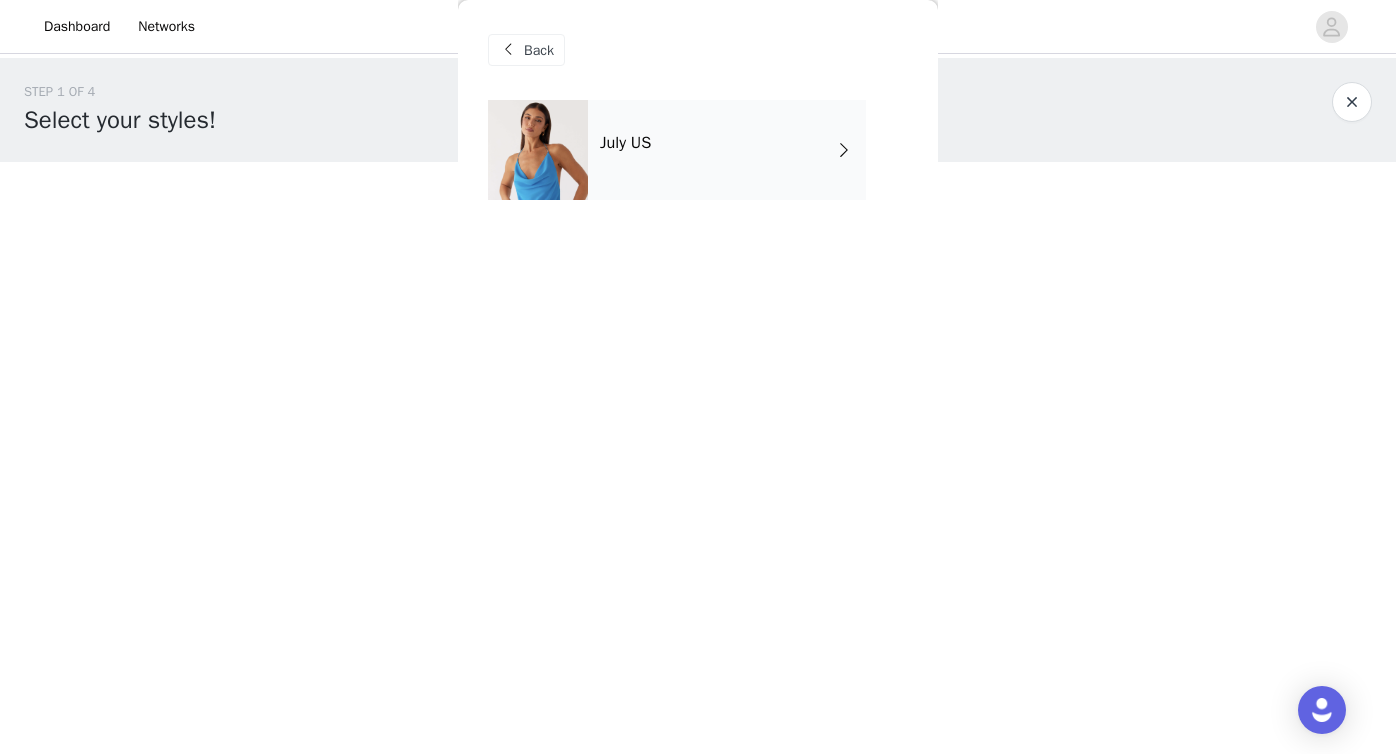 click on "July US" at bounding box center [698, 165] 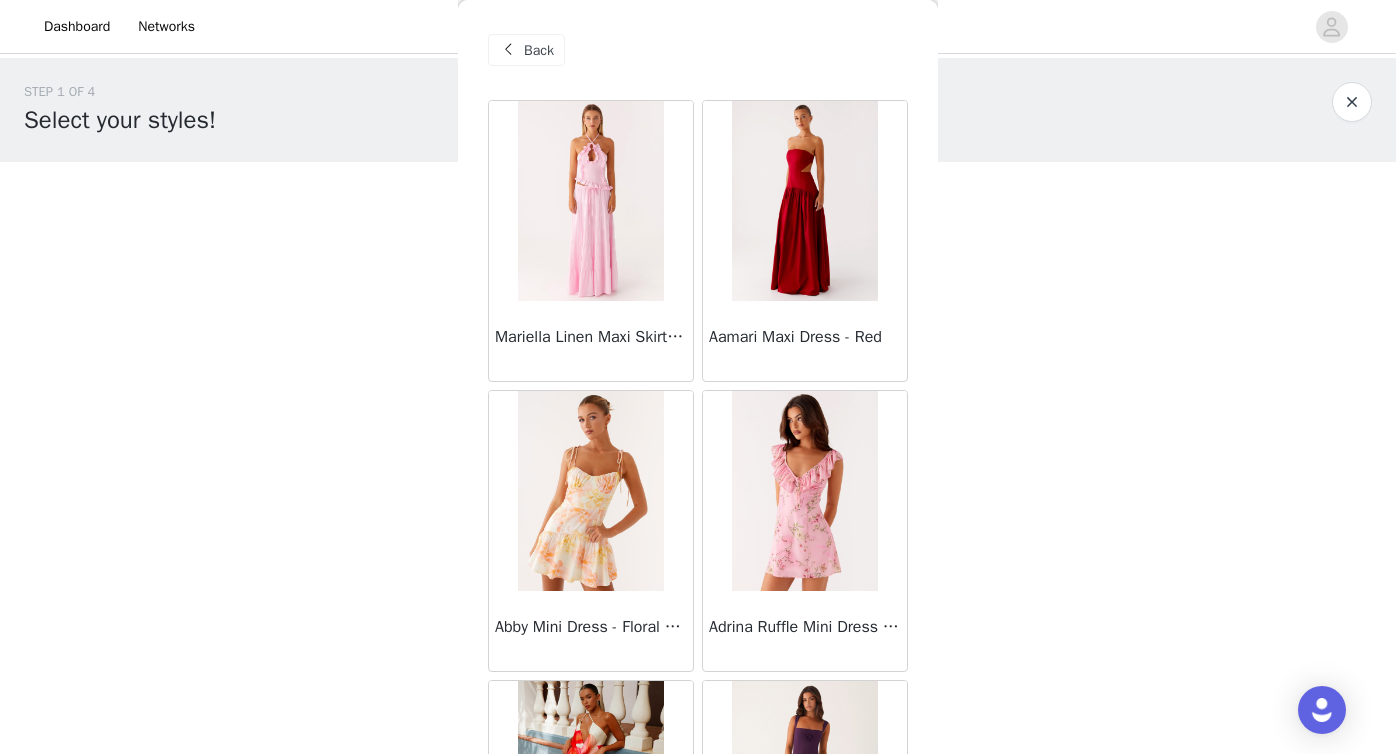 scroll, scrollTop: 2306, scrollLeft: 0, axis: vertical 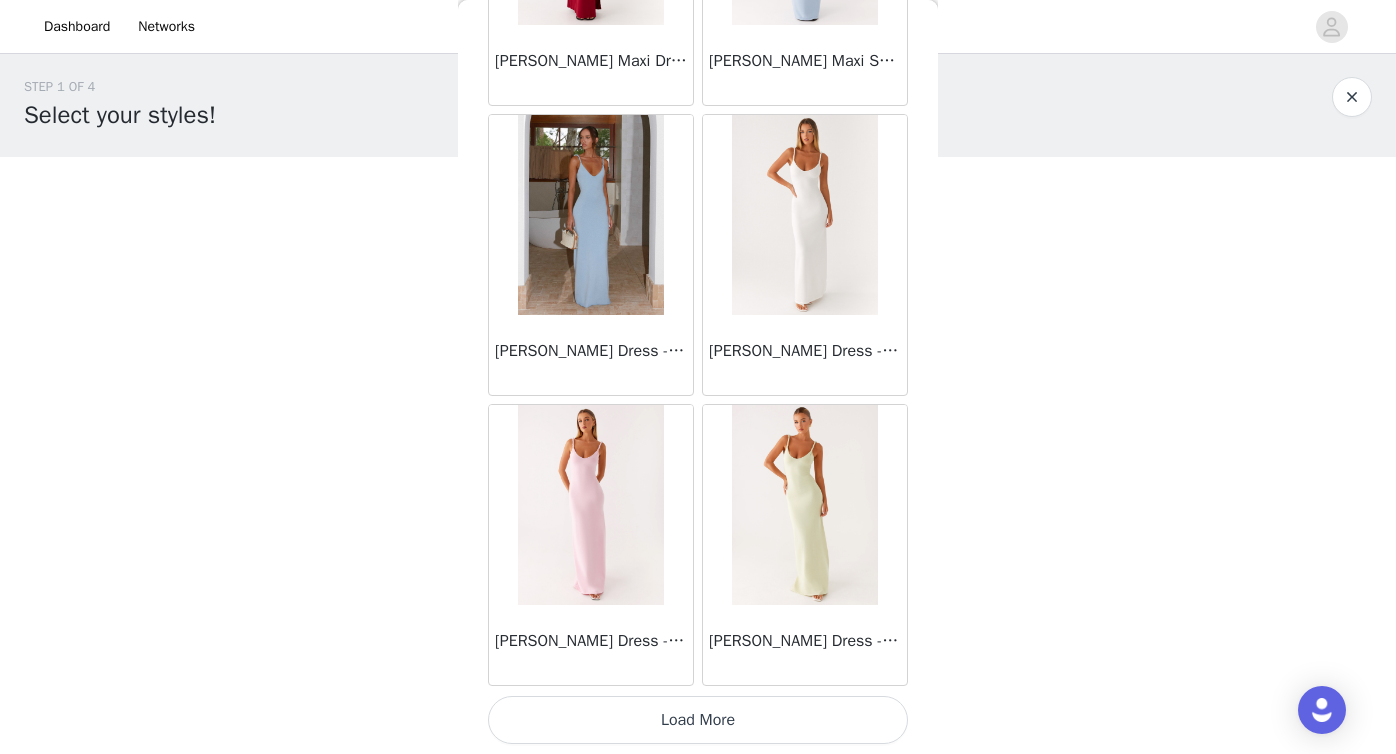 click on "Load More" at bounding box center [698, 720] 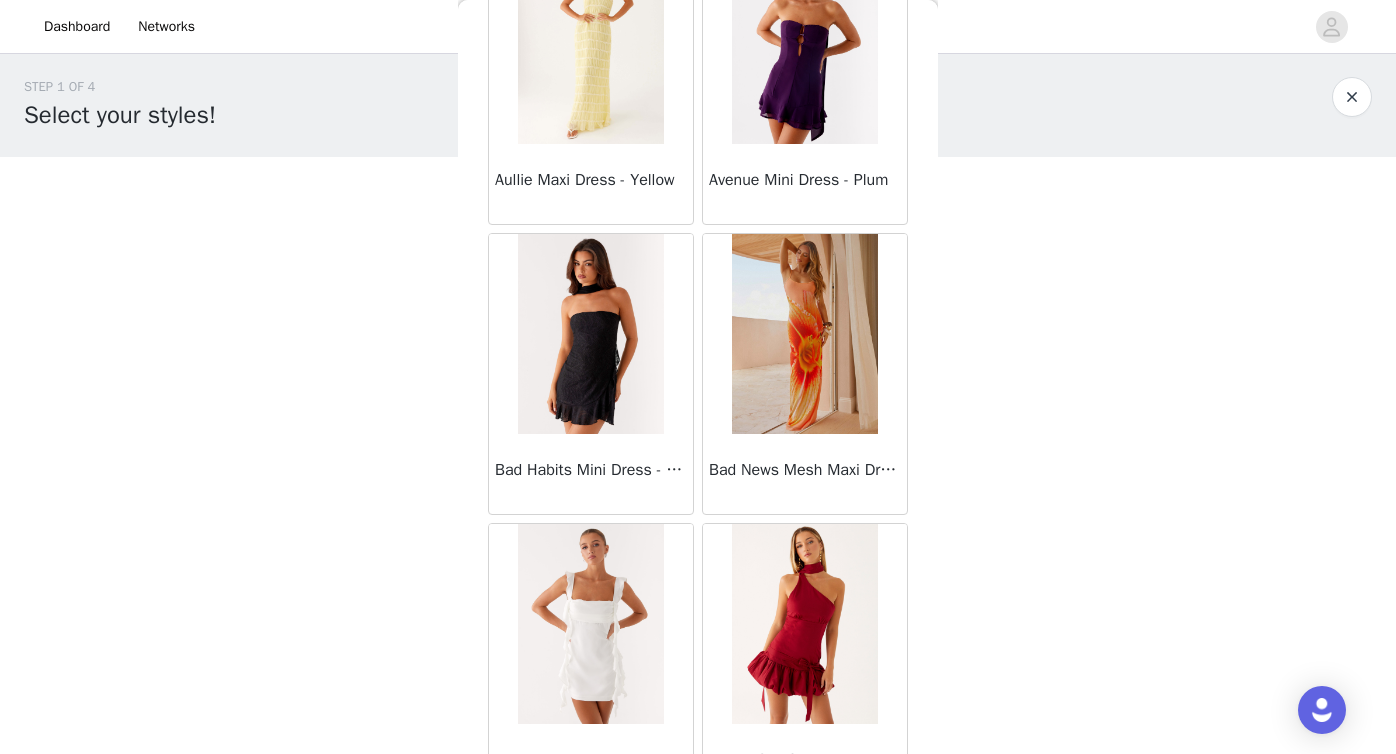 scroll, scrollTop: 5206, scrollLeft: 0, axis: vertical 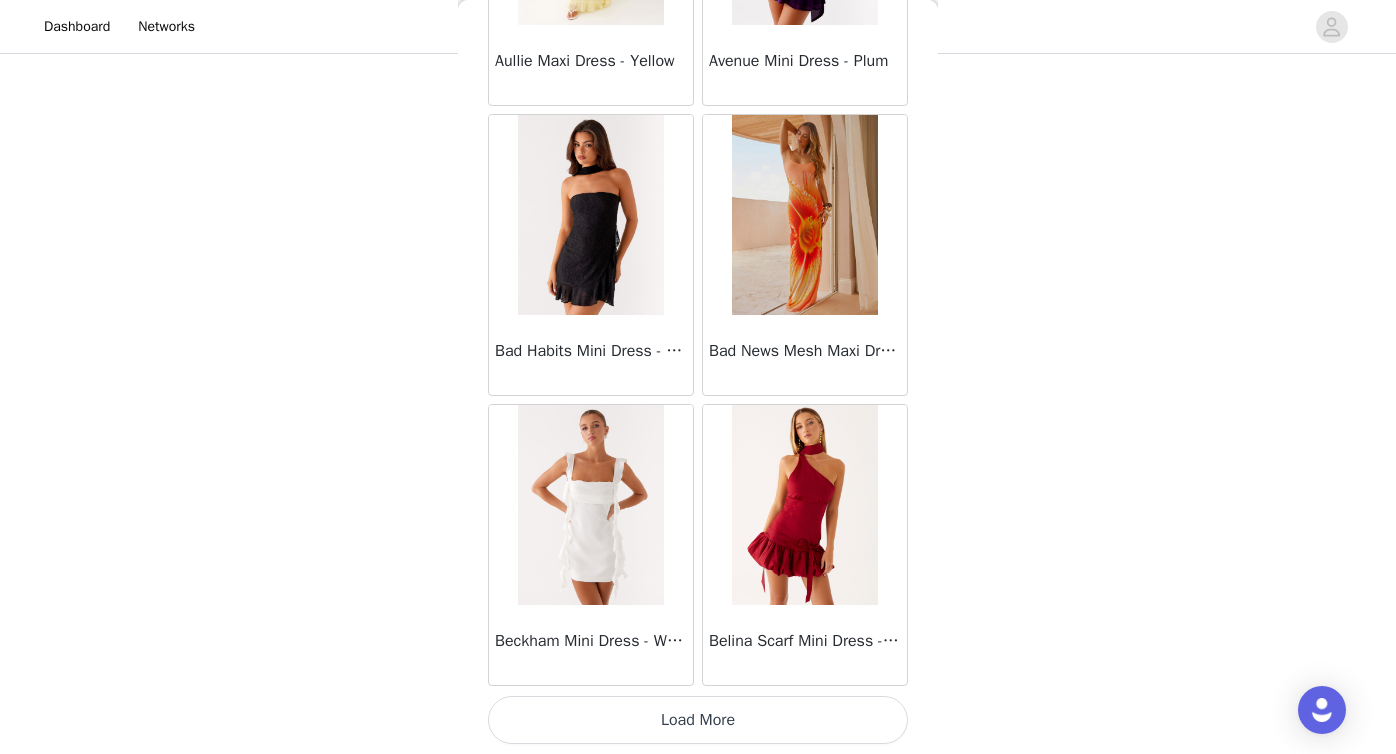 click on "Load More" at bounding box center [698, 720] 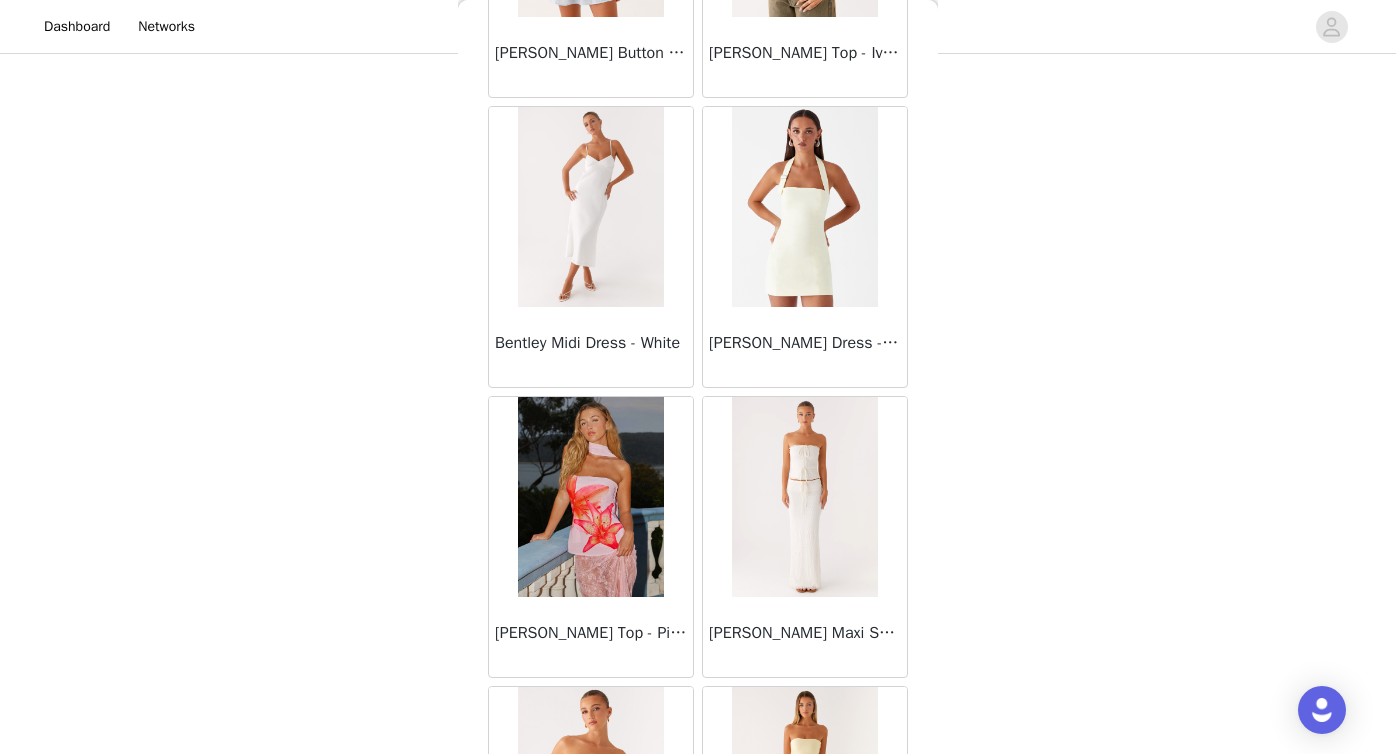 scroll, scrollTop: 6667, scrollLeft: 0, axis: vertical 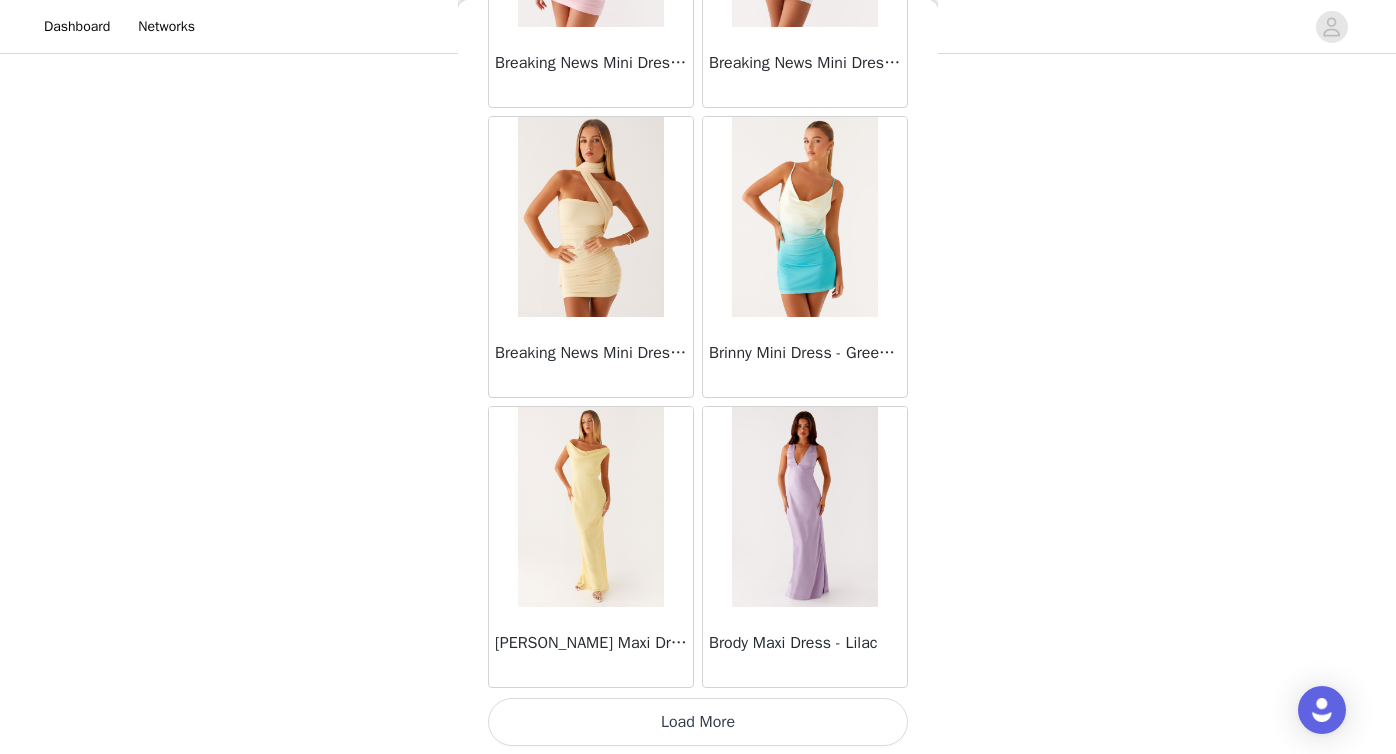 click on "Load More" at bounding box center (698, 722) 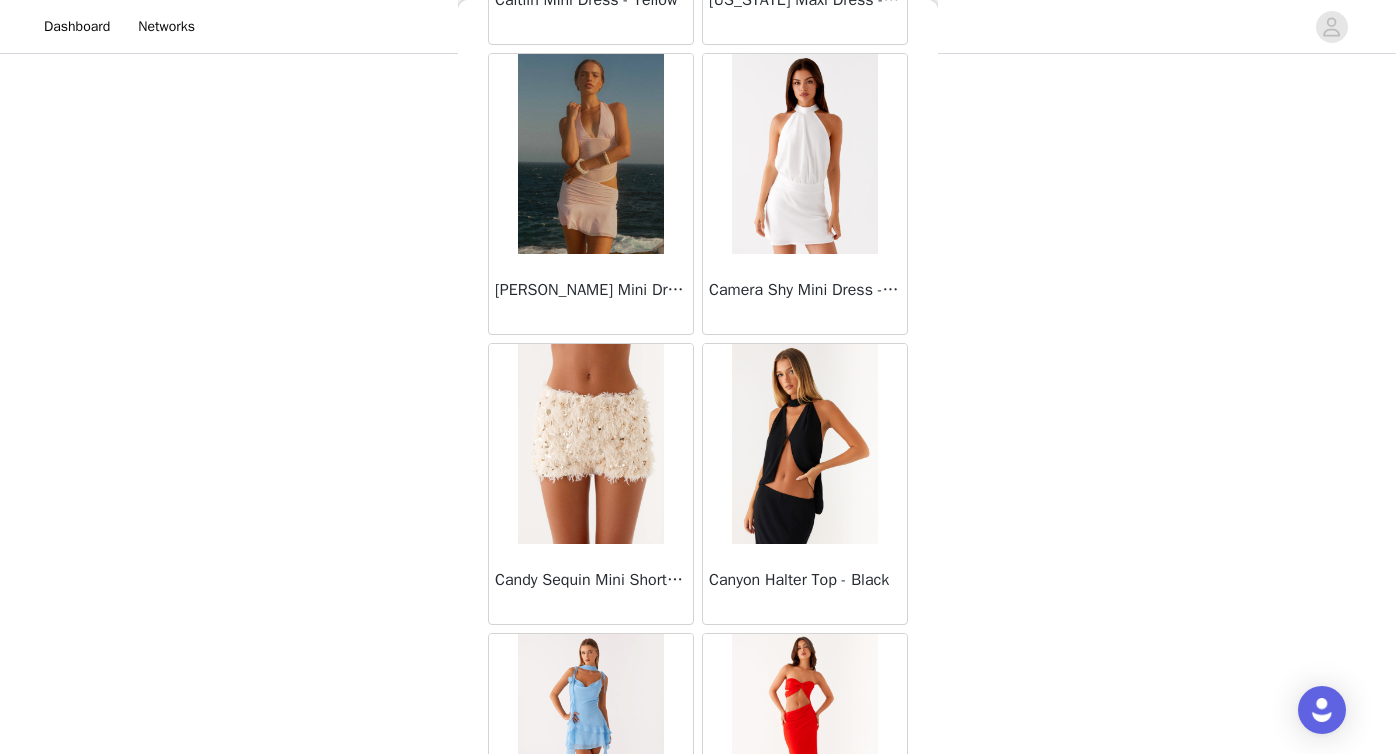 scroll, scrollTop: 9373, scrollLeft: 0, axis: vertical 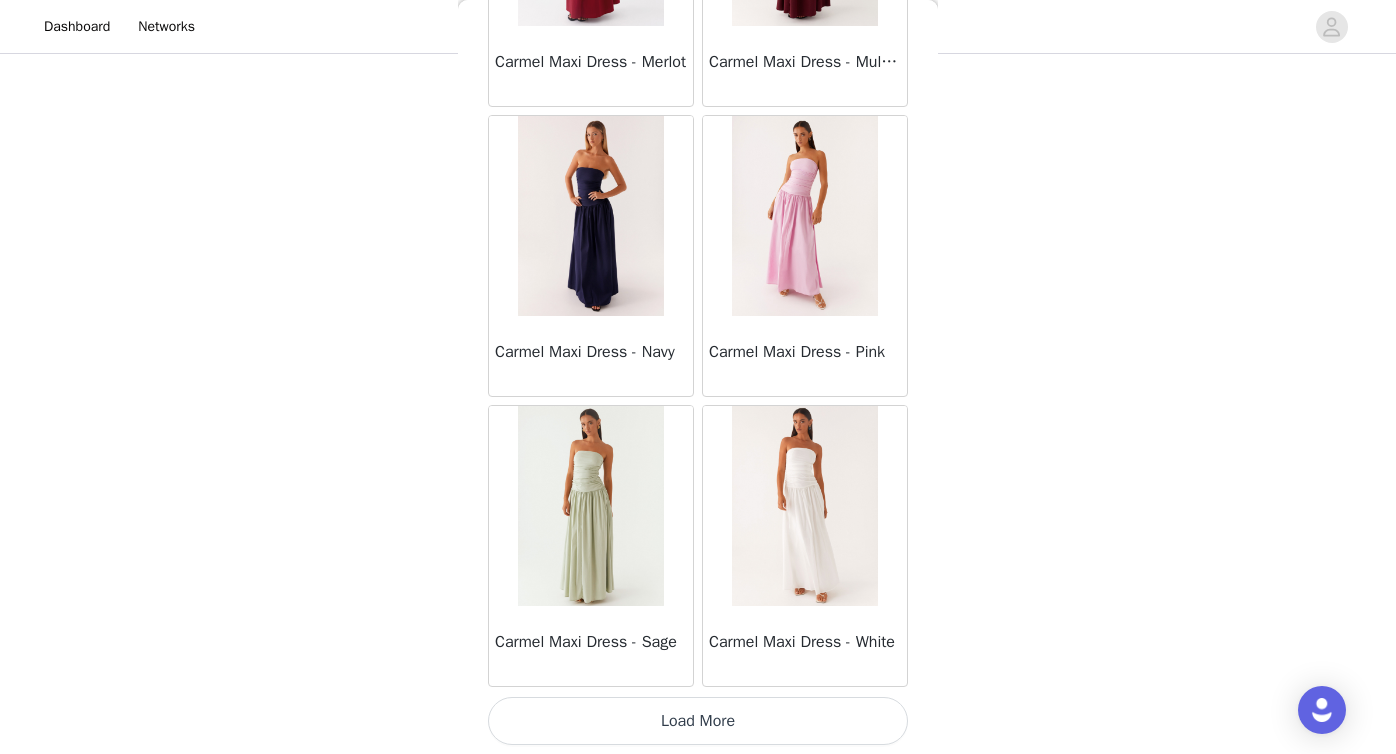 click on "Load More" at bounding box center (698, 721) 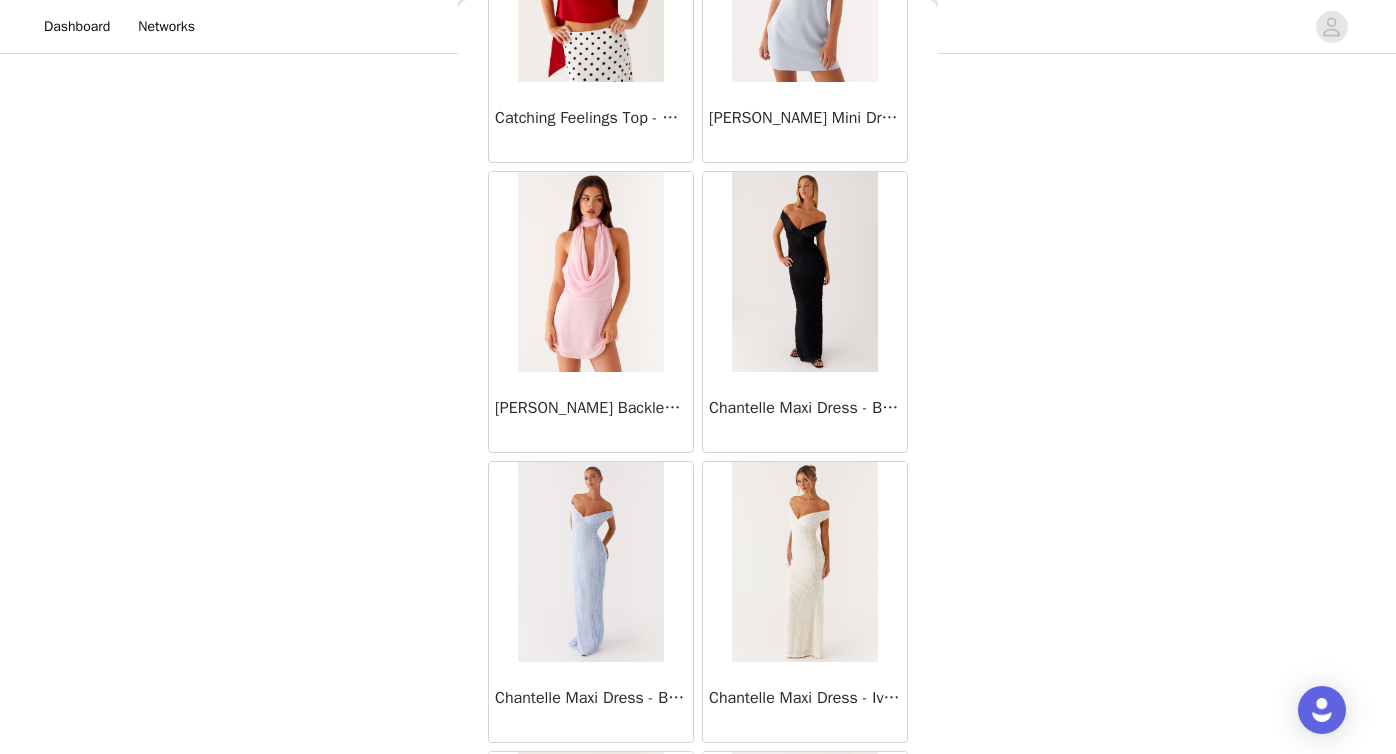 scroll, scrollTop: 13559, scrollLeft: 0, axis: vertical 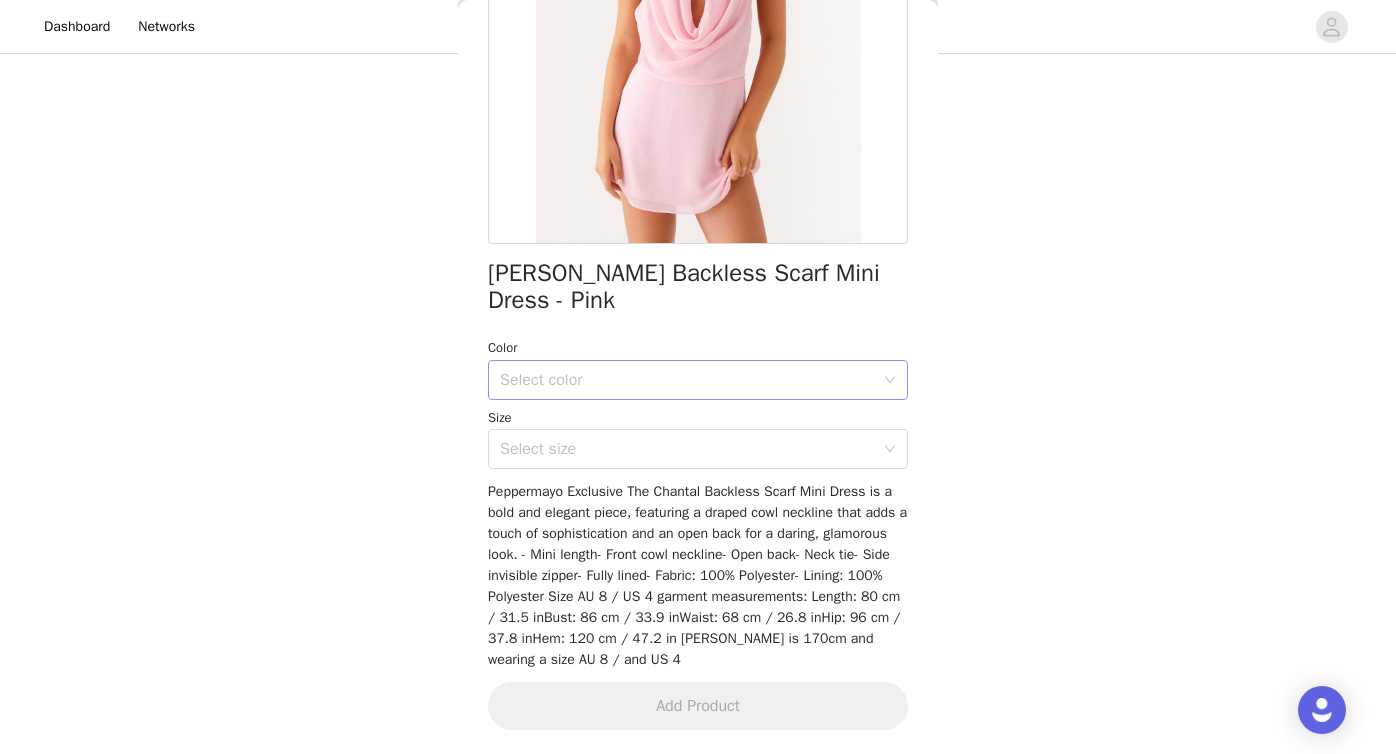 click on "Select color" at bounding box center (687, 380) 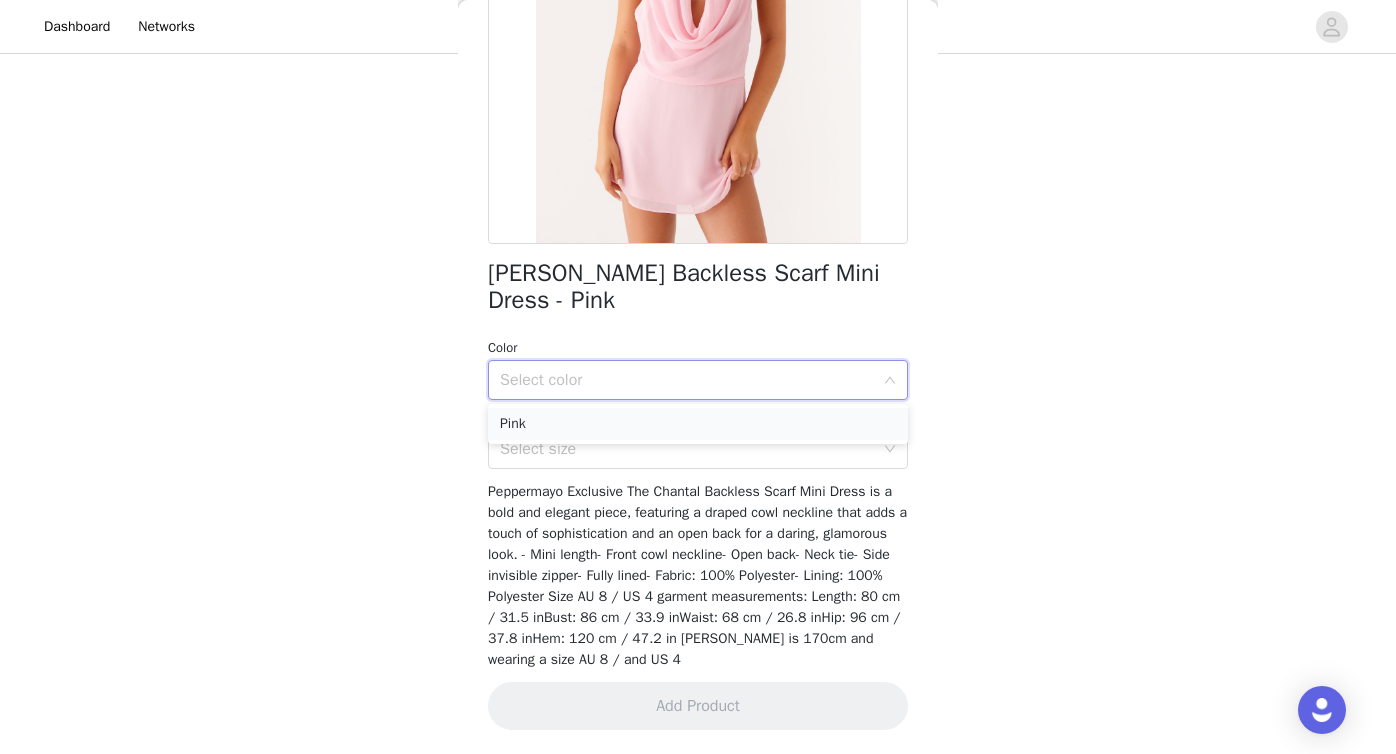 click on "Pink" at bounding box center [698, 424] 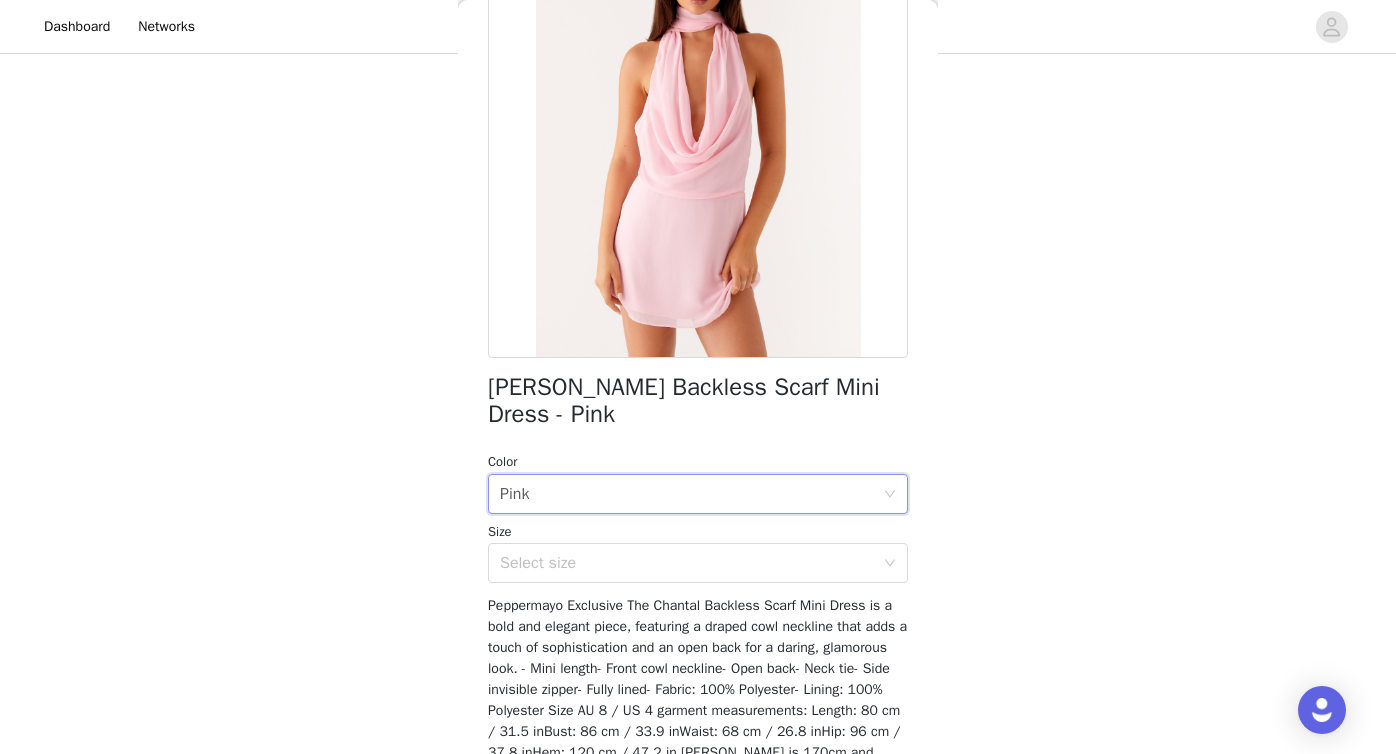 scroll, scrollTop: 208, scrollLeft: 0, axis: vertical 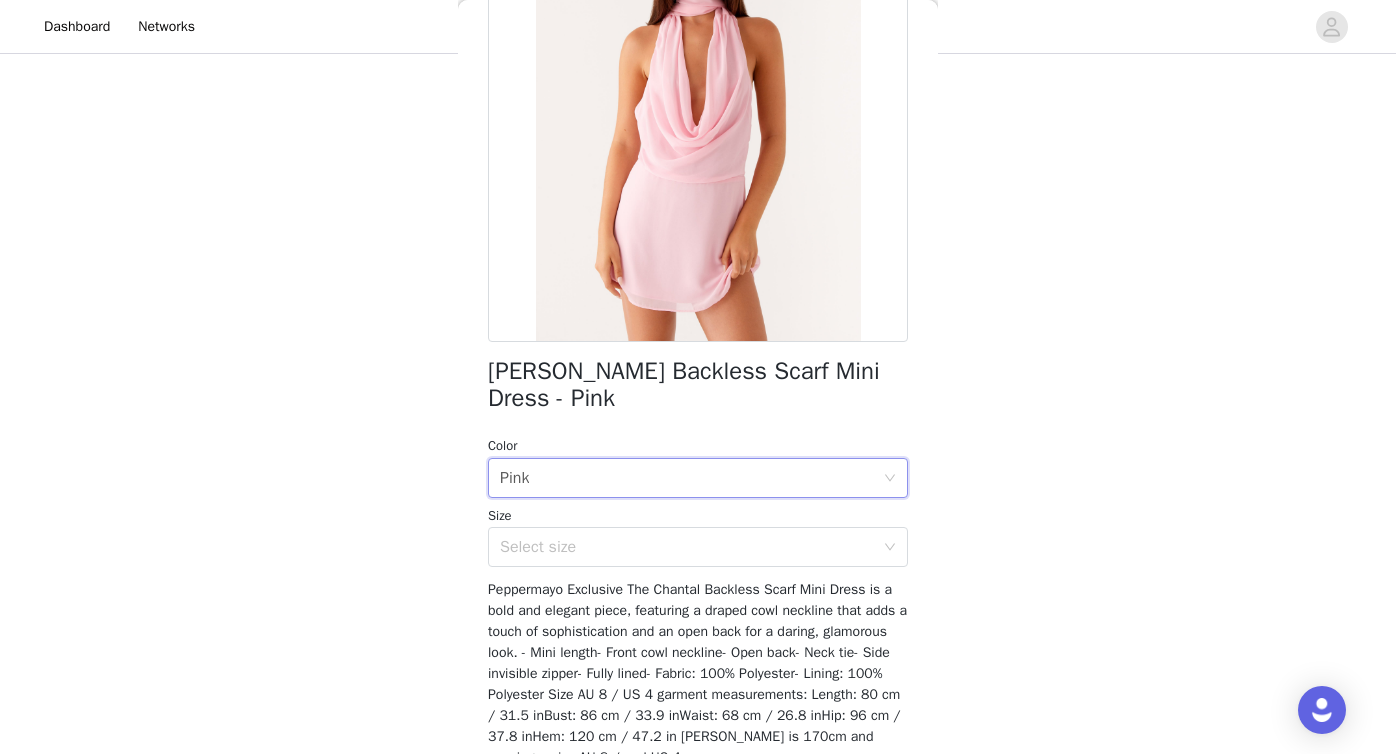 click on "Chantal Backless Scarf Mini Dress - Pink               Color   Select color Pink Size   Select size   Peppermayo Exclusive The Chantal Backless Scarf Mini Dress is a bold and elegant piece, featuring a draped cowl neckline that adds a touch of sophistication and an open back for a daring, glamorous look. - Mini length- Front cowl neckline- Open back- Neck tie- Side invisible zipper- Fully lined- Fabric: 100% Polyester- Lining: 100% Polyester Size AU 8 / US 4 garment measurements: Length: 80 cm / 31.5 inBust: 86 cm / 33.9 inWaist: 68 cm / 26.8 inHip: 96 cm / 37.8 inHem: 120 cm / 47.2 in Olivia is 170cm and wearing a size AU 8 / and US 4   Add Product" at bounding box center [698, 372] 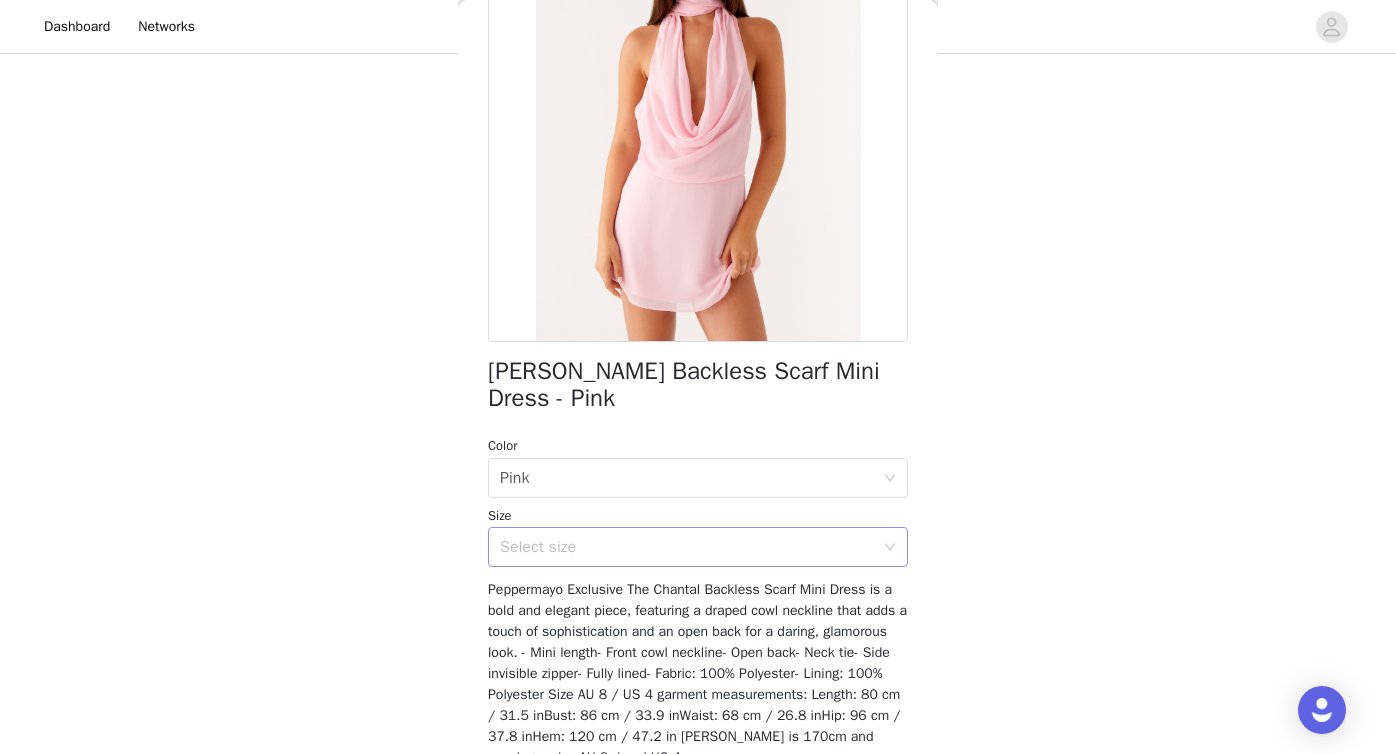 click on "Select size" at bounding box center [687, 547] 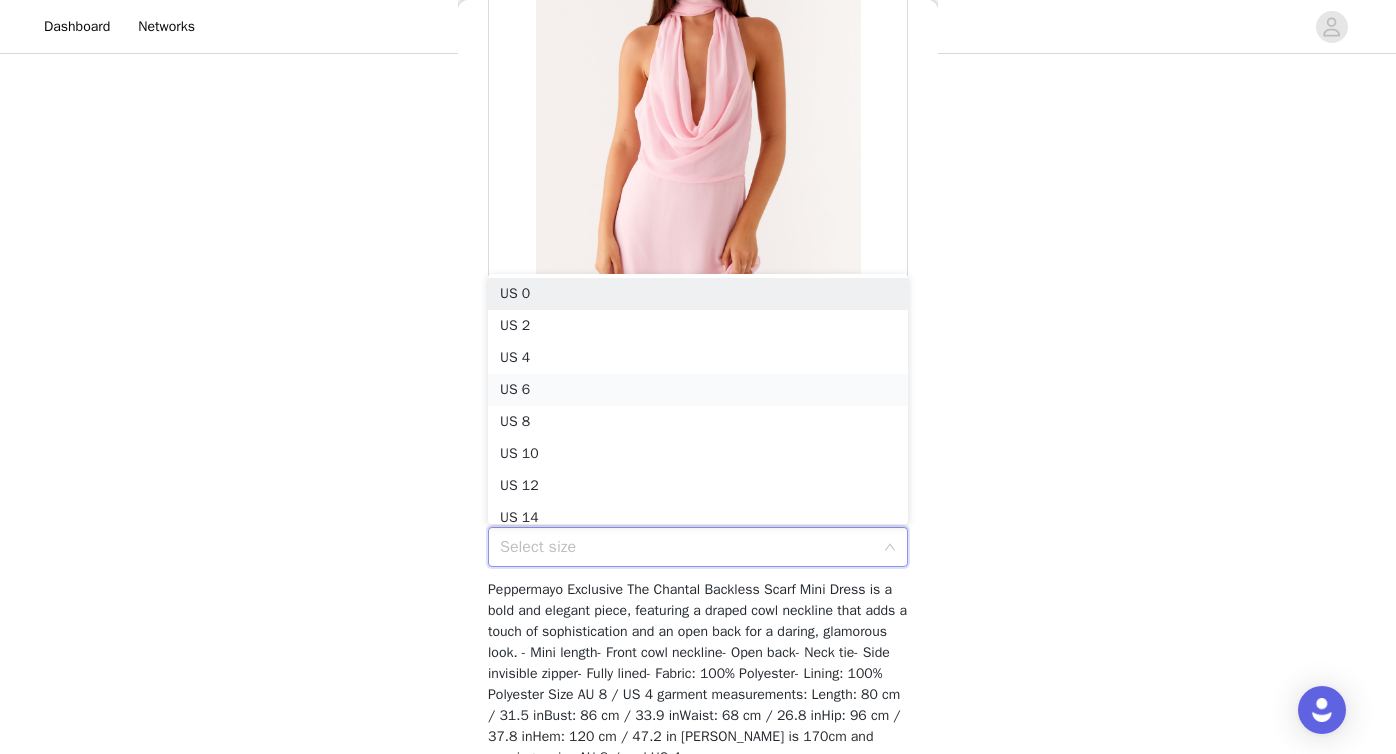 scroll, scrollTop: 10, scrollLeft: 0, axis: vertical 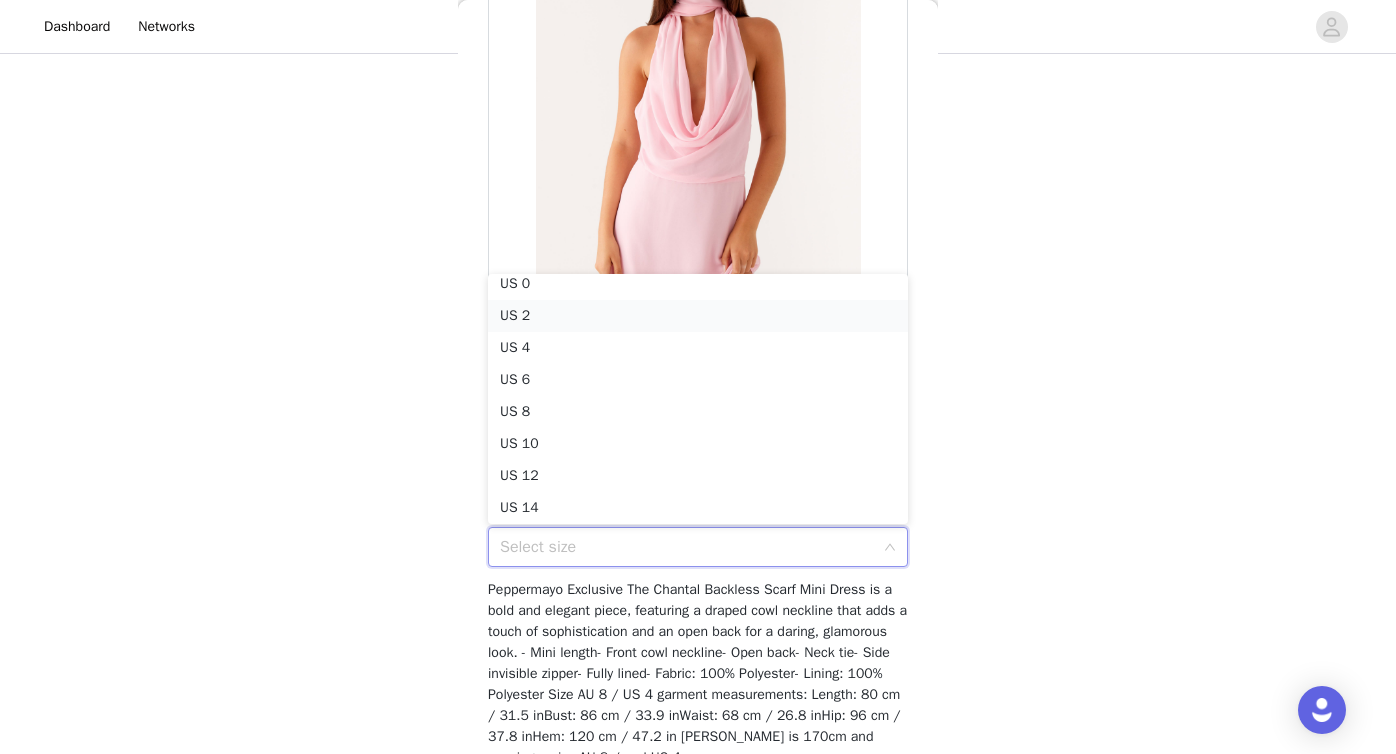 click on "US 2" at bounding box center (698, 316) 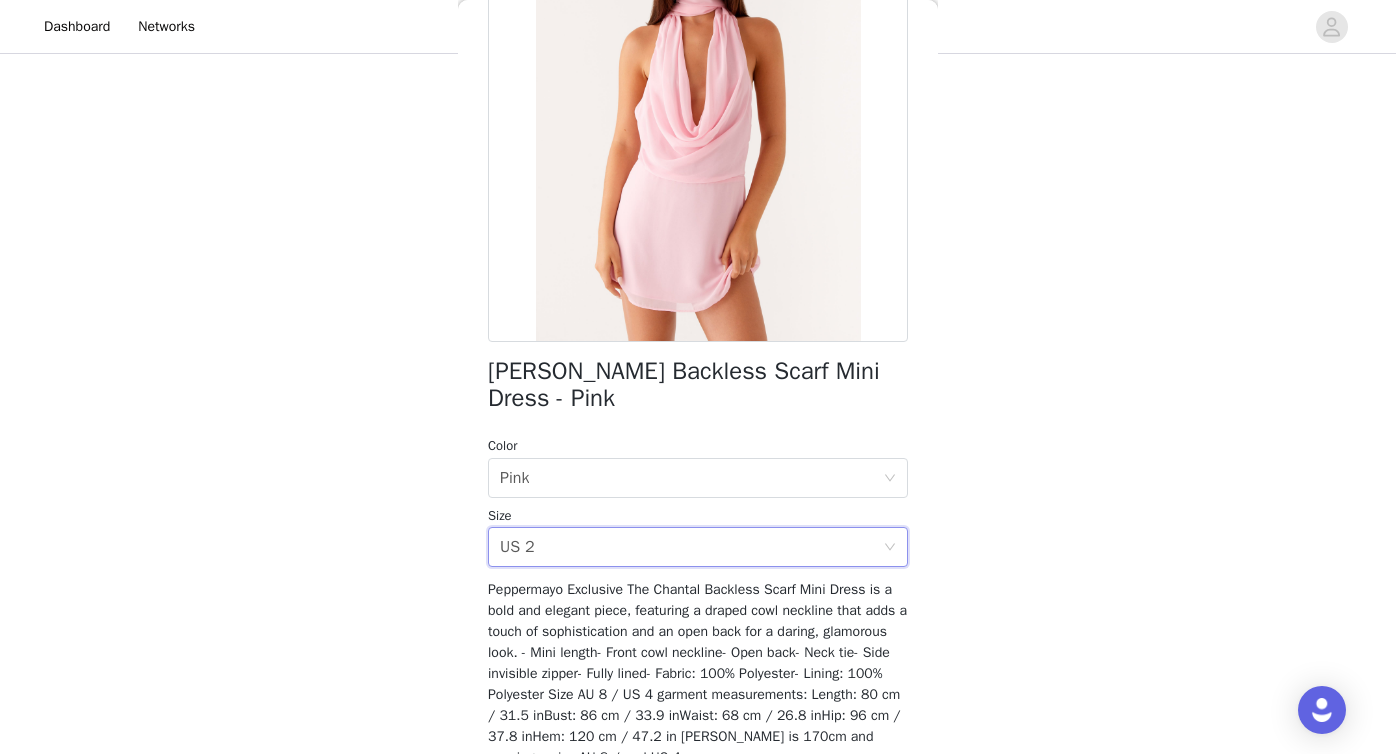 scroll, scrollTop: 306, scrollLeft: 0, axis: vertical 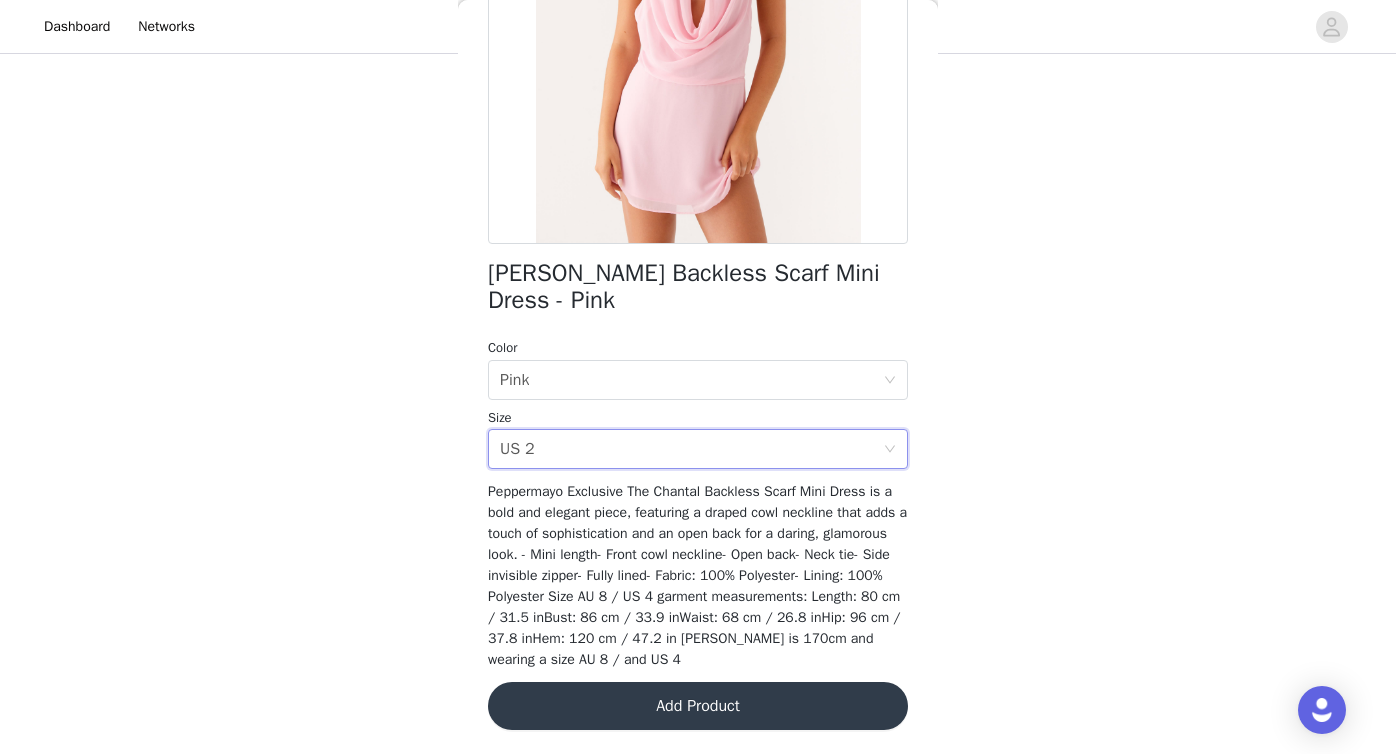 click on "Add Product" at bounding box center [698, 706] 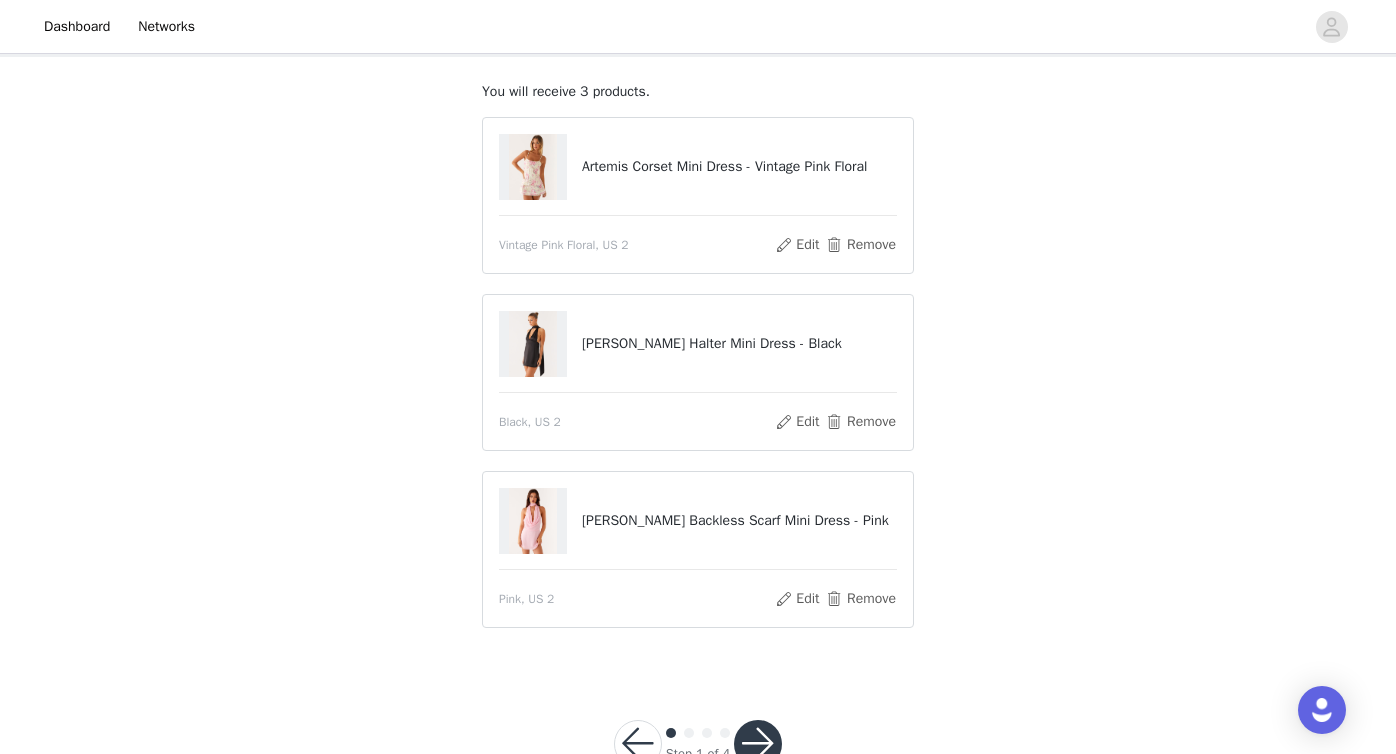 scroll, scrollTop: 96, scrollLeft: 0, axis: vertical 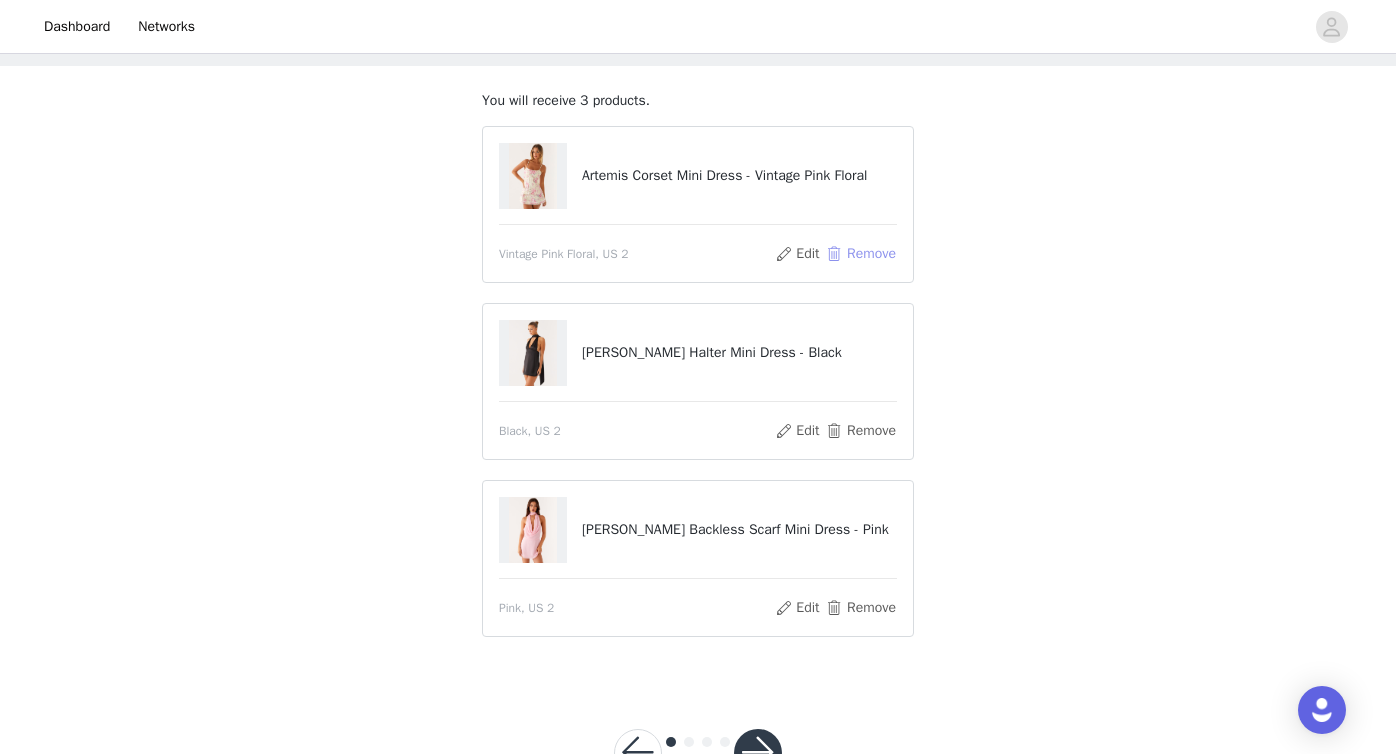 click on "Remove" at bounding box center (861, 254) 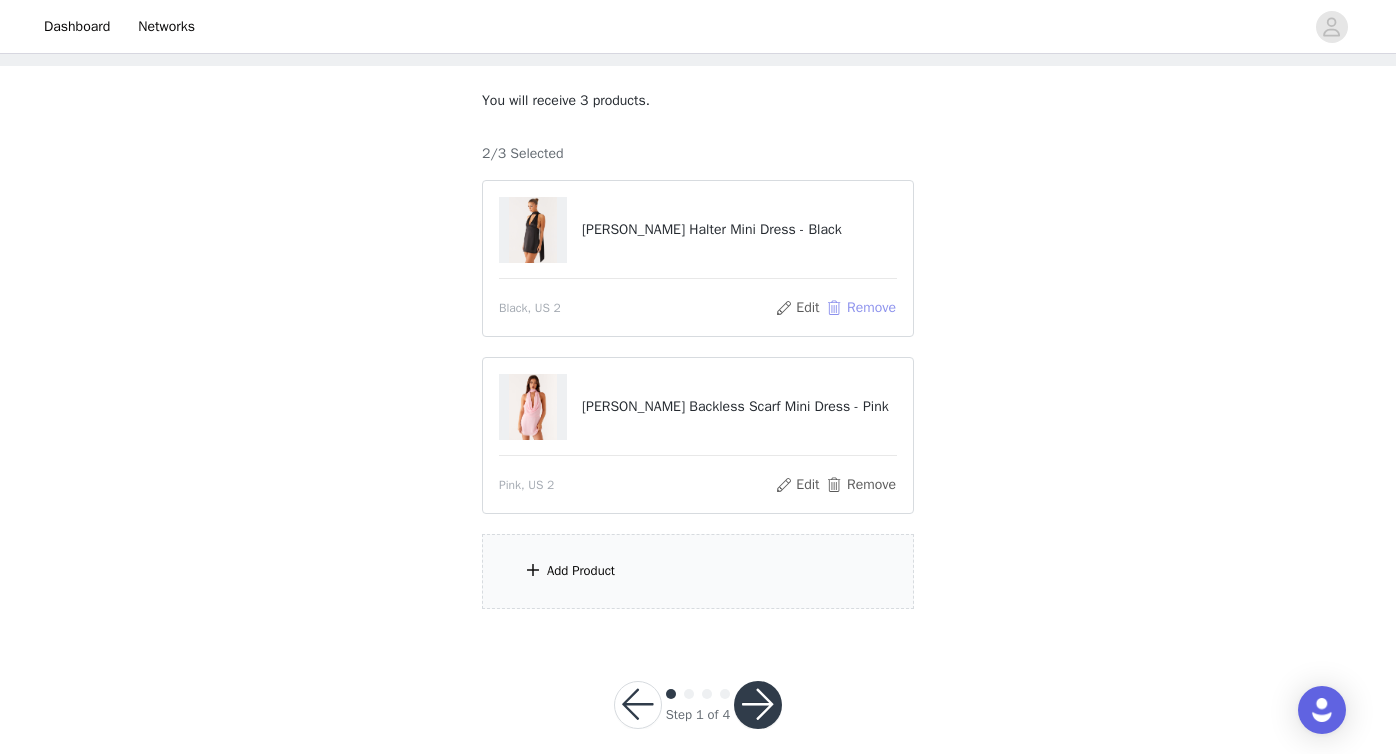 click on "Remove" at bounding box center (861, 308) 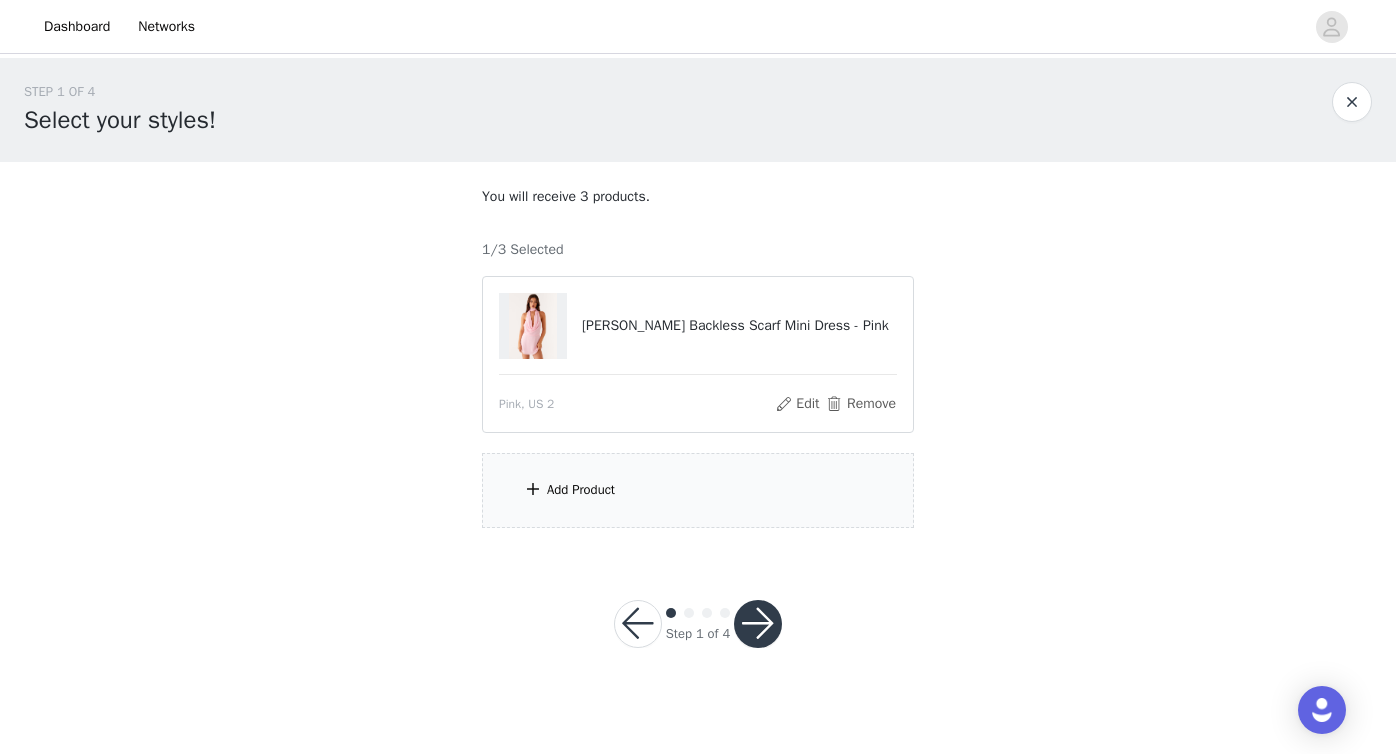 scroll, scrollTop: 0, scrollLeft: 0, axis: both 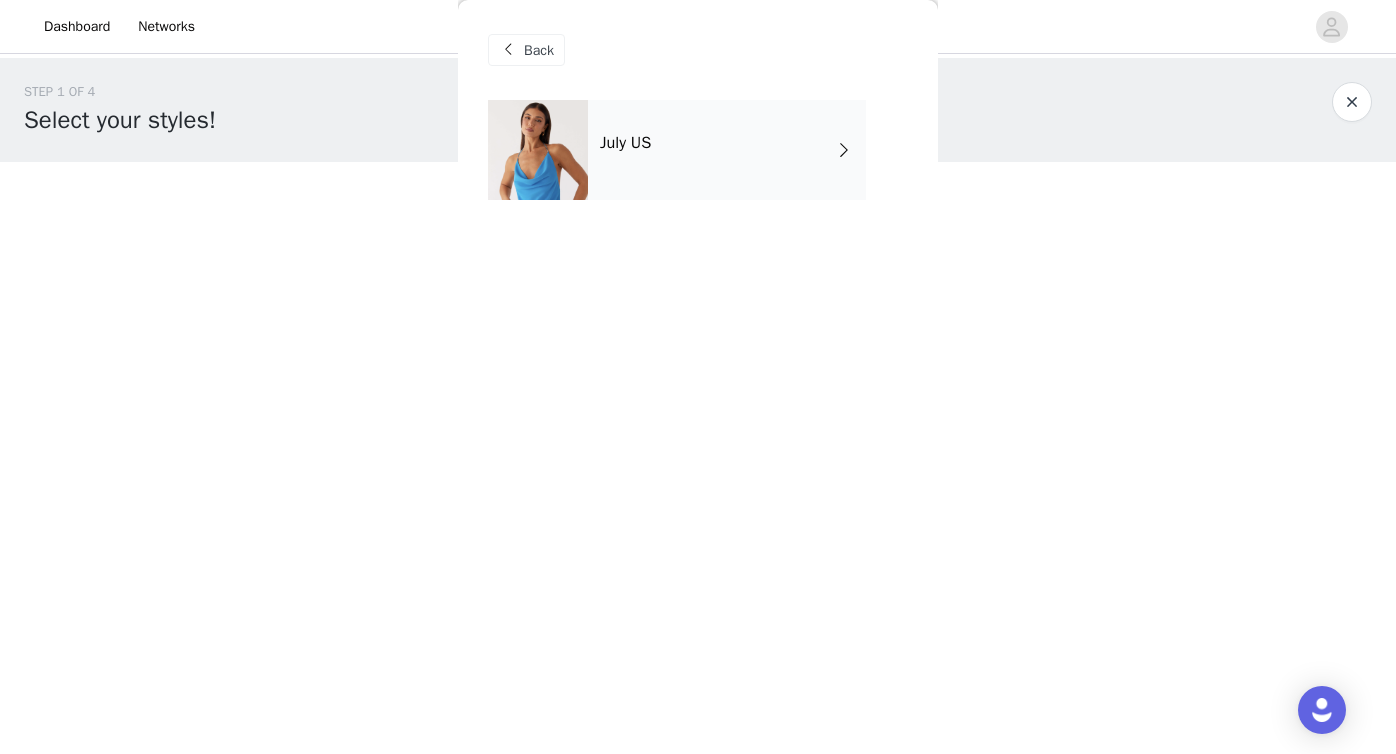 click on "July US" at bounding box center (727, 150) 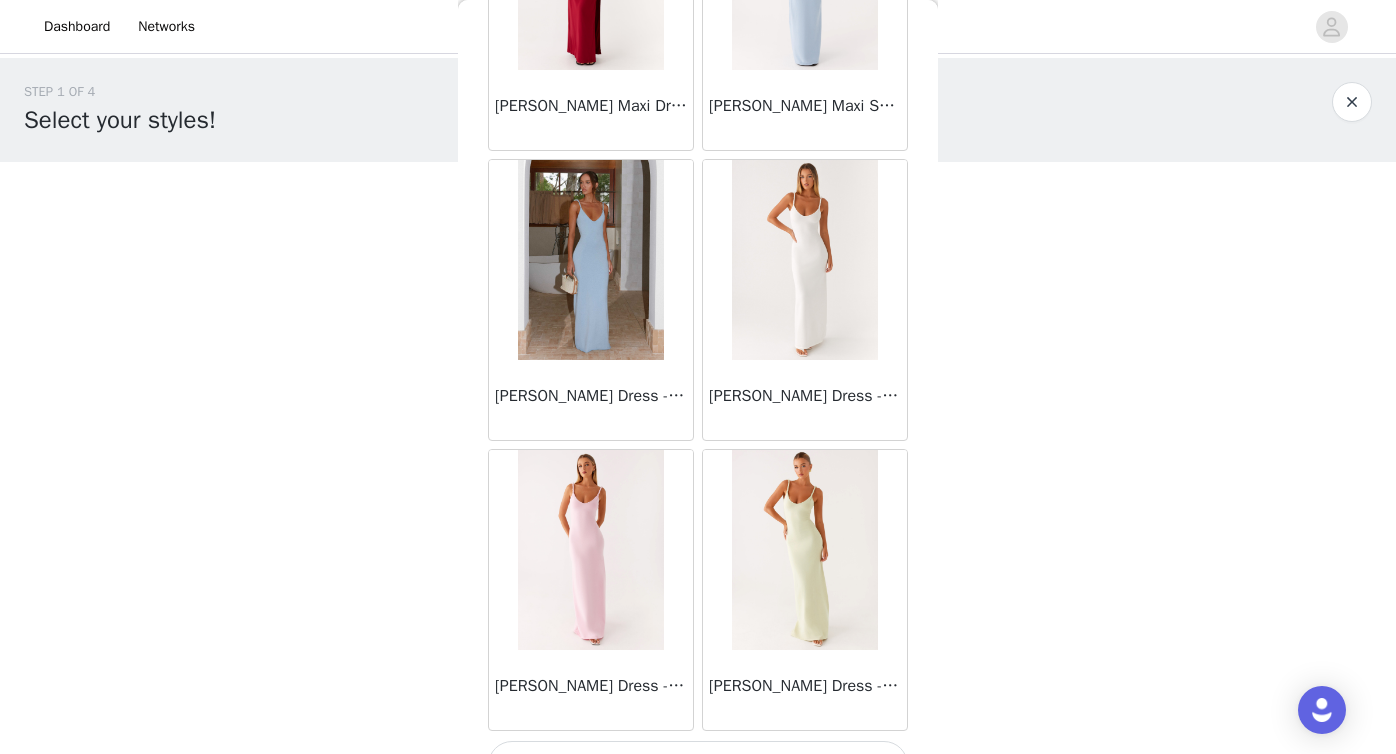 scroll, scrollTop: 2306, scrollLeft: 0, axis: vertical 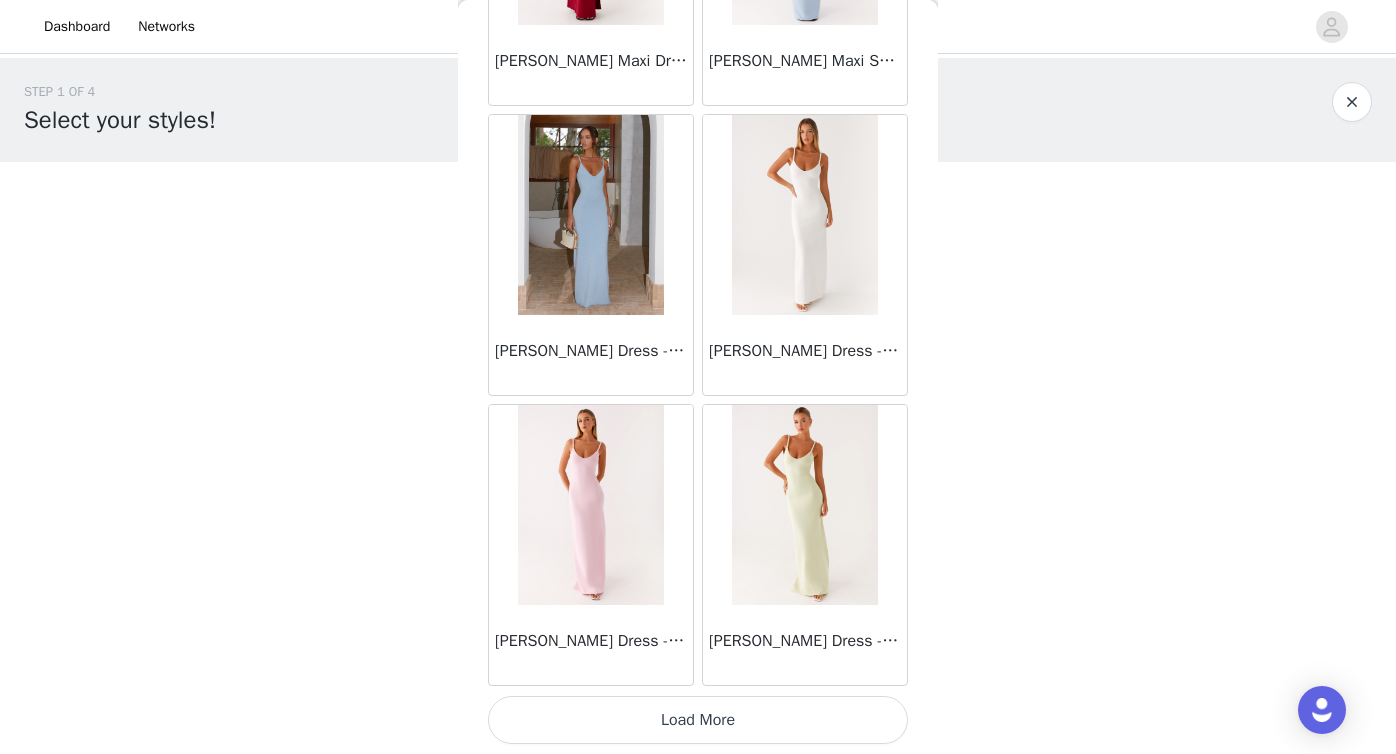 click on "Load More" at bounding box center (698, 720) 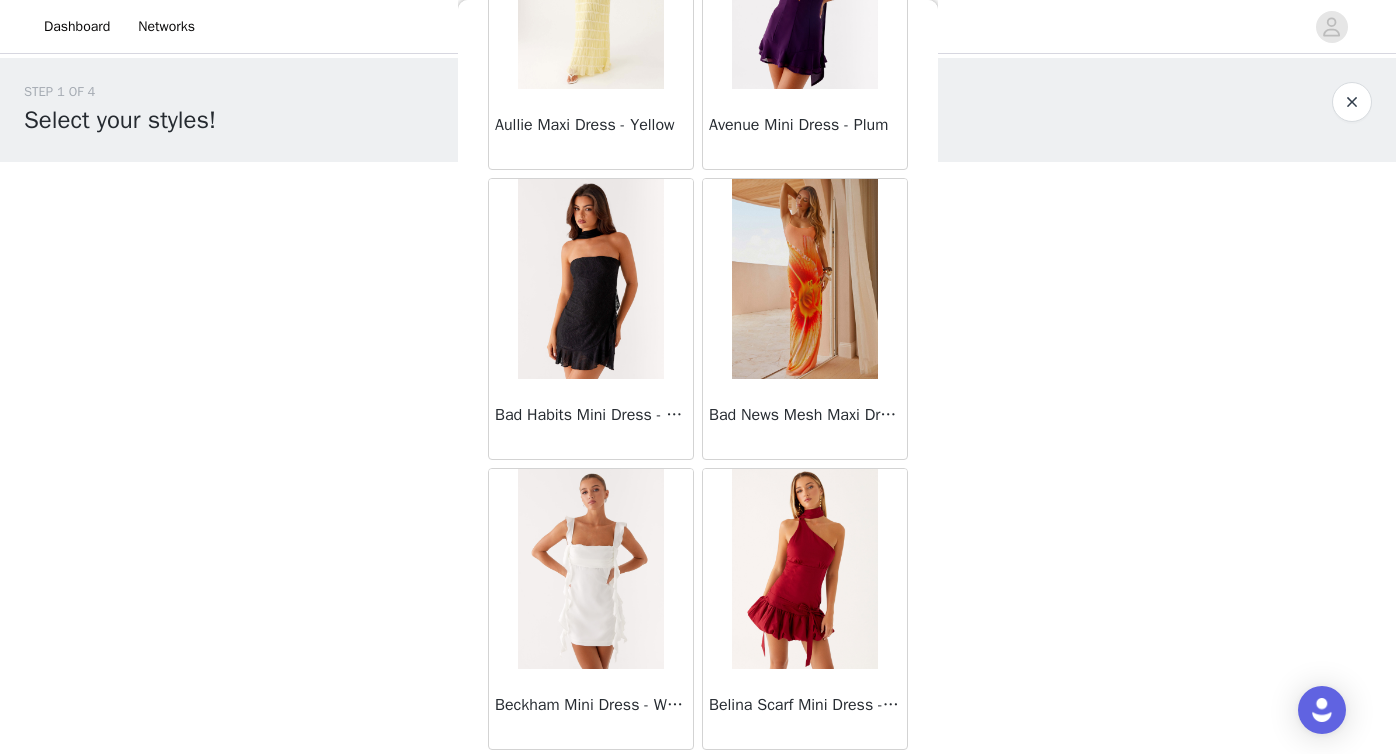 scroll, scrollTop: 5206, scrollLeft: 0, axis: vertical 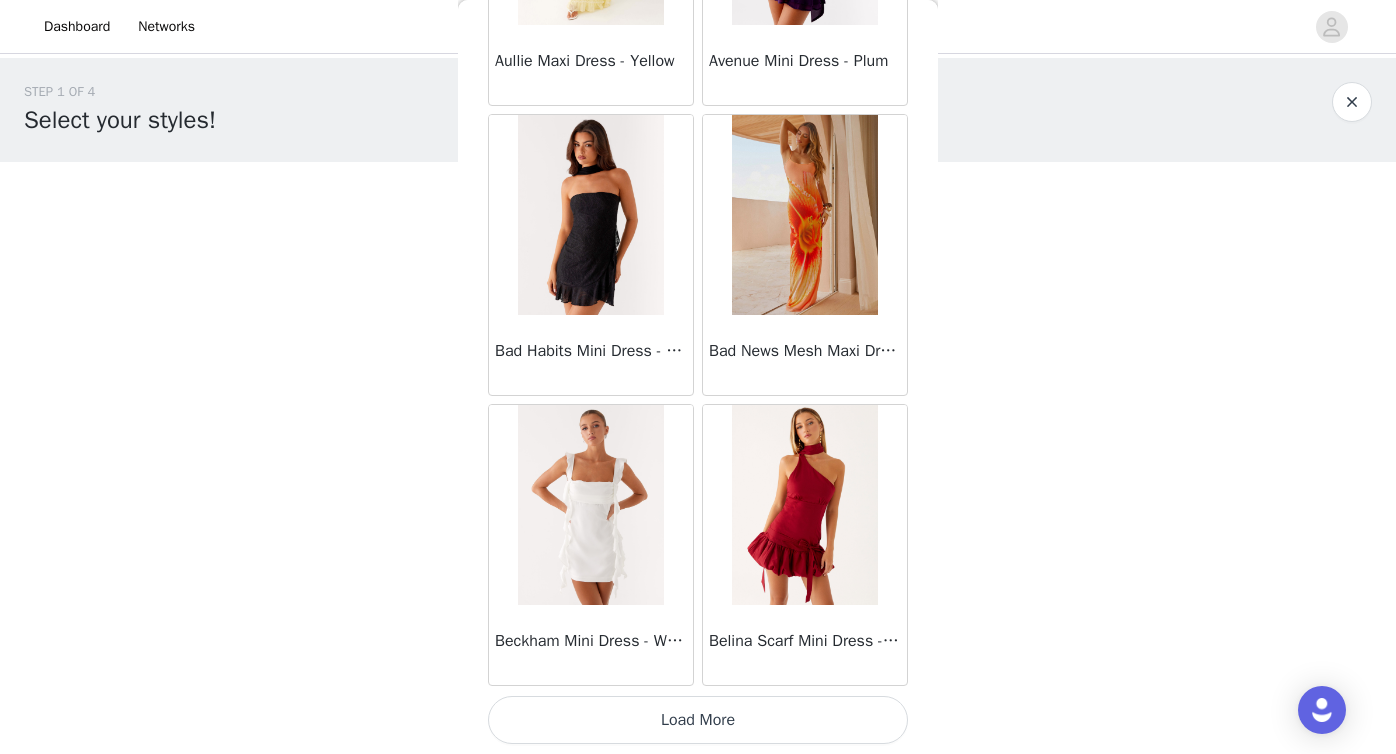 click on "Load More" at bounding box center [698, 720] 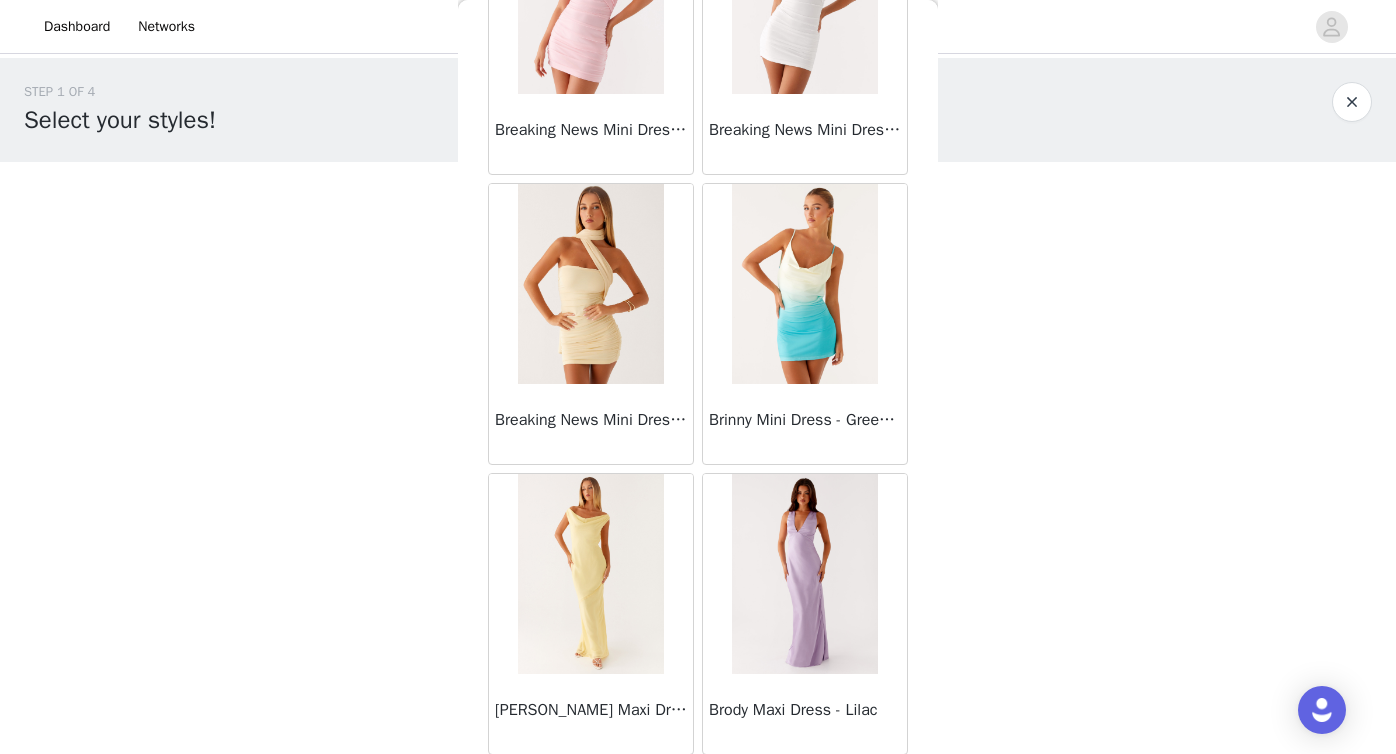 scroll, scrollTop: 8106, scrollLeft: 0, axis: vertical 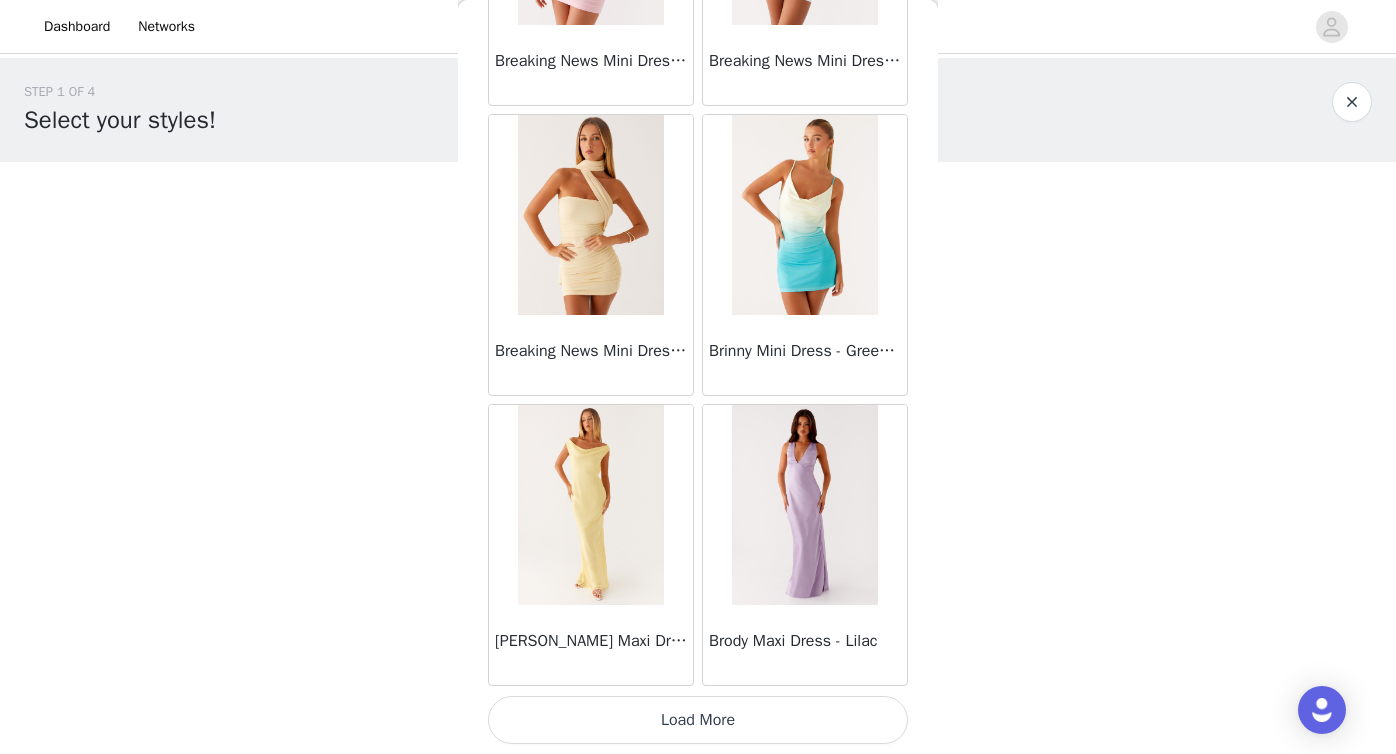 click on "Load More" at bounding box center (698, 720) 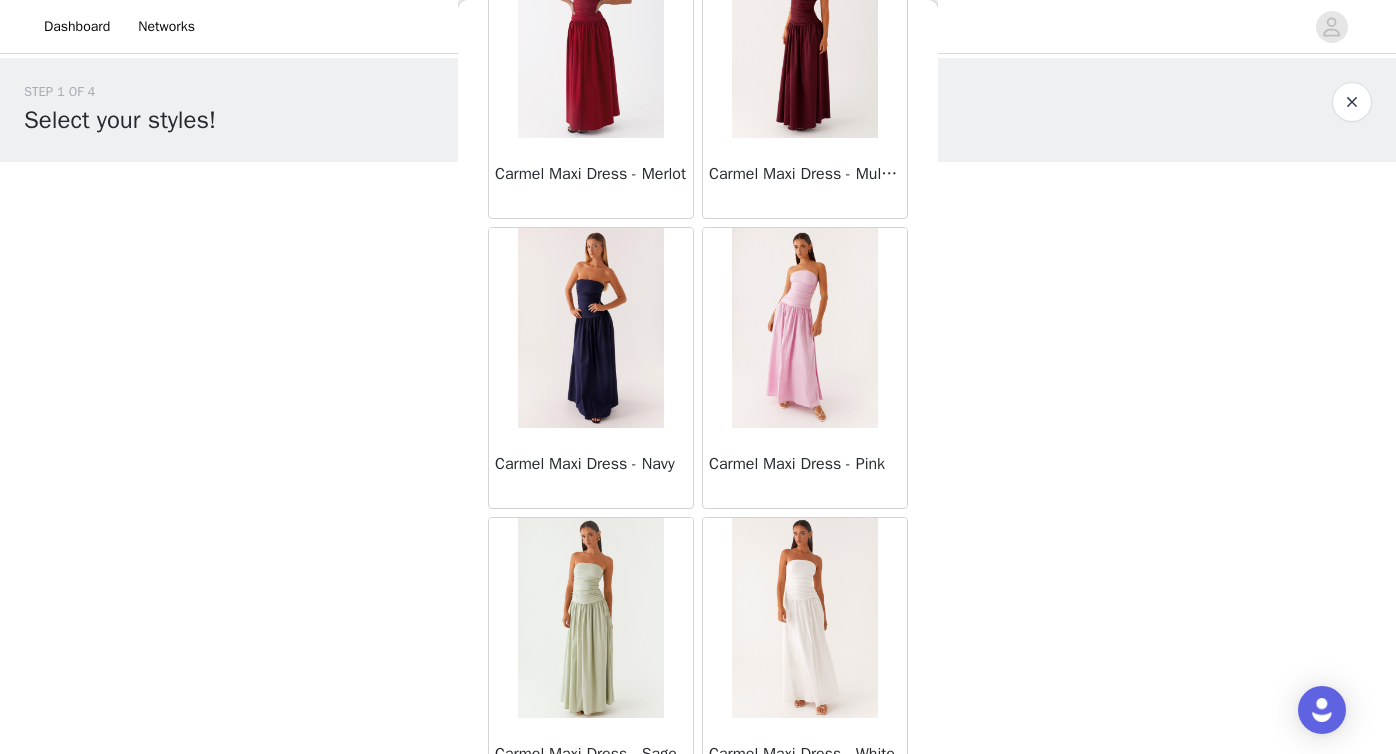 scroll, scrollTop: 11006, scrollLeft: 0, axis: vertical 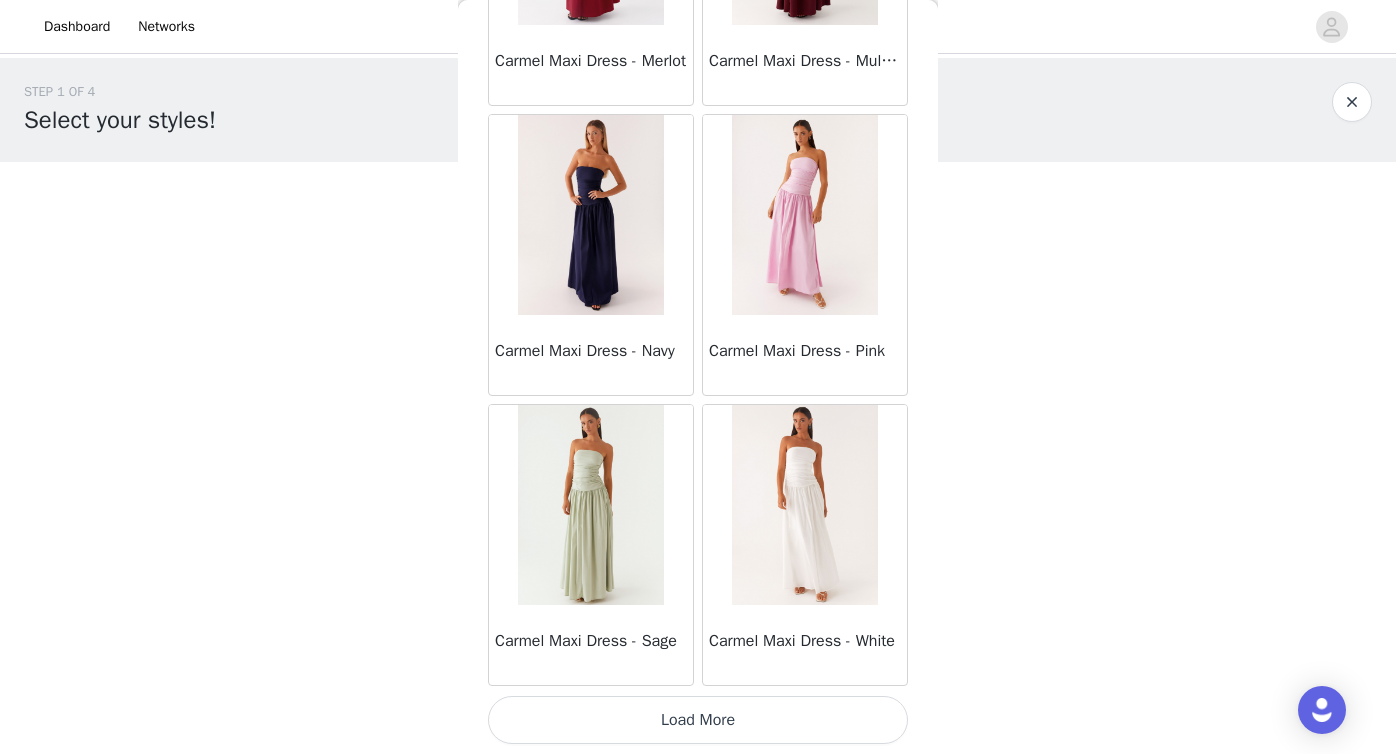 click on "Load More" at bounding box center (698, 720) 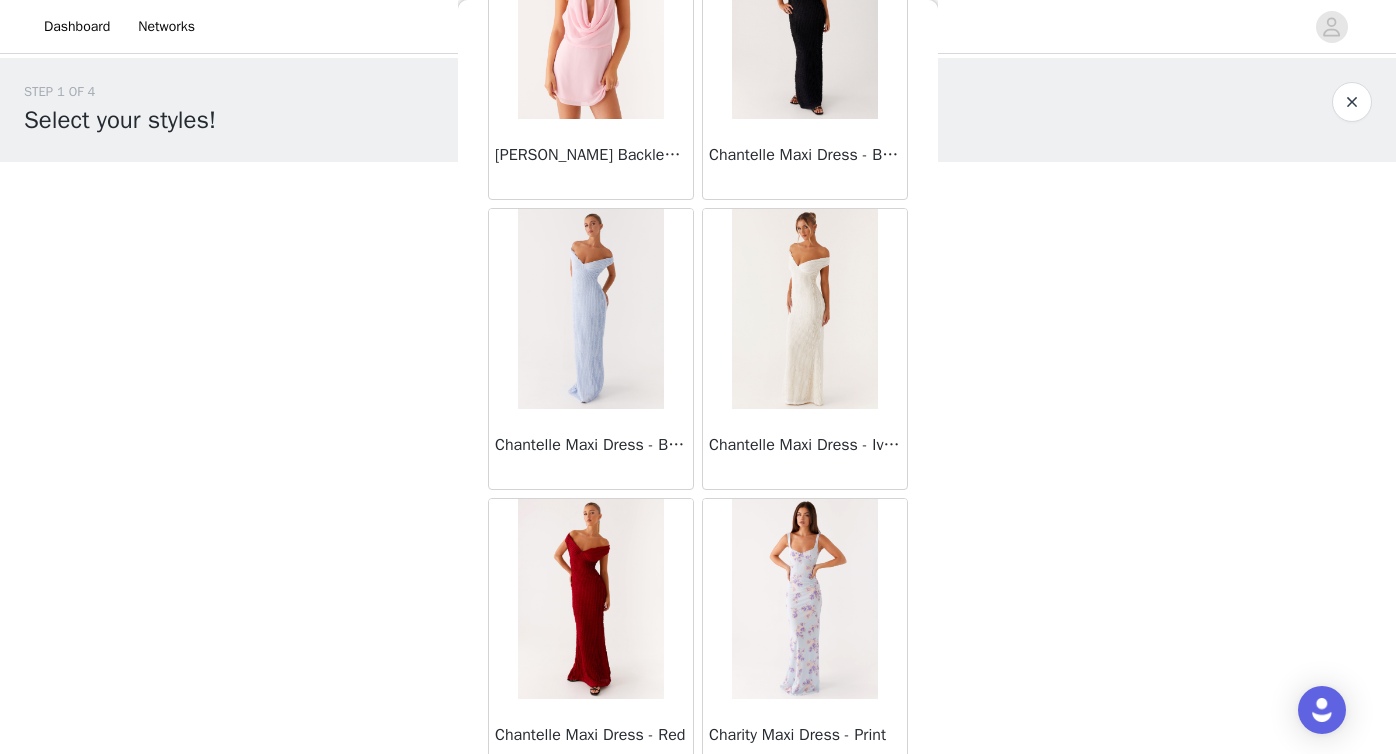 scroll, scrollTop: 13906, scrollLeft: 0, axis: vertical 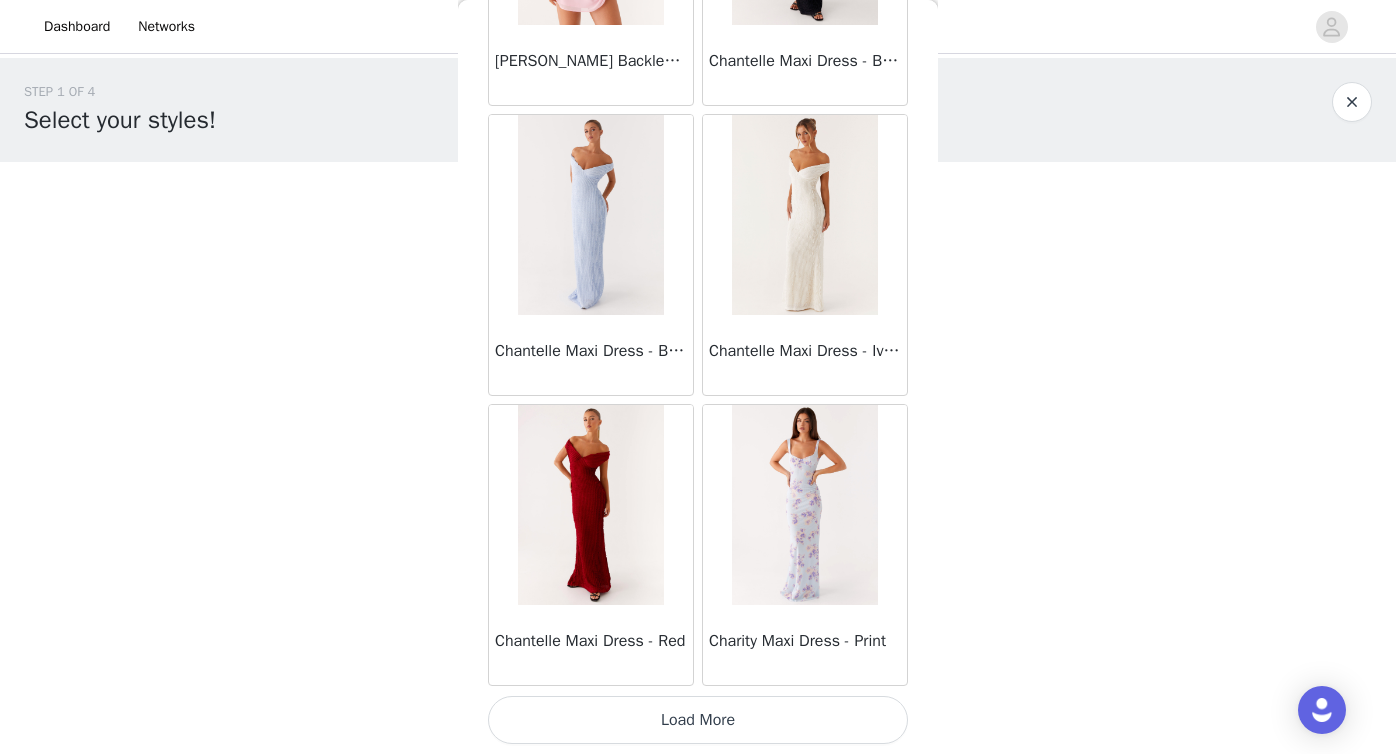 click on "Load More" at bounding box center (698, 720) 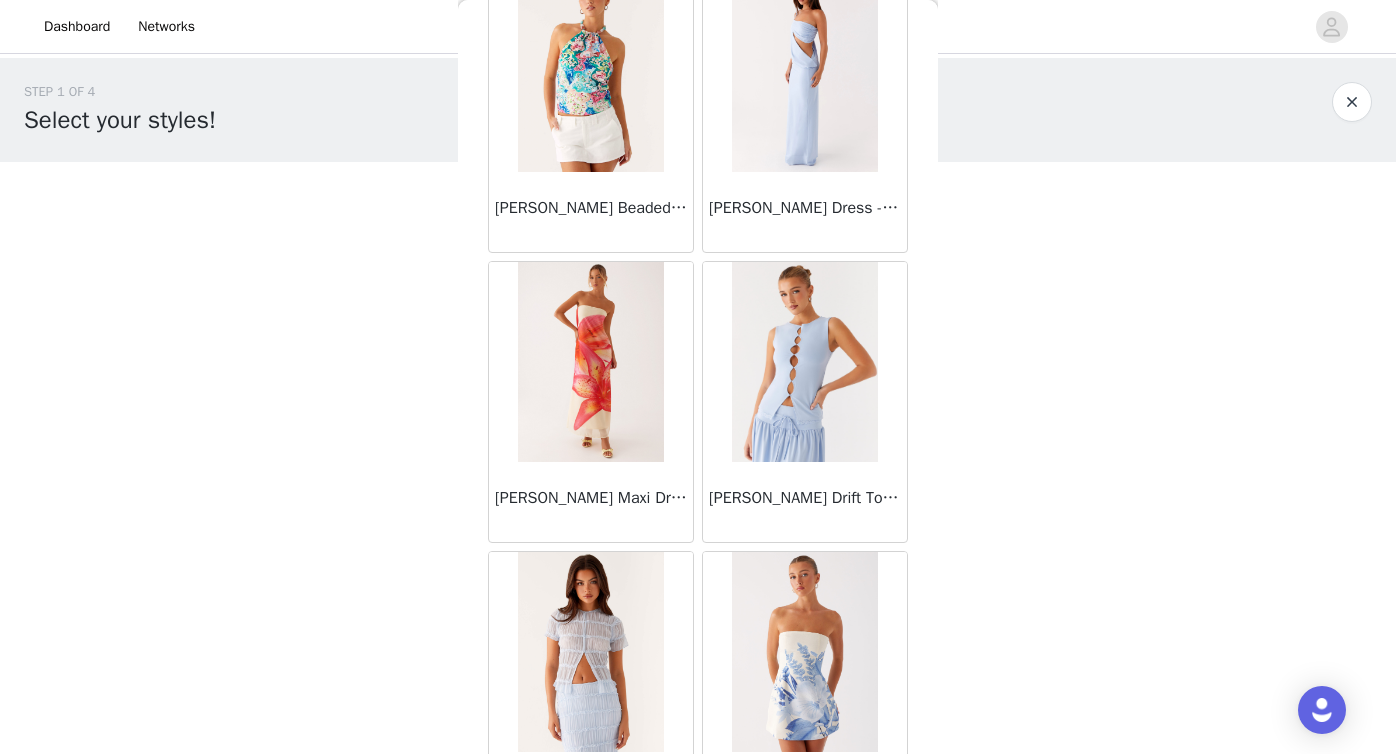 scroll, scrollTop: 16806, scrollLeft: 0, axis: vertical 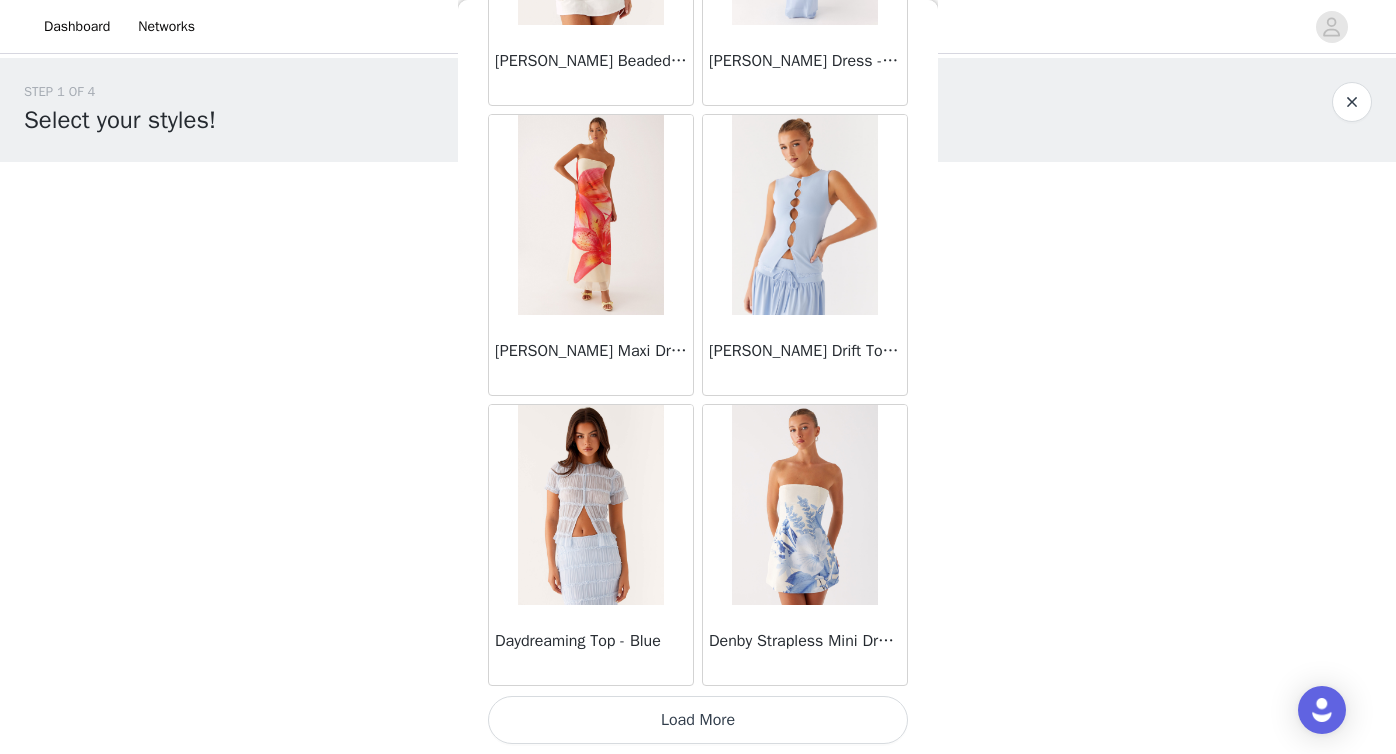 click on "Load More" at bounding box center [698, 720] 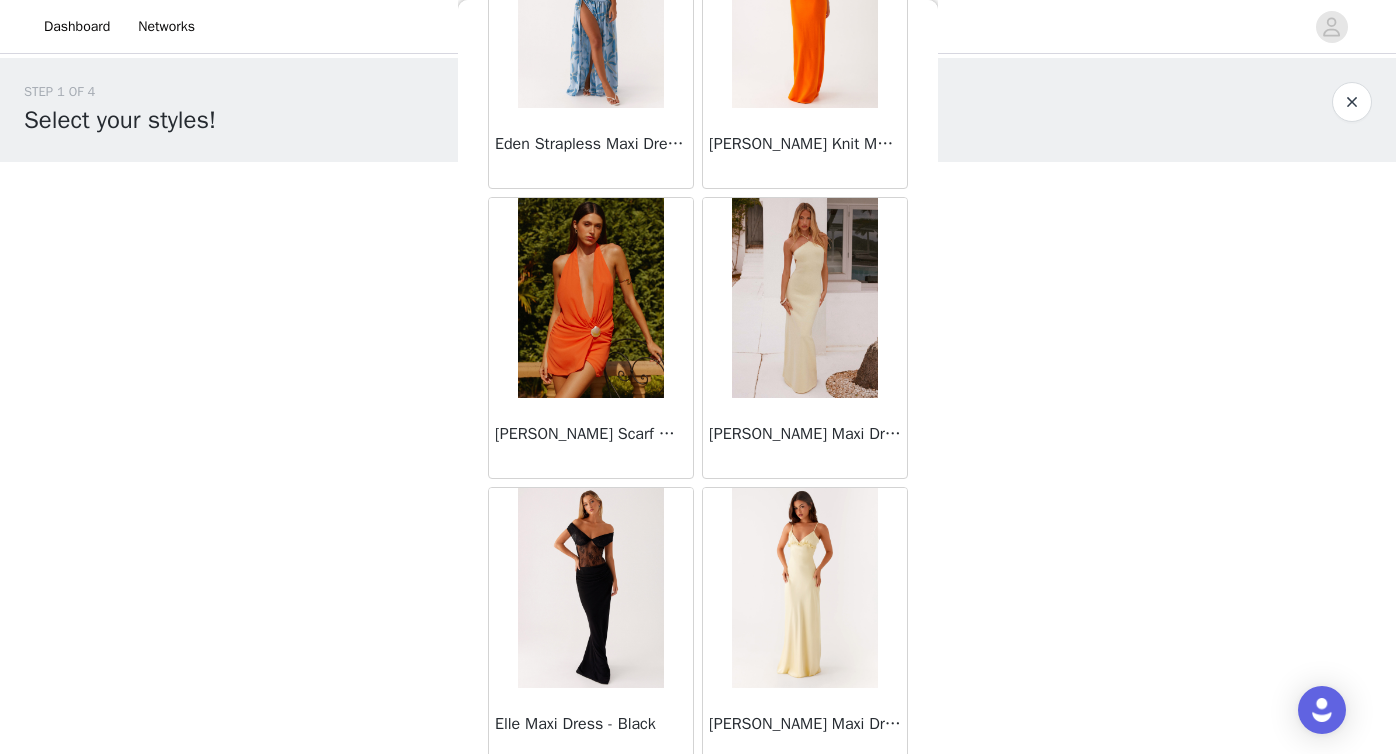 scroll, scrollTop: 19706, scrollLeft: 0, axis: vertical 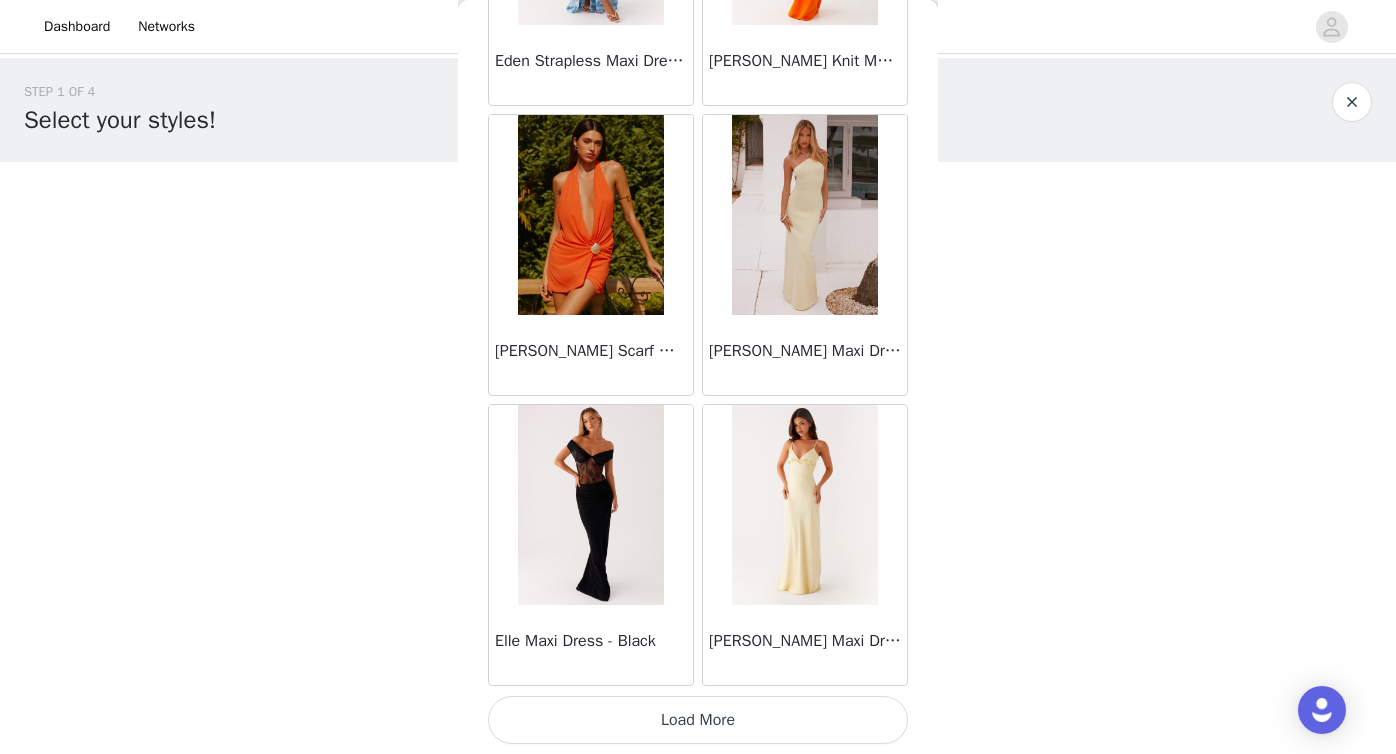 click on "Load More" at bounding box center (698, 720) 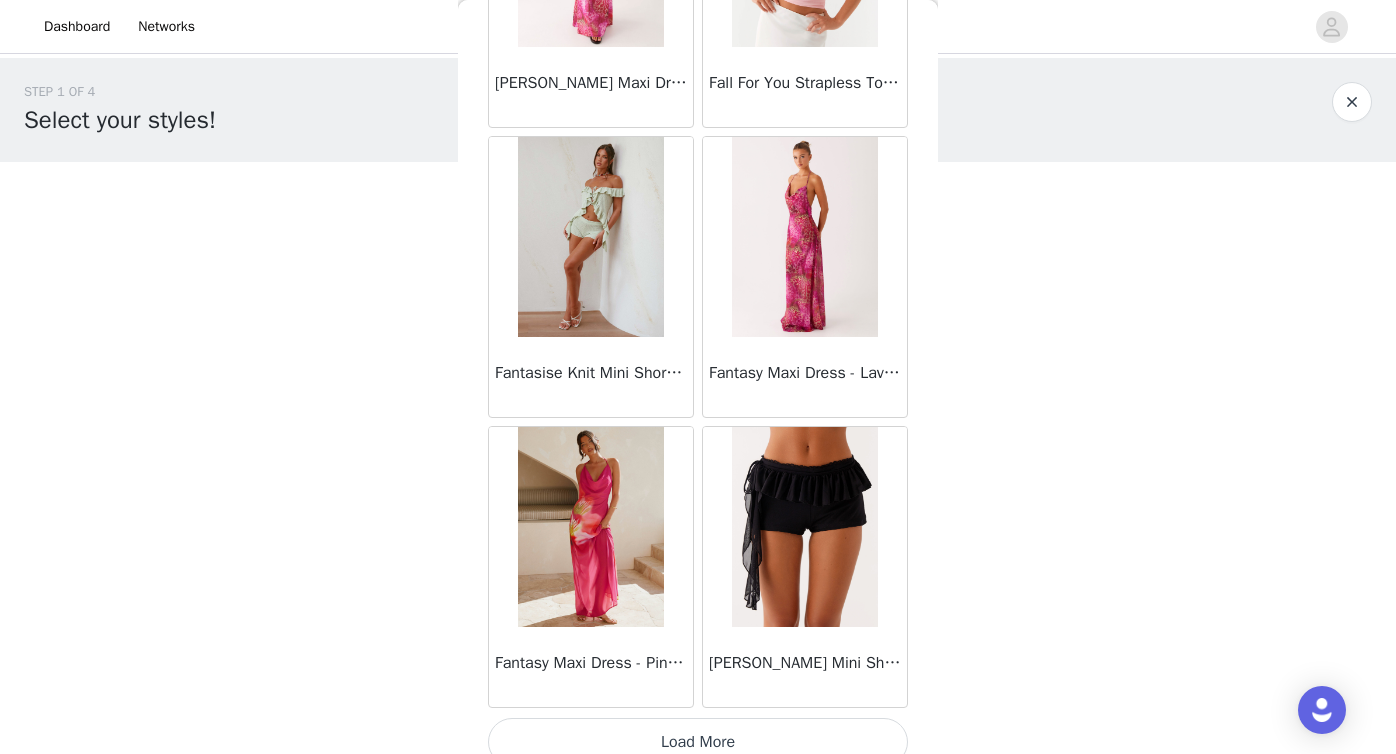scroll, scrollTop: 22606, scrollLeft: 0, axis: vertical 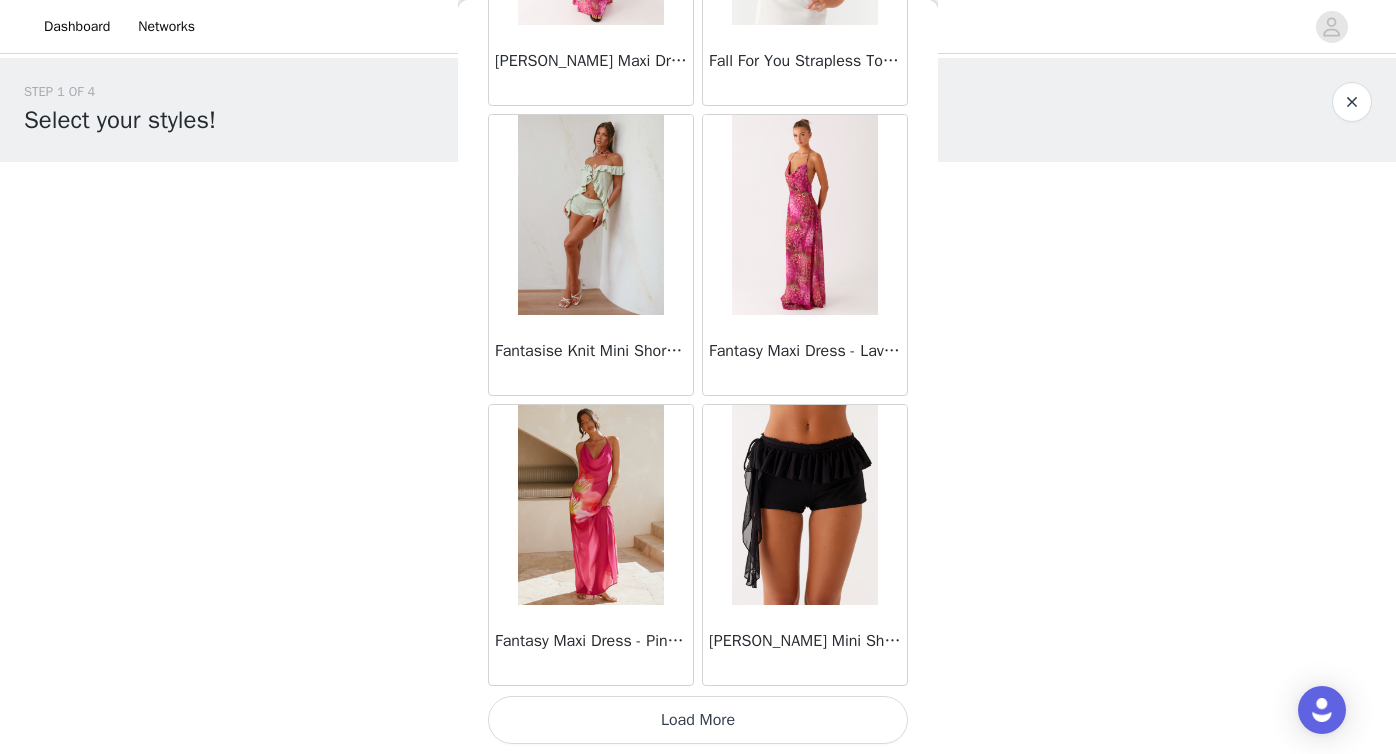 click on "Load More" at bounding box center (698, 720) 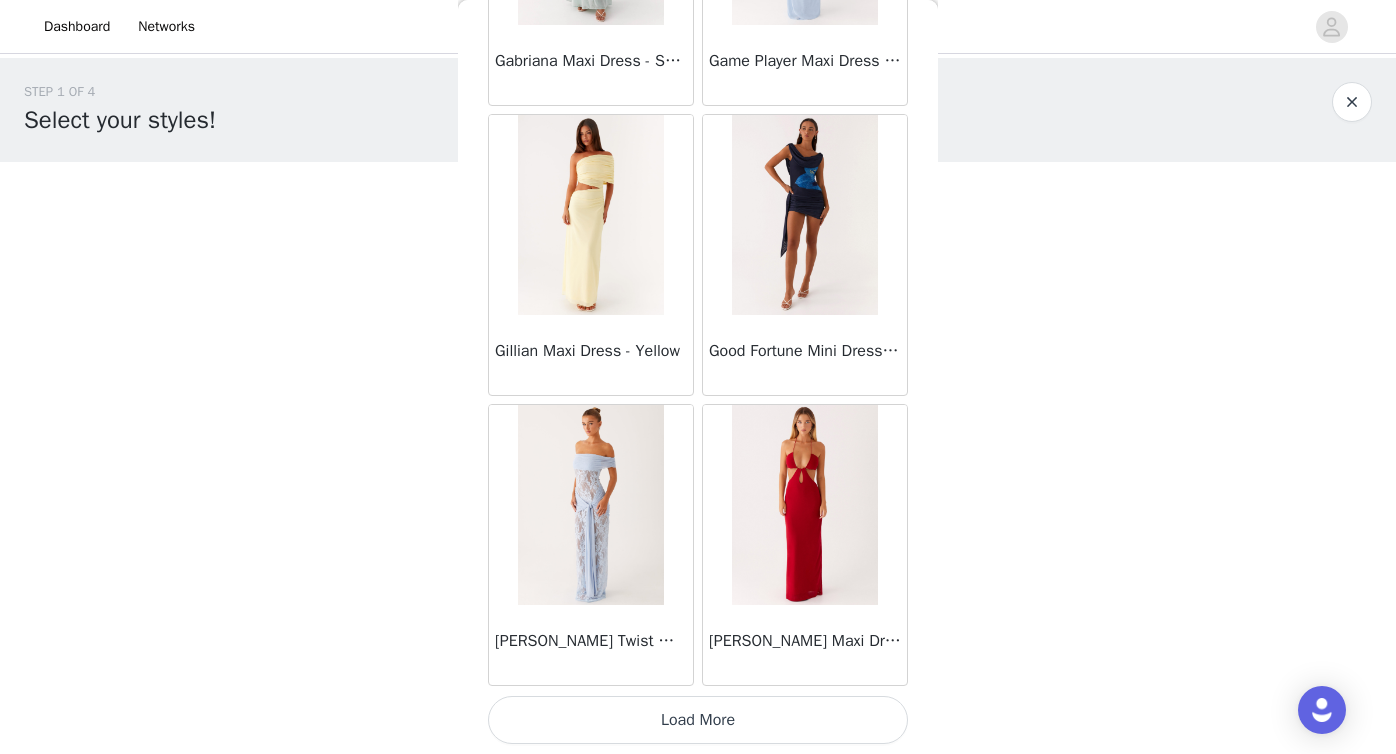 scroll, scrollTop: 25504, scrollLeft: 0, axis: vertical 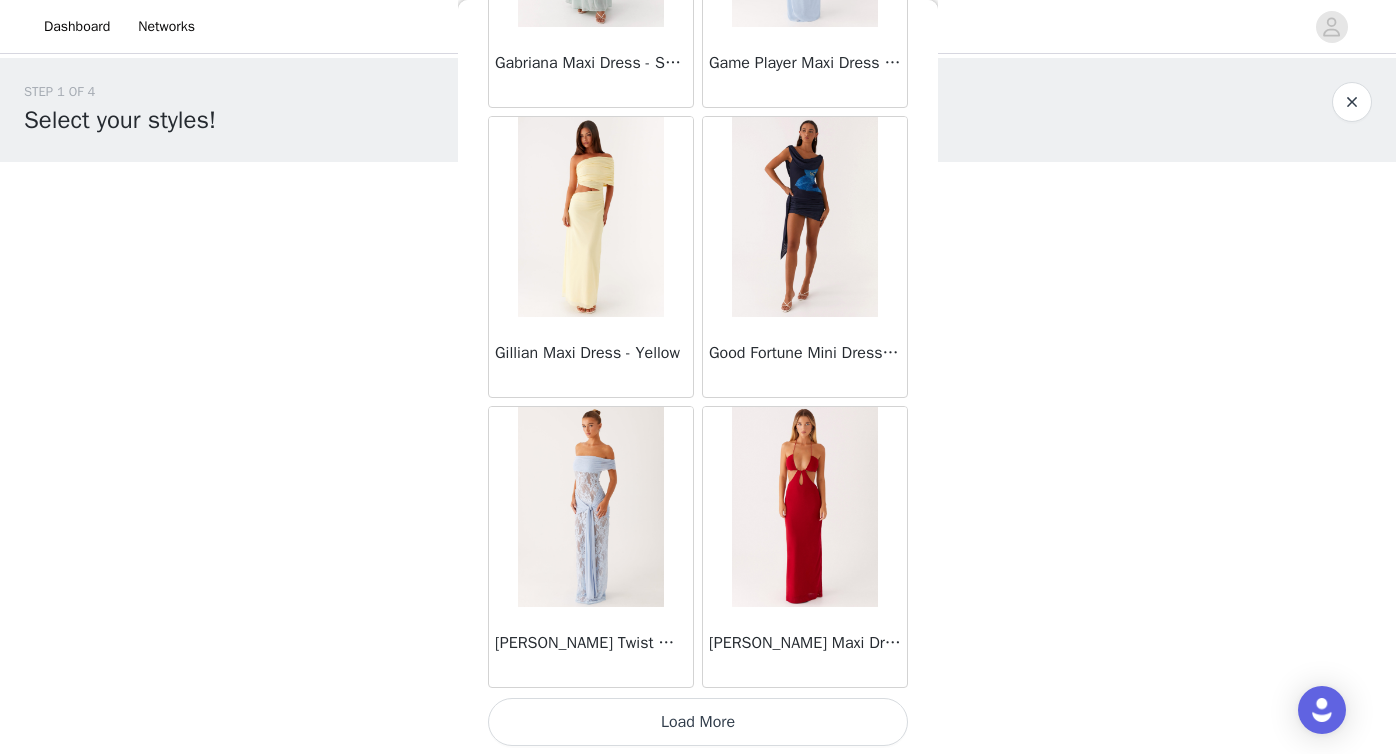click on "Mariella Linen Maxi Skirt - Pink       Aamari Maxi Dress - Red       Abby Mini Dress - Floral Print       Adrina Ruffle Mini Dress - Pink Floral Print       Aiva Mini Dress - Yellow Floral       Alberta Maxi Dress - Mulberry       Alden Mini Dress - Floral Print       Alexia Knit Maxi Dress - Multi       Aliah Knit Shorts - Yellow       Alicia Satin Halter Maxi Dress - Yellow       Alicia Satin Halter Mini Dress - Black       Alicia Satin Halter Mini Dress - Pastel Yellow       Alivia Mini Dress - Pink       Amerie Maxi Dress - Chocolate       Amerie Maxi Dress - Maroon       Anastasia Knit Maxi Skirt - Blue       Anastasia Maxi Dress - Blue       Anastasia Maxi Dress - Ivory       Anastasia Maxi Dress - Pink       Anastasia Maxi Dress - Sage       Anastasia Maxi Dress - Yellow       Anastasia Mini Dress - Blue       Anetta Maxi Dress - Pale Blue       Anetta Maxi Dress - Yellow       Angie Maxi Dress - Yellow       Anna Sophia Maxi Dress - Blue       Annie One Button Cardigan - Black" at bounding box center (698, -12326) 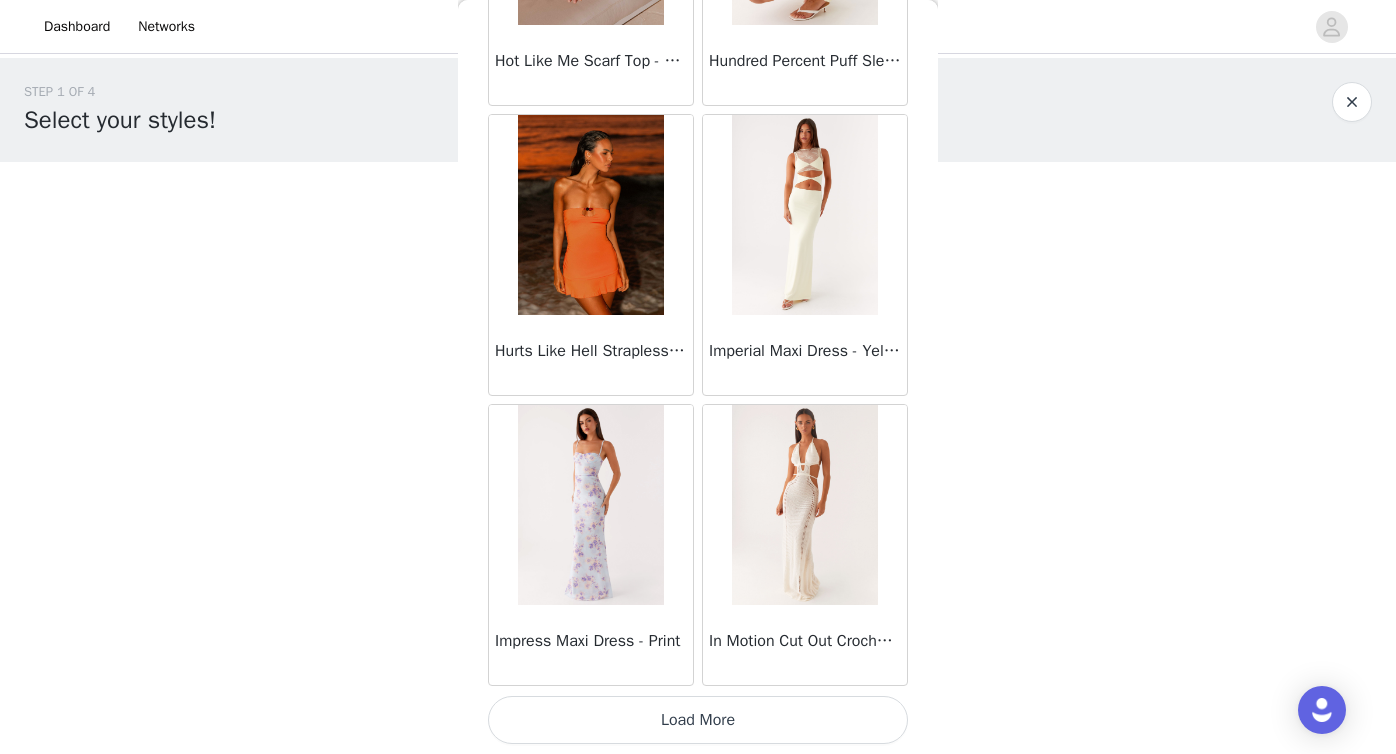 scroll, scrollTop: 28403, scrollLeft: 0, axis: vertical 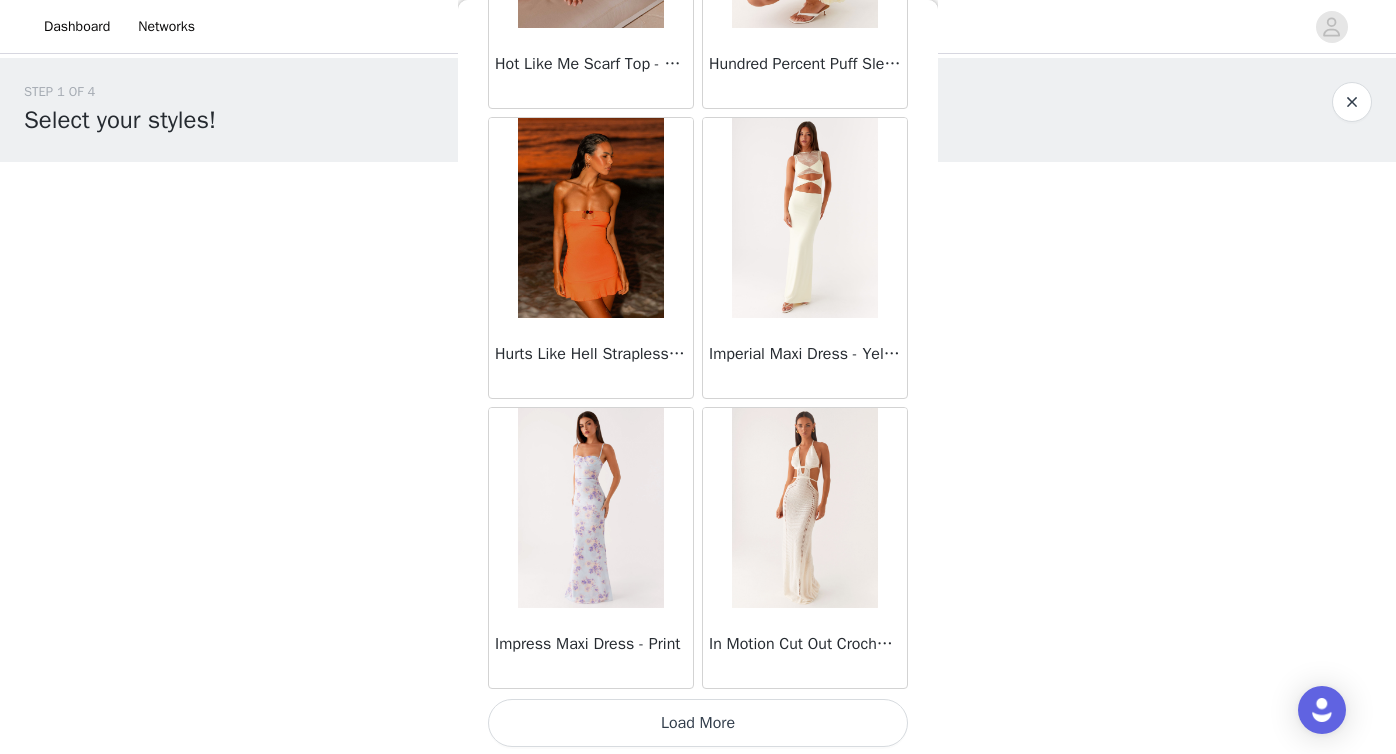 click on "Load More" at bounding box center [698, 723] 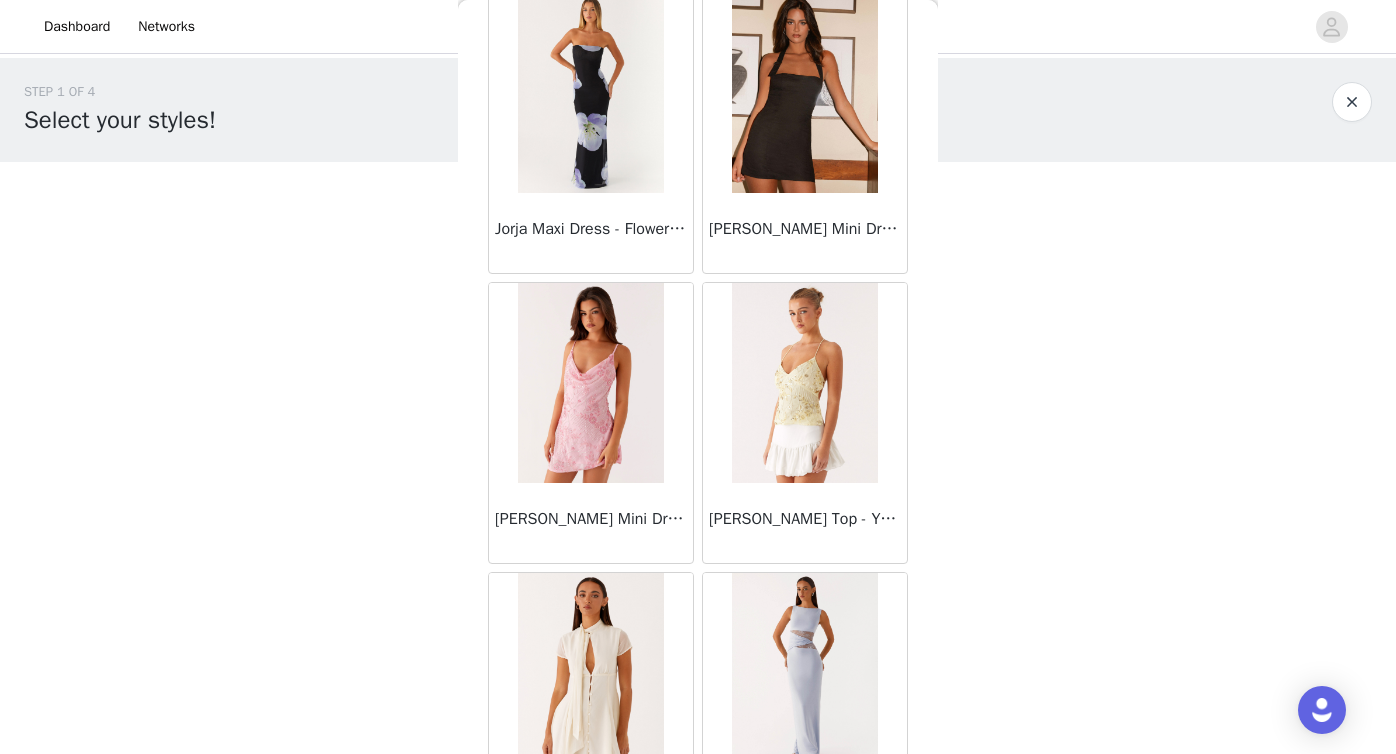 scroll, scrollTop: 31306, scrollLeft: 0, axis: vertical 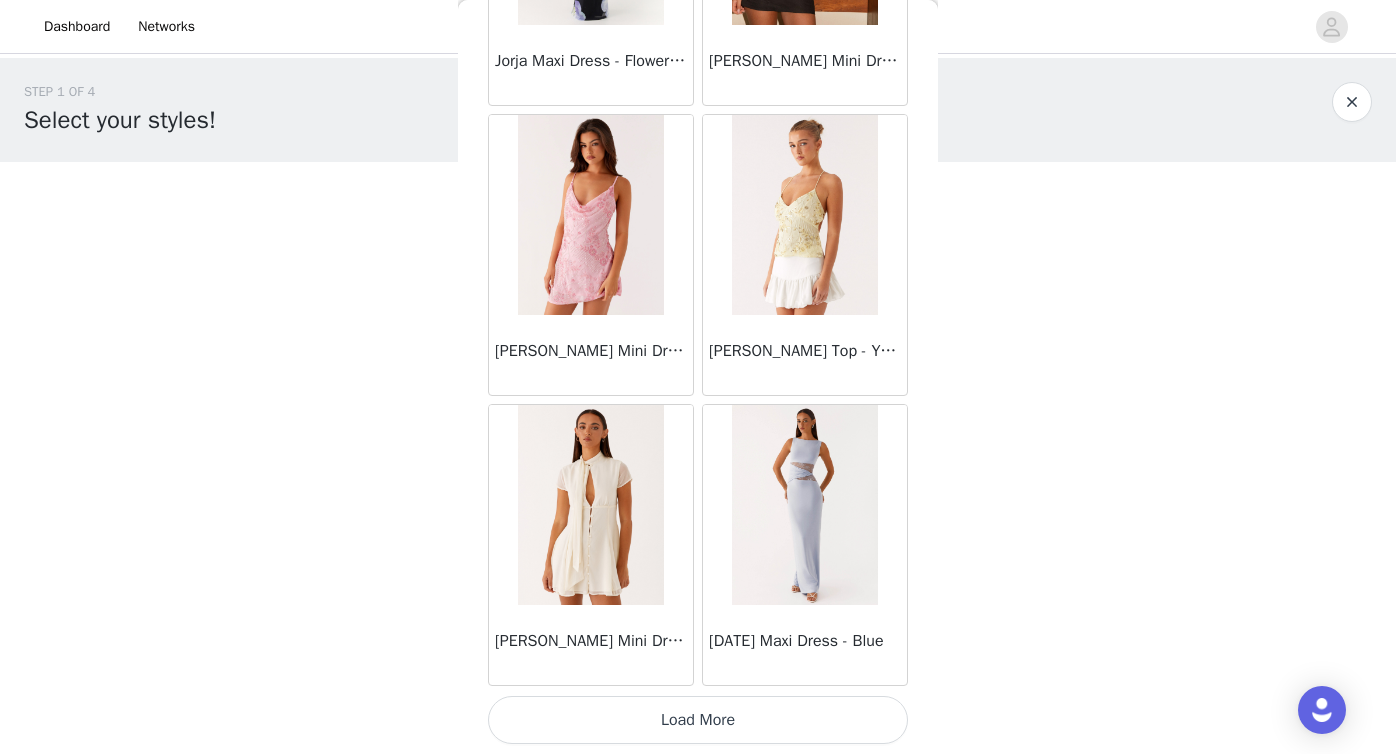 click on "Load More" at bounding box center [698, 720] 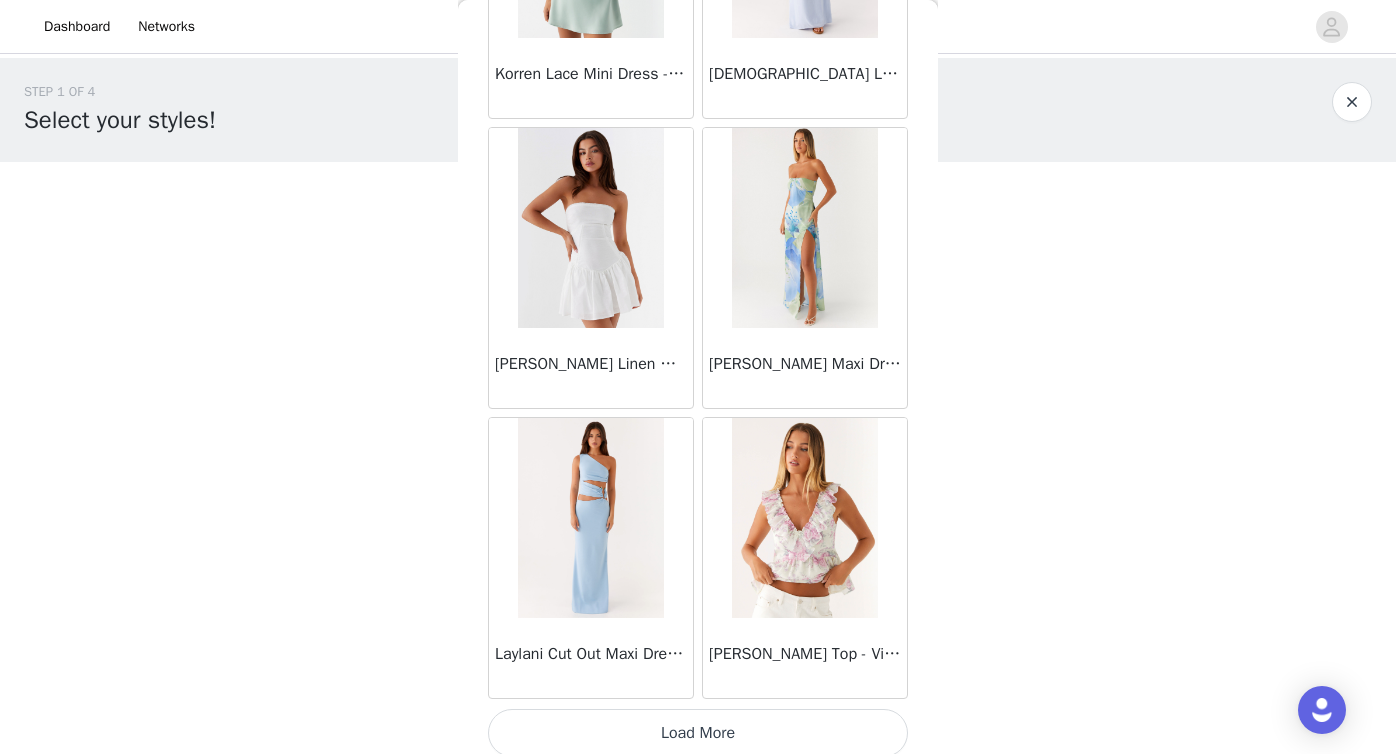 scroll, scrollTop: 34206, scrollLeft: 0, axis: vertical 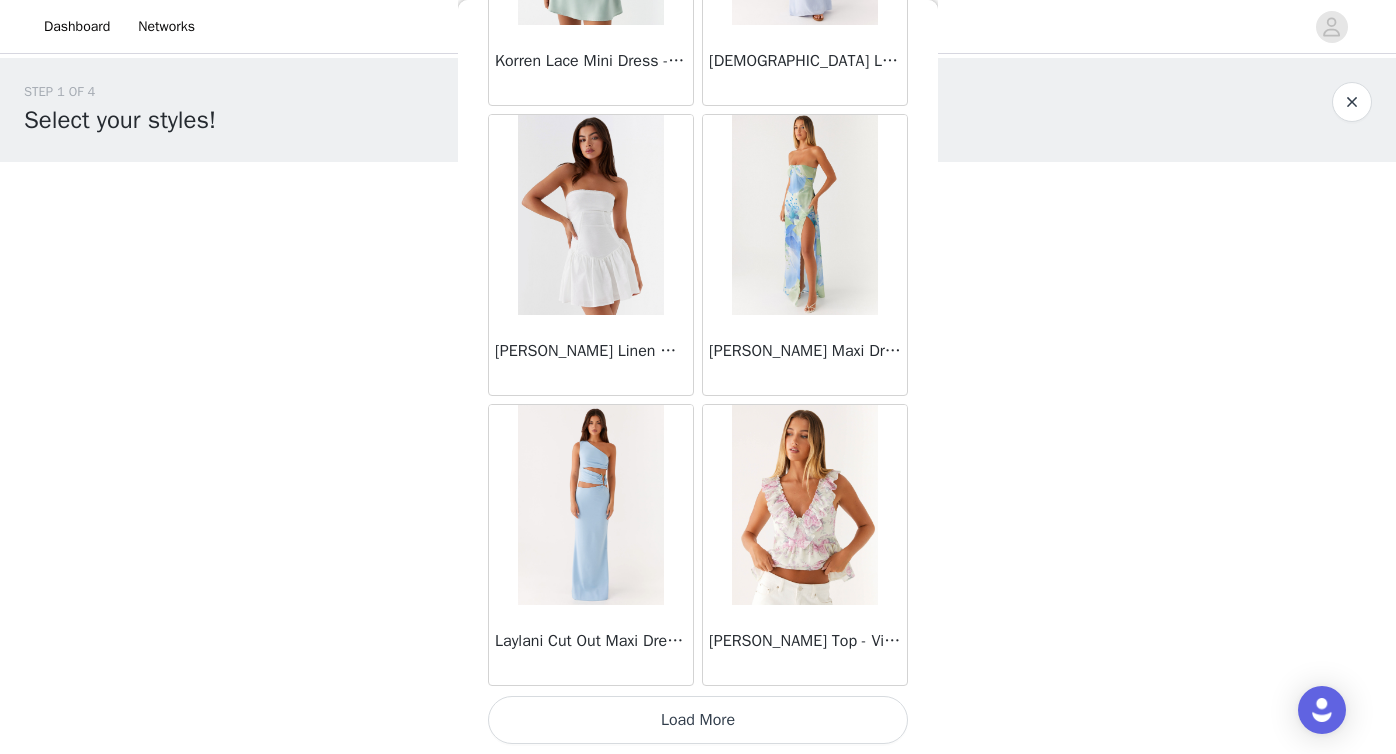 click at bounding box center [590, 215] 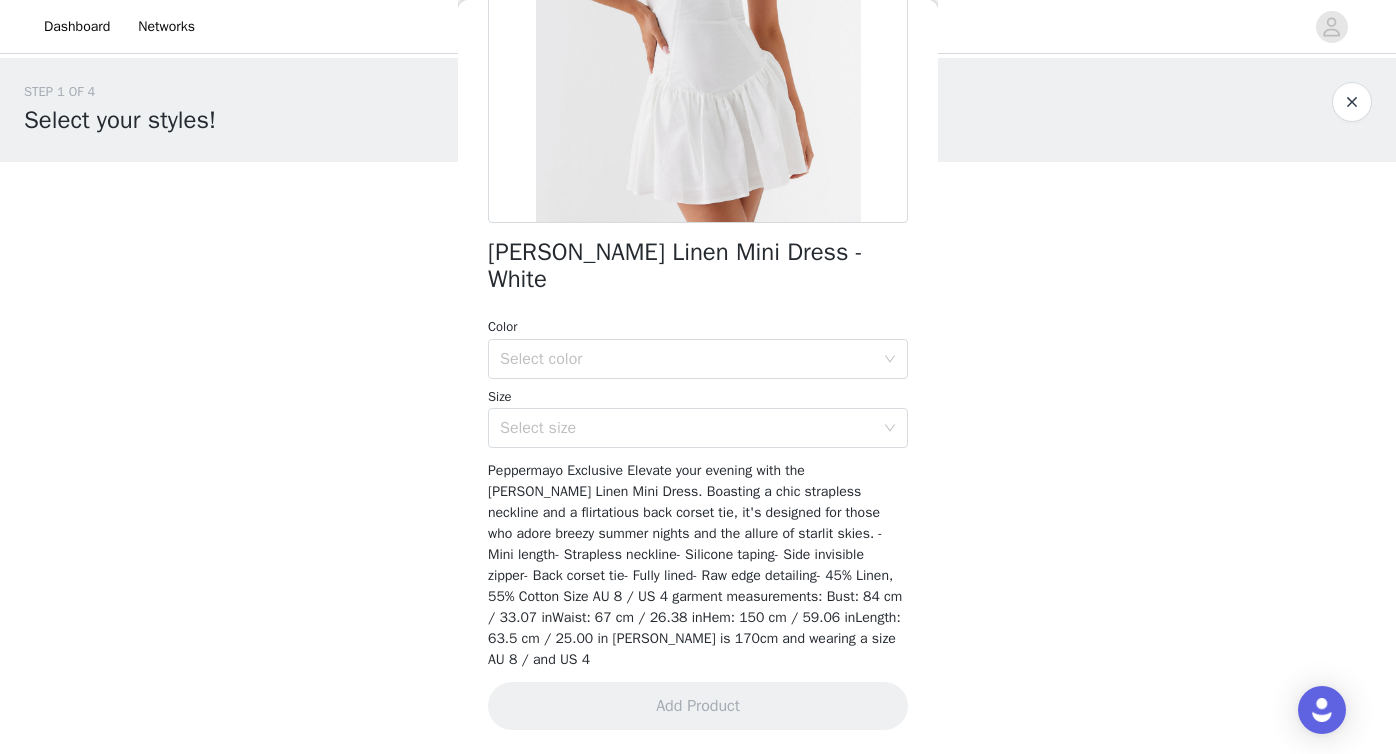 scroll, scrollTop: 300, scrollLeft: 0, axis: vertical 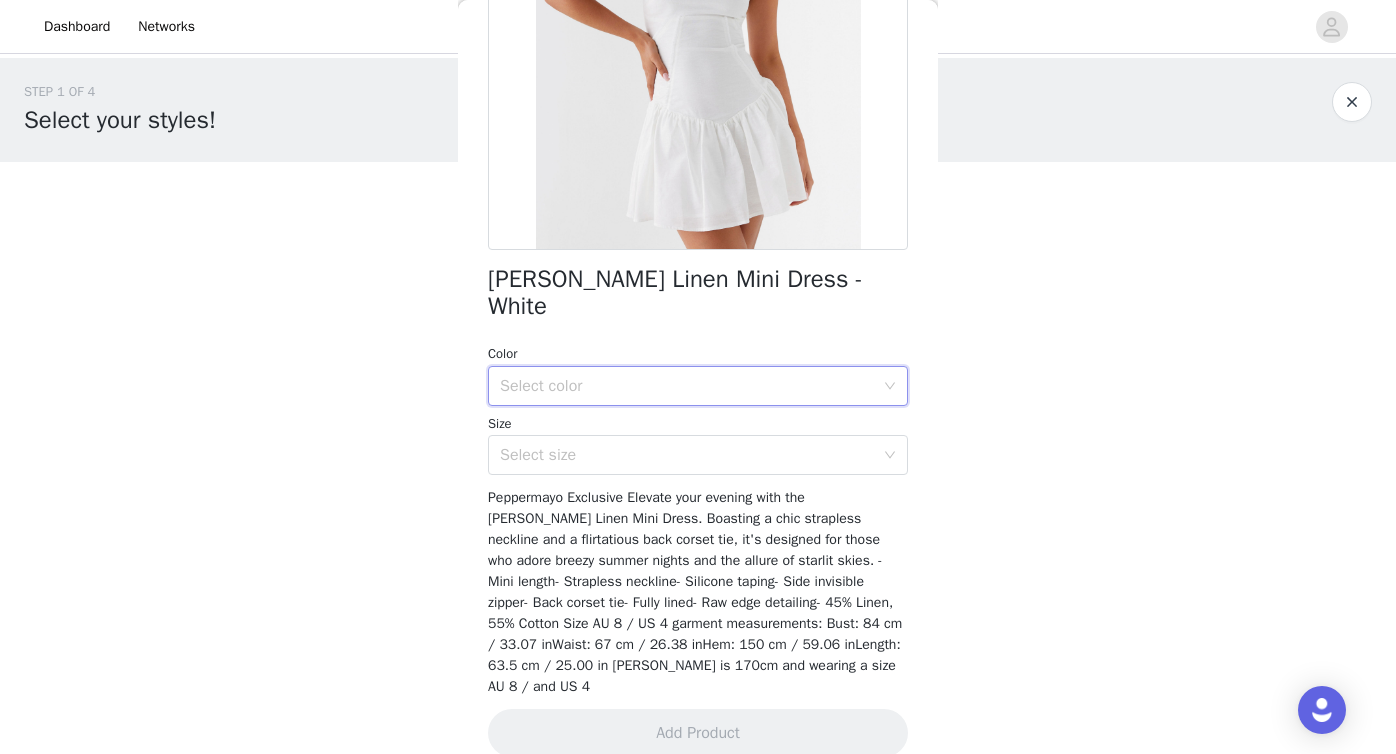 click on "Select color" at bounding box center [691, 386] 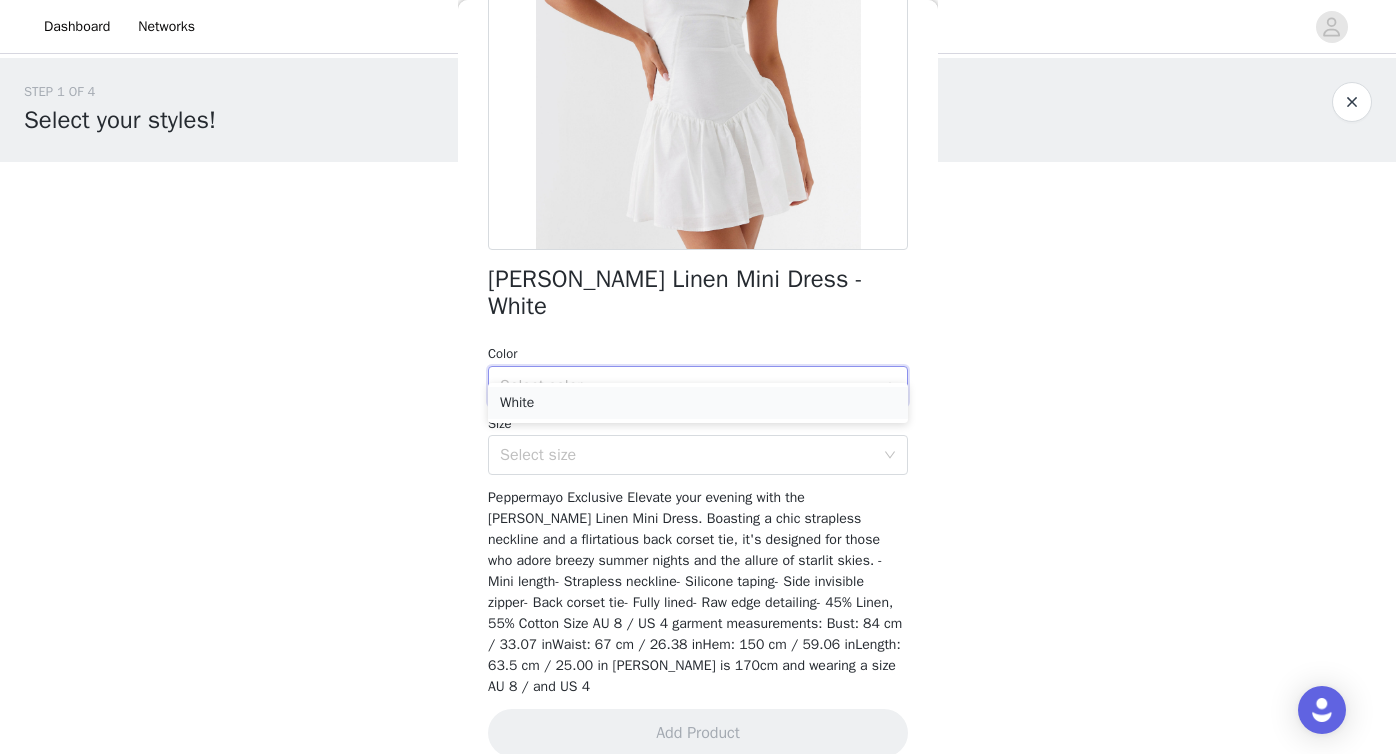 click on "White" at bounding box center [698, 403] 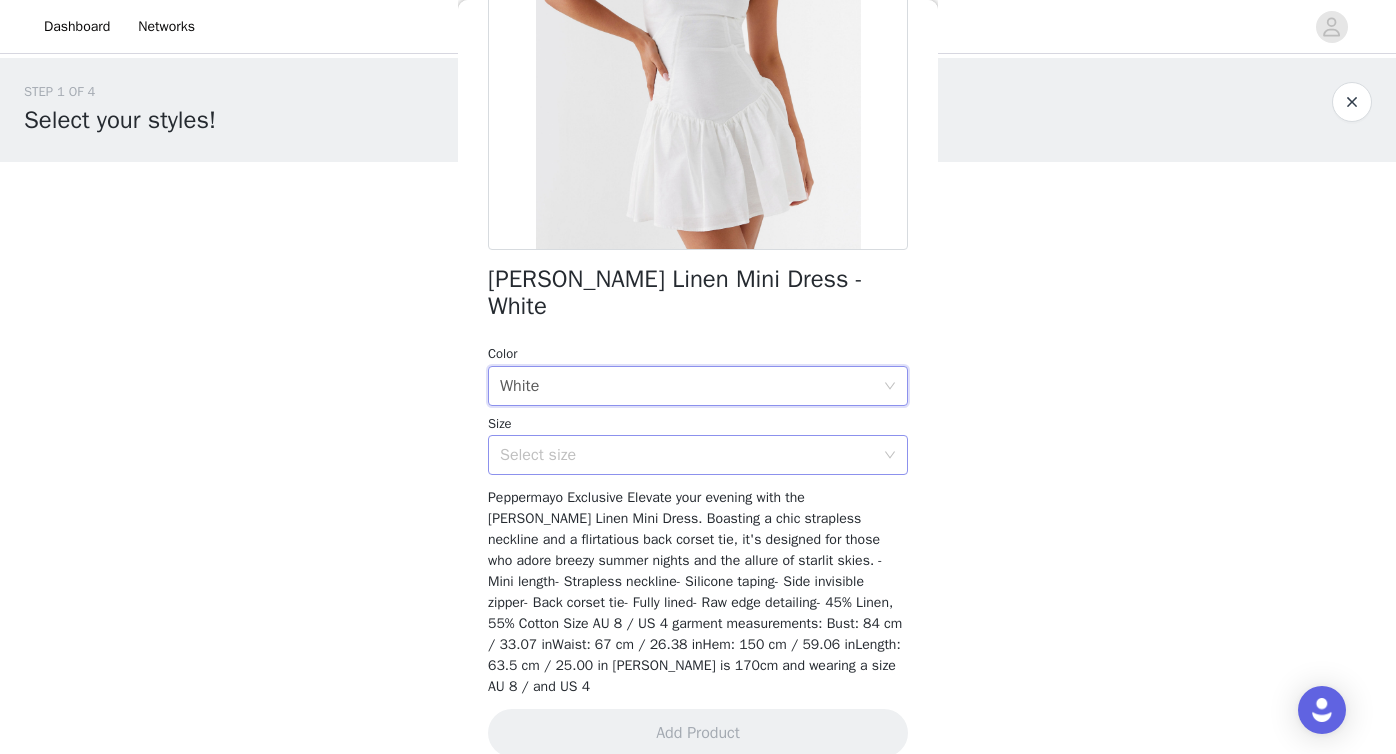 click on "Select size" at bounding box center (687, 455) 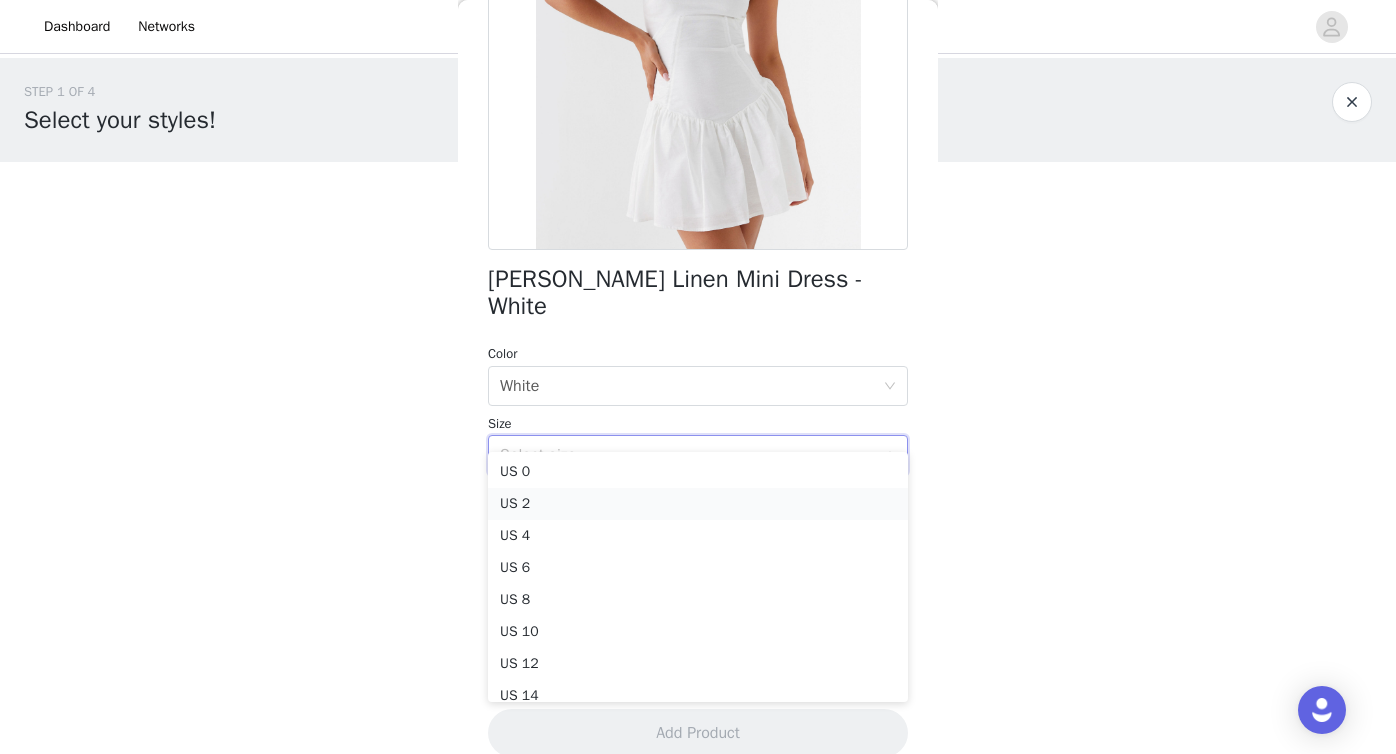 click on "US 2" at bounding box center [698, 504] 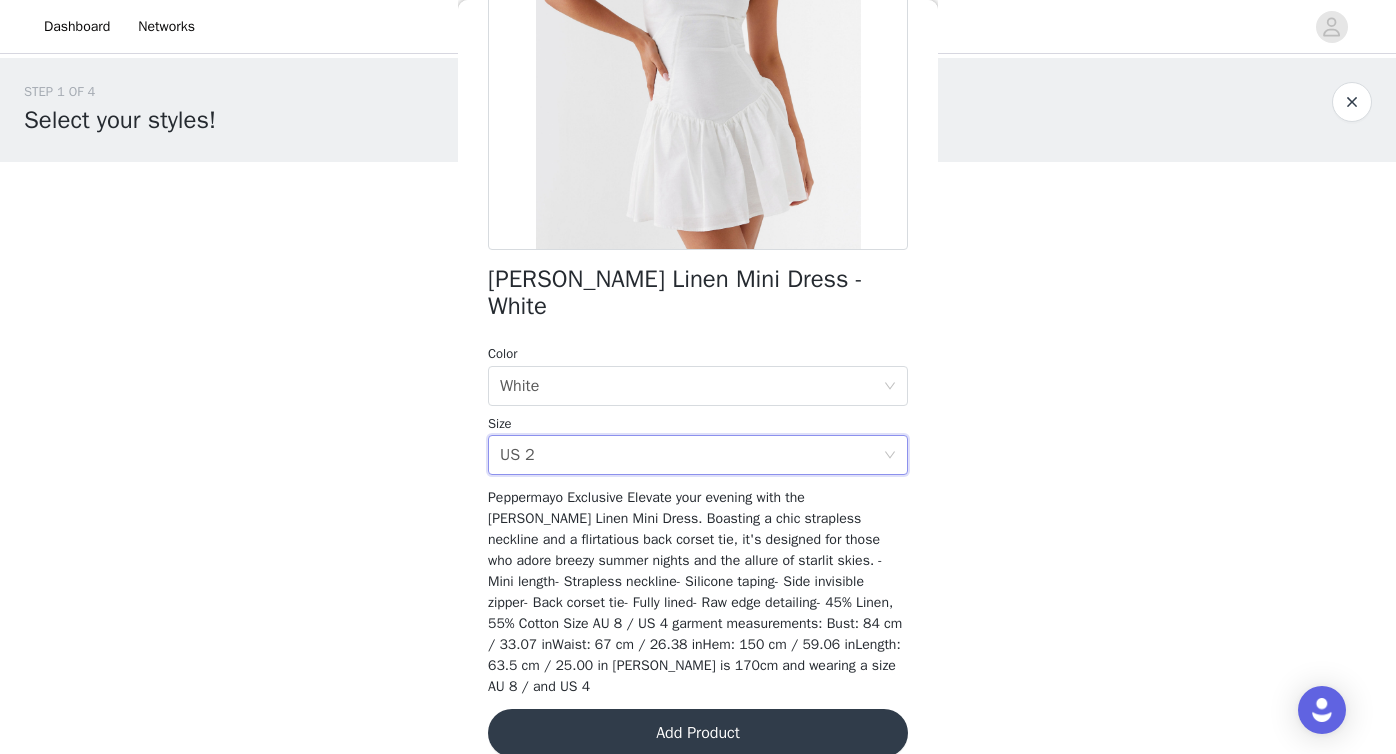 click on "Add Product" at bounding box center [698, 733] 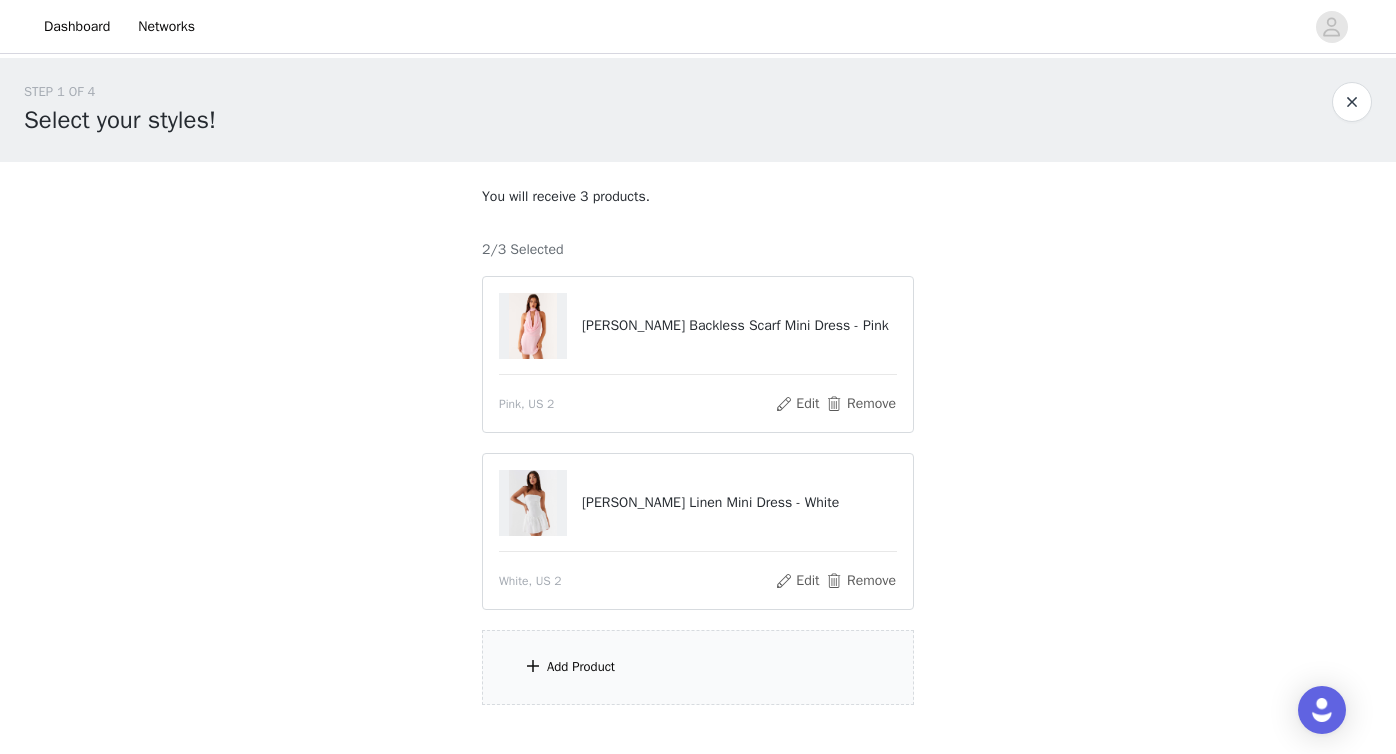 click on "Add Product" at bounding box center [698, 667] 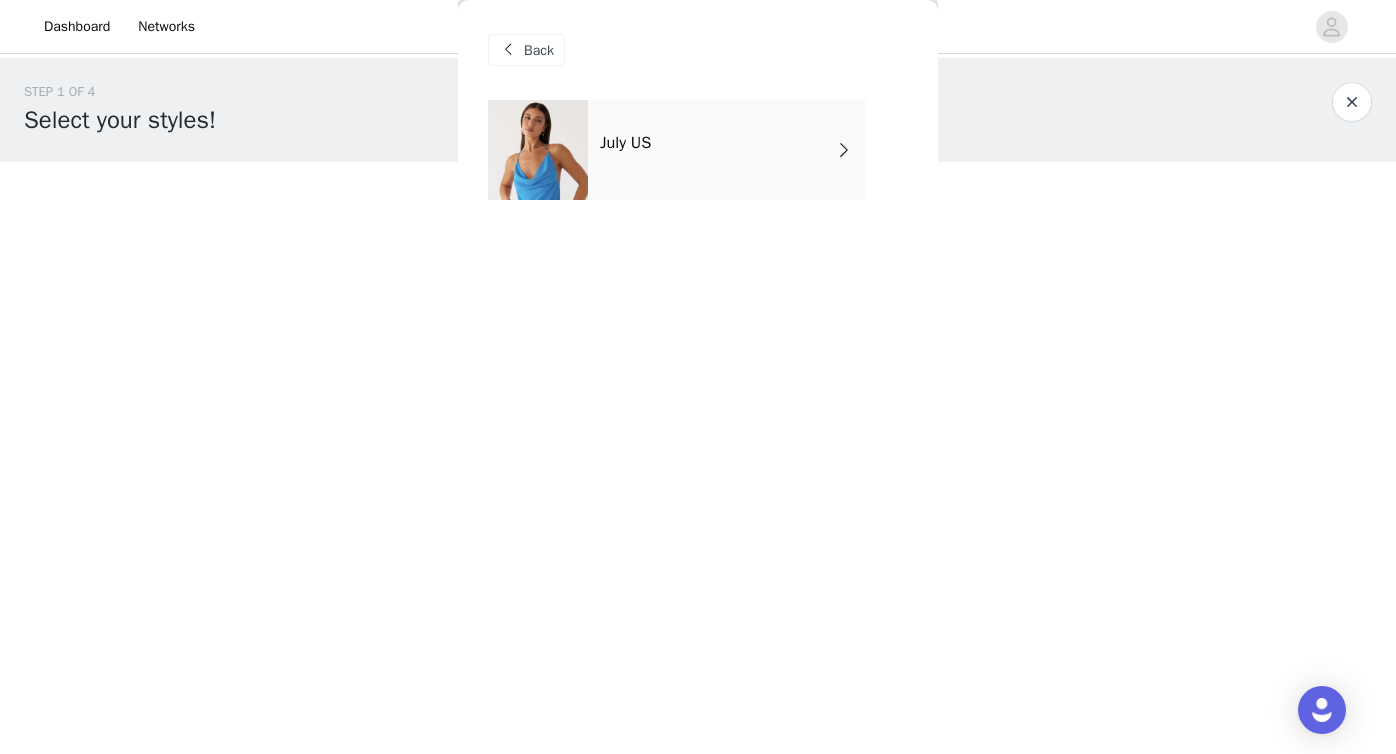 click on "July US" at bounding box center (727, 150) 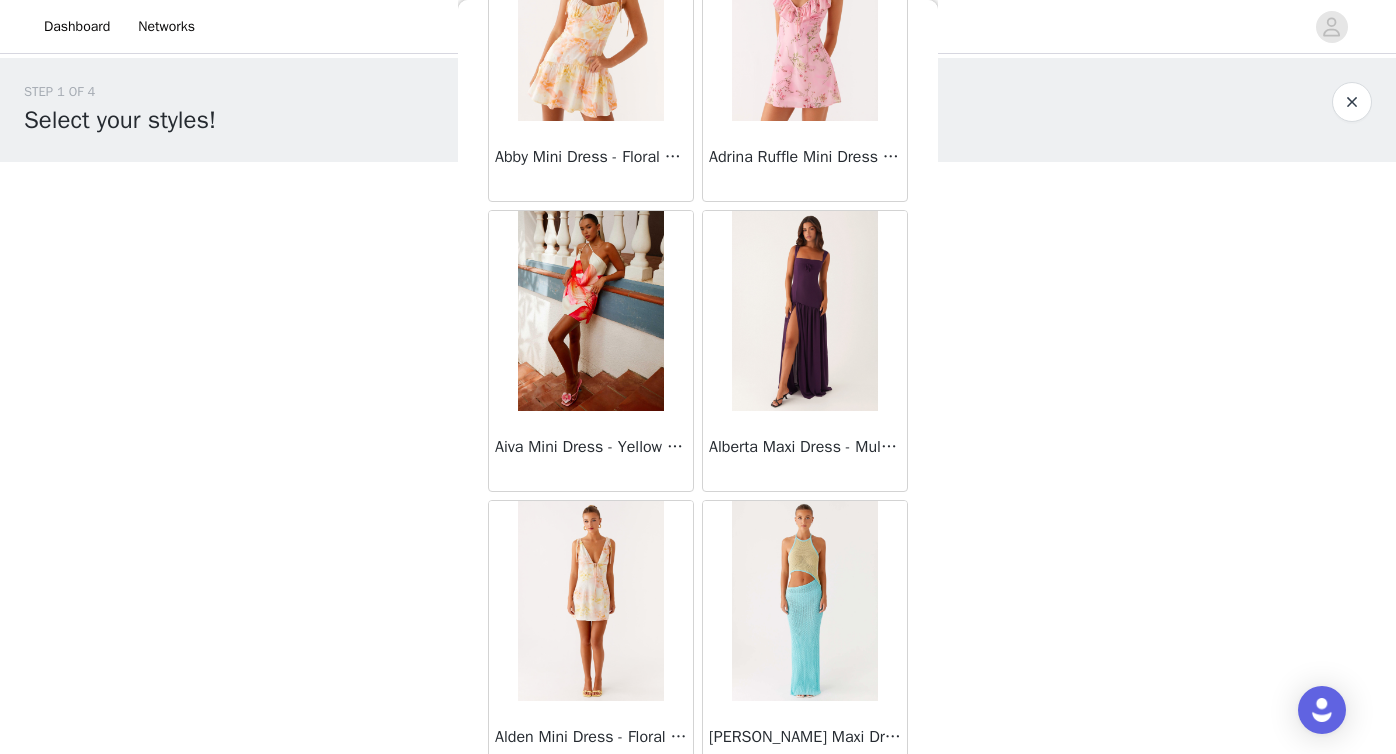 scroll, scrollTop: 2306, scrollLeft: 0, axis: vertical 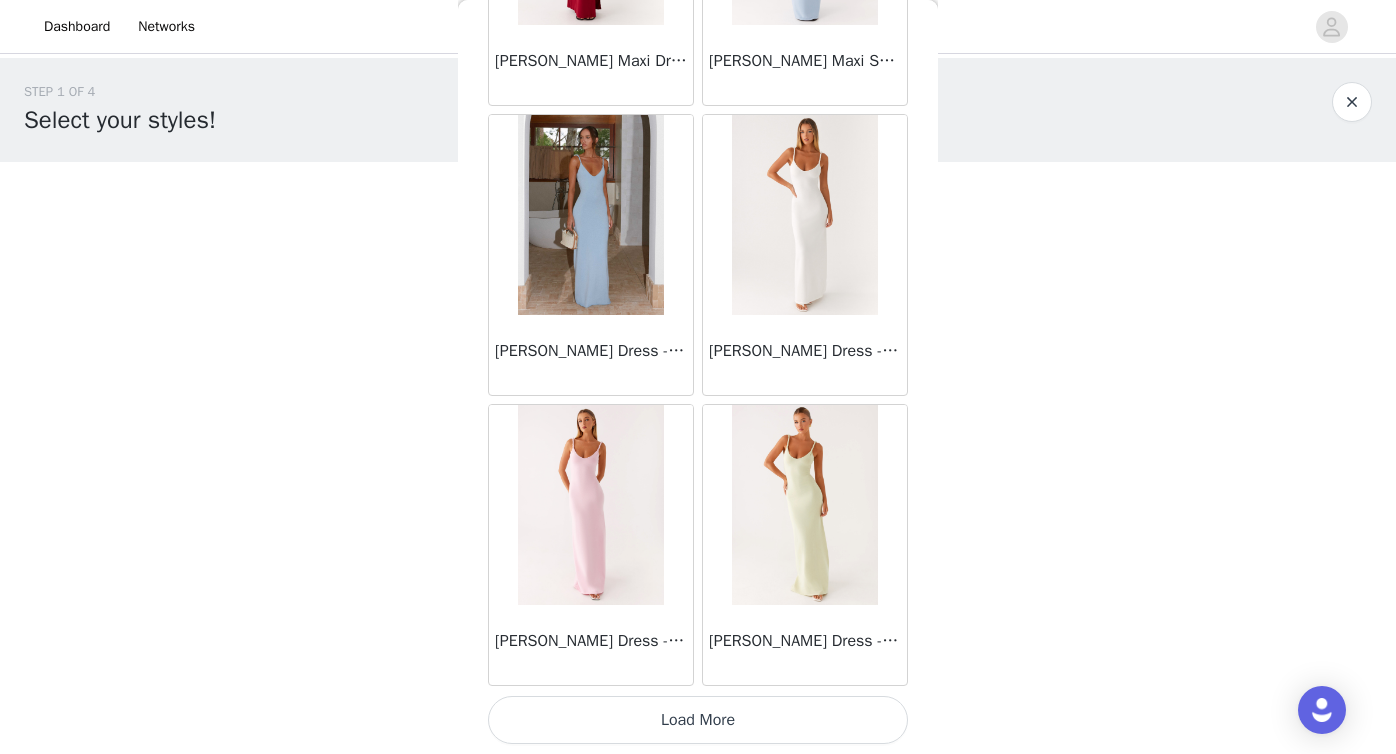 click on "Load More" at bounding box center [698, 720] 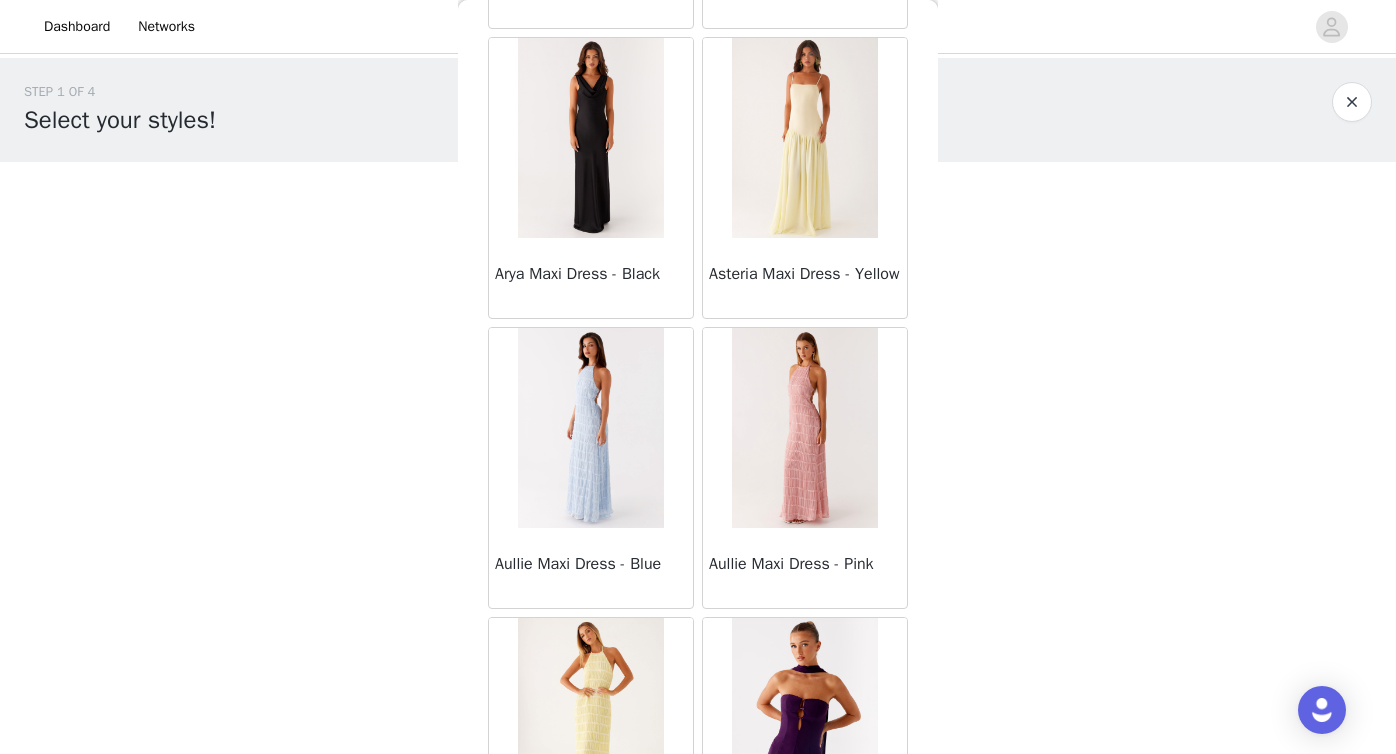 scroll, scrollTop: 5206, scrollLeft: 0, axis: vertical 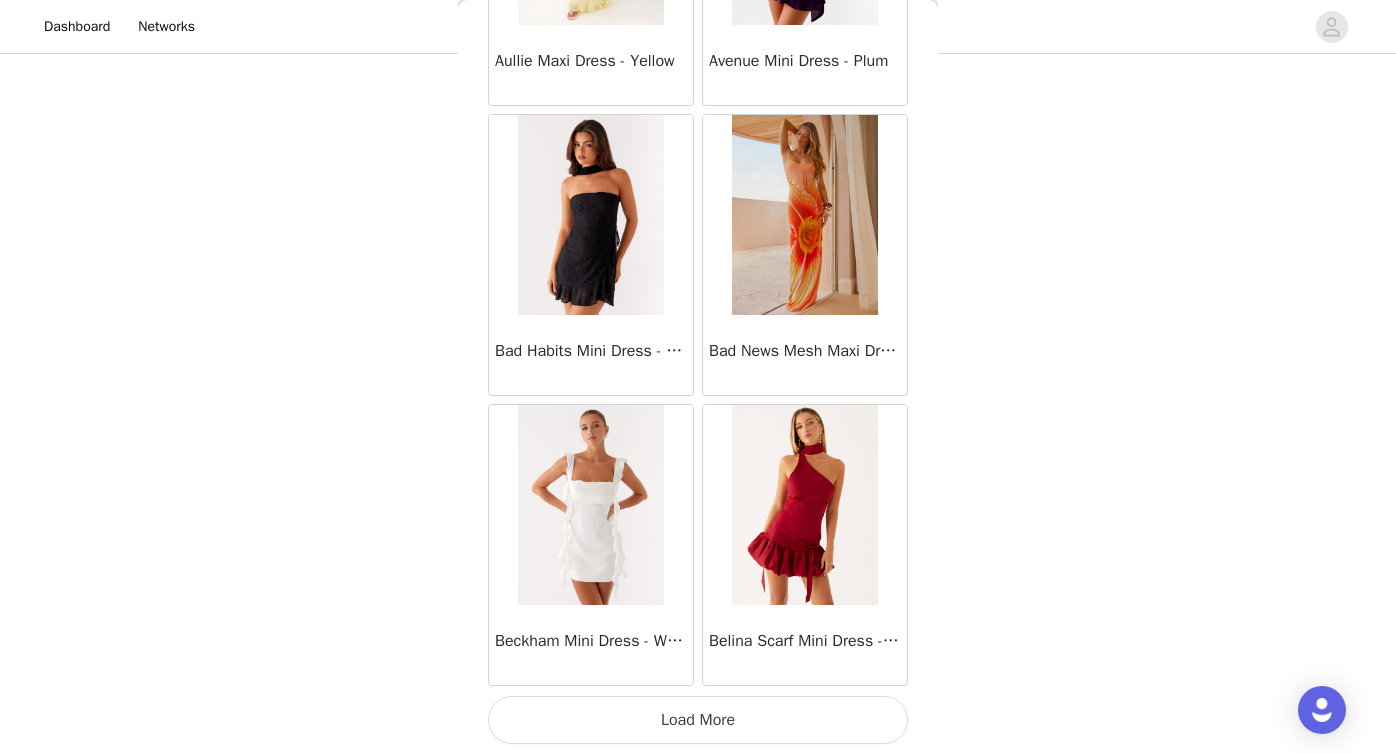 click on "Load More" at bounding box center [698, 720] 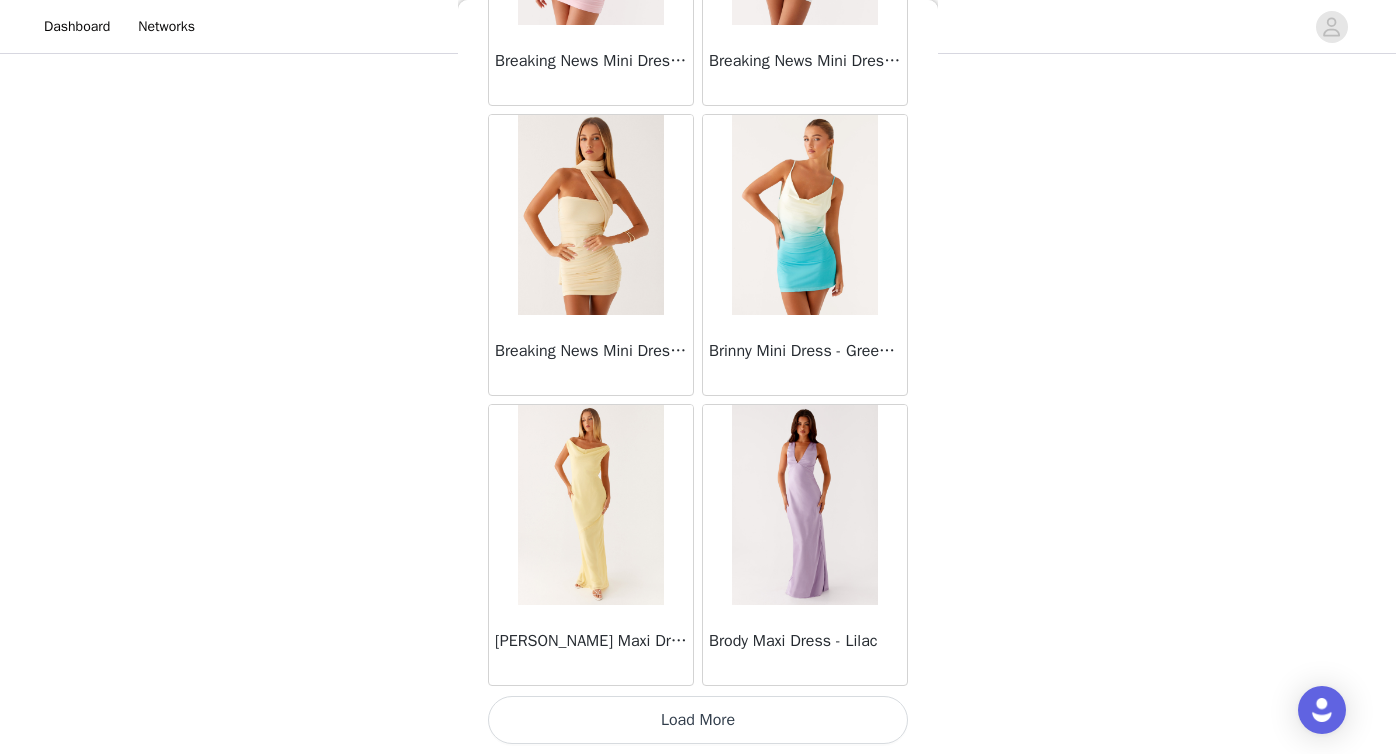scroll, scrollTop: 8103, scrollLeft: 0, axis: vertical 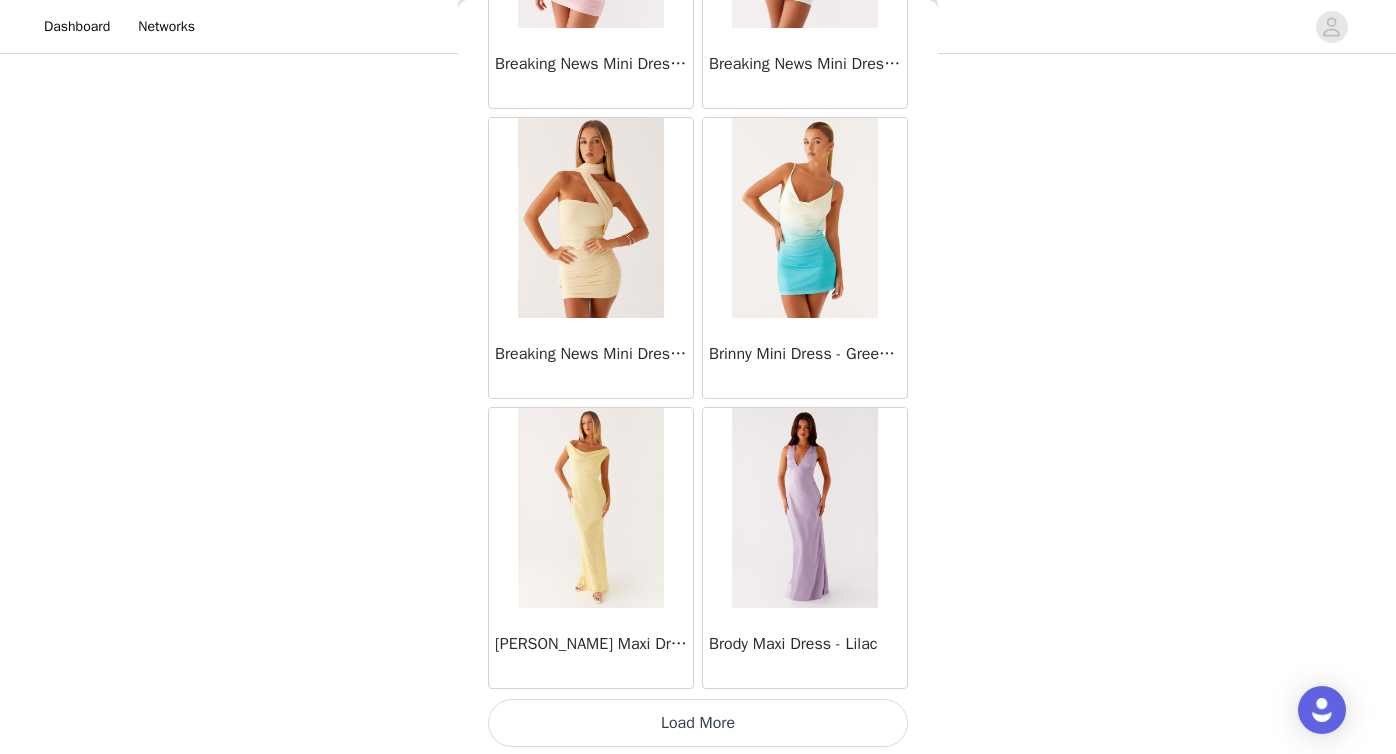 click on "Load More" at bounding box center [698, 723] 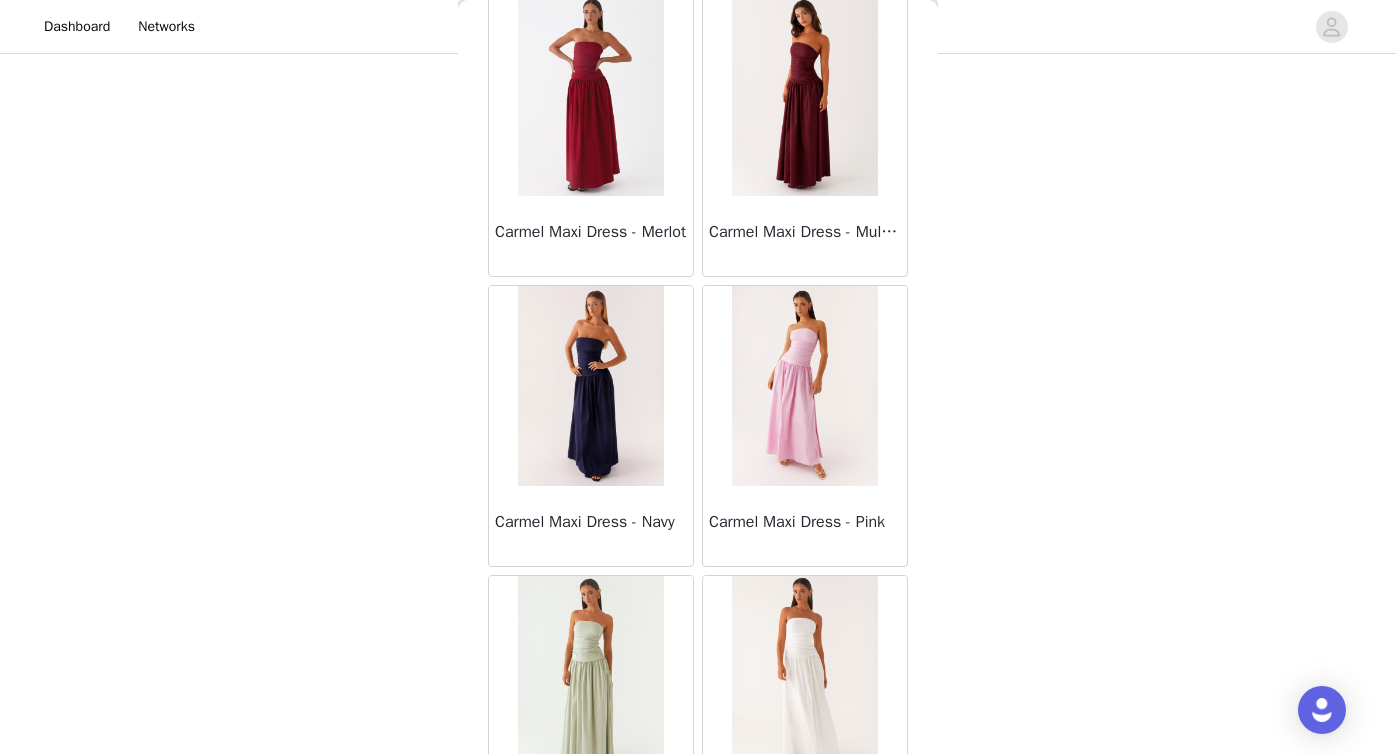 scroll, scrollTop: 11006, scrollLeft: 0, axis: vertical 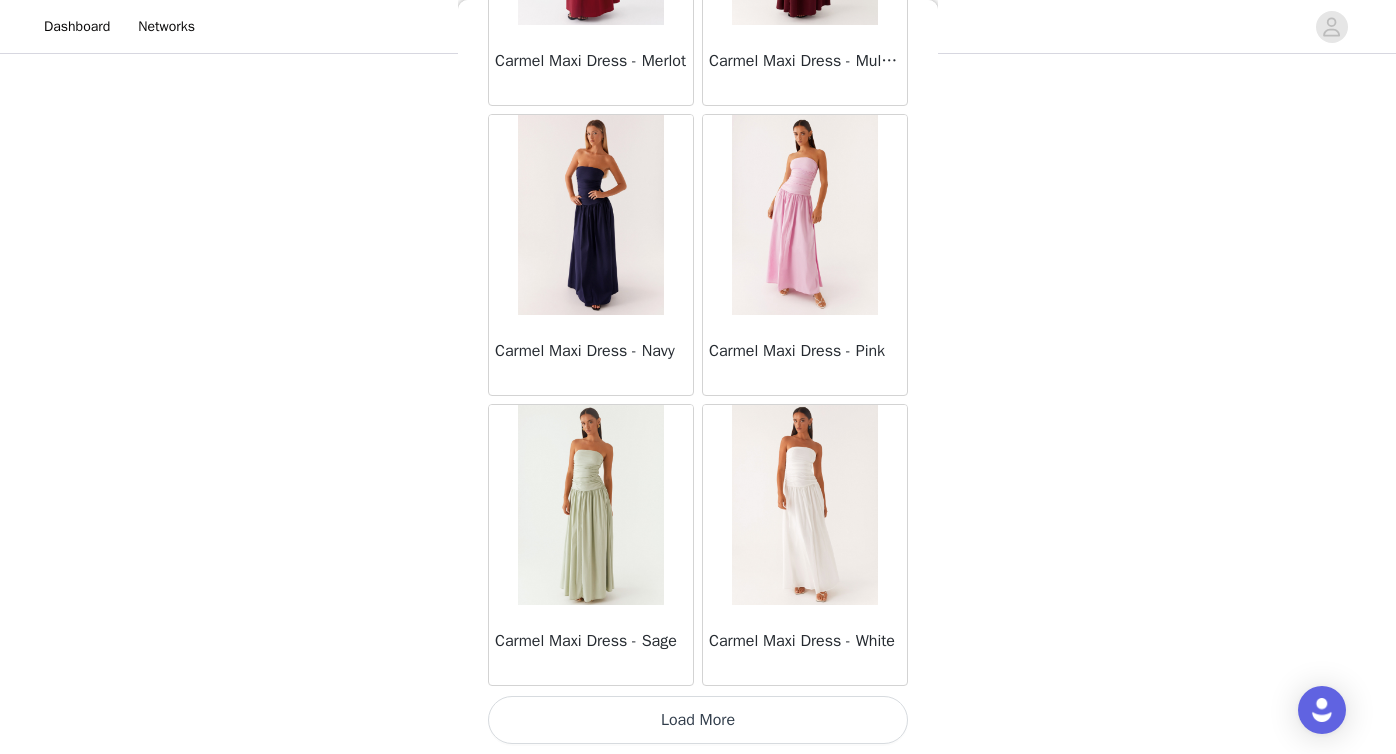 click on "Load More" at bounding box center (698, 720) 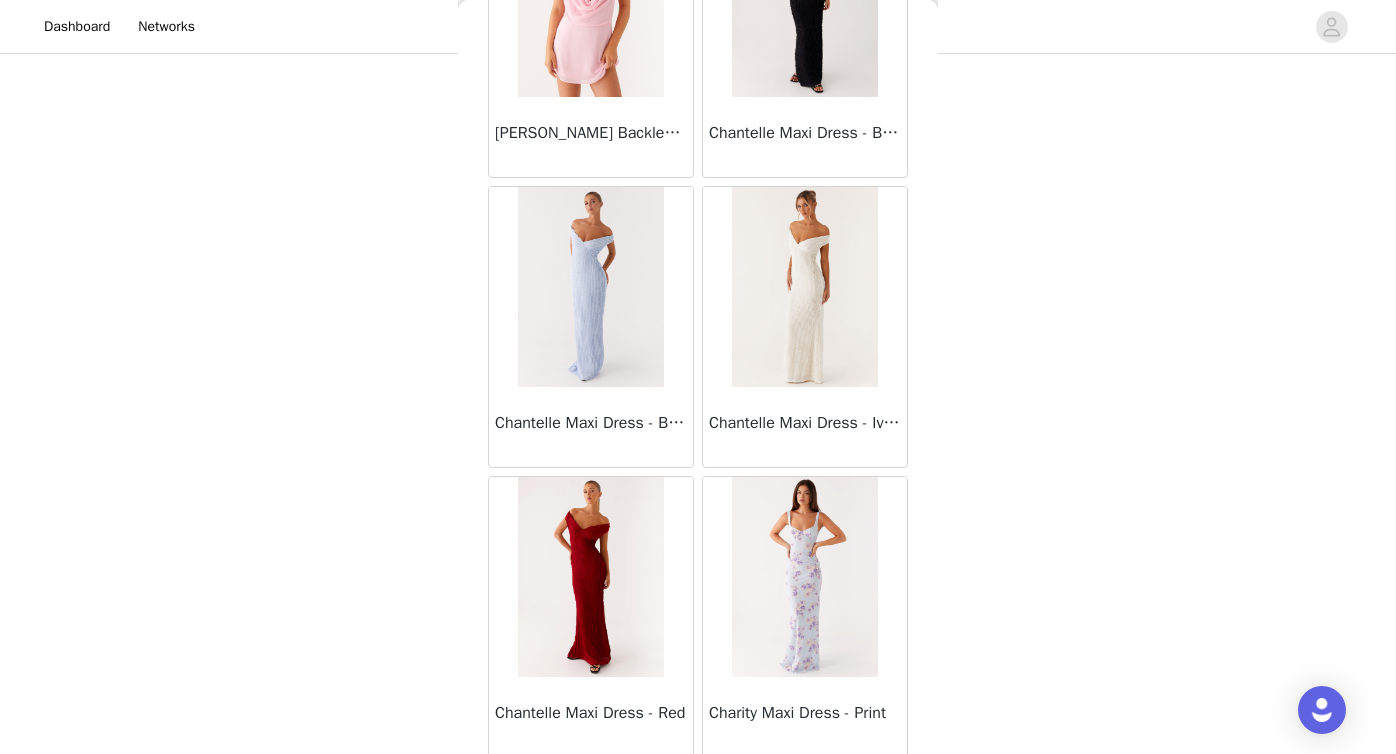 scroll, scrollTop: 13906, scrollLeft: 0, axis: vertical 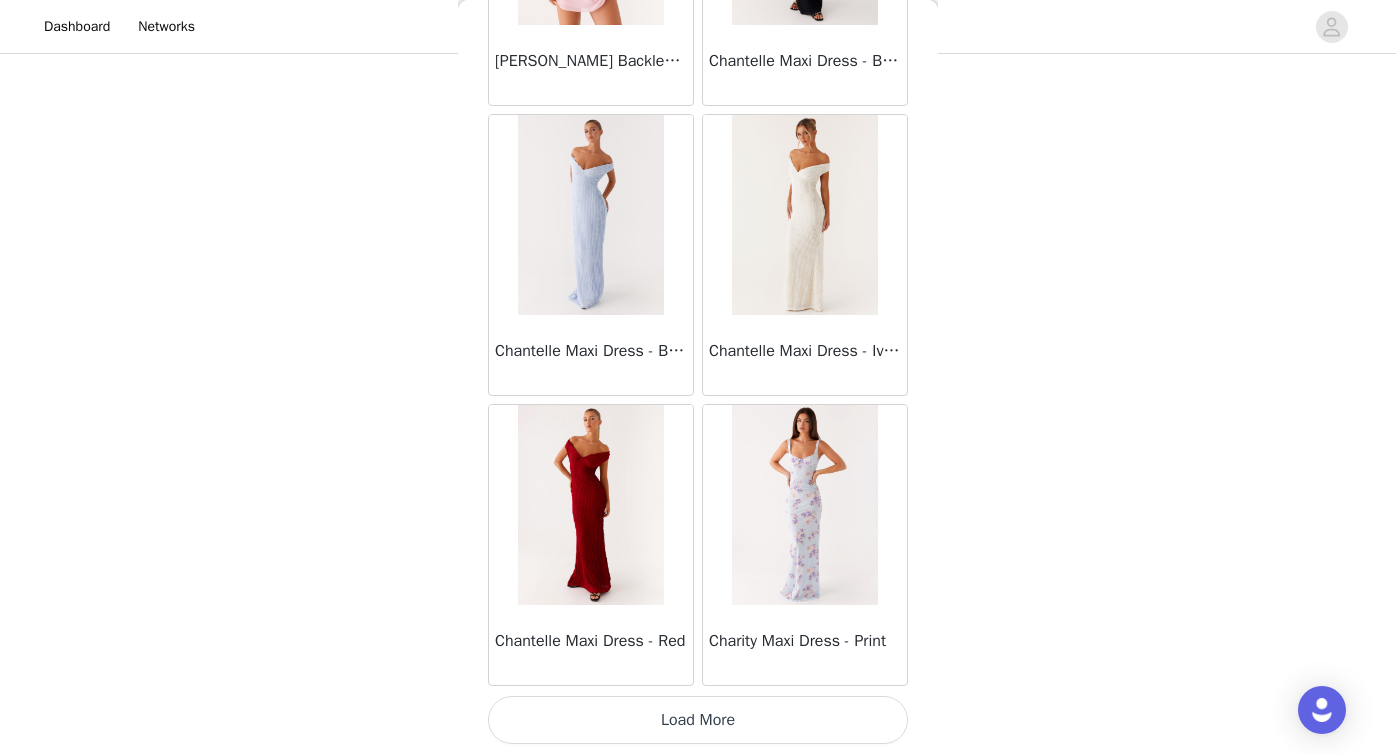 click on "Load More" at bounding box center [698, 720] 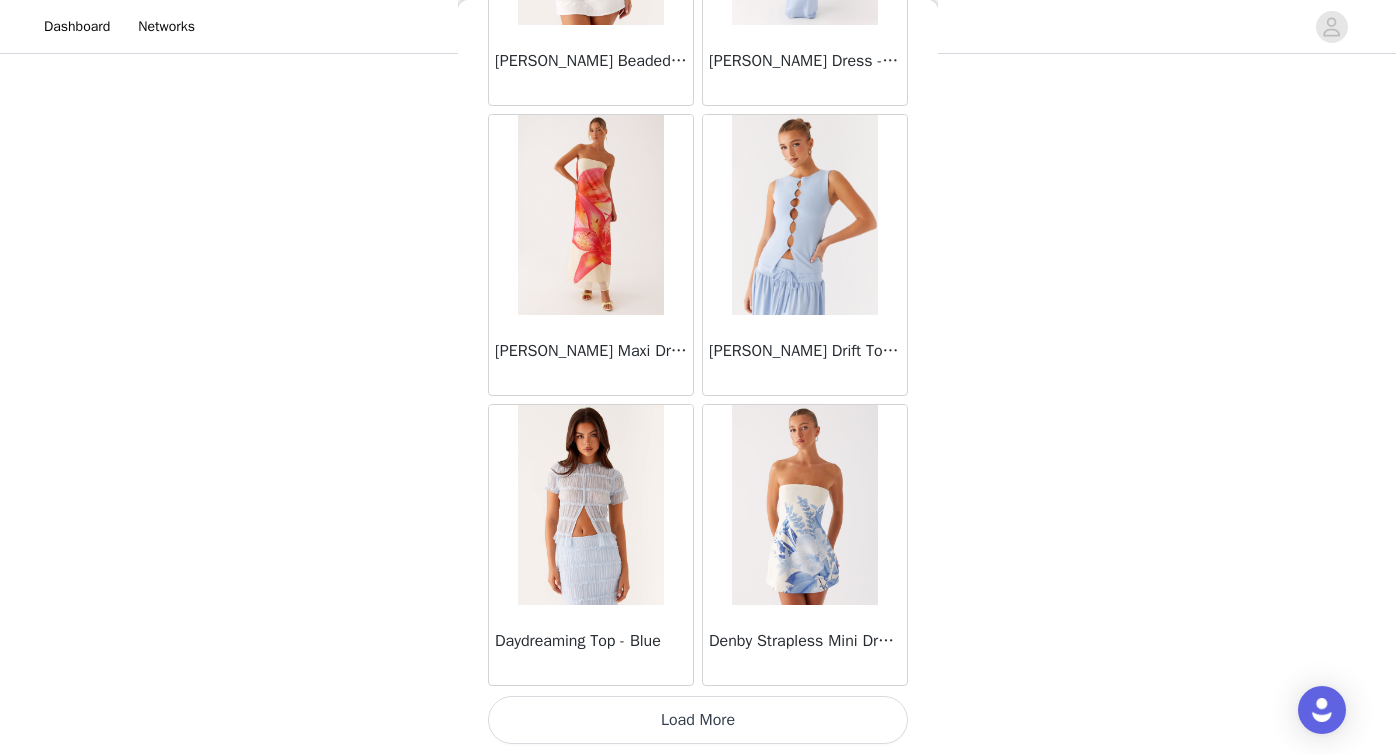 scroll, scrollTop: 16804, scrollLeft: 0, axis: vertical 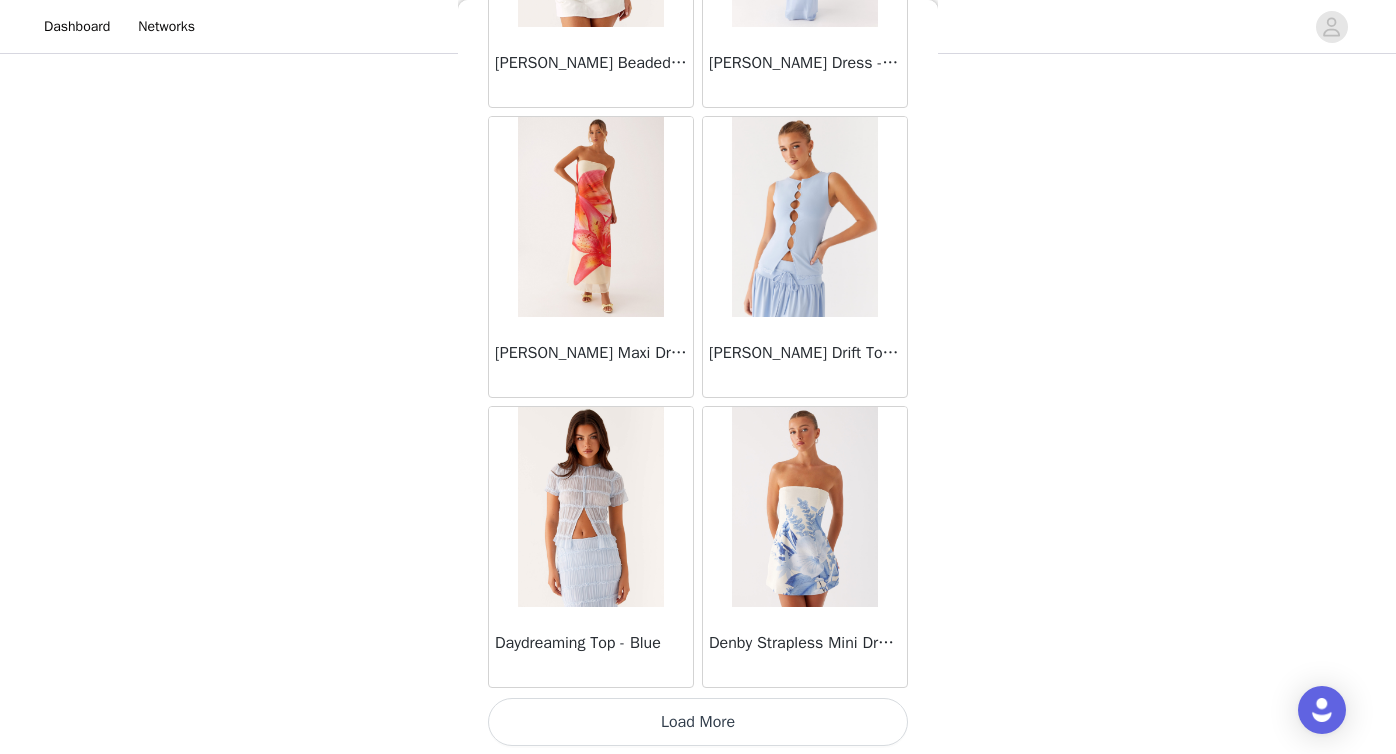 click on "Load More" at bounding box center (698, 722) 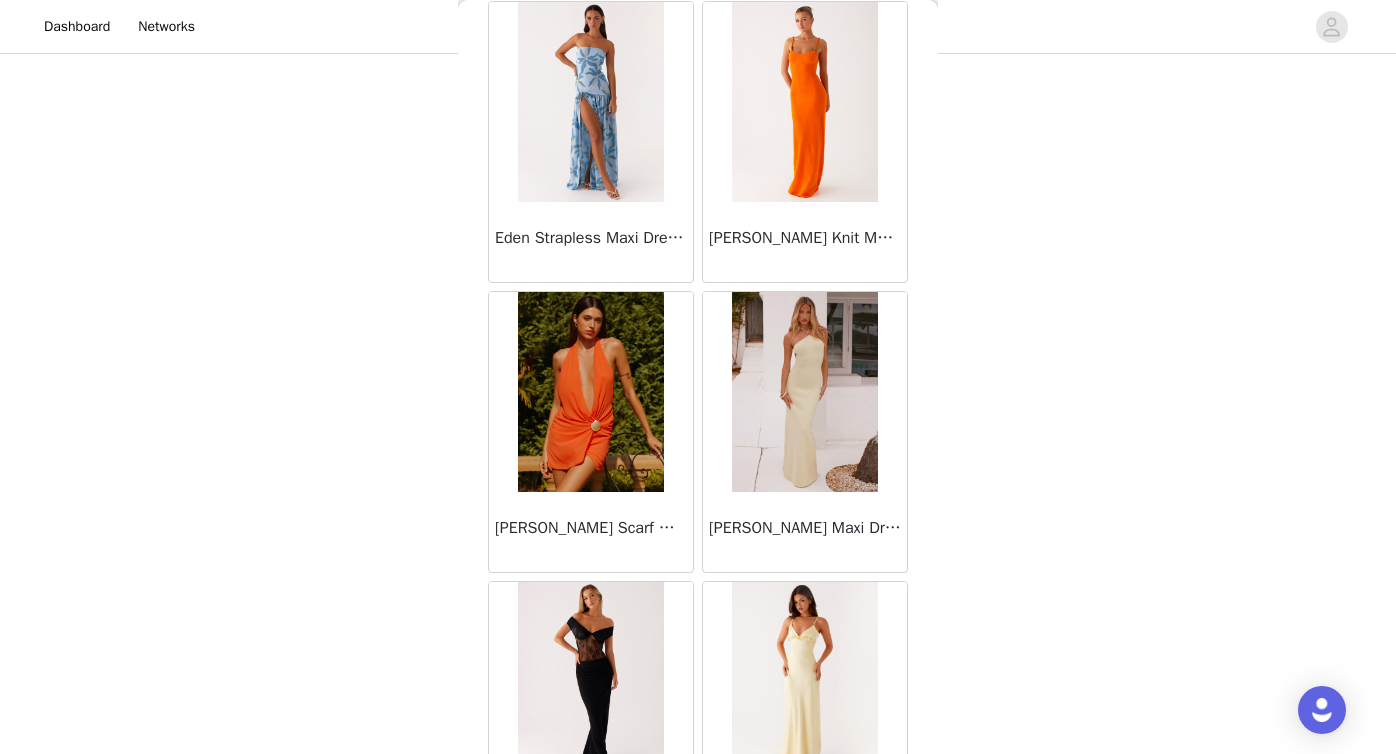 scroll, scrollTop: 19706, scrollLeft: 0, axis: vertical 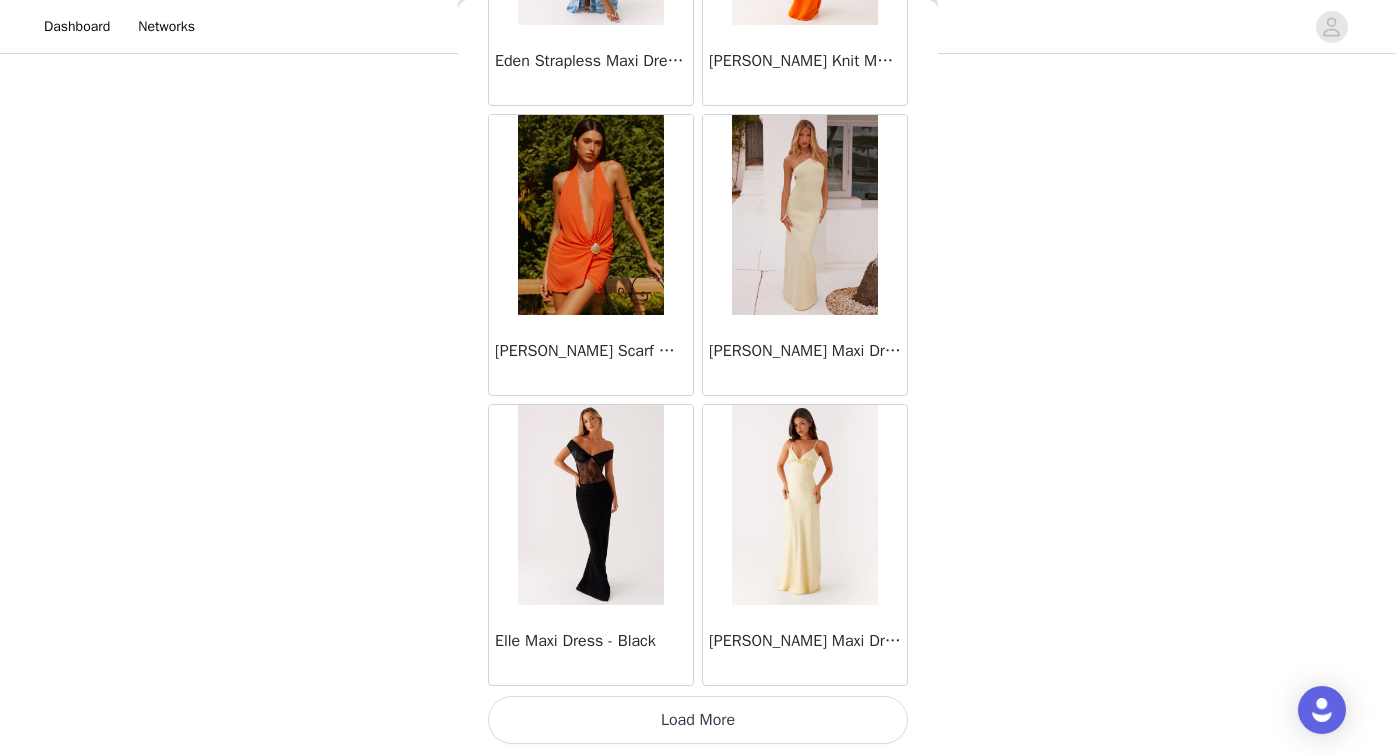 click on "Load More" at bounding box center [698, 720] 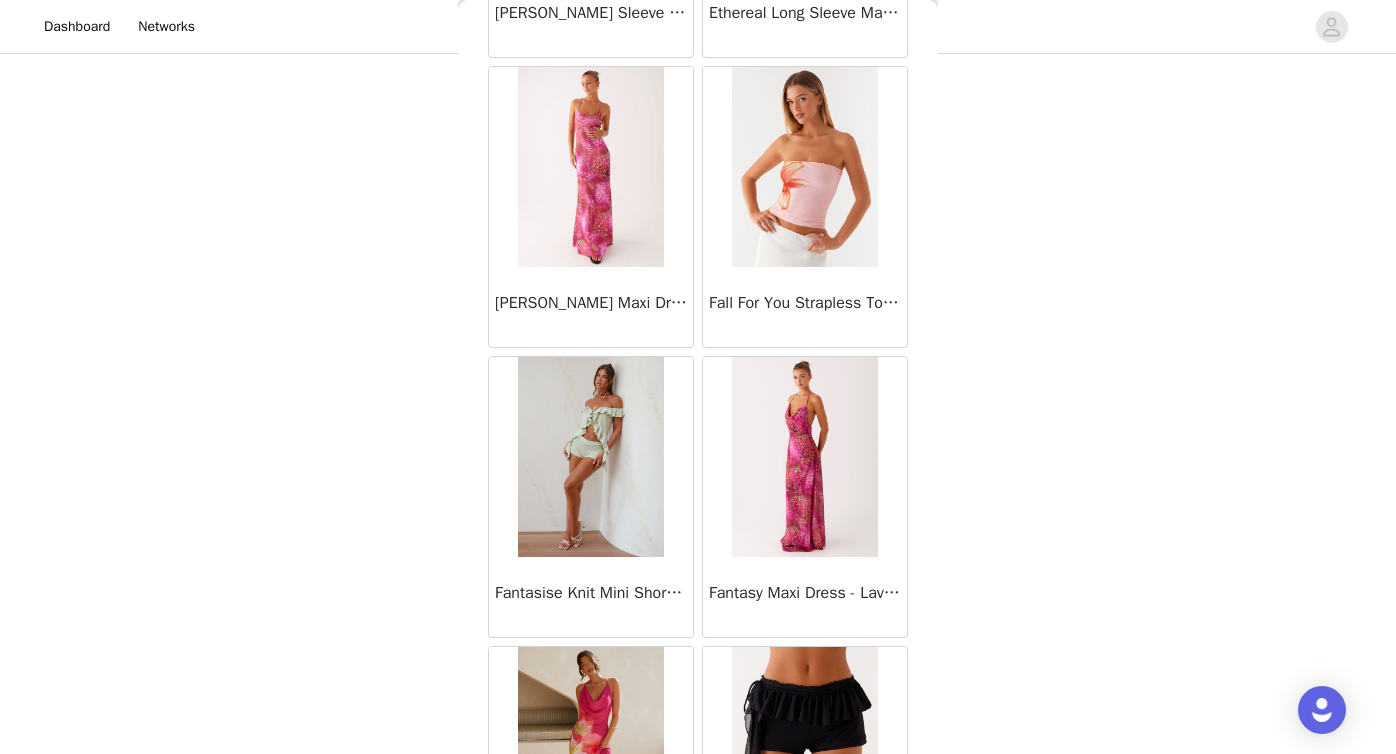 scroll, scrollTop: 22606, scrollLeft: 0, axis: vertical 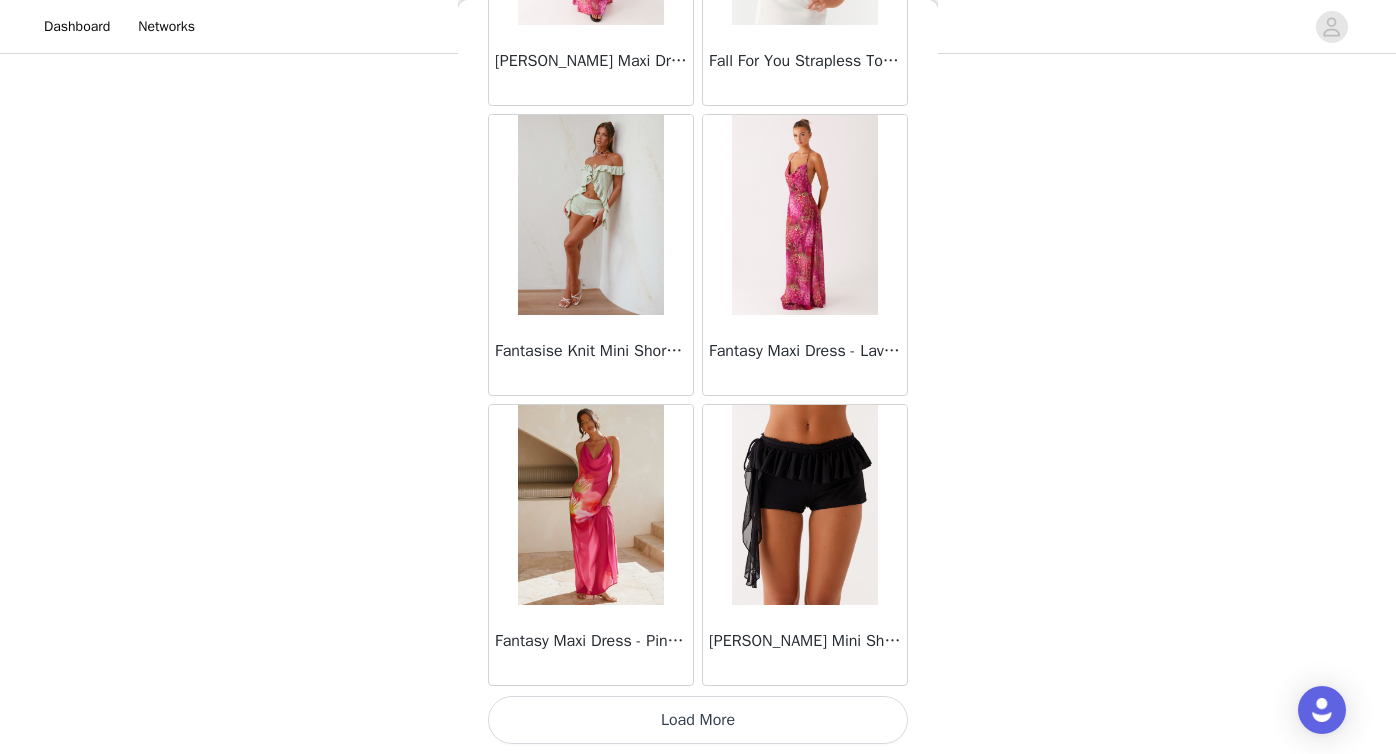 click on "Load More" at bounding box center [698, 720] 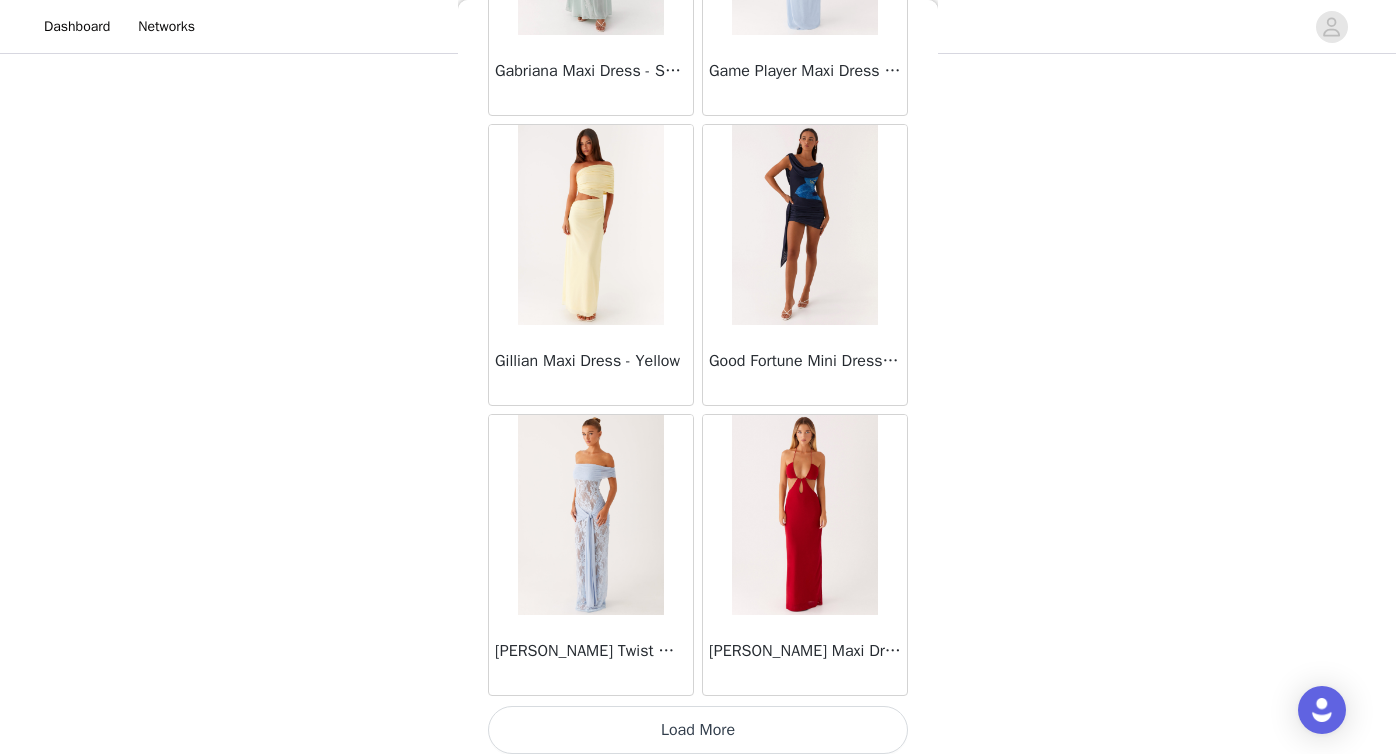 scroll, scrollTop: 25506, scrollLeft: 0, axis: vertical 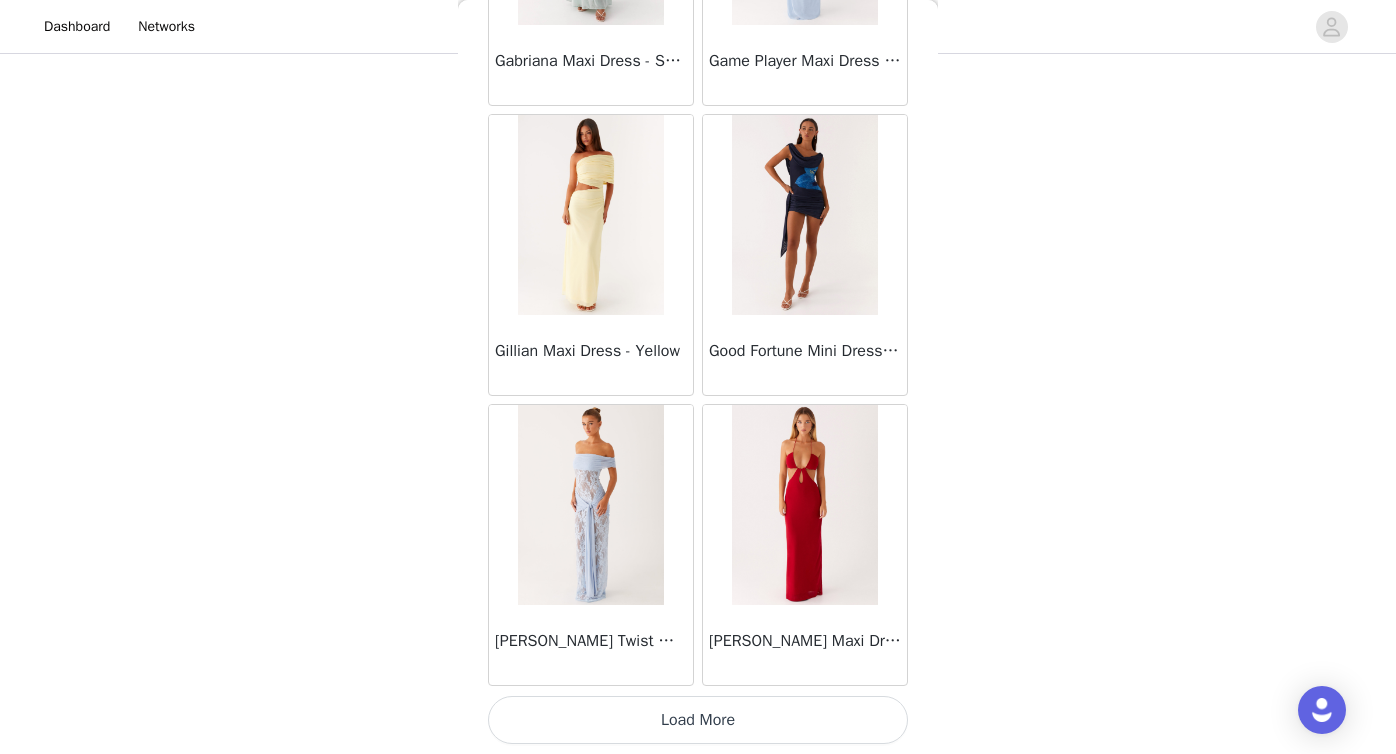 click on "Load More" at bounding box center (698, 720) 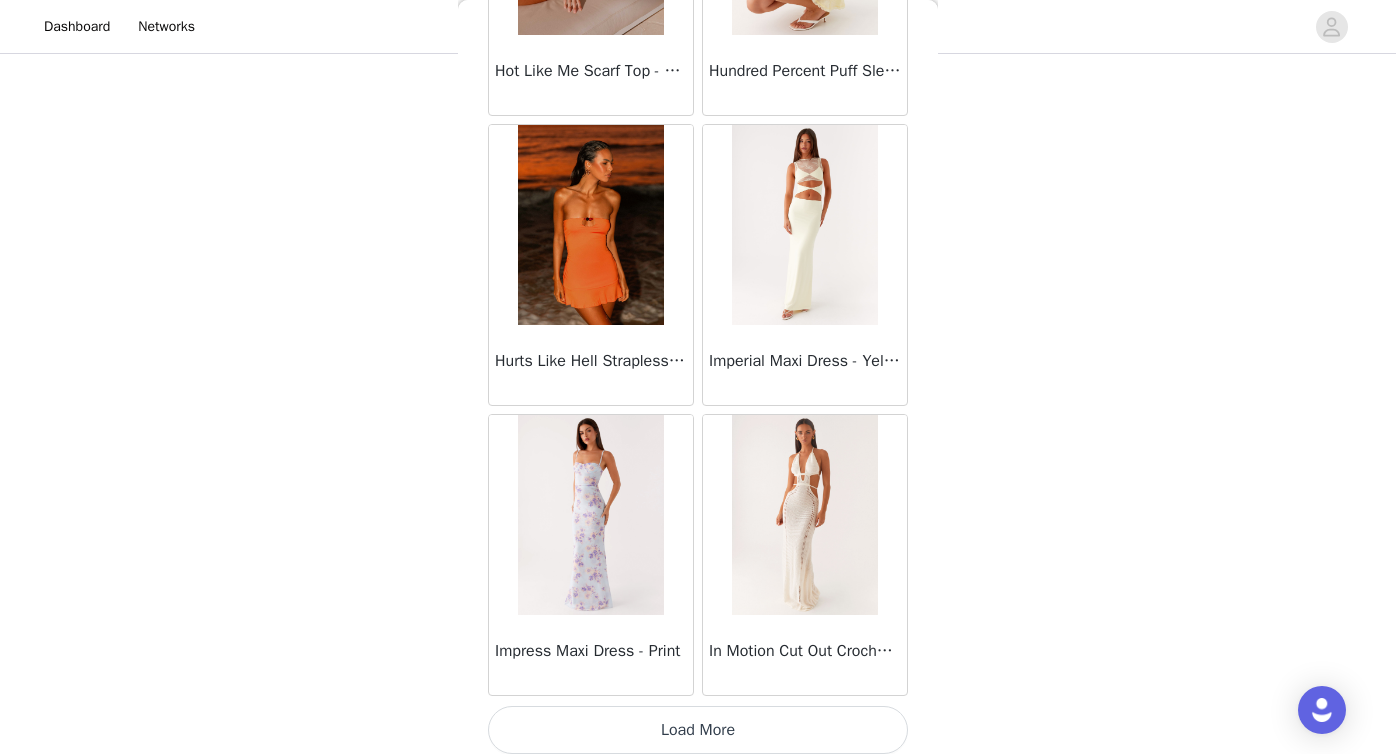 scroll, scrollTop: 28406, scrollLeft: 0, axis: vertical 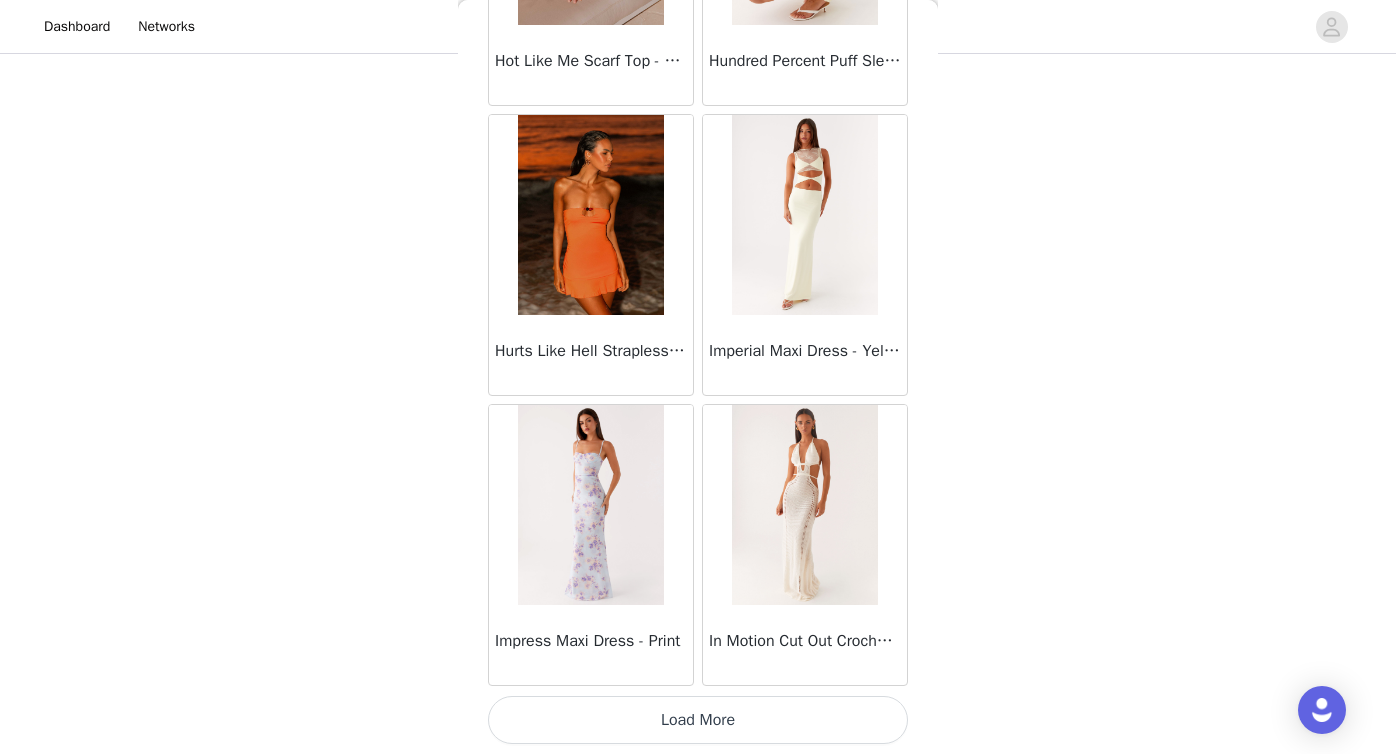click on "Load More" at bounding box center [698, 720] 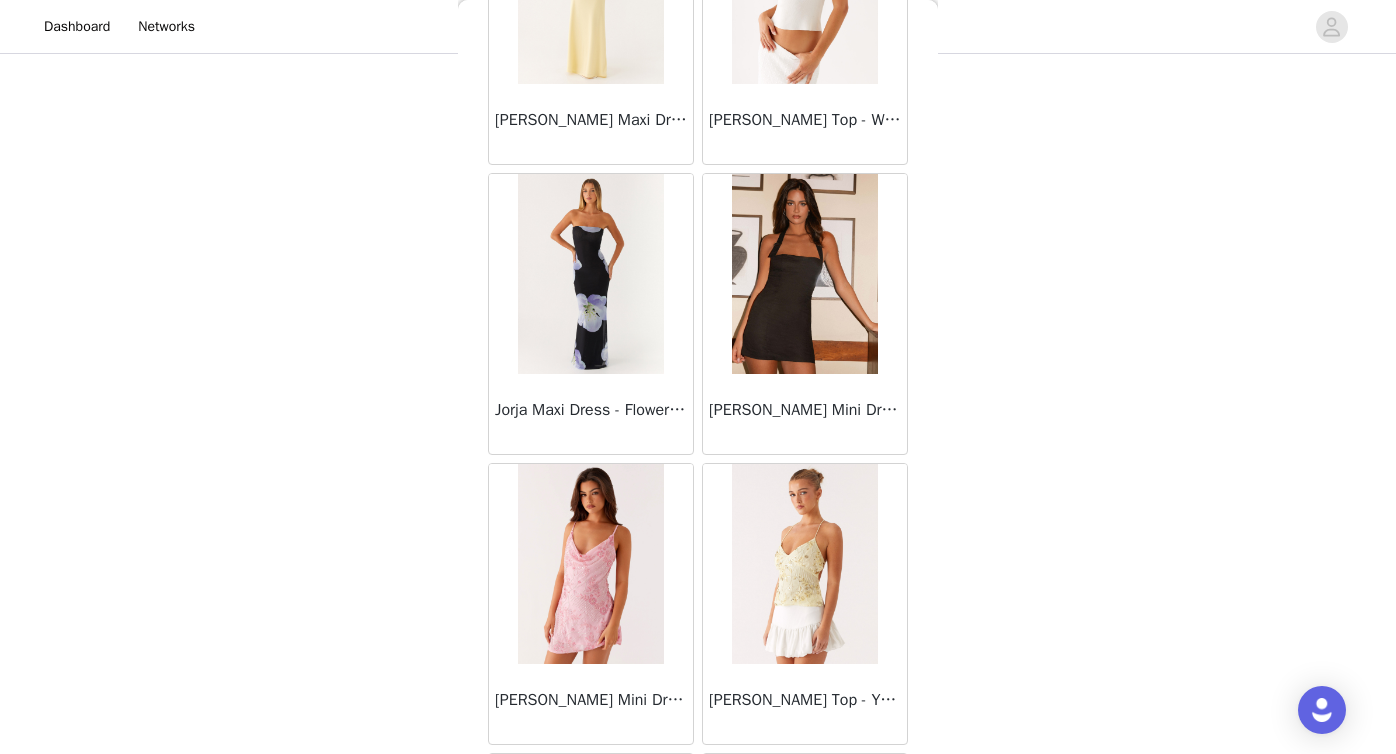 scroll, scrollTop: 31306, scrollLeft: 0, axis: vertical 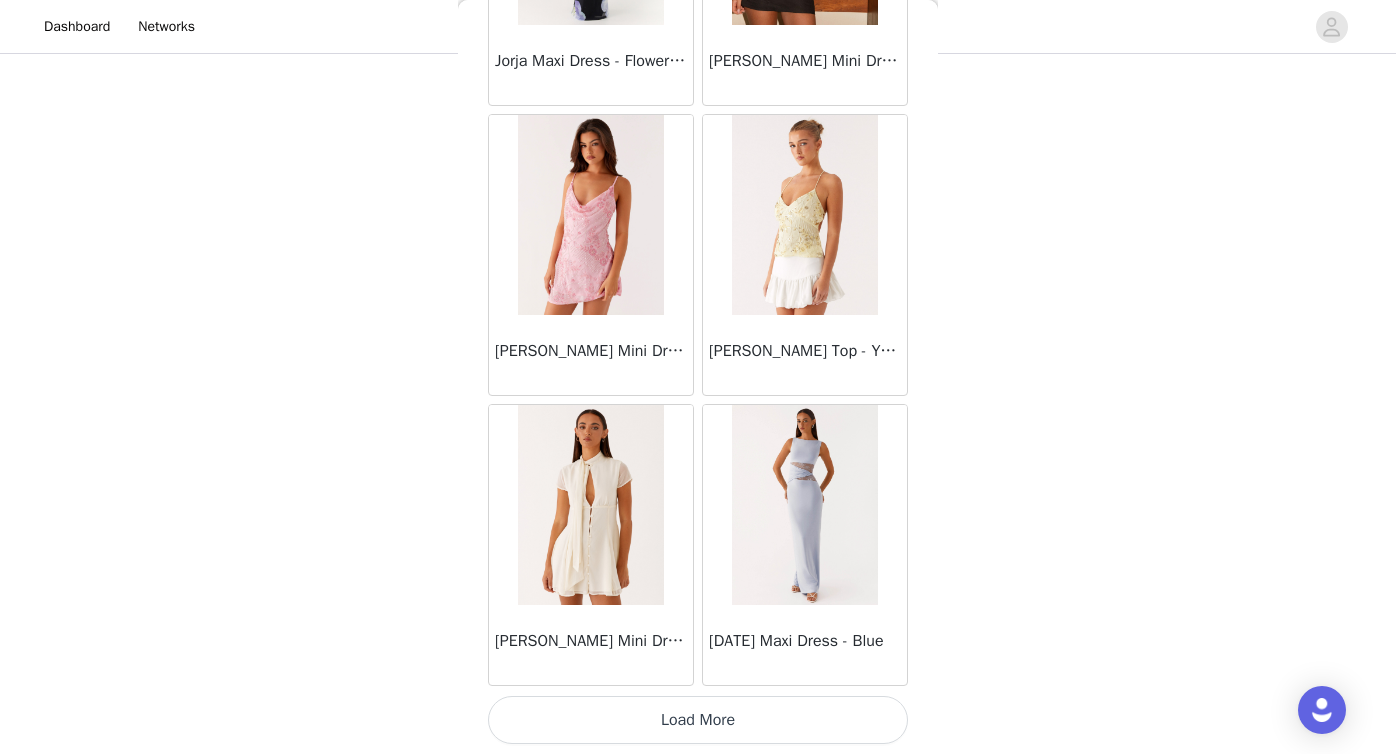 click on "Load More" at bounding box center [698, 720] 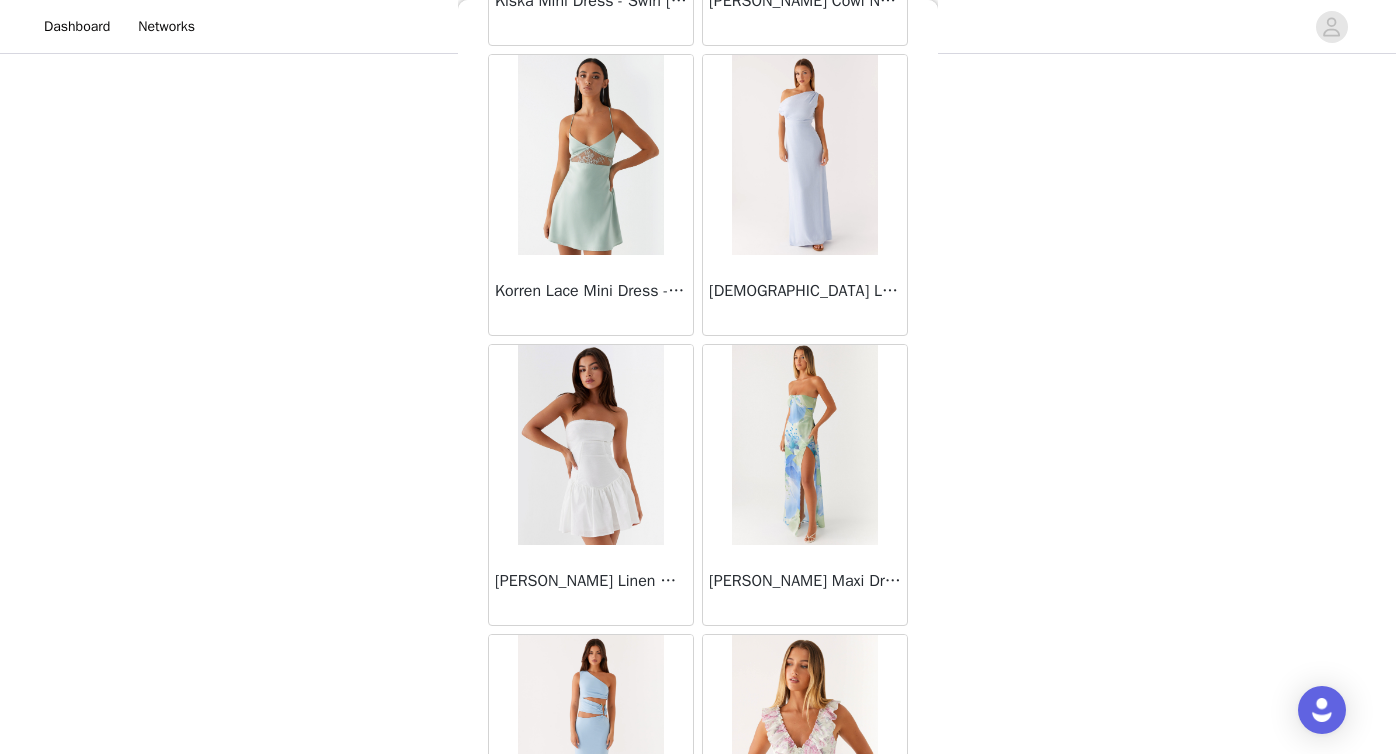 scroll, scrollTop: 34206, scrollLeft: 0, axis: vertical 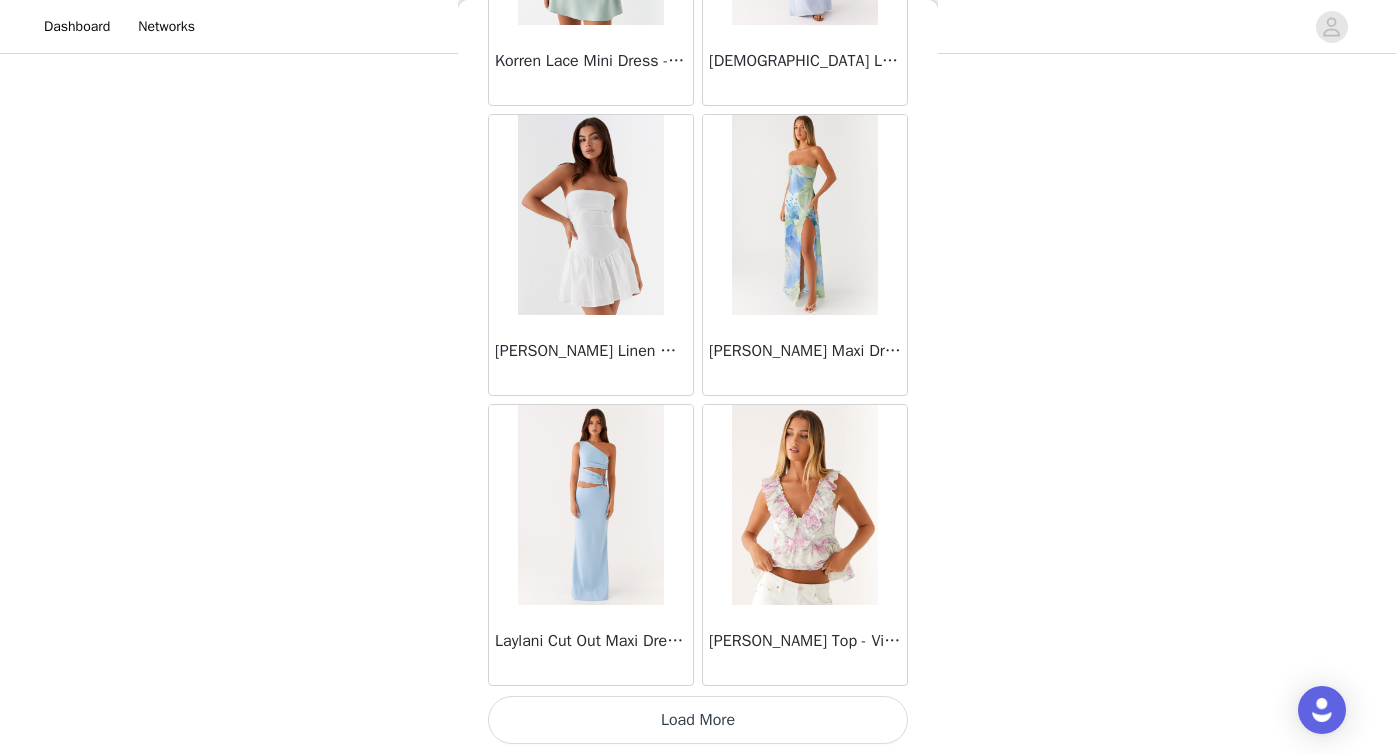 click on "Load More" at bounding box center (698, 720) 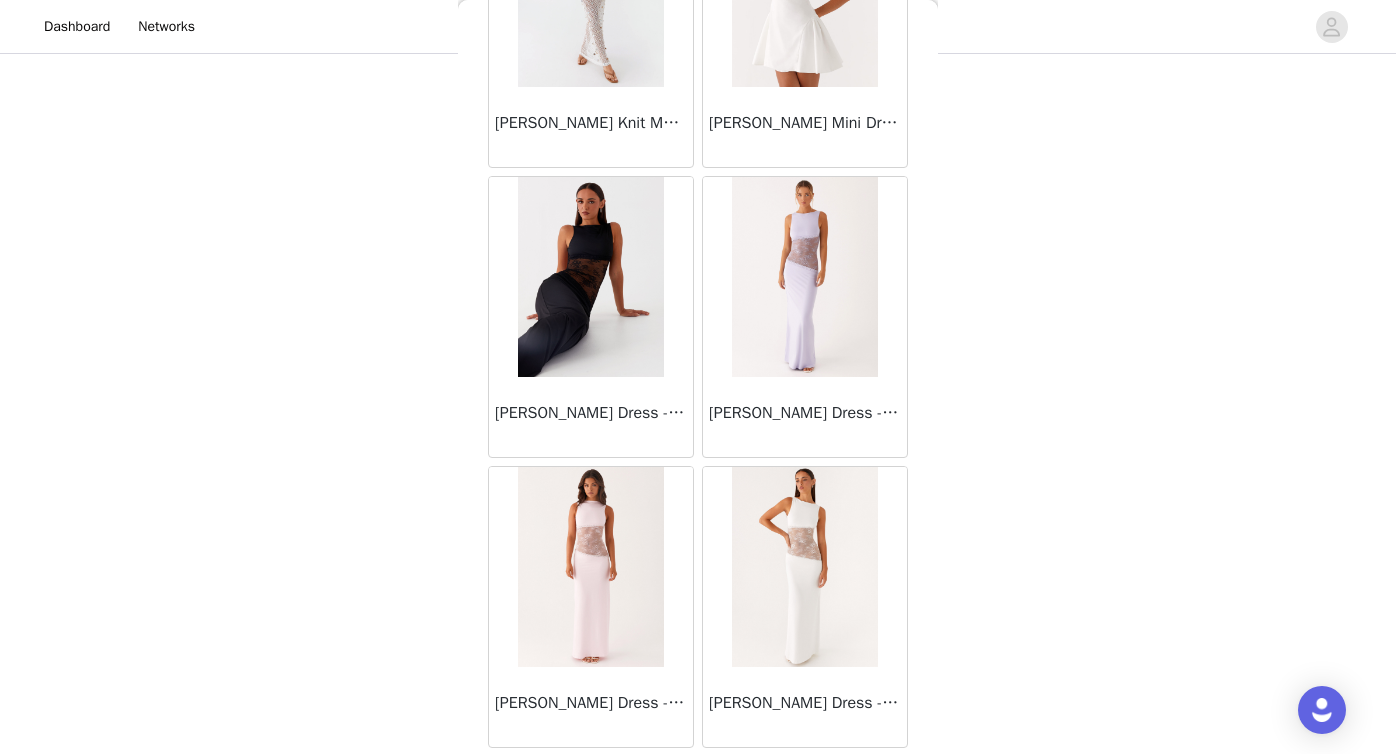 scroll, scrollTop: 37106, scrollLeft: 0, axis: vertical 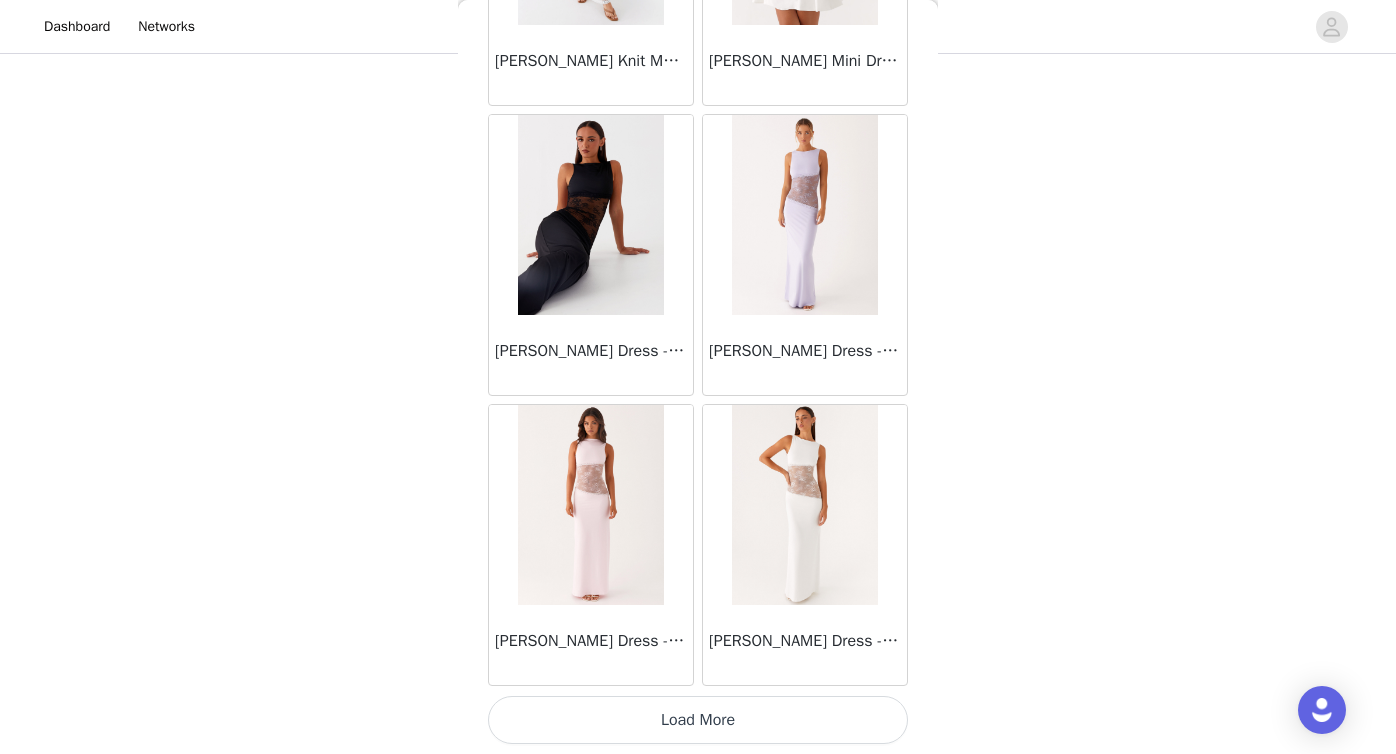 click on "Load More" at bounding box center (698, 720) 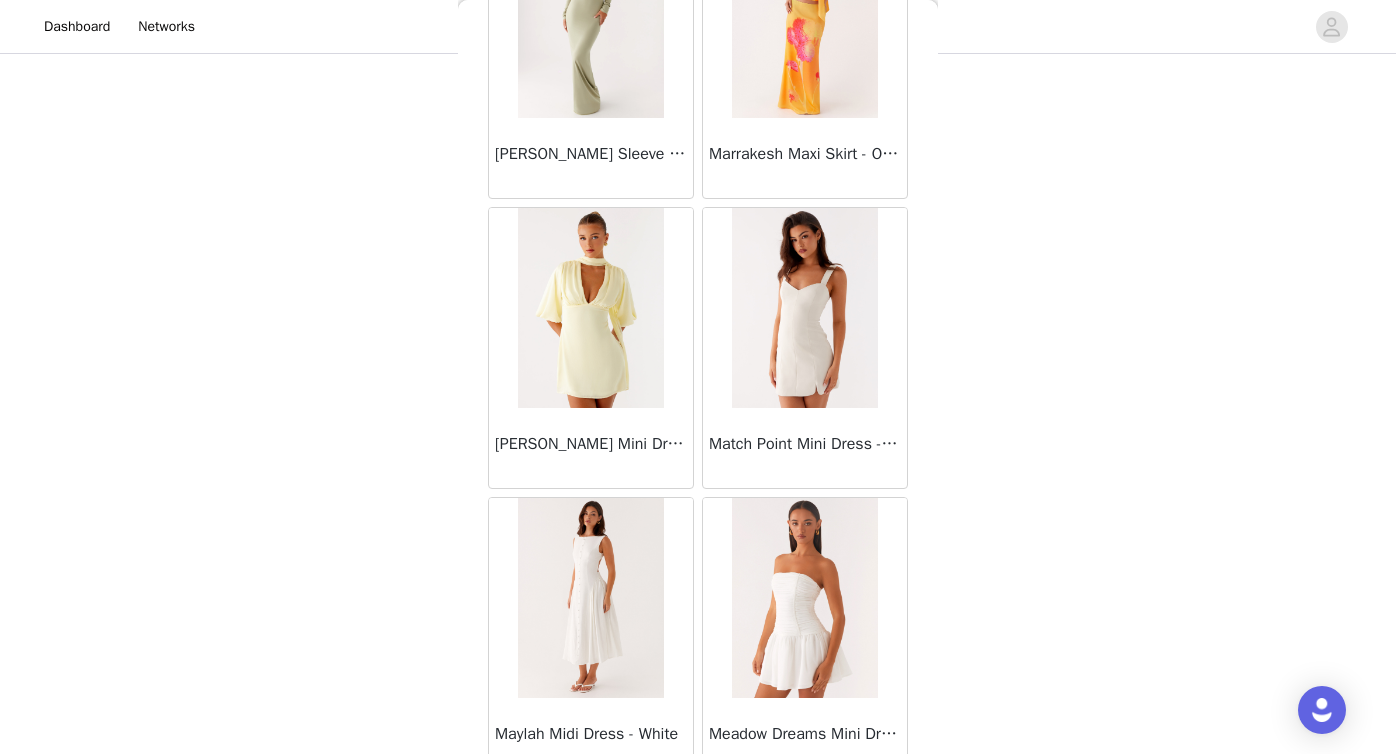 scroll, scrollTop: 40006, scrollLeft: 0, axis: vertical 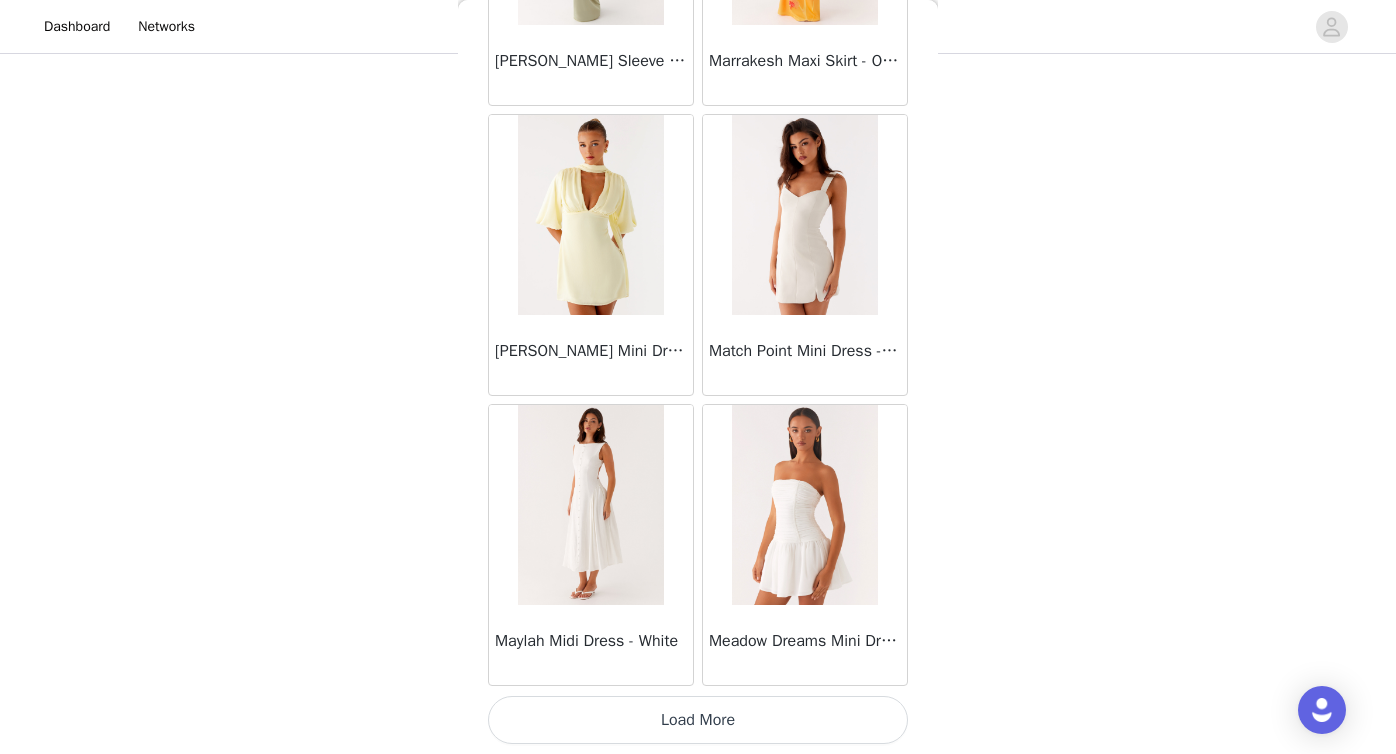click on "Load More" at bounding box center [698, 720] 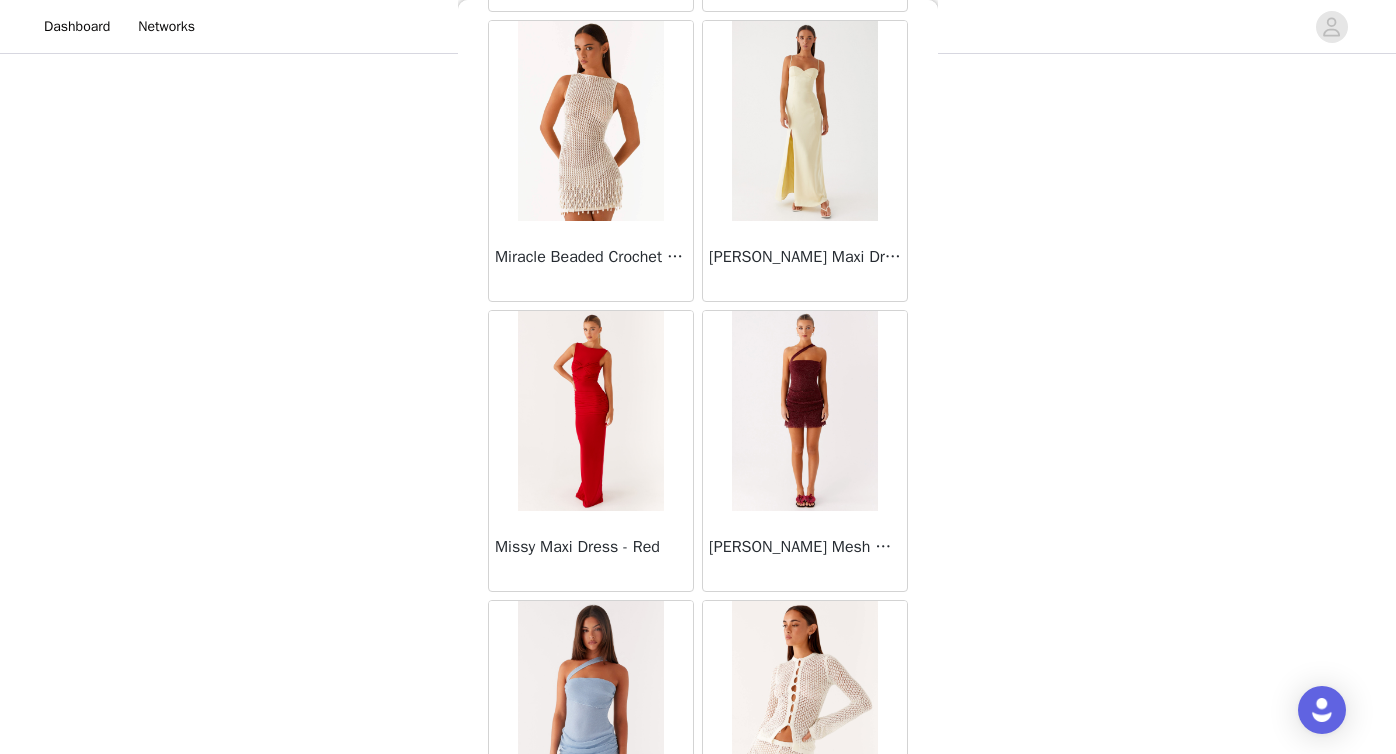 scroll, scrollTop: 42906, scrollLeft: 0, axis: vertical 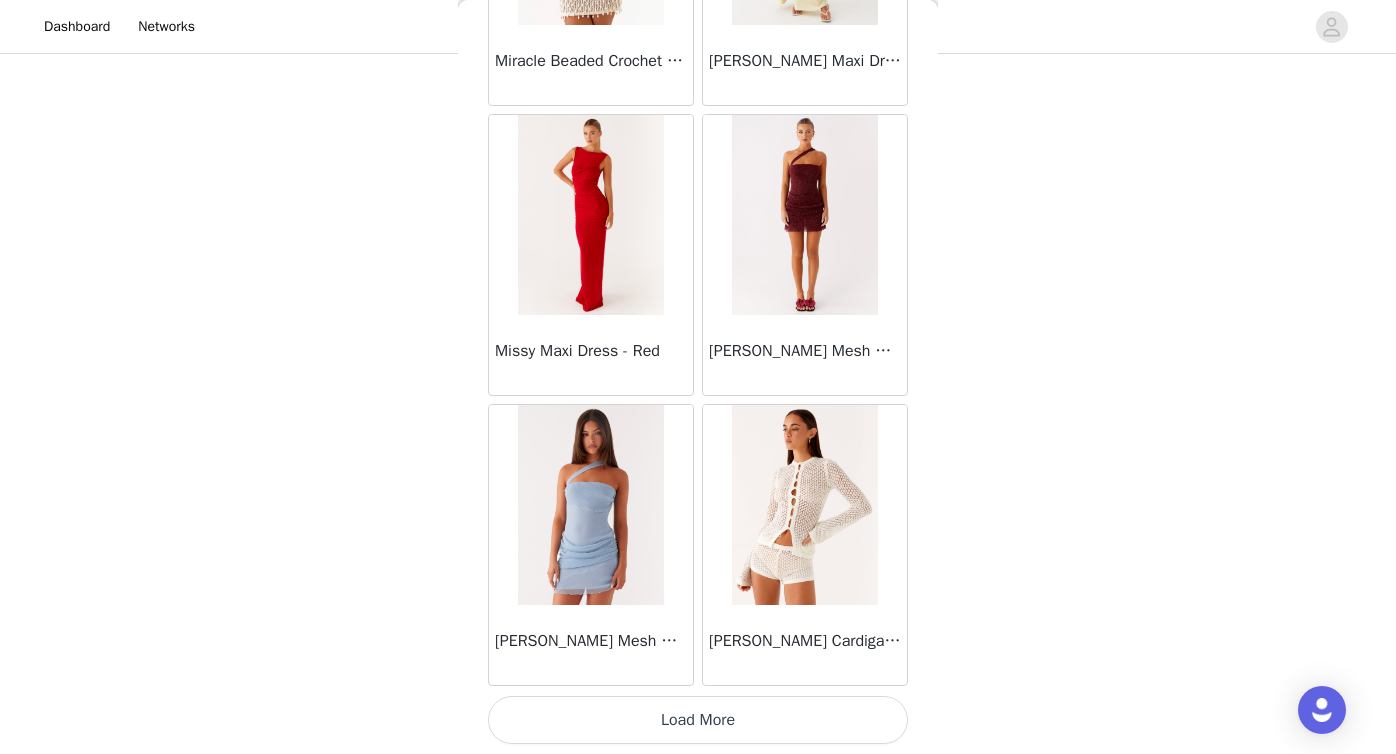 click on "Load More" at bounding box center (698, 720) 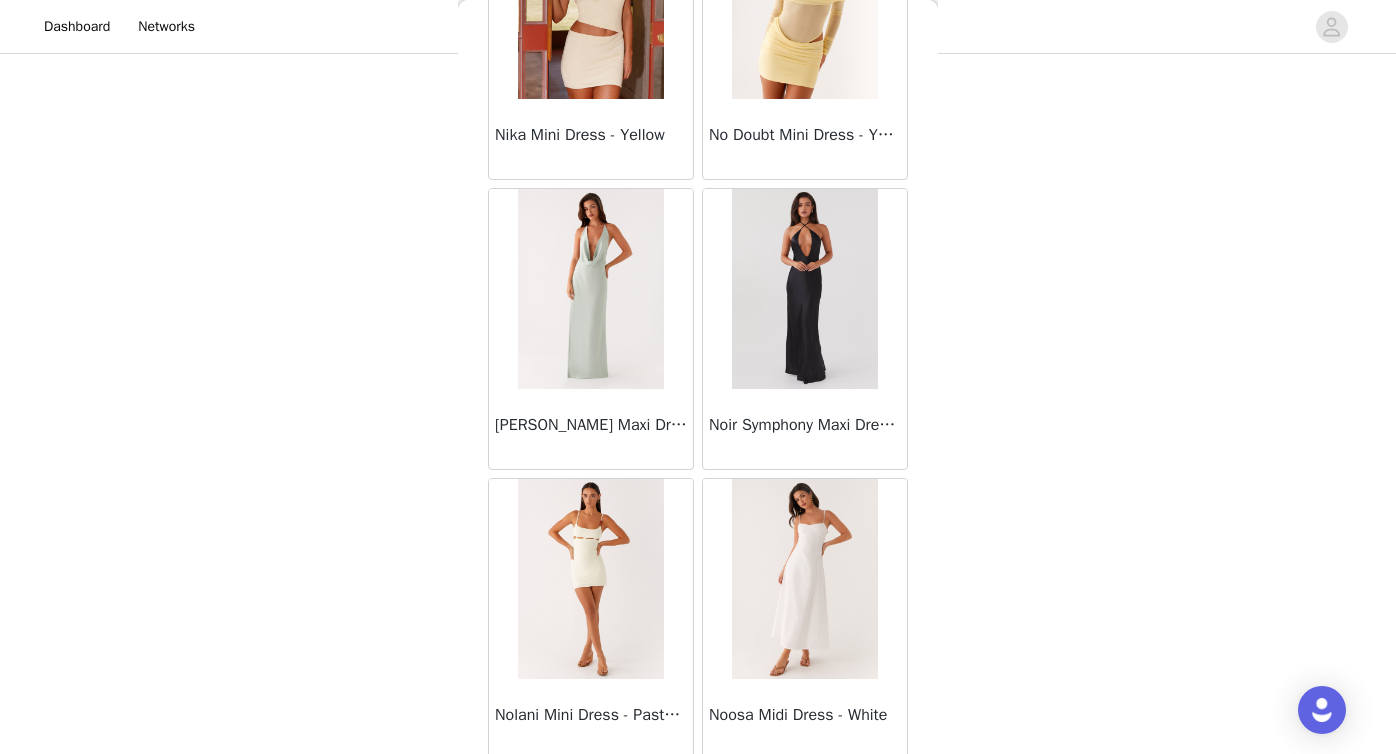 scroll, scrollTop: 45806, scrollLeft: 0, axis: vertical 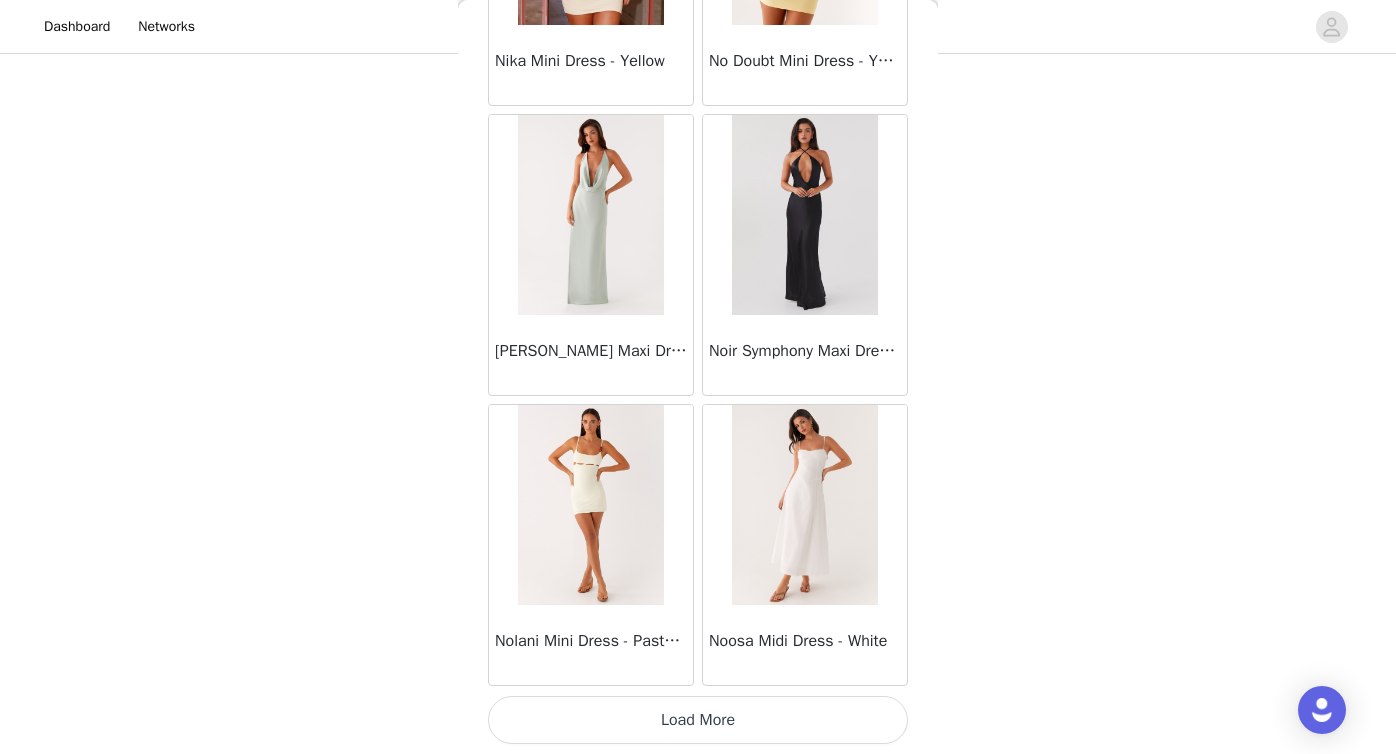 click on "Load More" at bounding box center (698, 720) 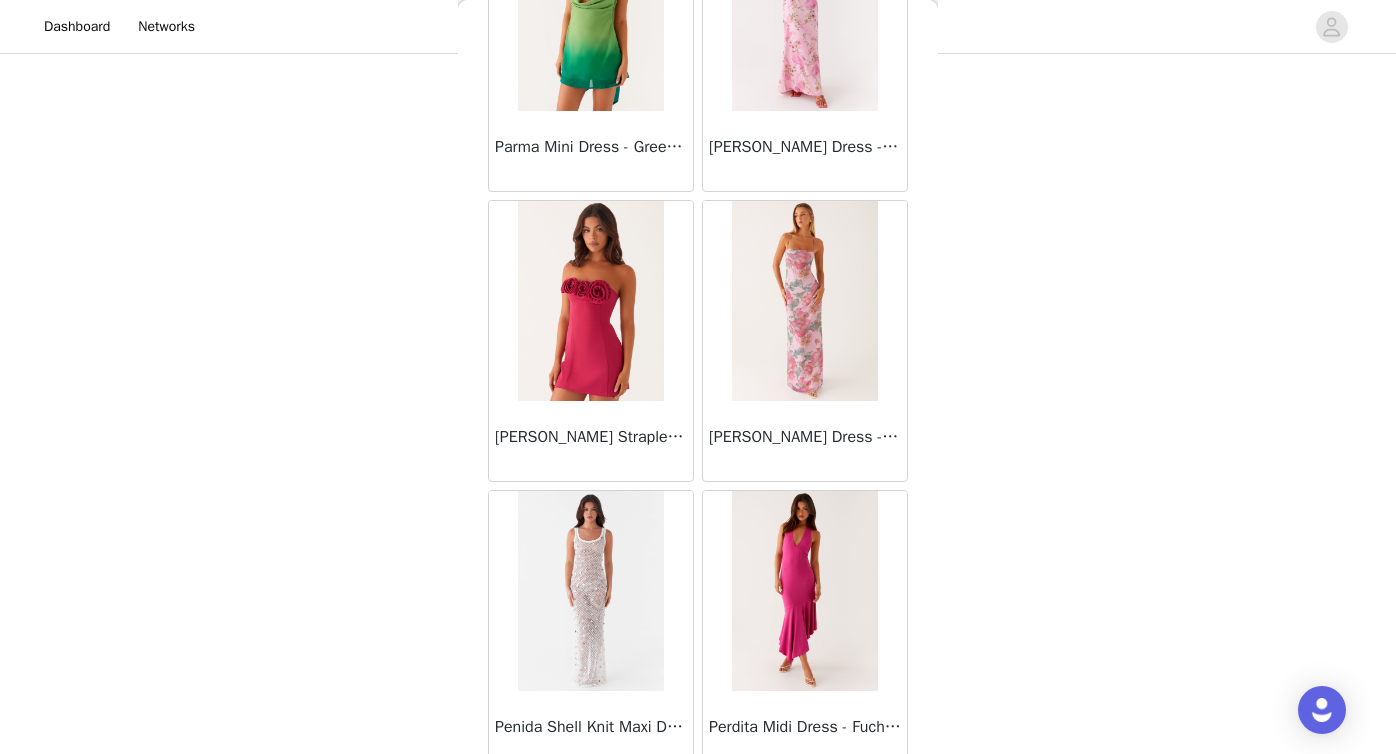 scroll, scrollTop: 48706, scrollLeft: 0, axis: vertical 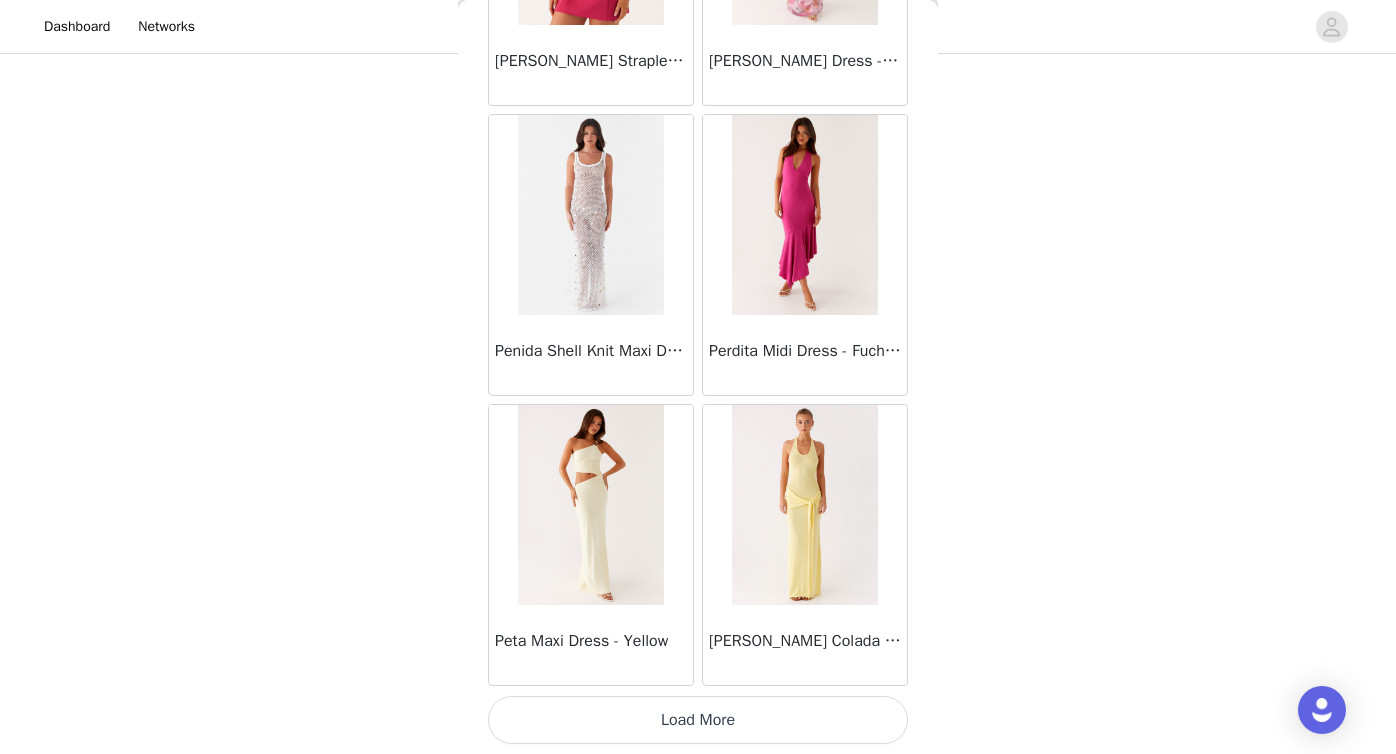 click on "Load More" at bounding box center [698, 720] 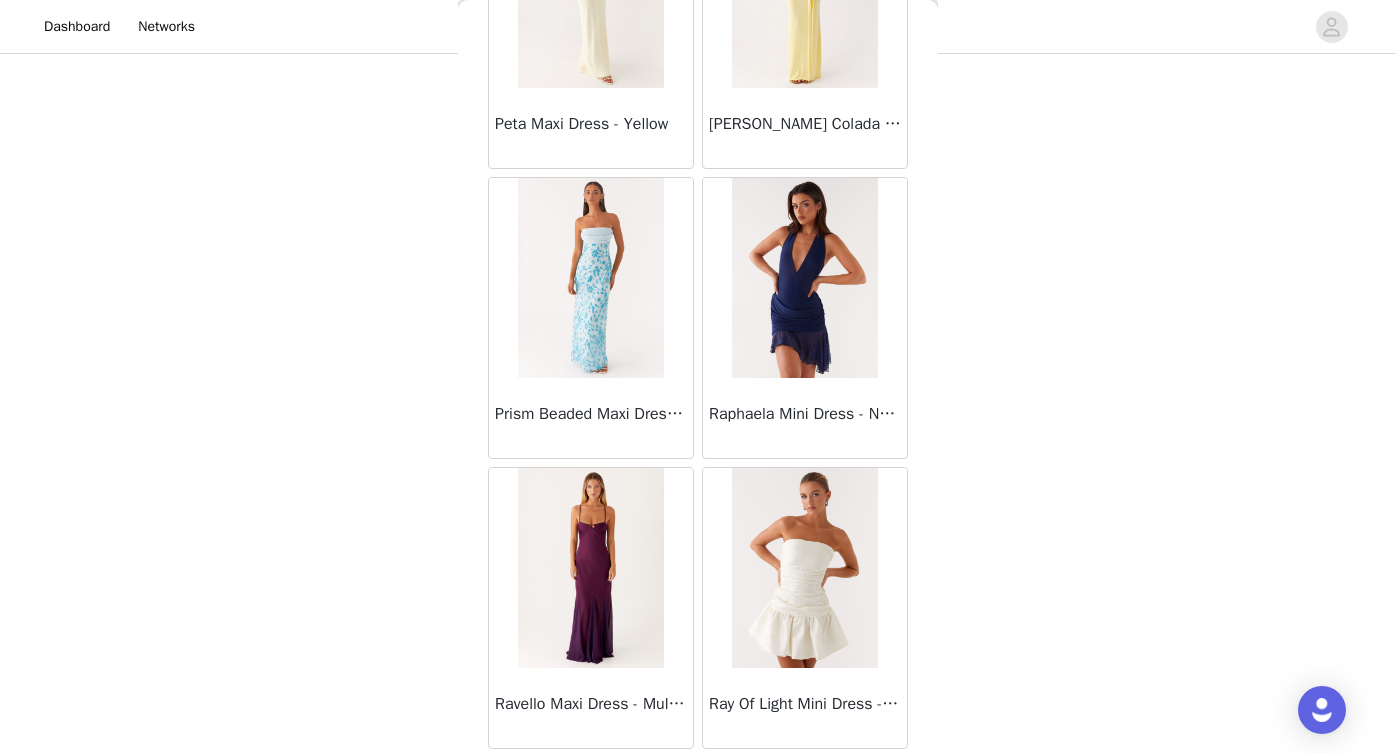 scroll, scrollTop: 49327, scrollLeft: 0, axis: vertical 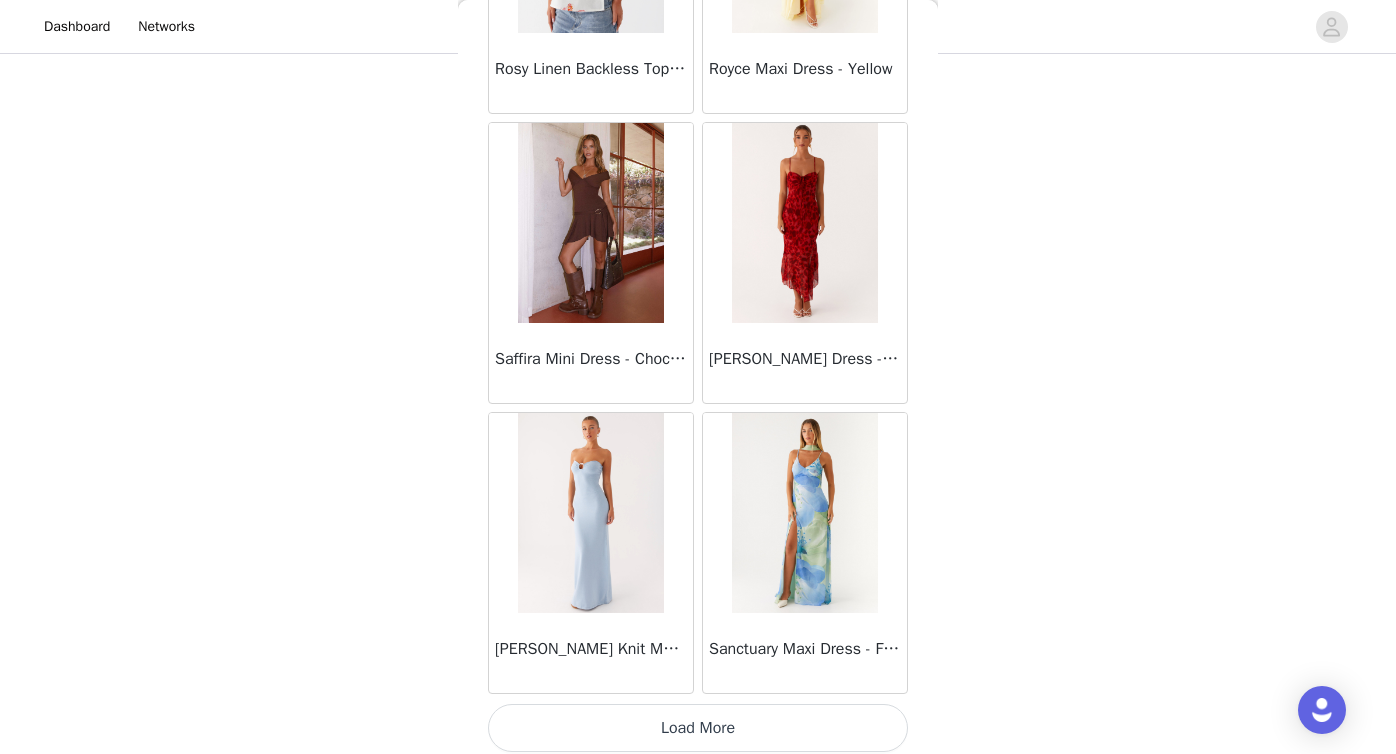 click on "Load More" at bounding box center [698, 728] 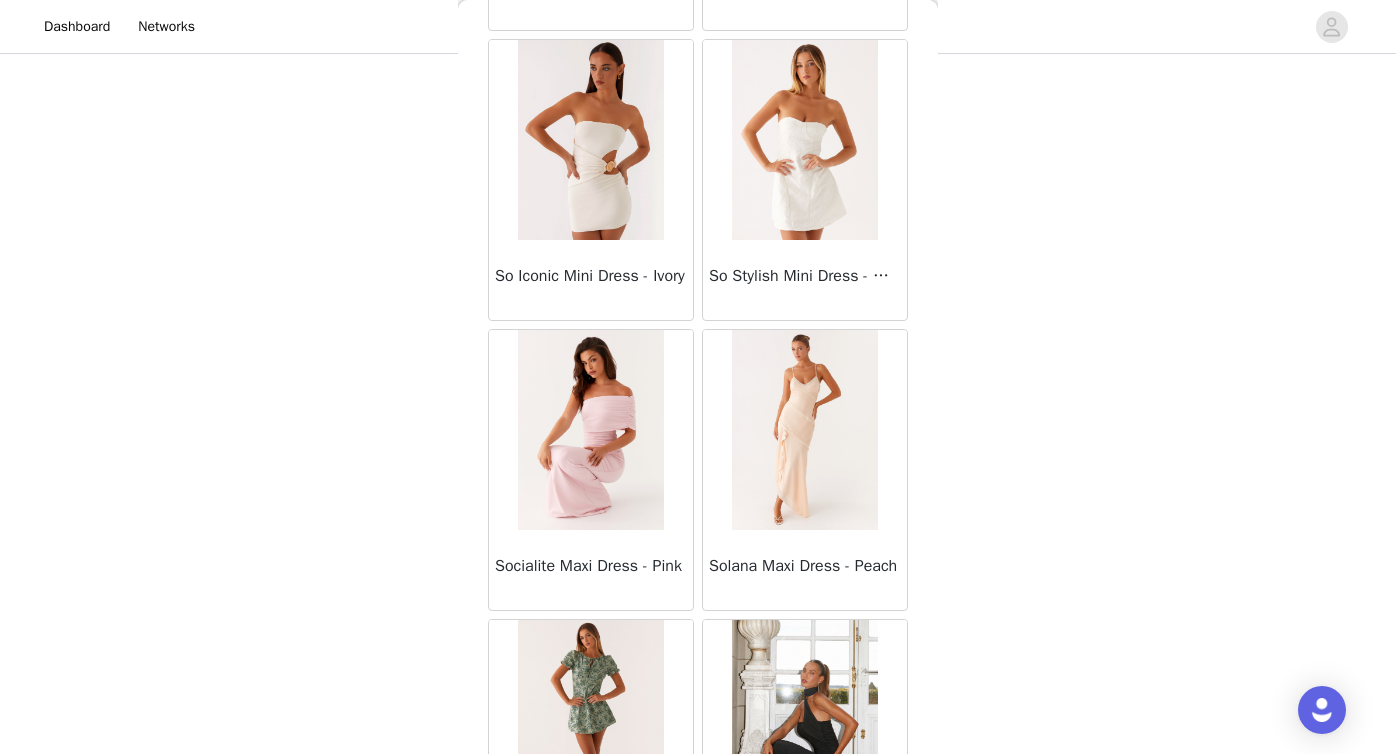 scroll, scrollTop: 54506, scrollLeft: 0, axis: vertical 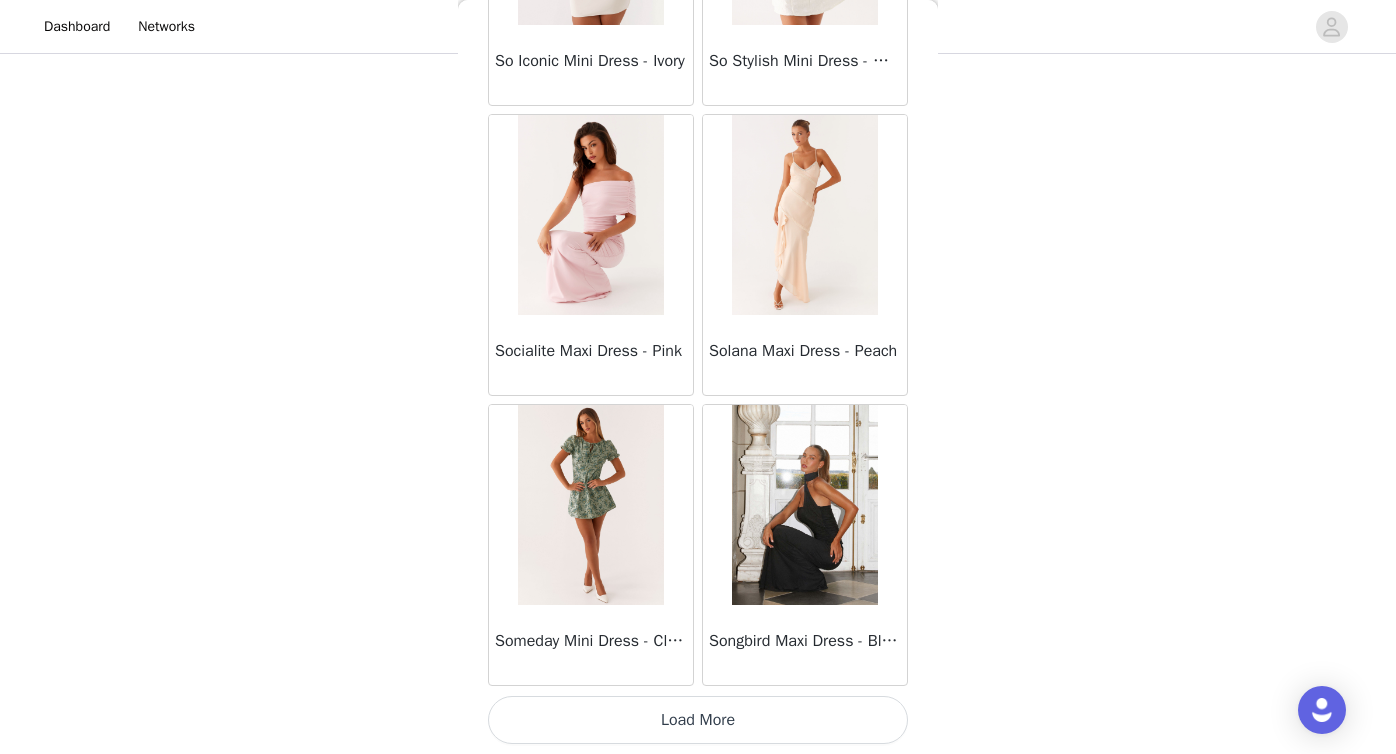 click on "Load More" at bounding box center [698, 720] 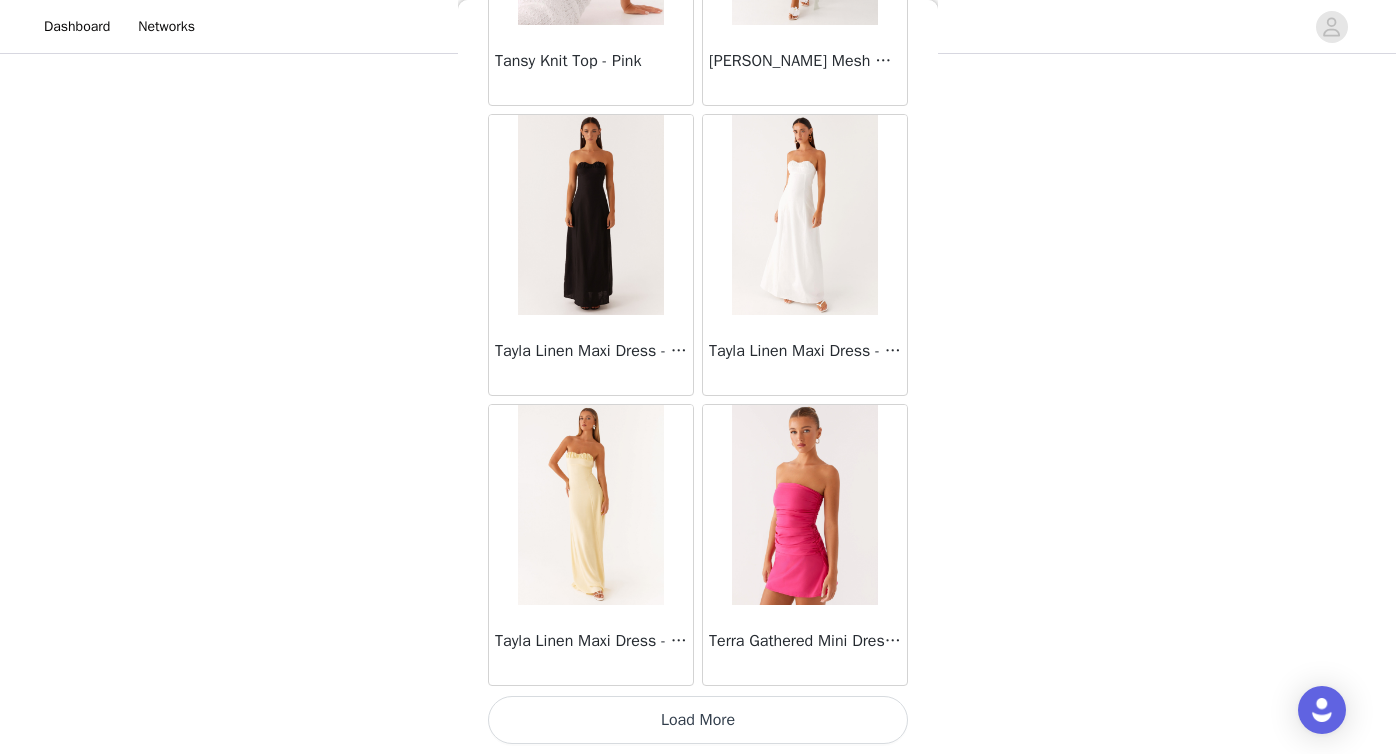 scroll, scrollTop: 57405, scrollLeft: 0, axis: vertical 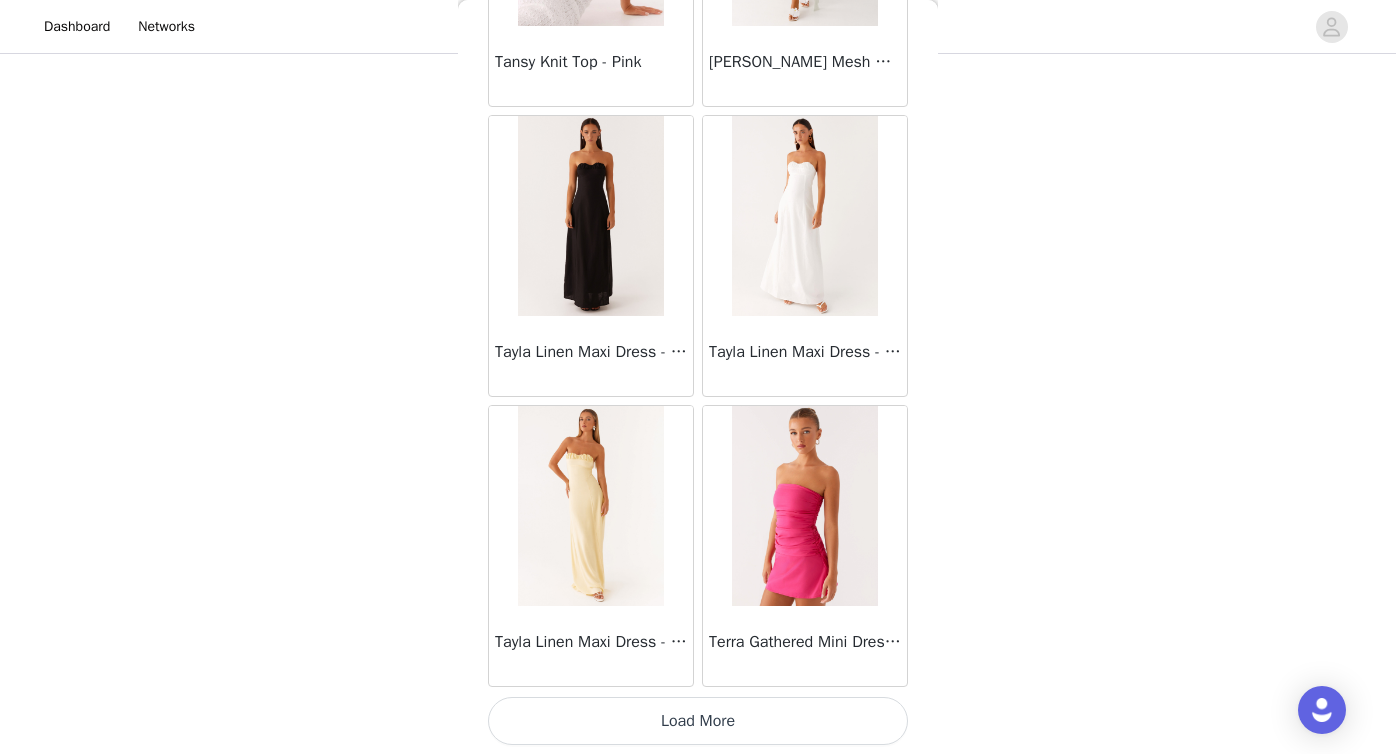 click on "Load More" at bounding box center (698, 721) 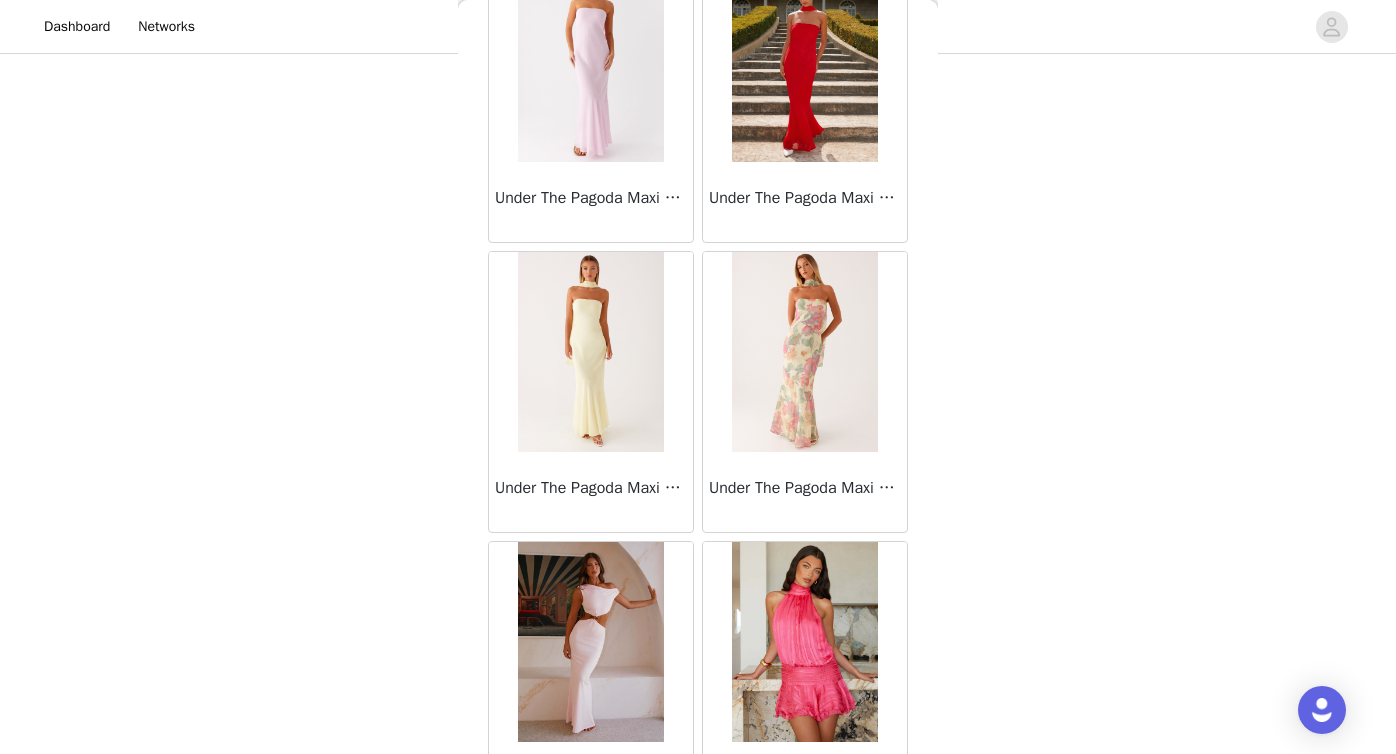 scroll, scrollTop: 60306, scrollLeft: 0, axis: vertical 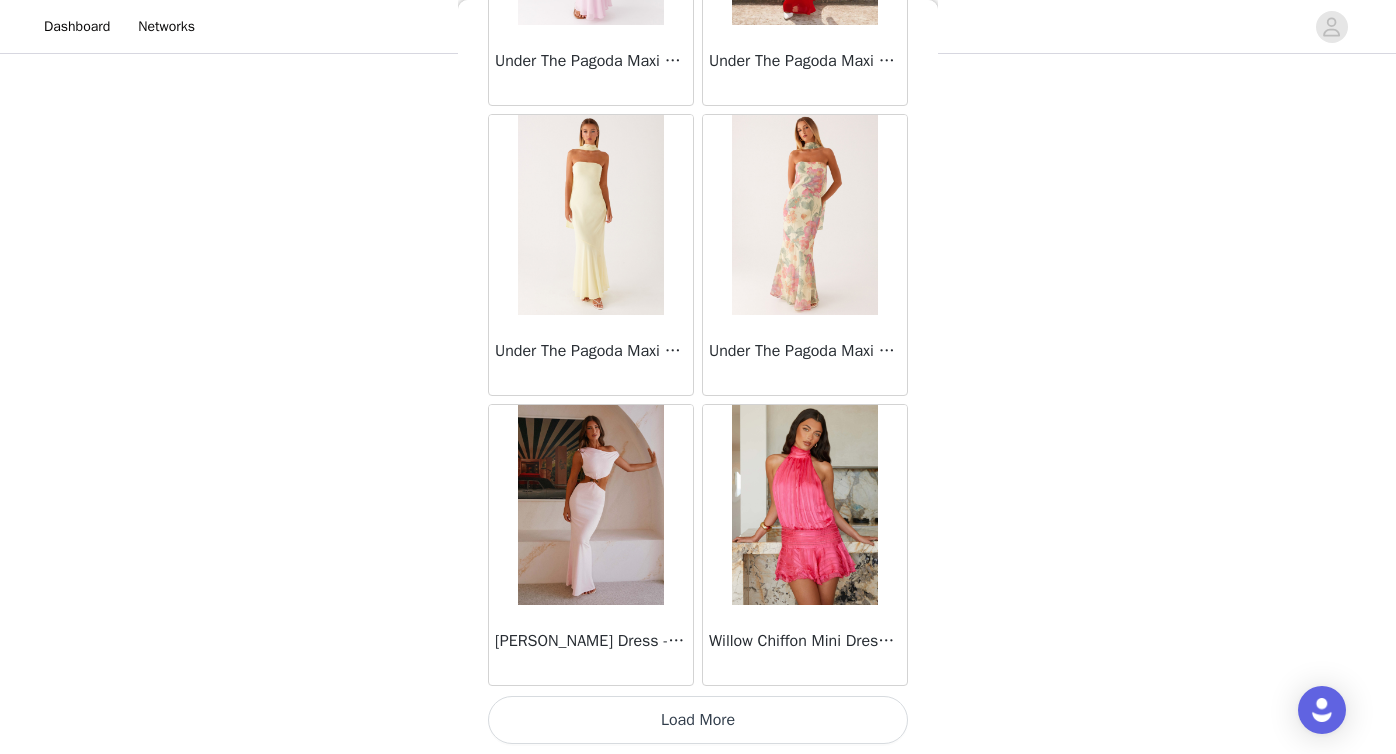 click on "Load More" at bounding box center [698, 720] 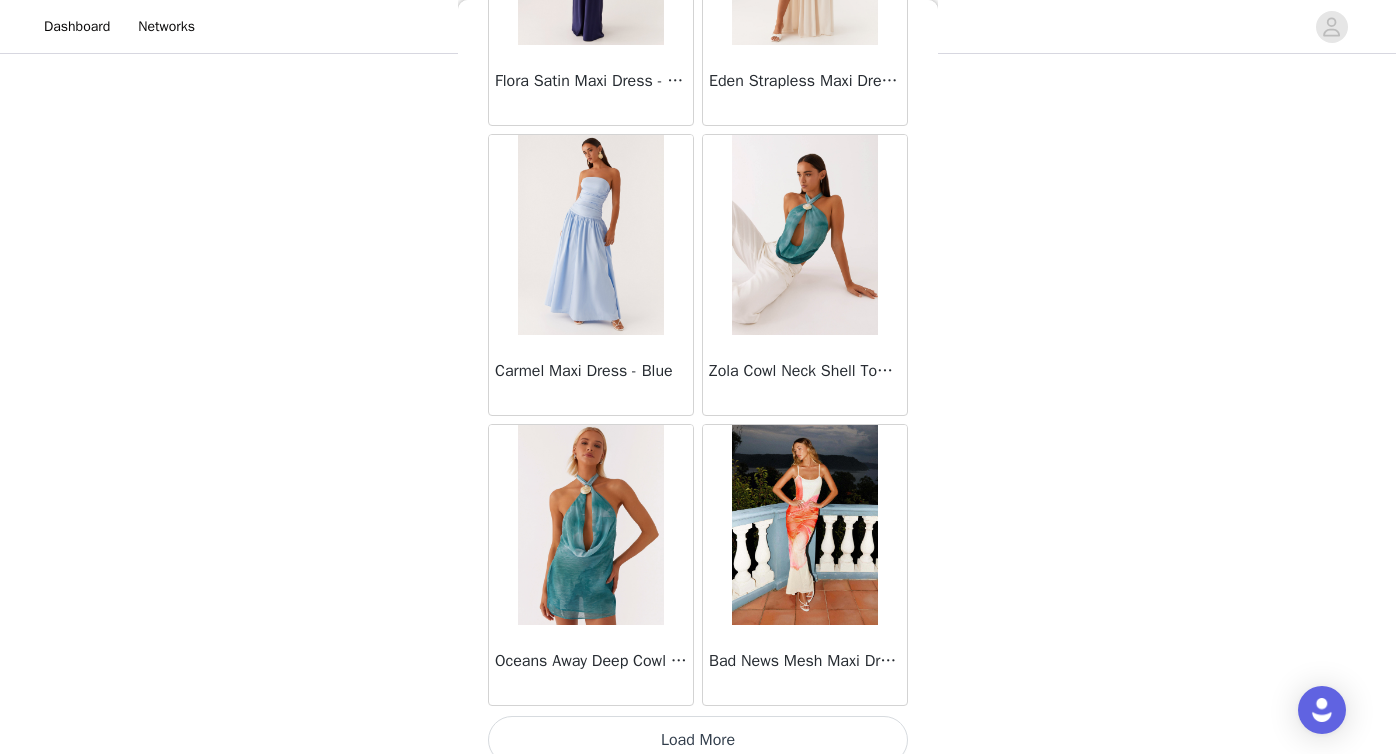 scroll, scrollTop: 63206, scrollLeft: 0, axis: vertical 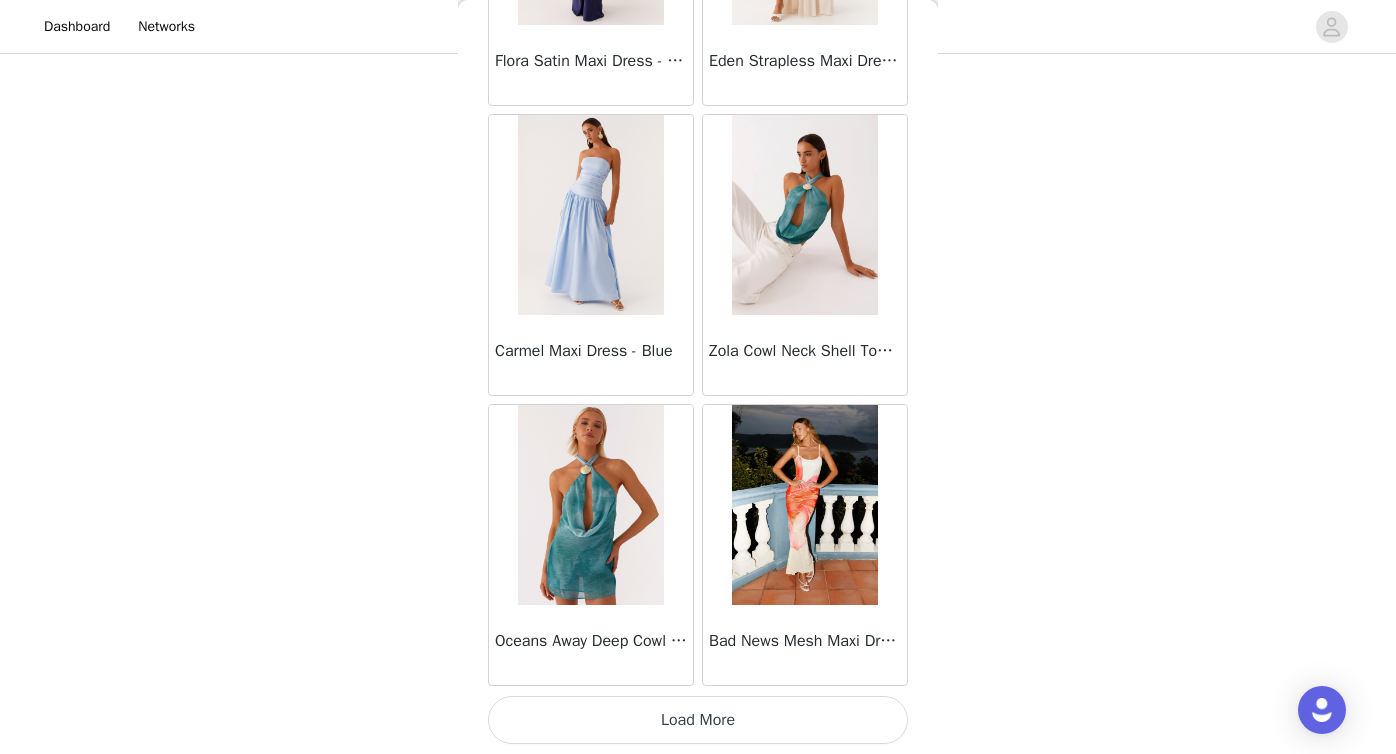 click on "Load More" at bounding box center [698, 720] 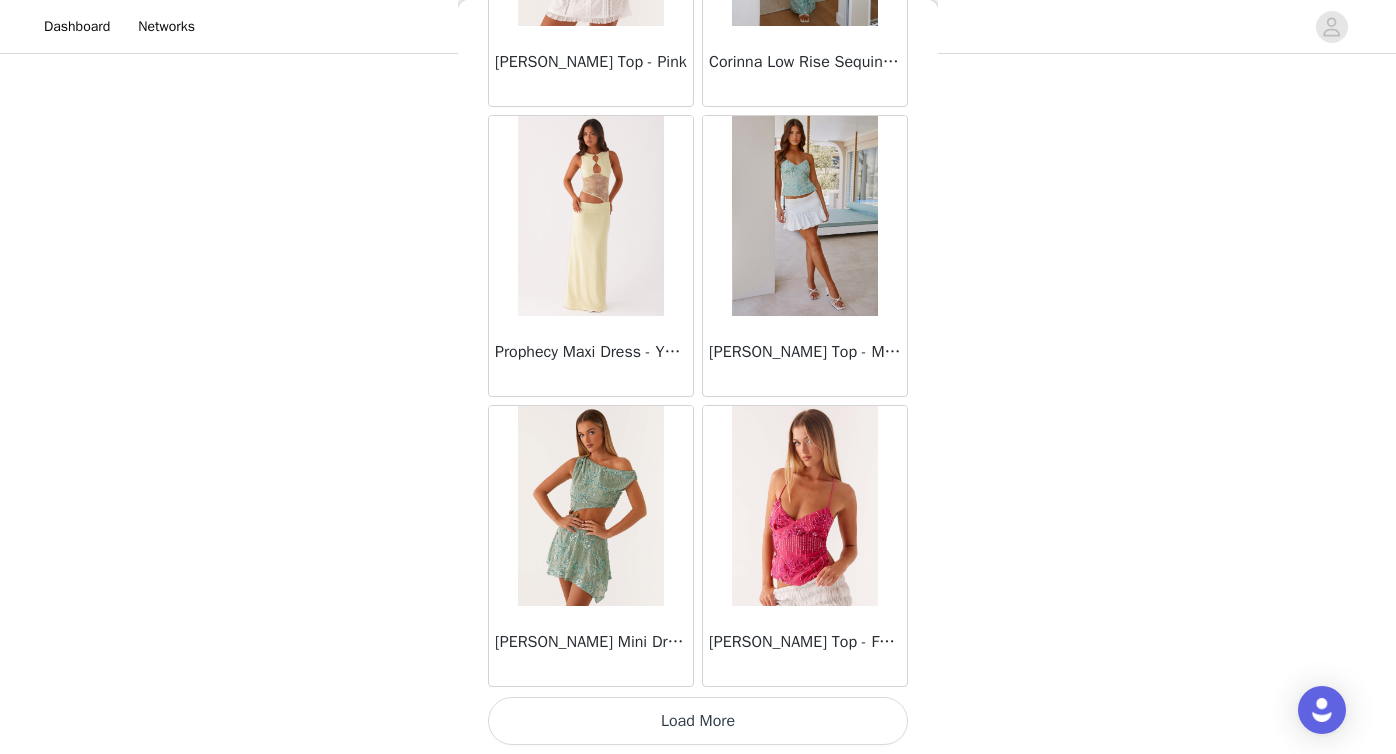 scroll, scrollTop: 66104, scrollLeft: 0, axis: vertical 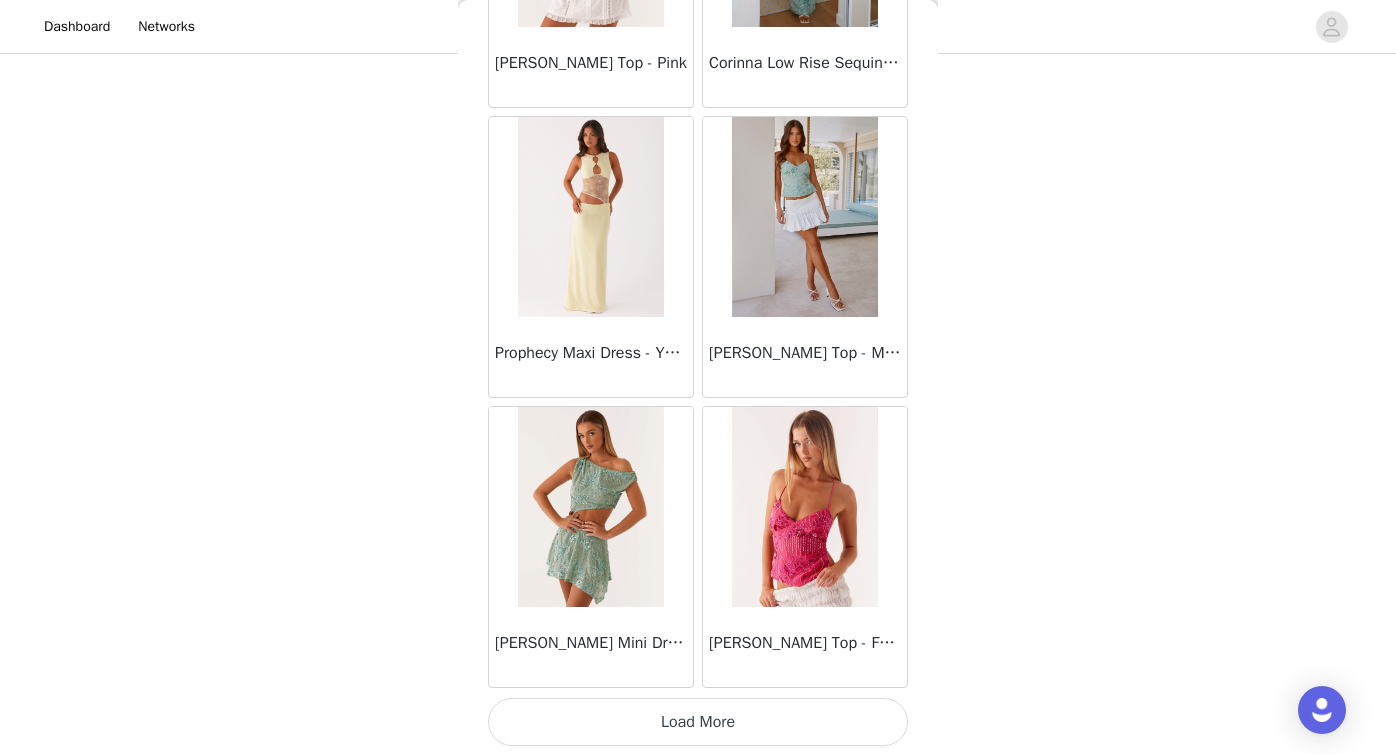 click on "Load More" at bounding box center [698, 722] 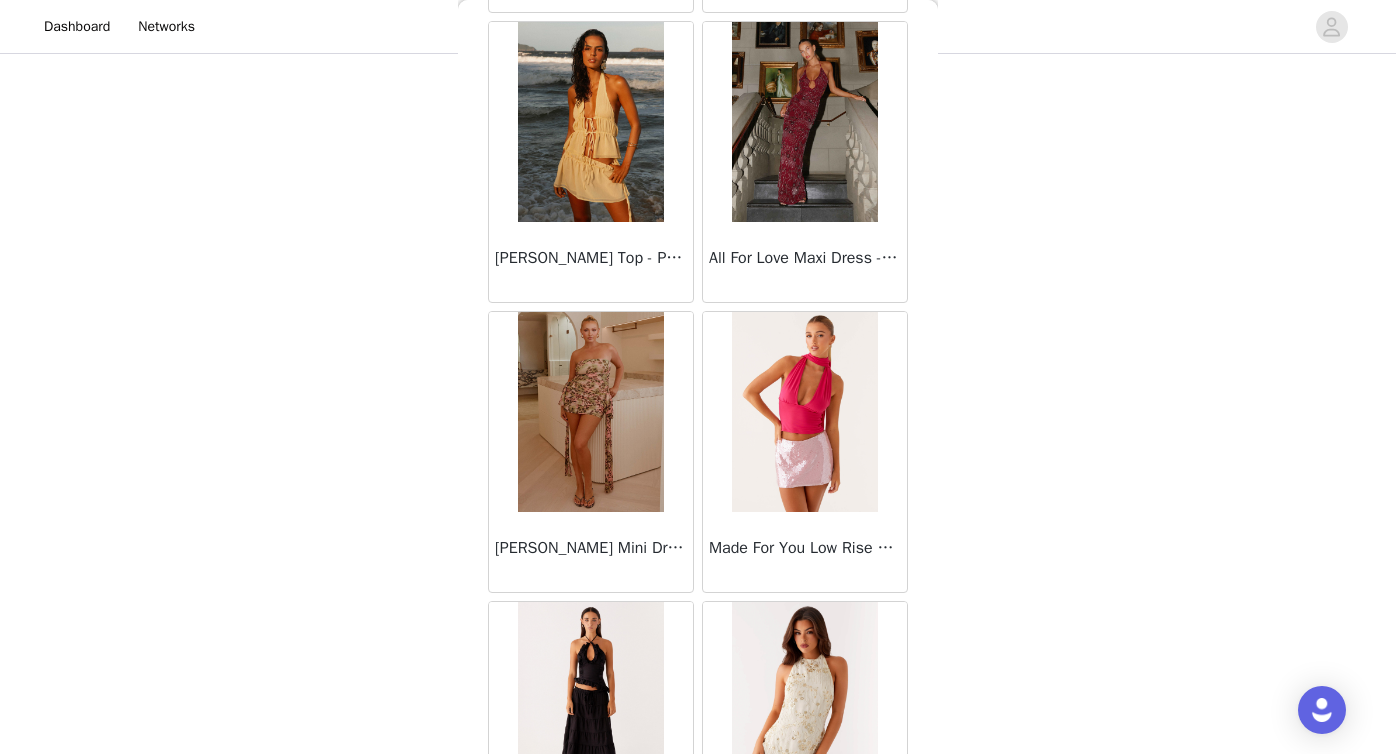 scroll, scrollTop: 69006, scrollLeft: 0, axis: vertical 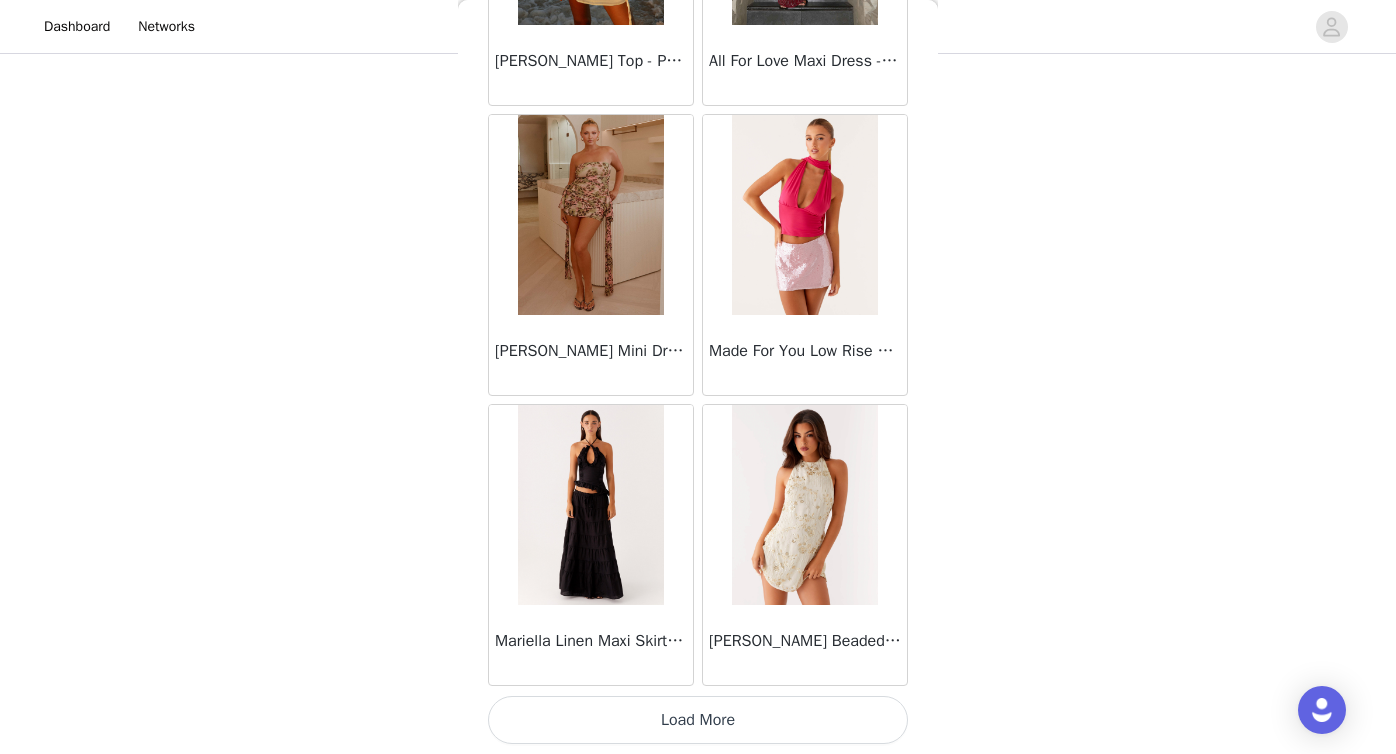 click on "Load More" at bounding box center [698, 720] 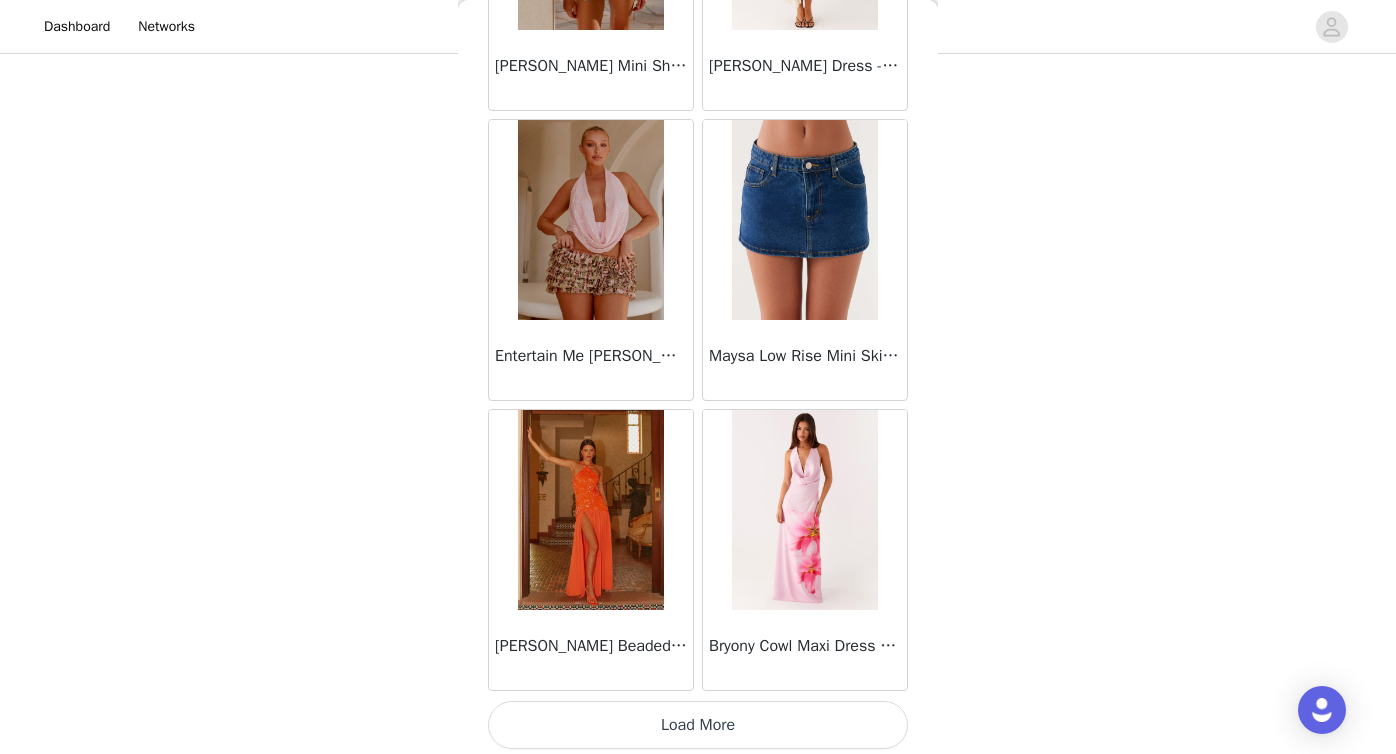 scroll, scrollTop: 71902, scrollLeft: 0, axis: vertical 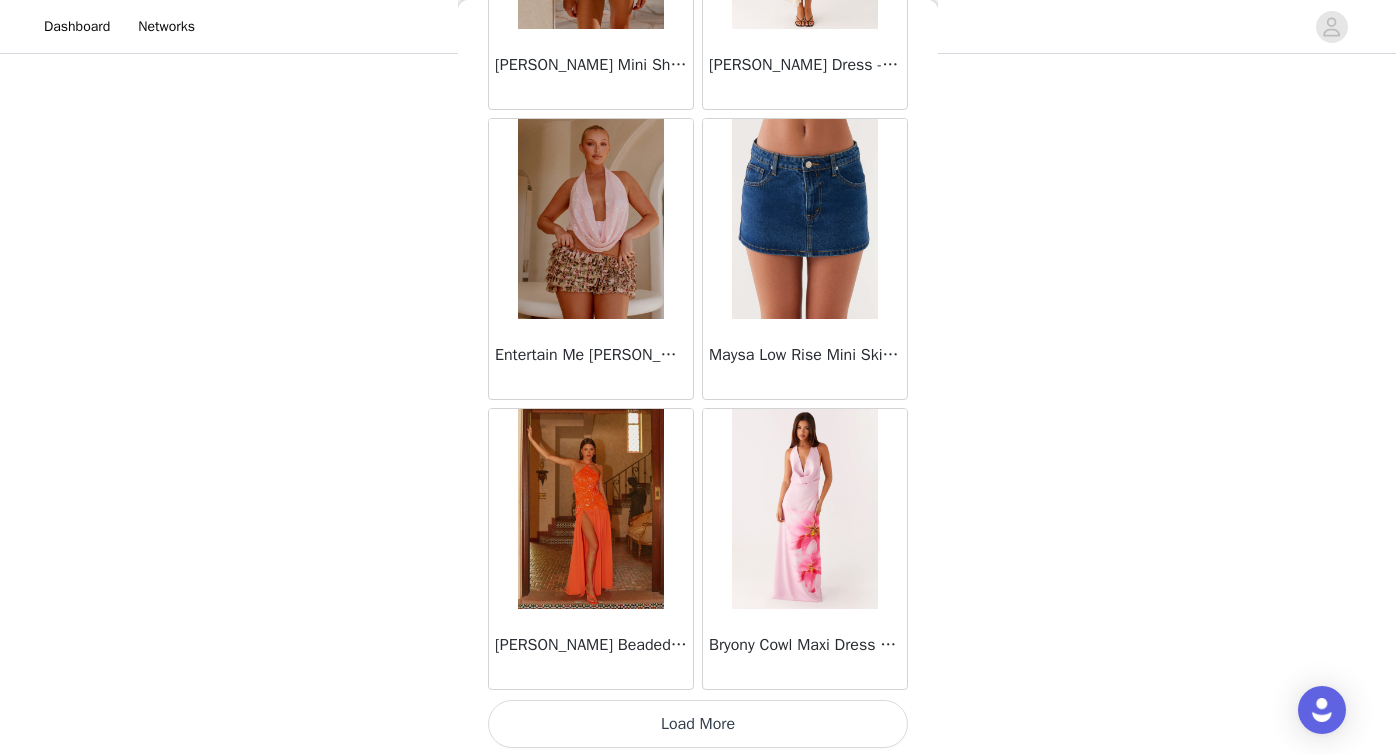 click on "Load More" at bounding box center [698, 724] 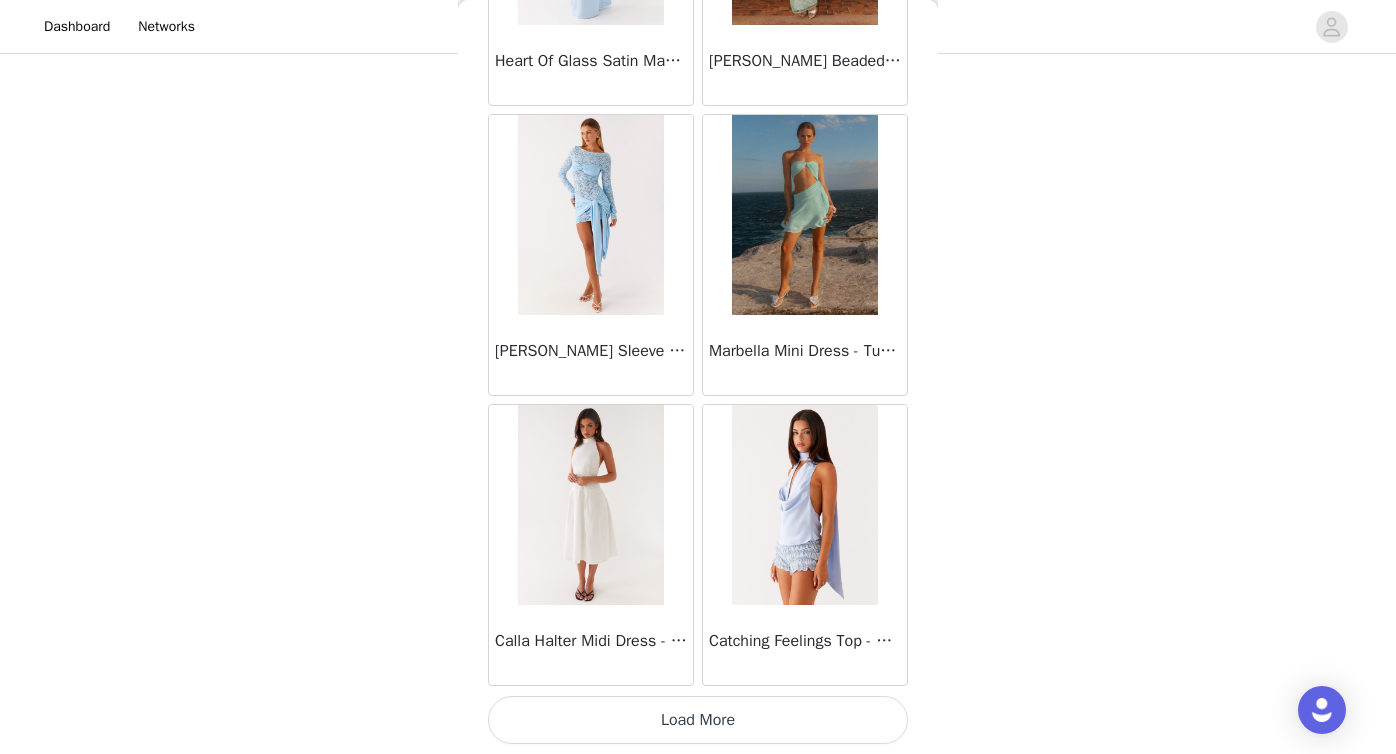 scroll, scrollTop: 74805, scrollLeft: 0, axis: vertical 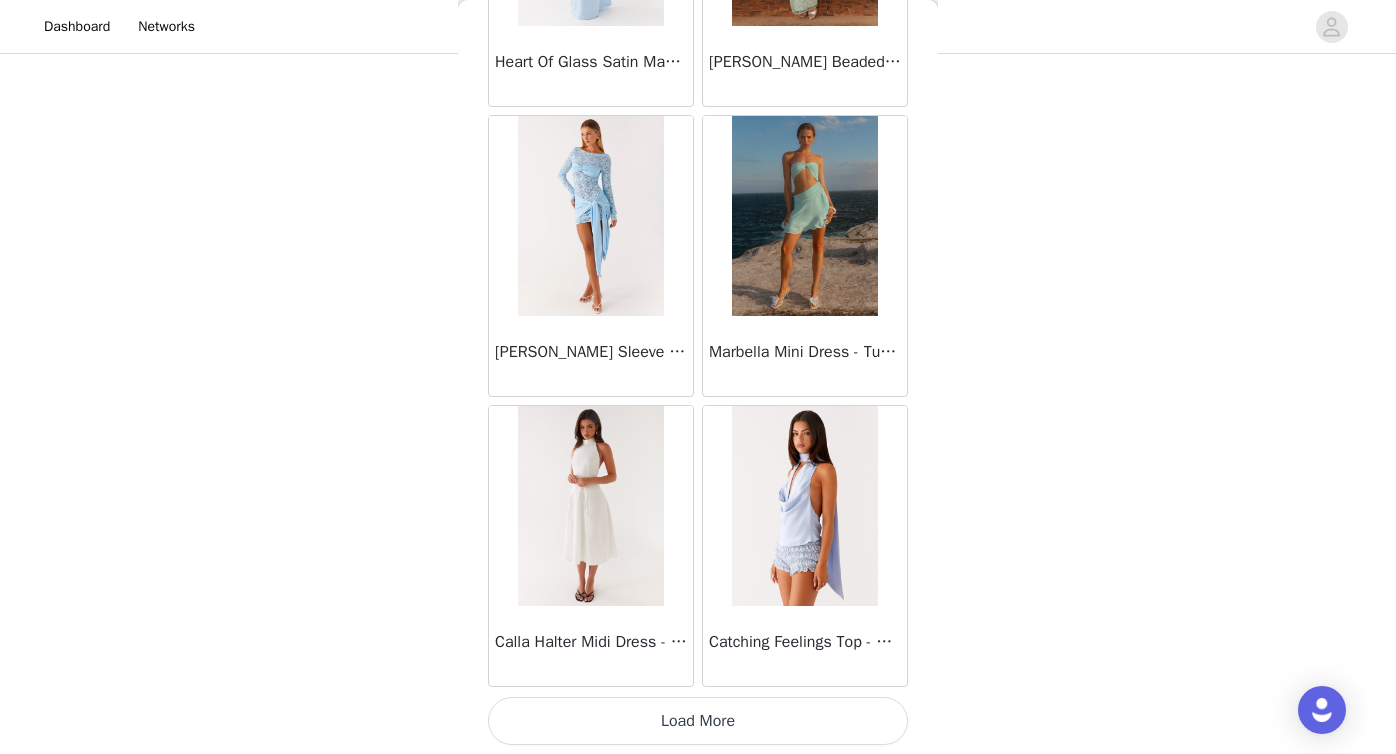 click on "Load More" at bounding box center [698, 721] 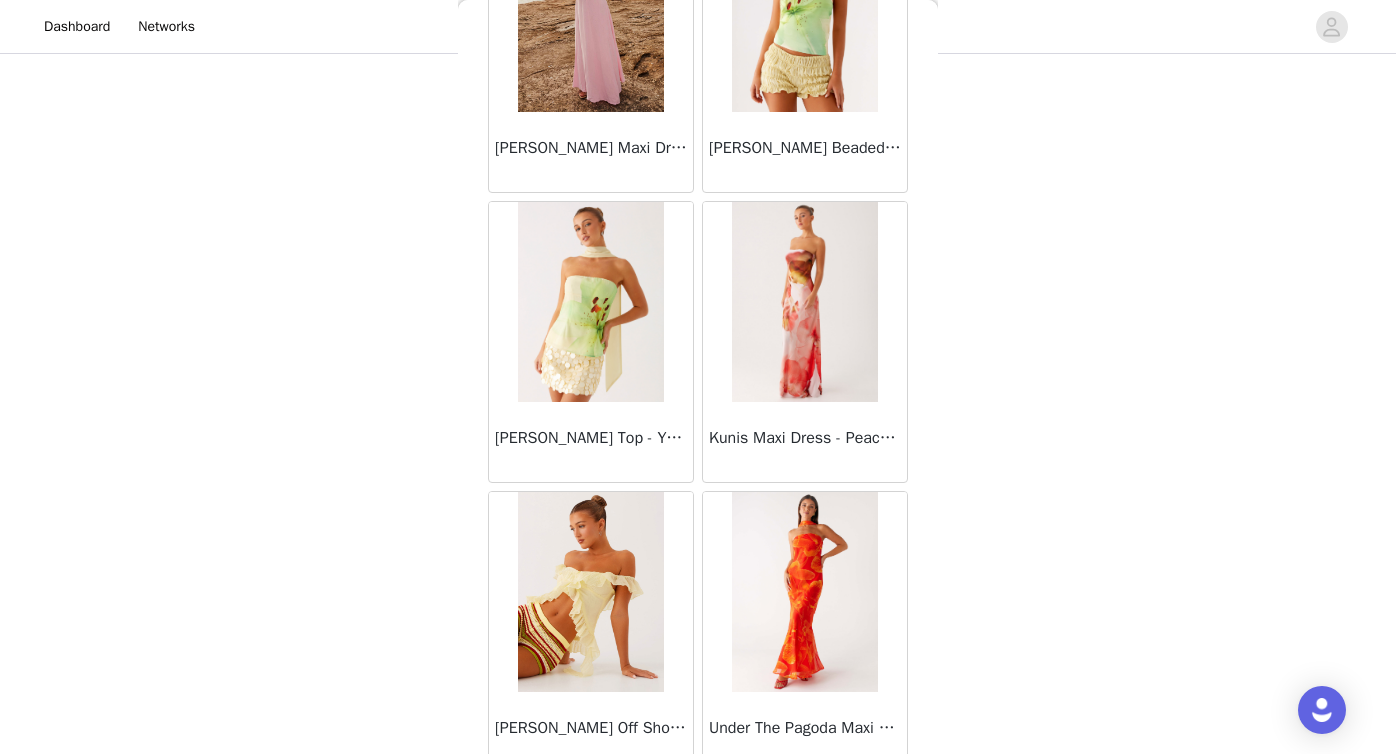 scroll, scrollTop: 77706, scrollLeft: 0, axis: vertical 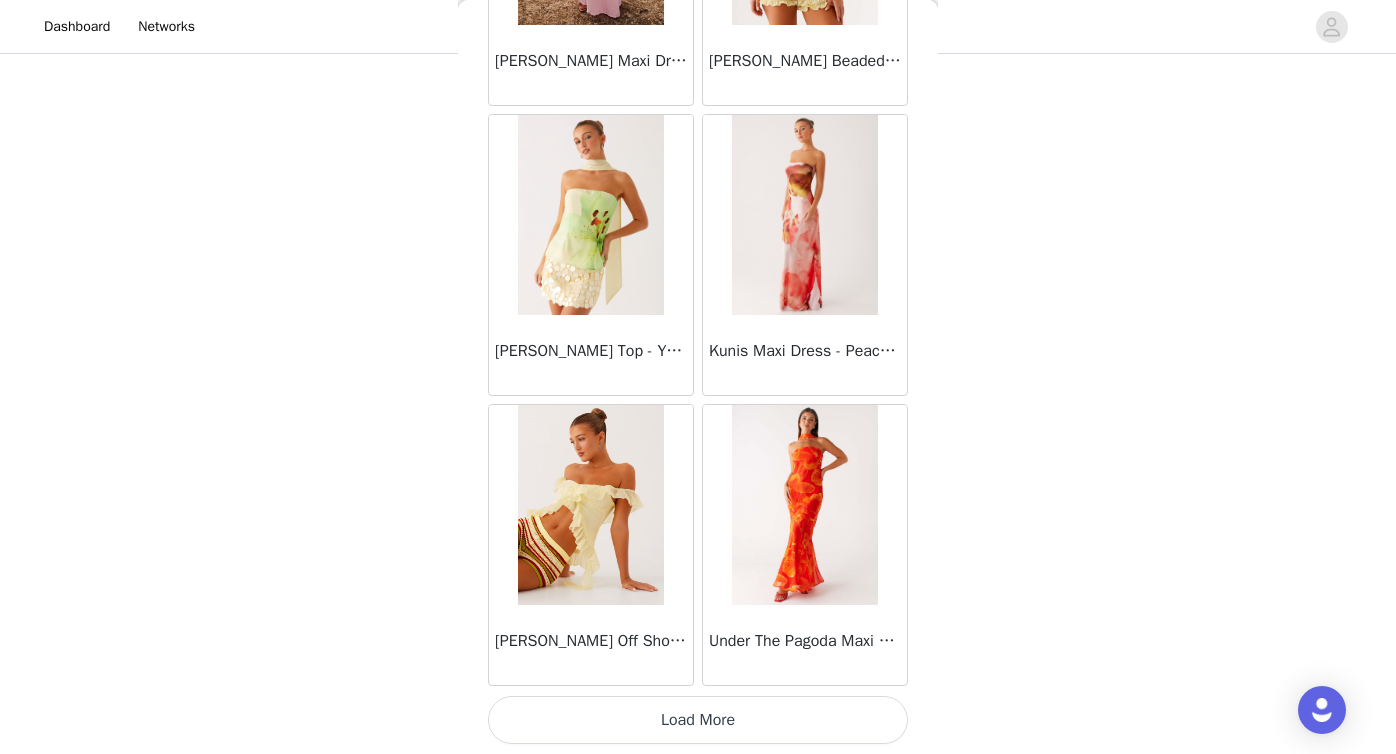 click on "Load More" at bounding box center (698, 720) 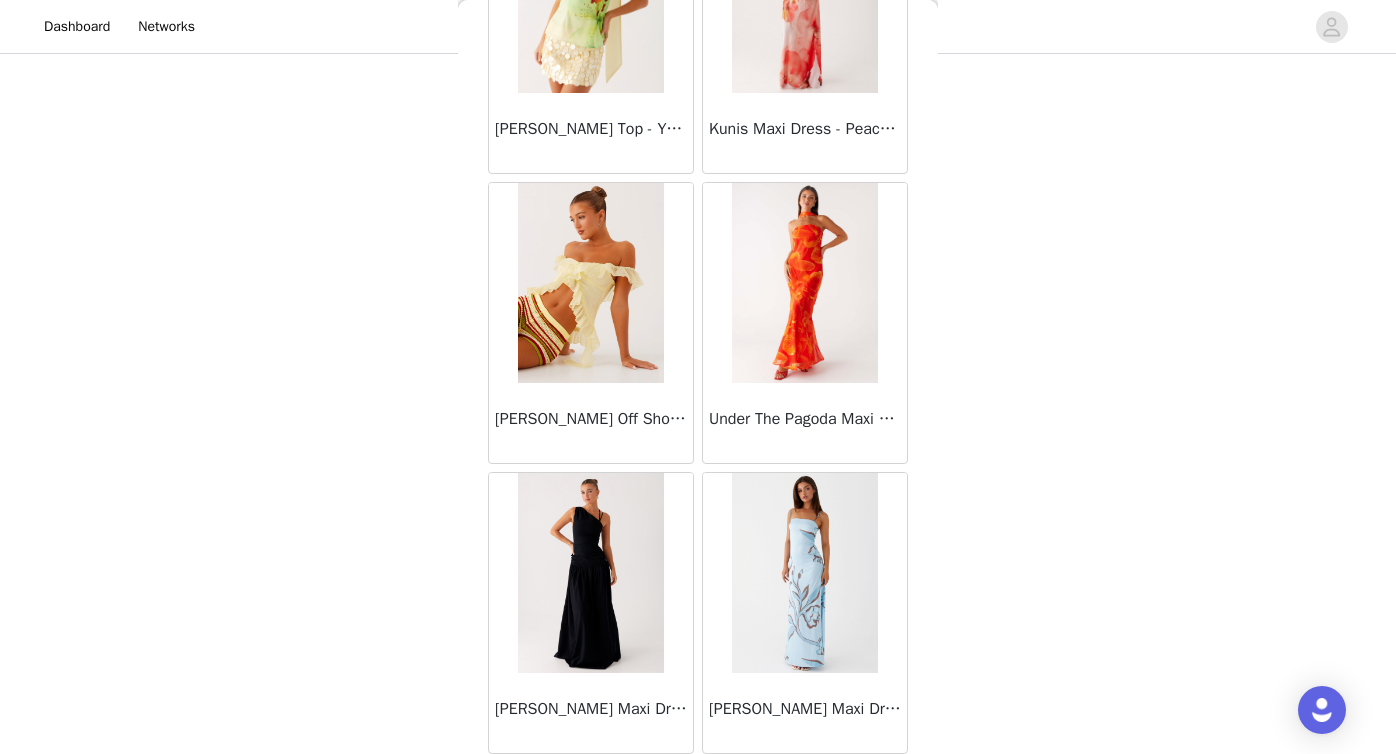 scroll, scrollTop: 77912, scrollLeft: 0, axis: vertical 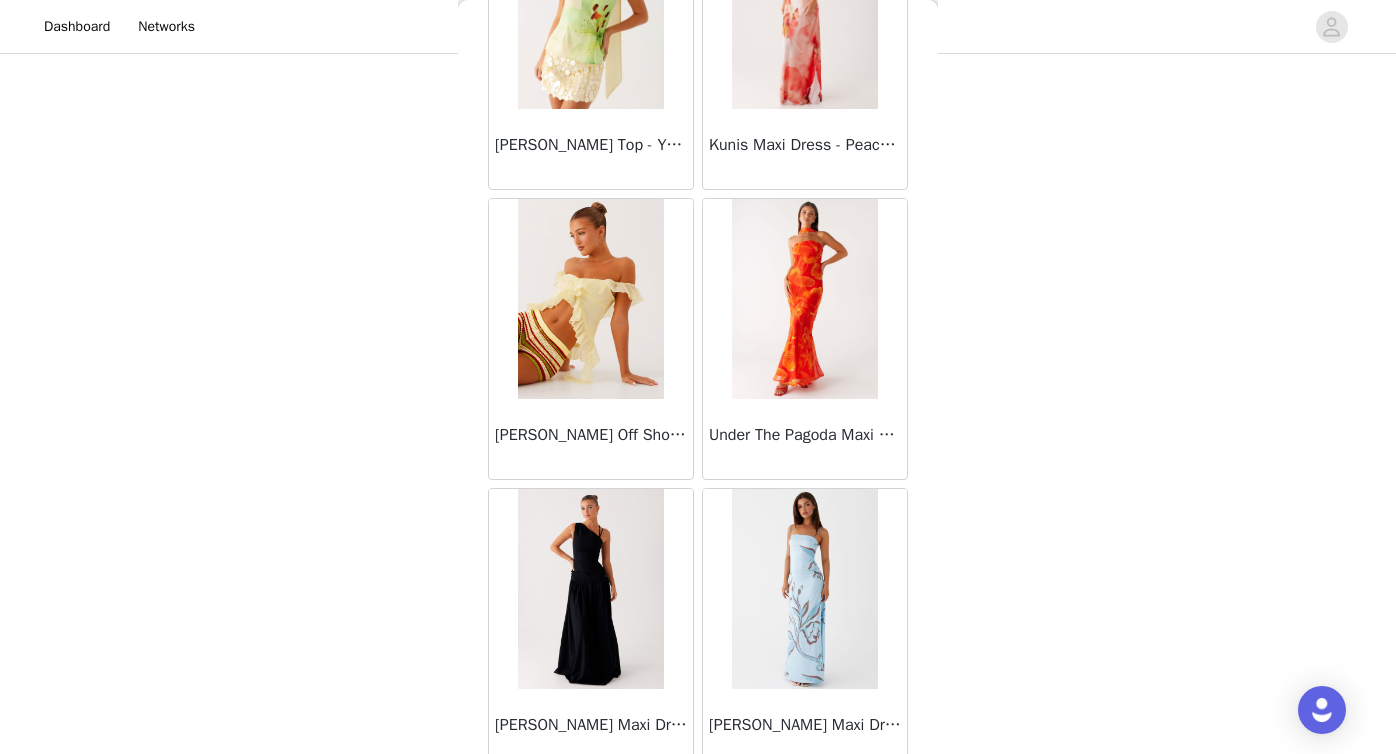 click at bounding box center (590, 299) 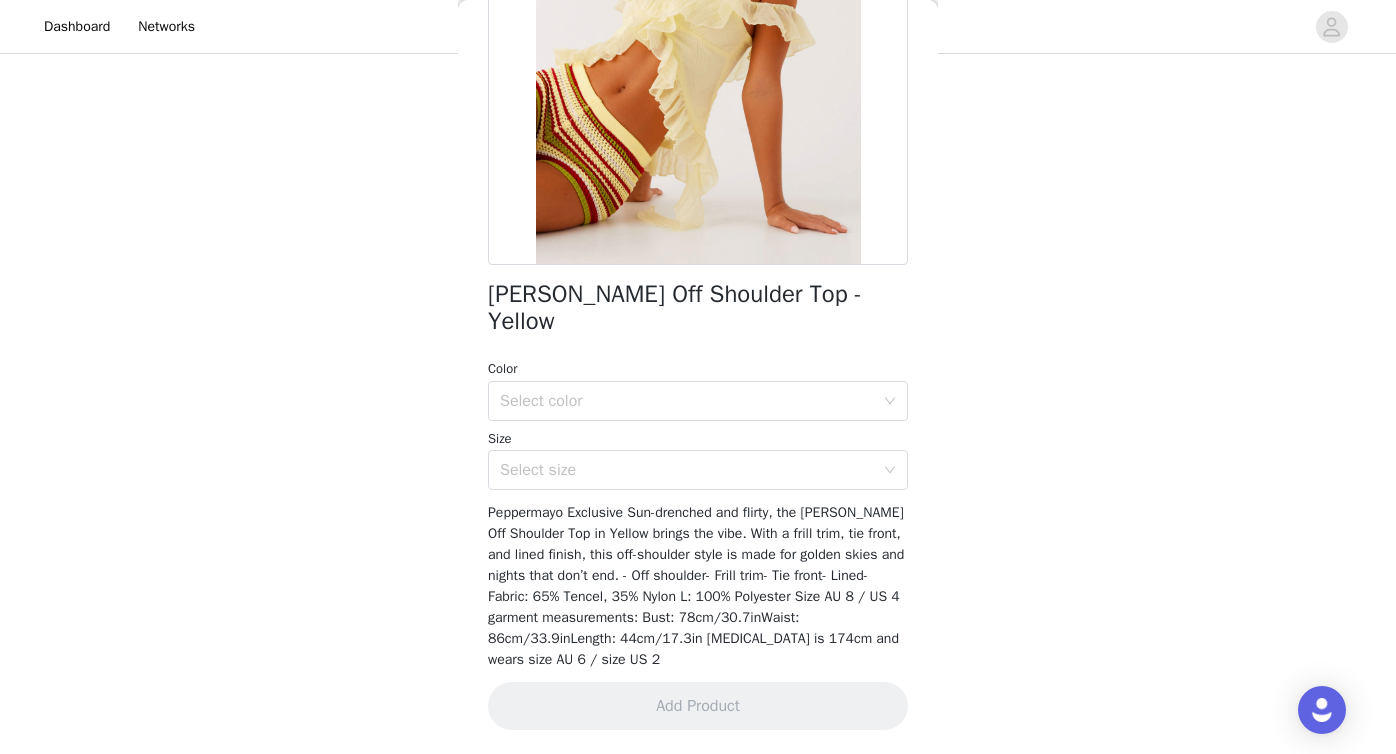 scroll, scrollTop: 258, scrollLeft: 0, axis: vertical 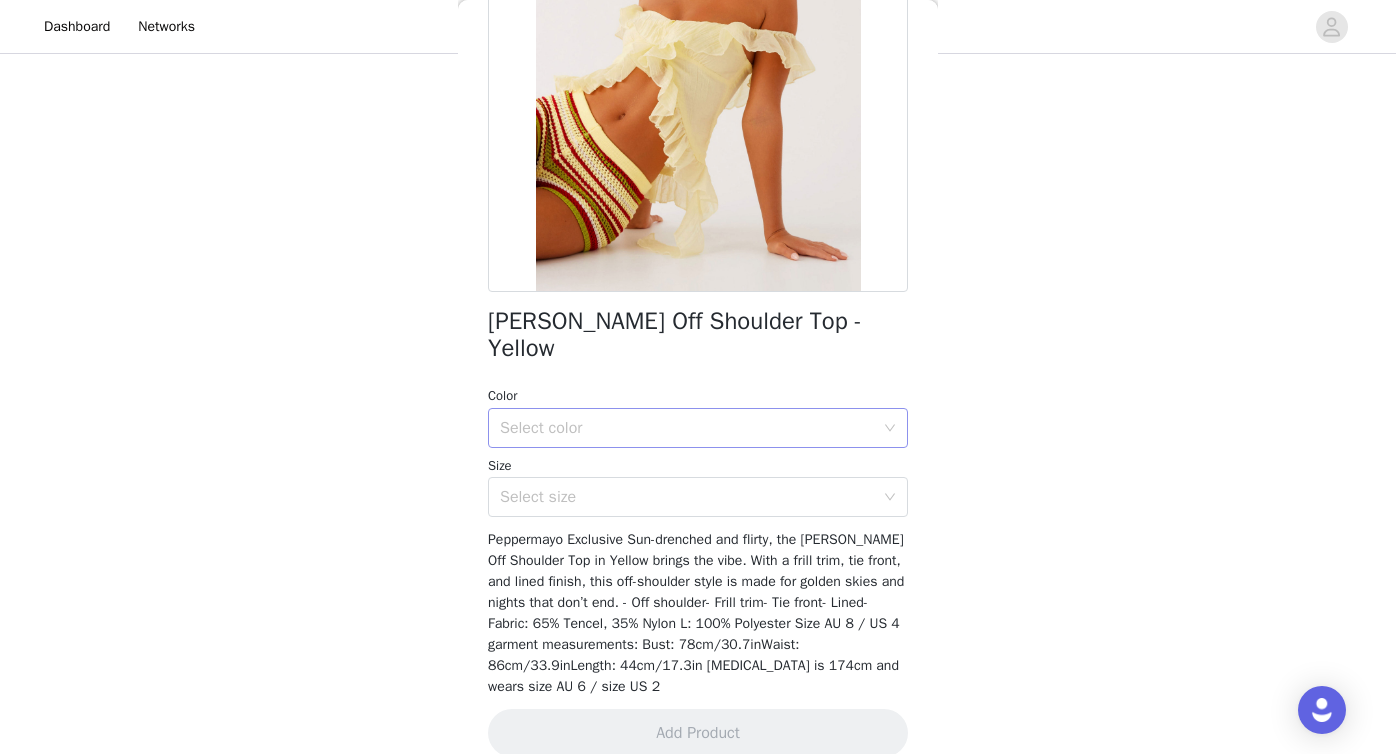 click on "Select color" at bounding box center [687, 428] 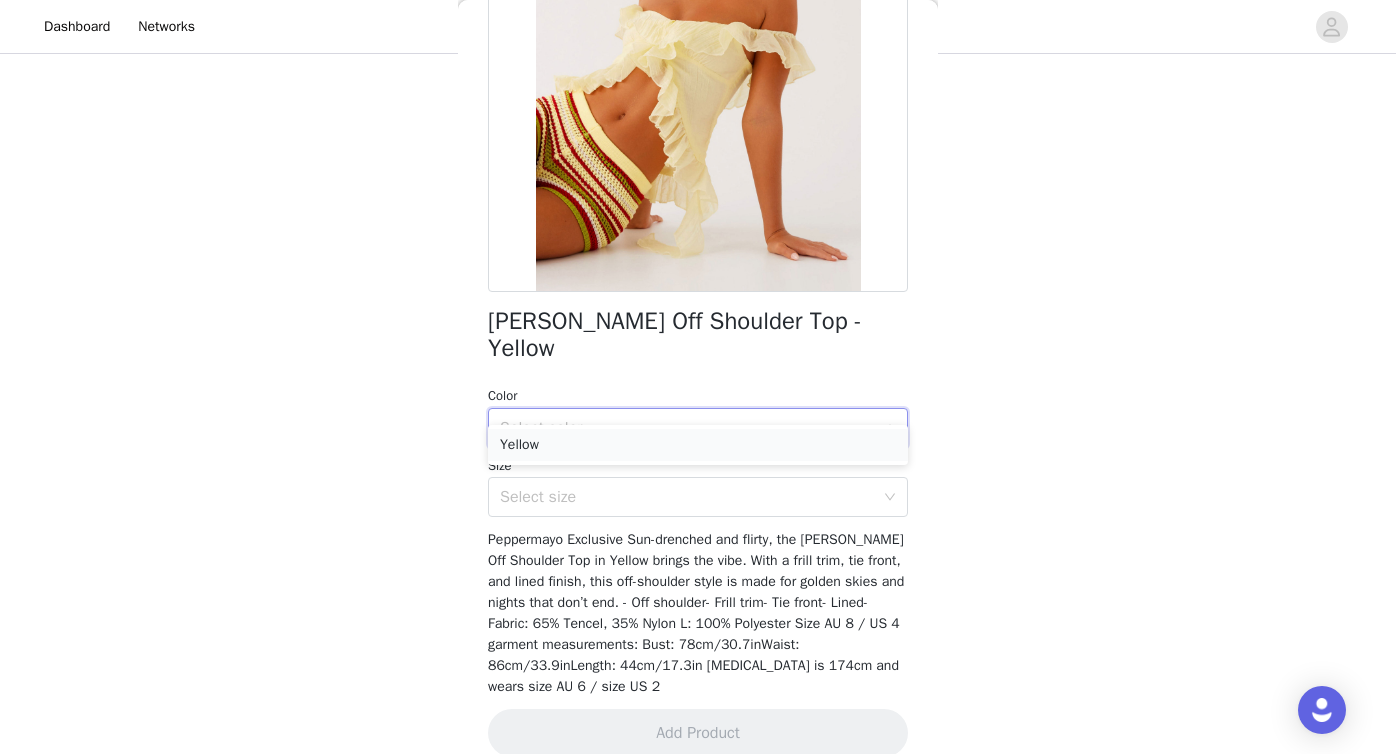 click on "Yellow" at bounding box center (698, 445) 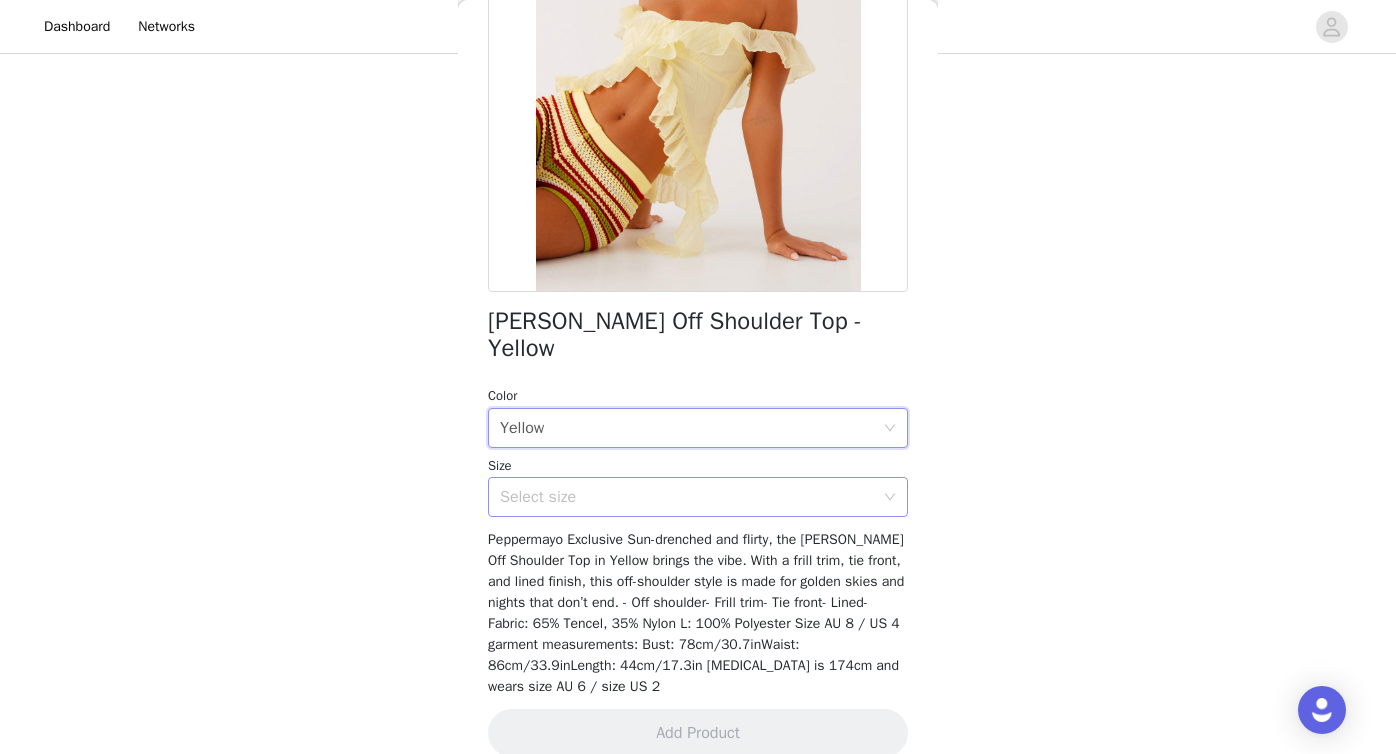 click on "Select size" at bounding box center (687, 497) 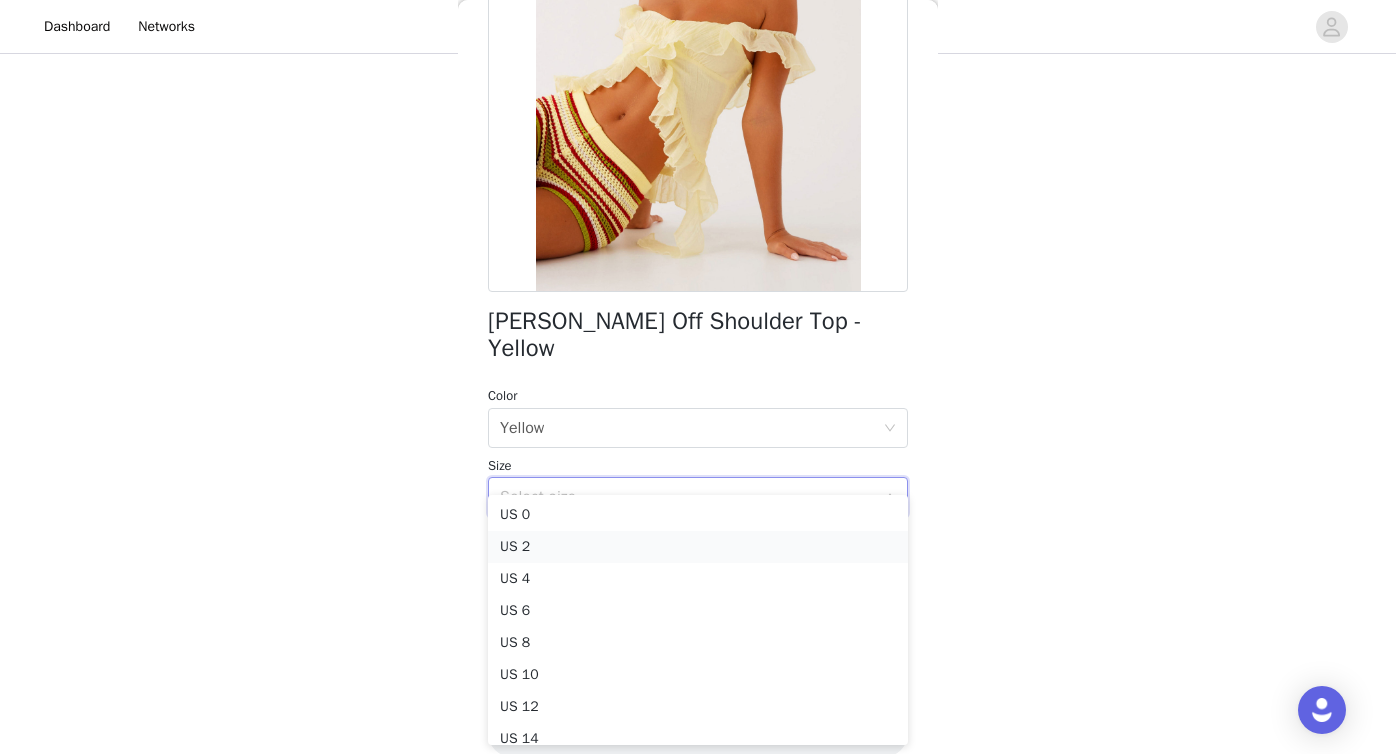 click on "US 2" at bounding box center (698, 547) 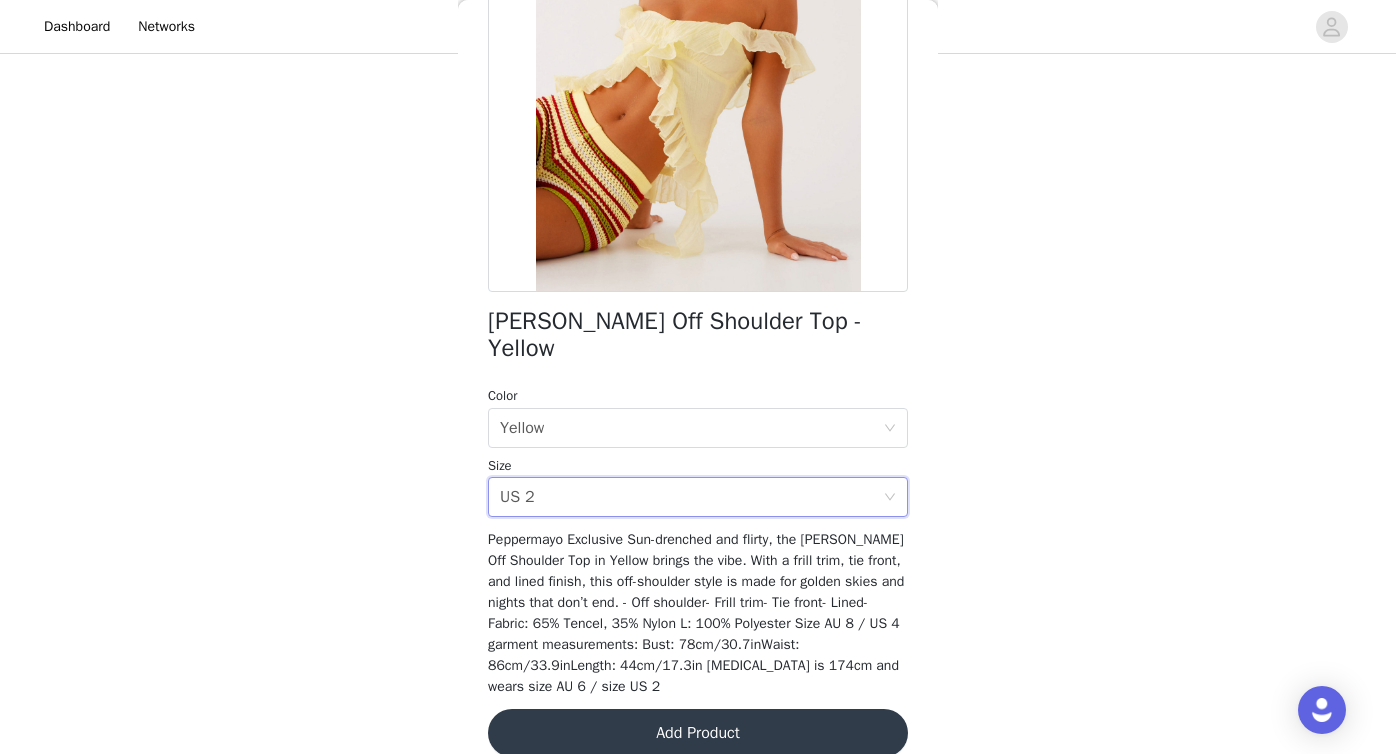 scroll, scrollTop: 118, scrollLeft: 0, axis: vertical 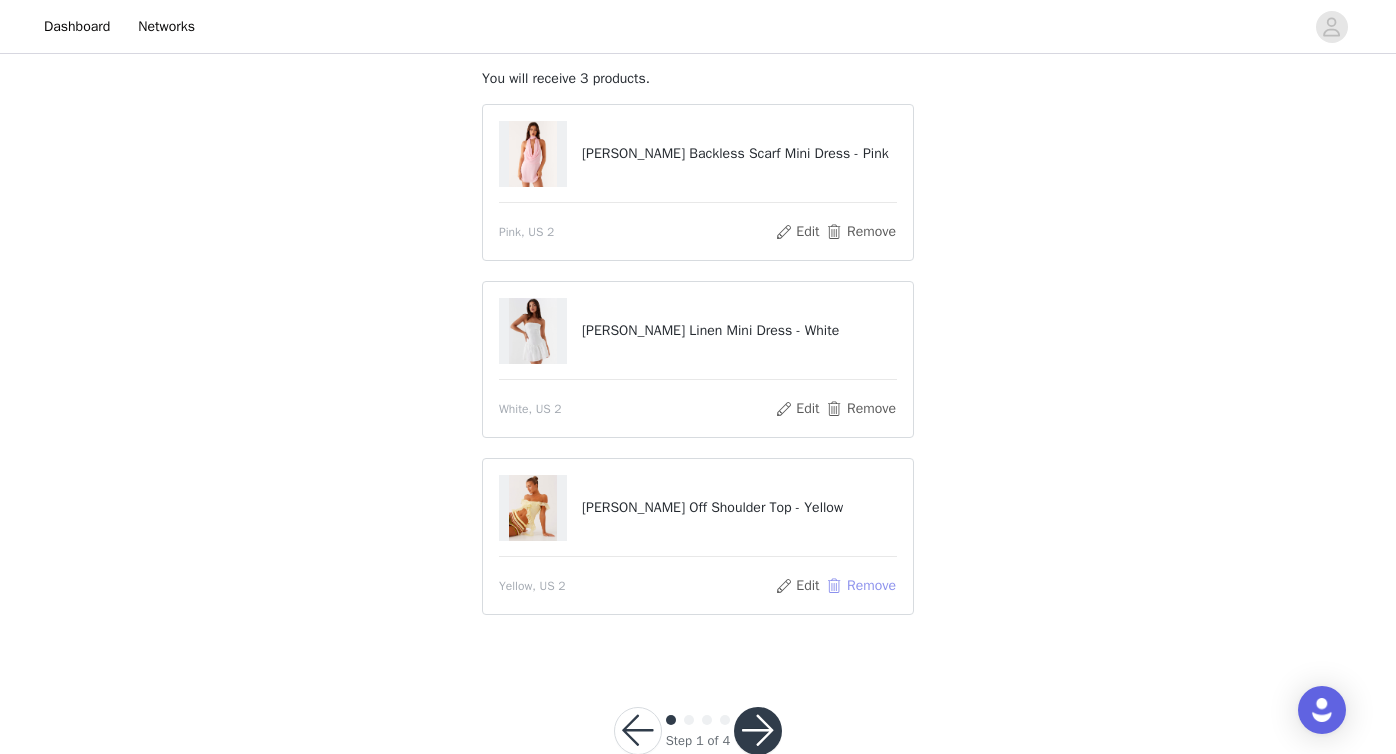 click on "Remove" at bounding box center [861, 586] 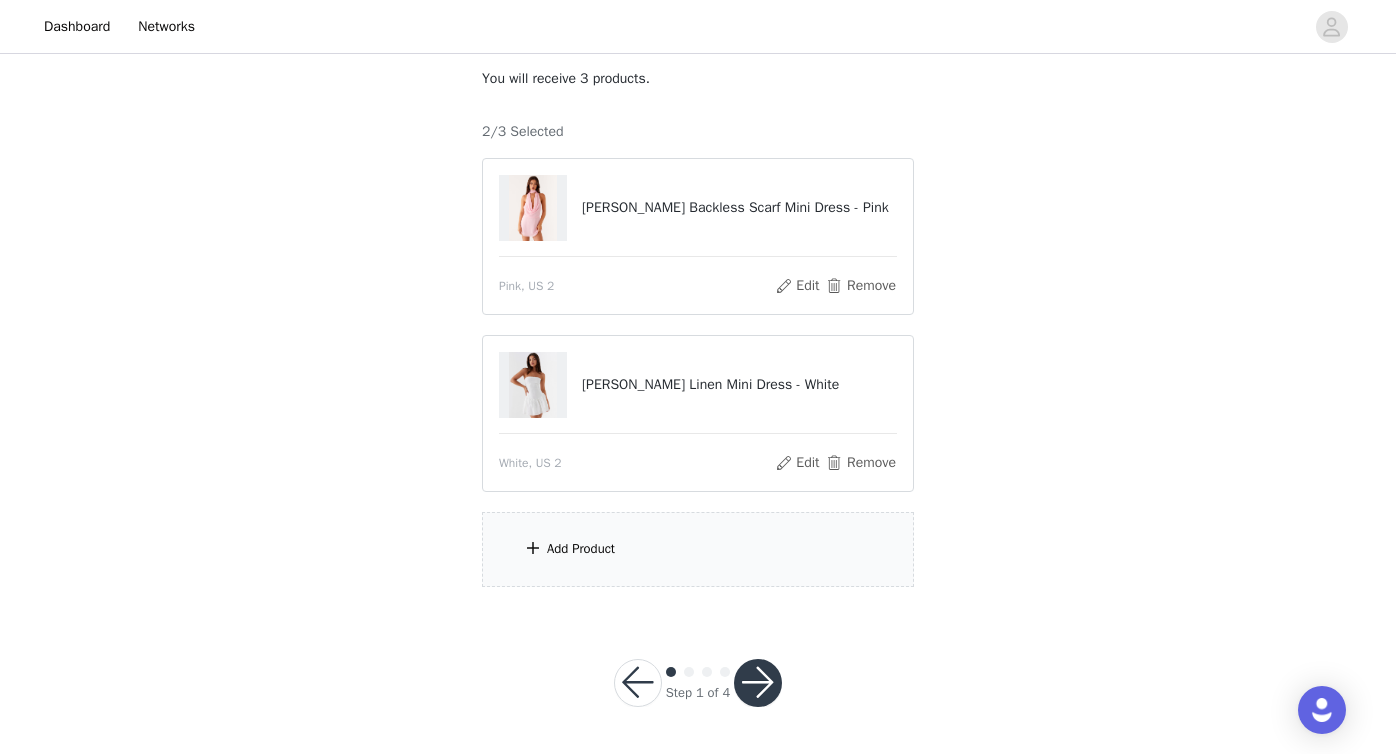 click on "Add Product" at bounding box center [698, 549] 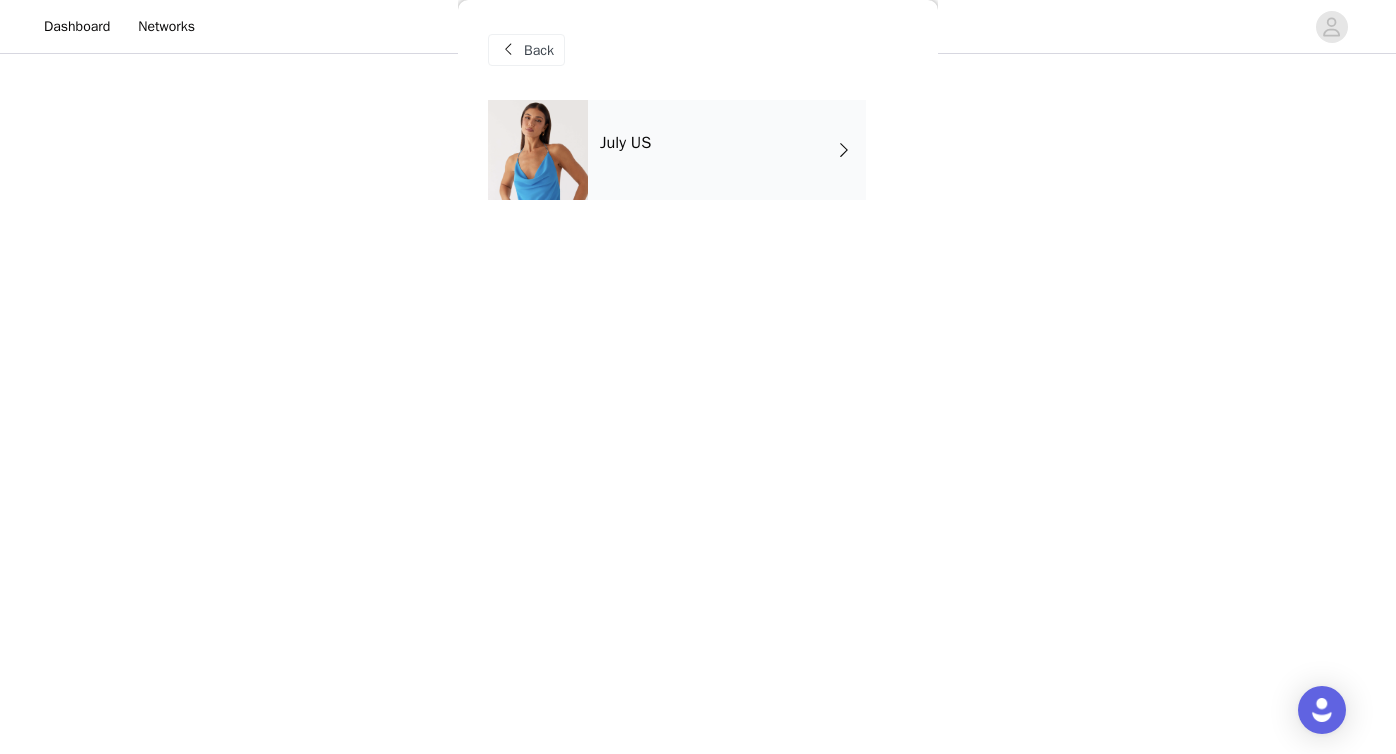 click on "July US" at bounding box center [727, 150] 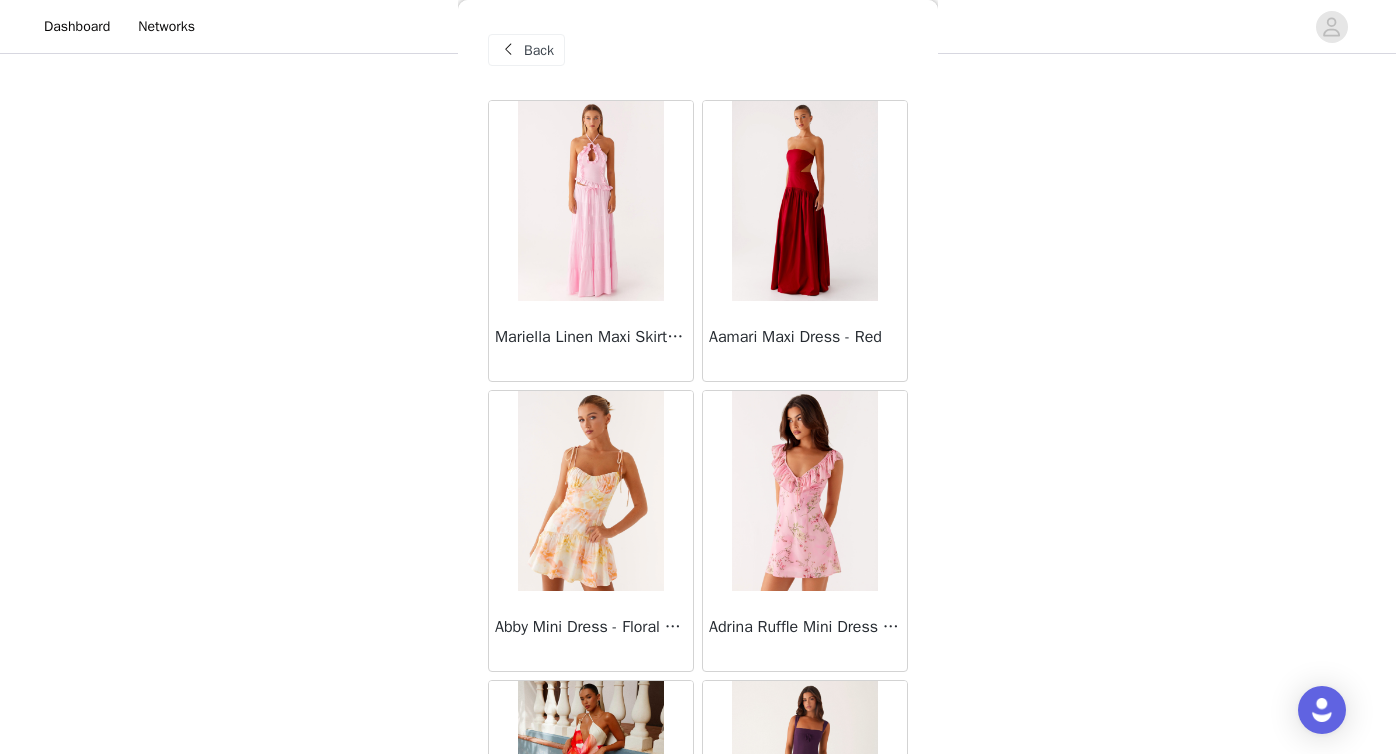 scroll, scrollTop: 0, scrollLeft: 0, axis: both 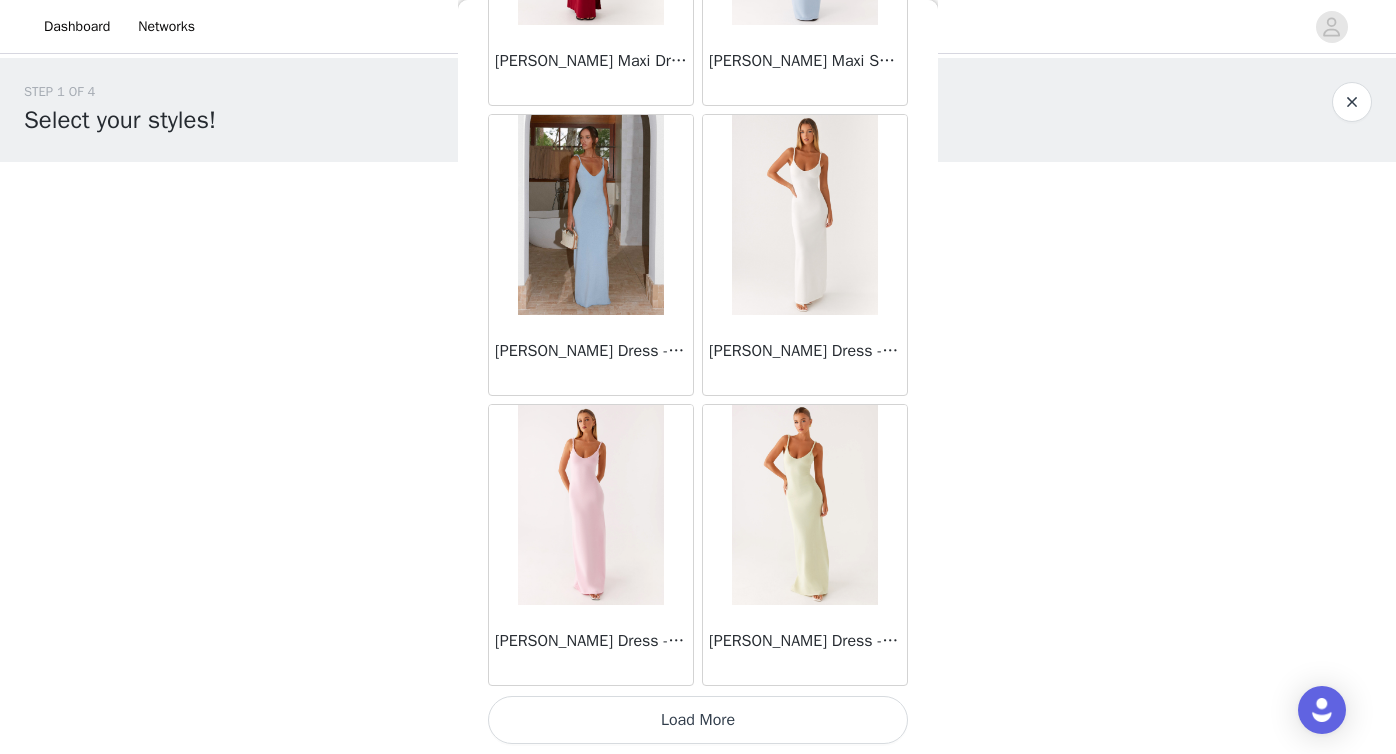 click on "Load More" at bounding box center (698, 720) 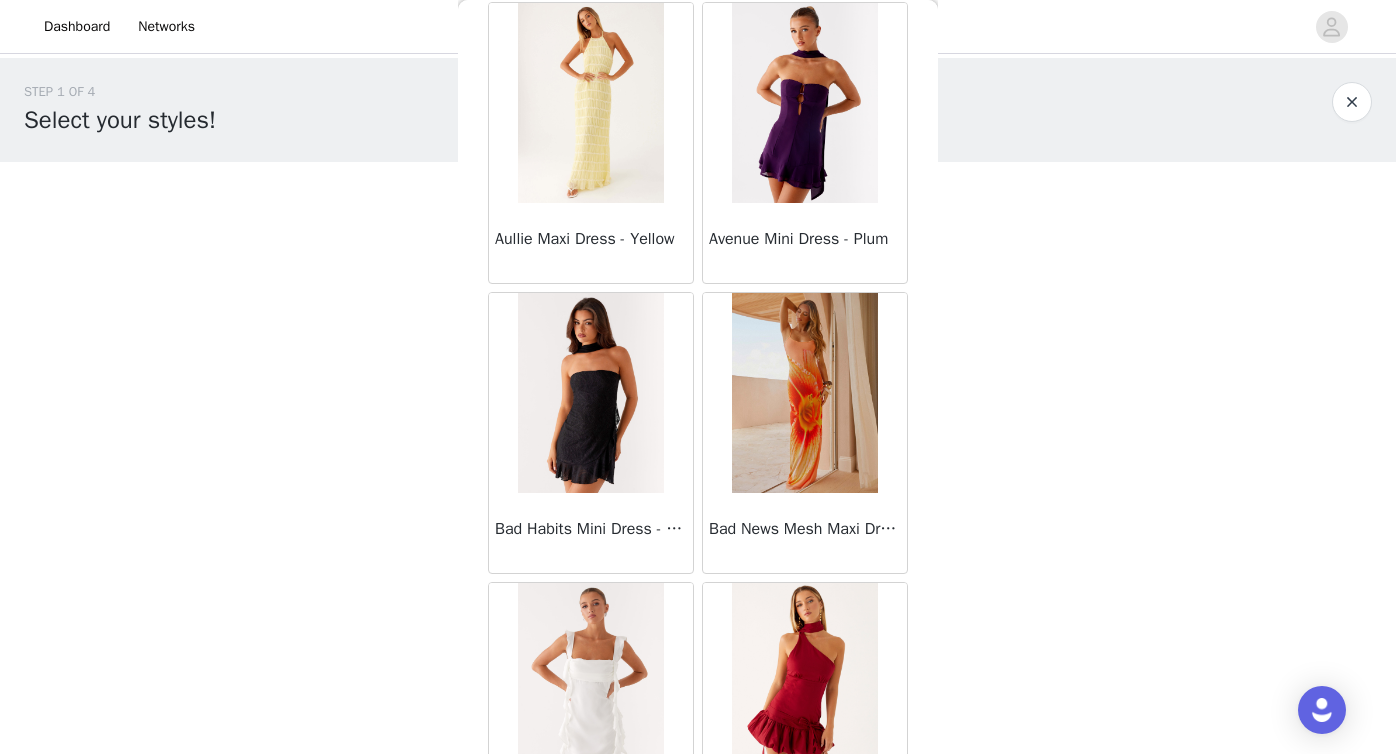 scroll, scrollTop: 5206, scrollLeft: 0, axis: vertical 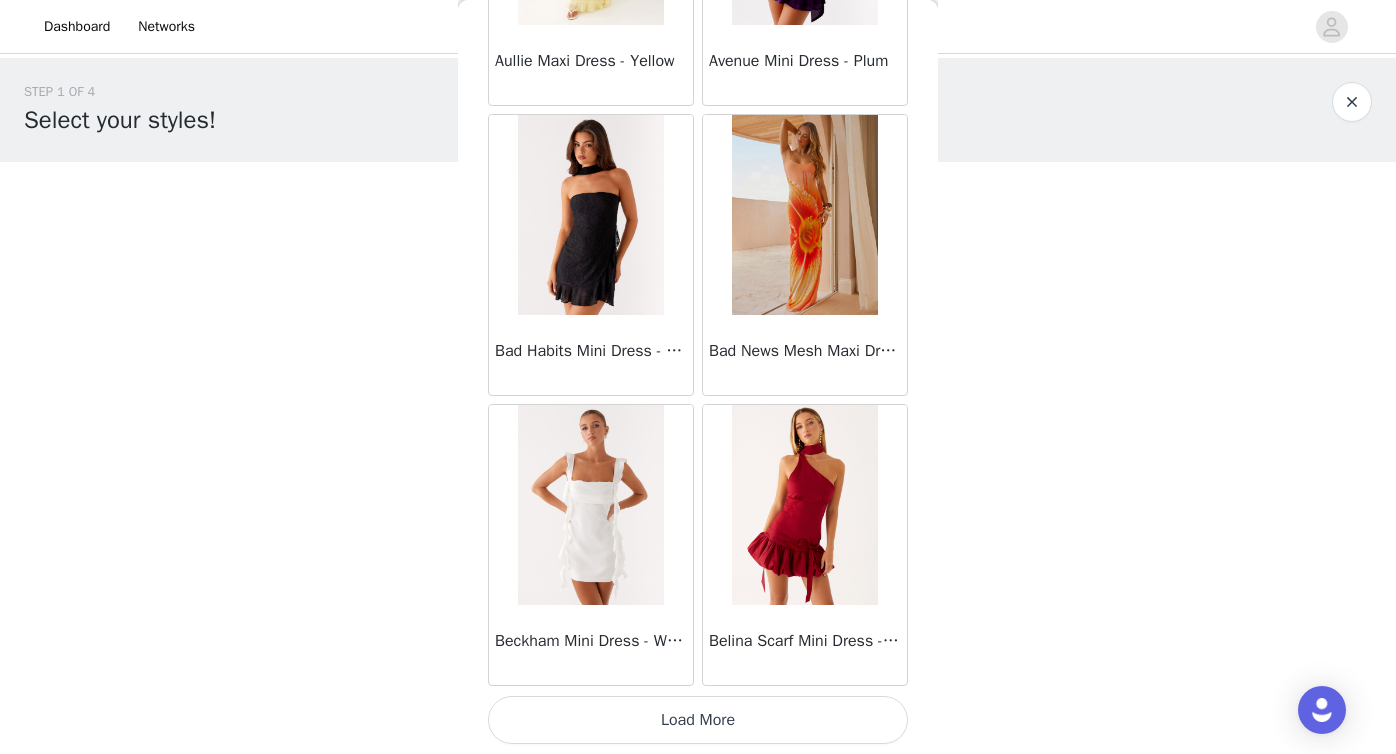 click on "Load More" at bounding box center (698, 720) 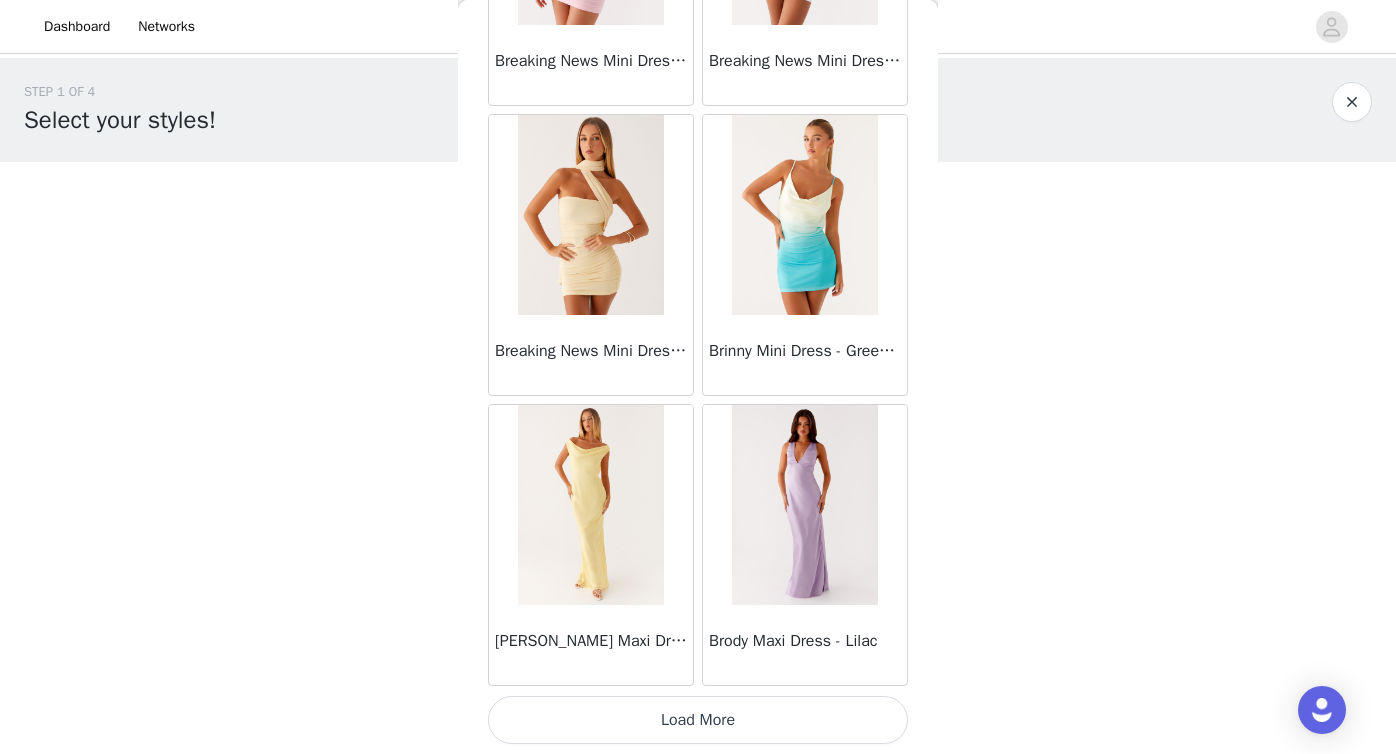 click on "Load More" at bounding box center [698, 720] 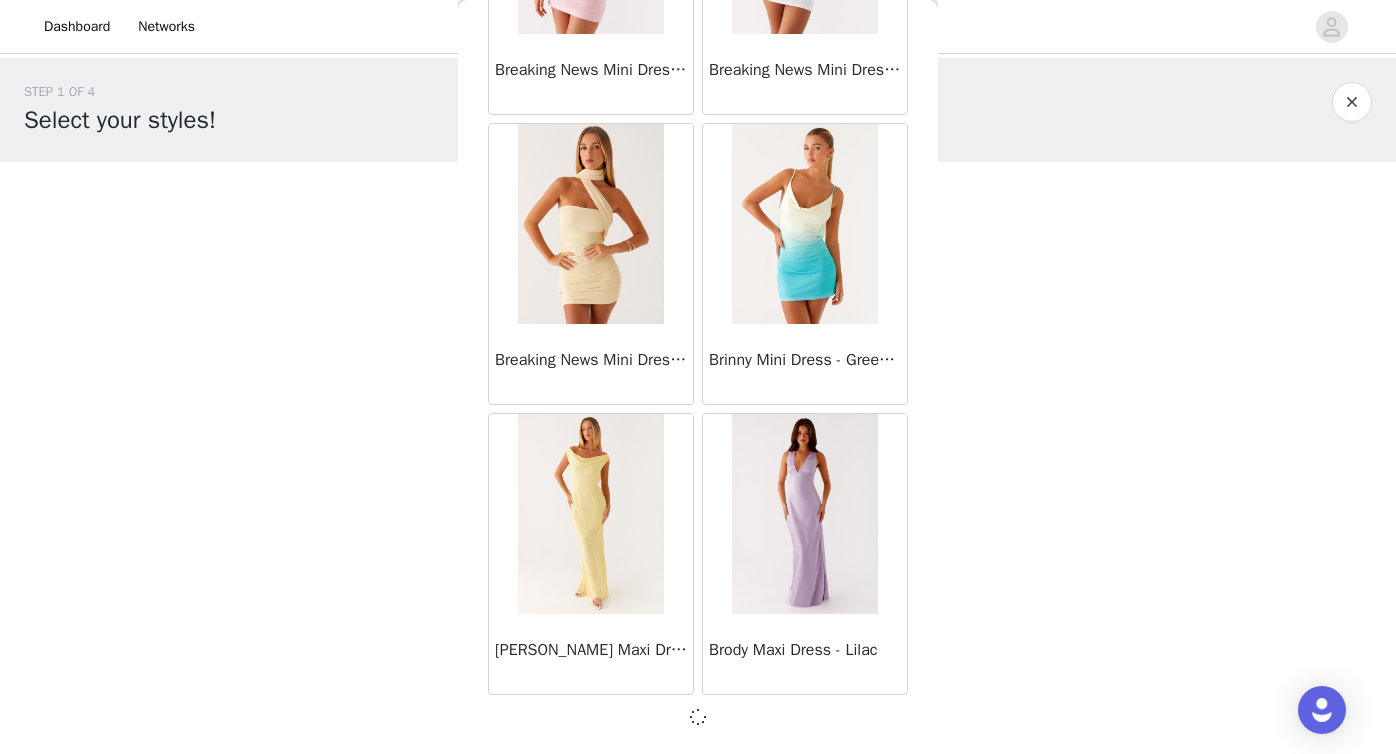 scroll, scrollTop: 8097, scrollLeft: 0, axis: vertical 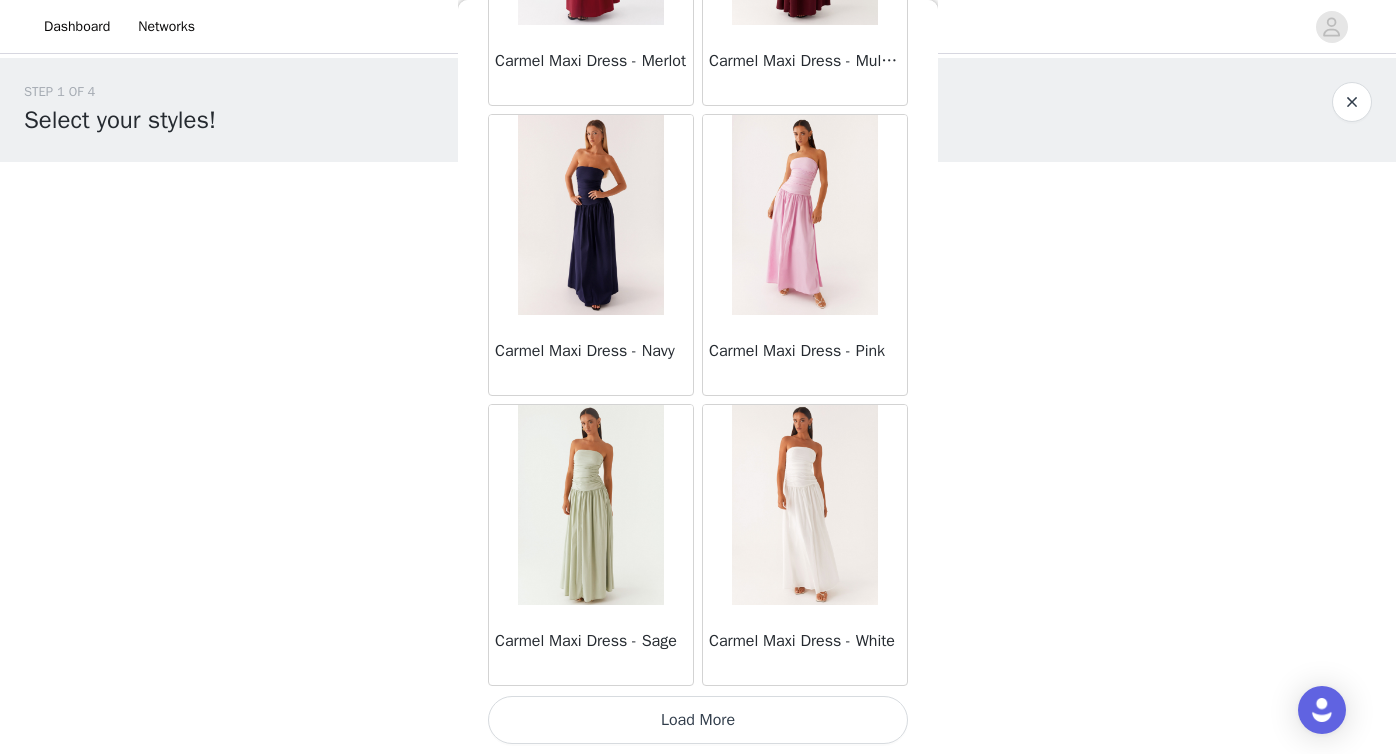 click on "Load More" at bounding box center (698, 720) 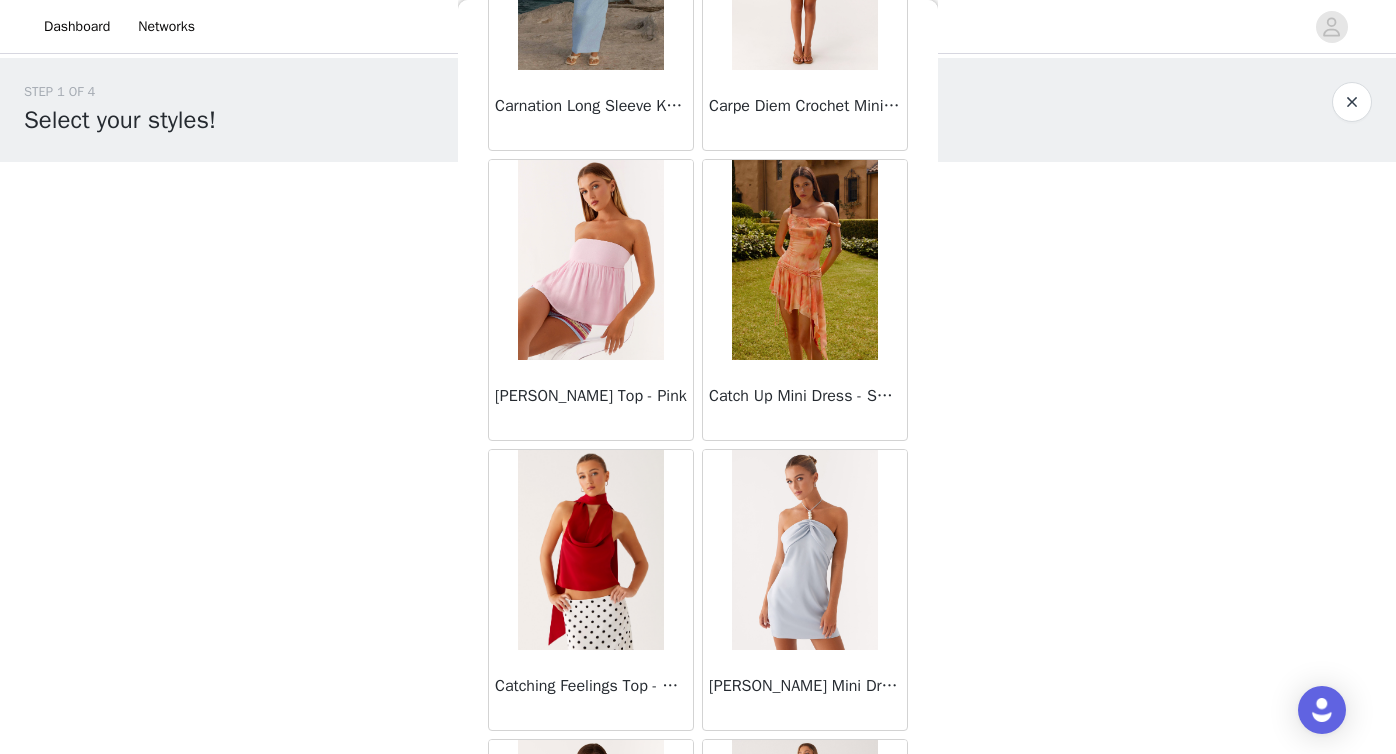 scroll, scrollTop: 13906, scrollLeft: 0, axis: vertical 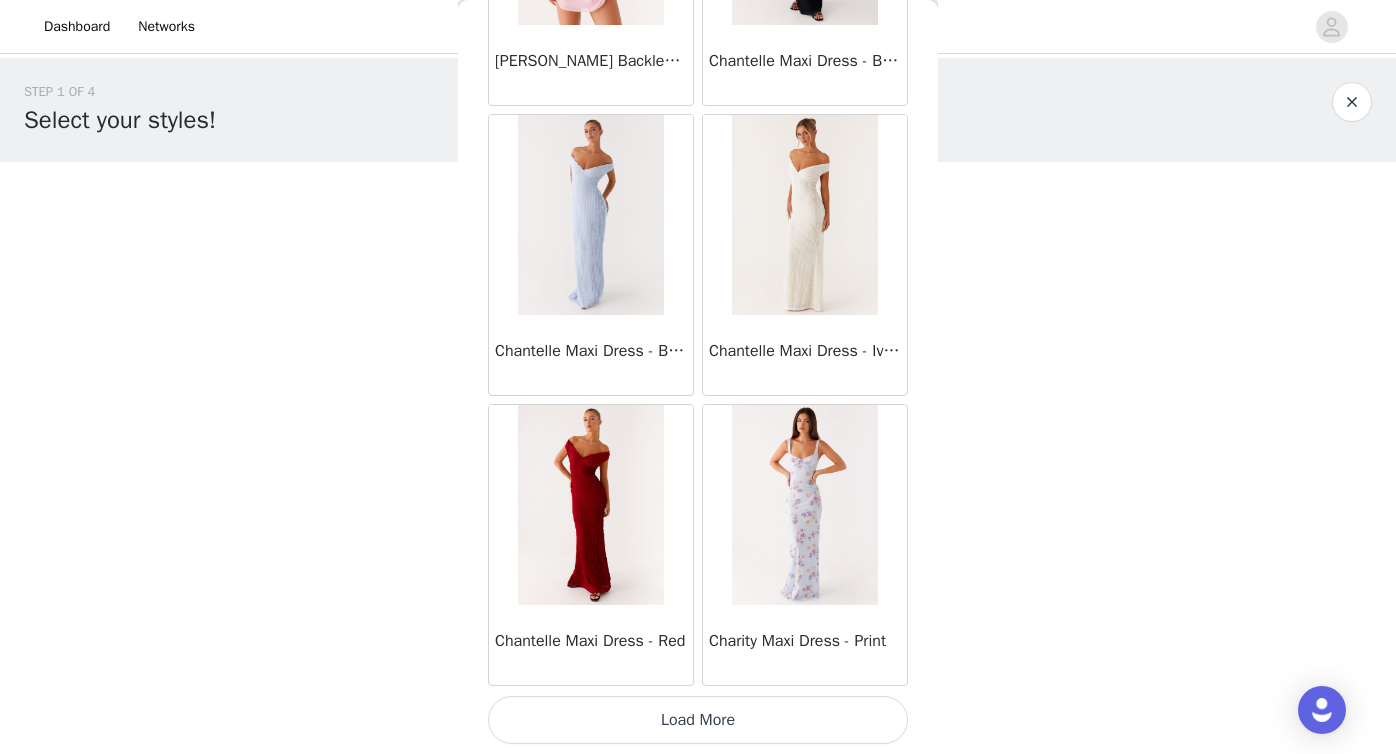 click on "Load More" at bounding box center (698, 720) 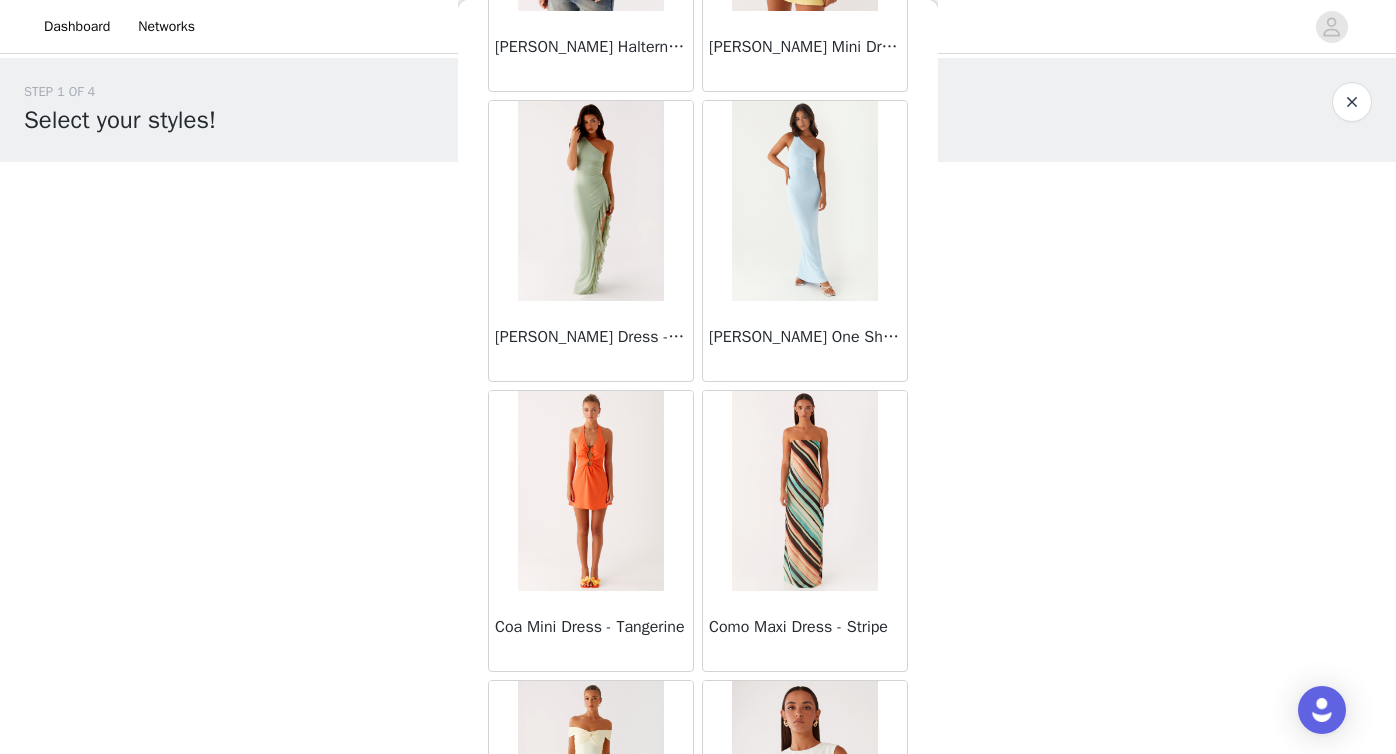 scroll, scrollTop: 16806, scrollLeft: 0, axis: vertical 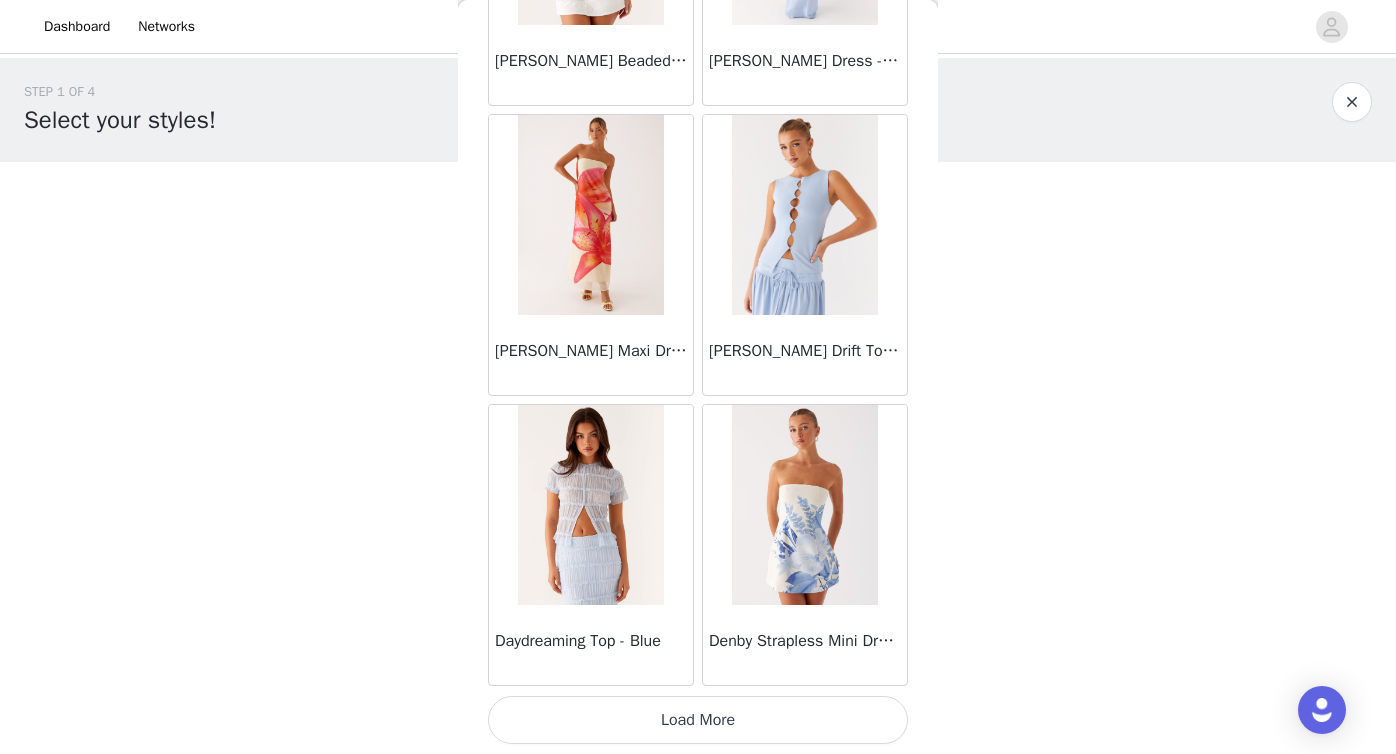 click on "Load More" at bounding box center (698, 720) 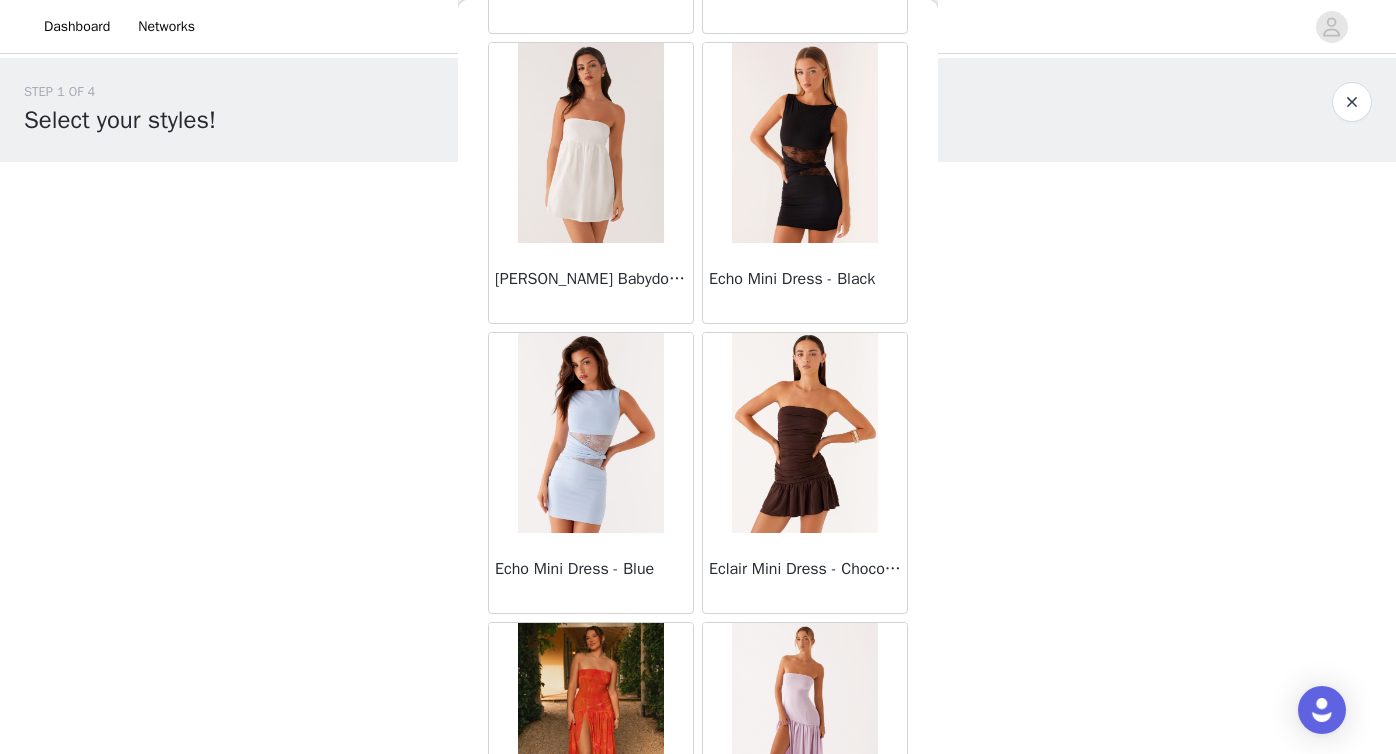 scroll, scrollTop: 19706, scrollLeft: 0, axis: vertical 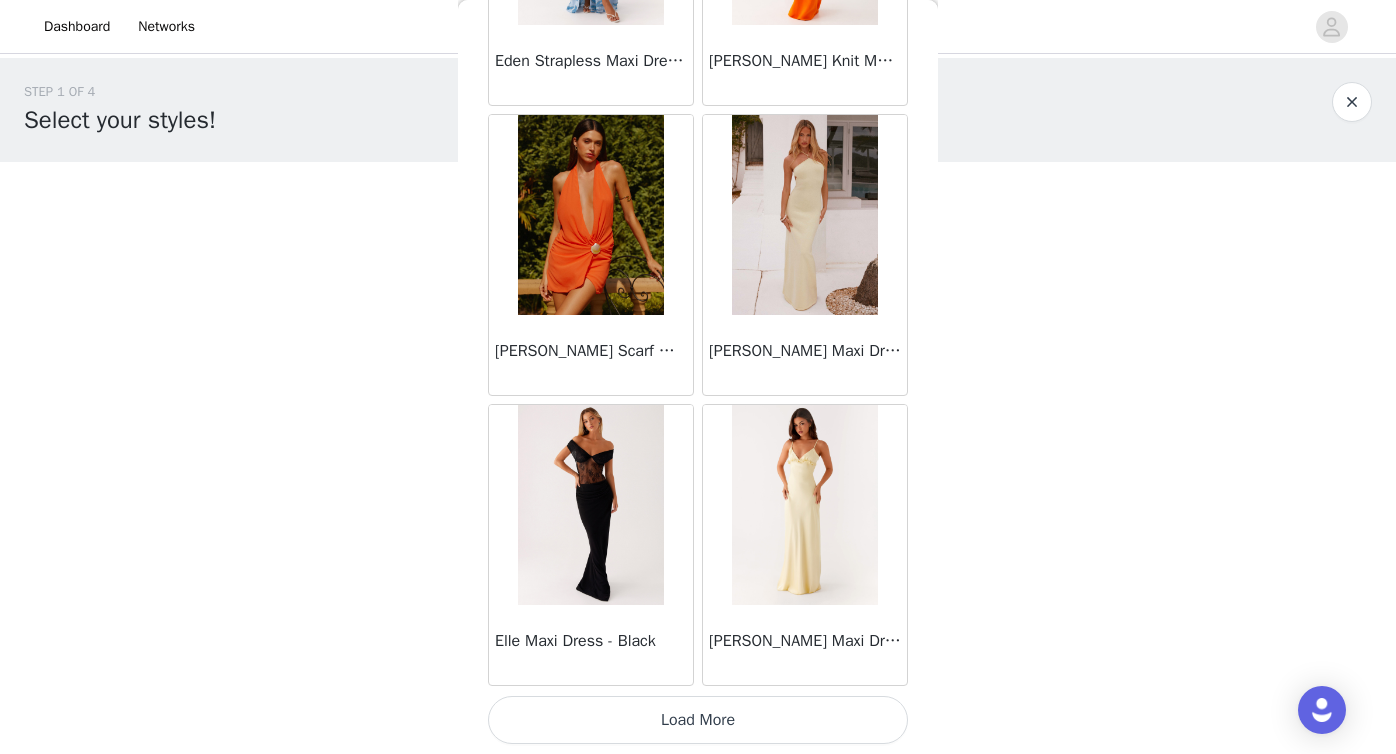 click on "Load More" at bounding box center [698, 720] 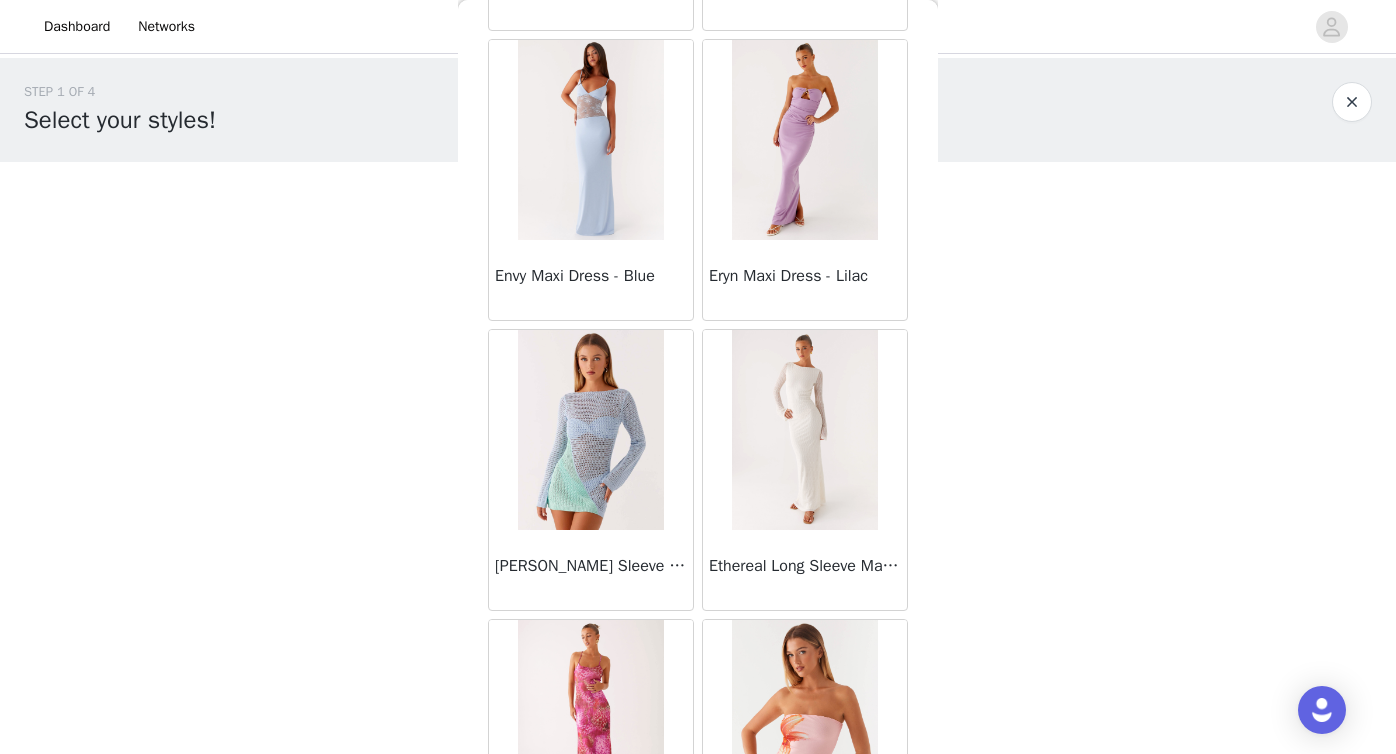 scroll, scrollTop: 22606, scrollLeft: 0, axis: vertical 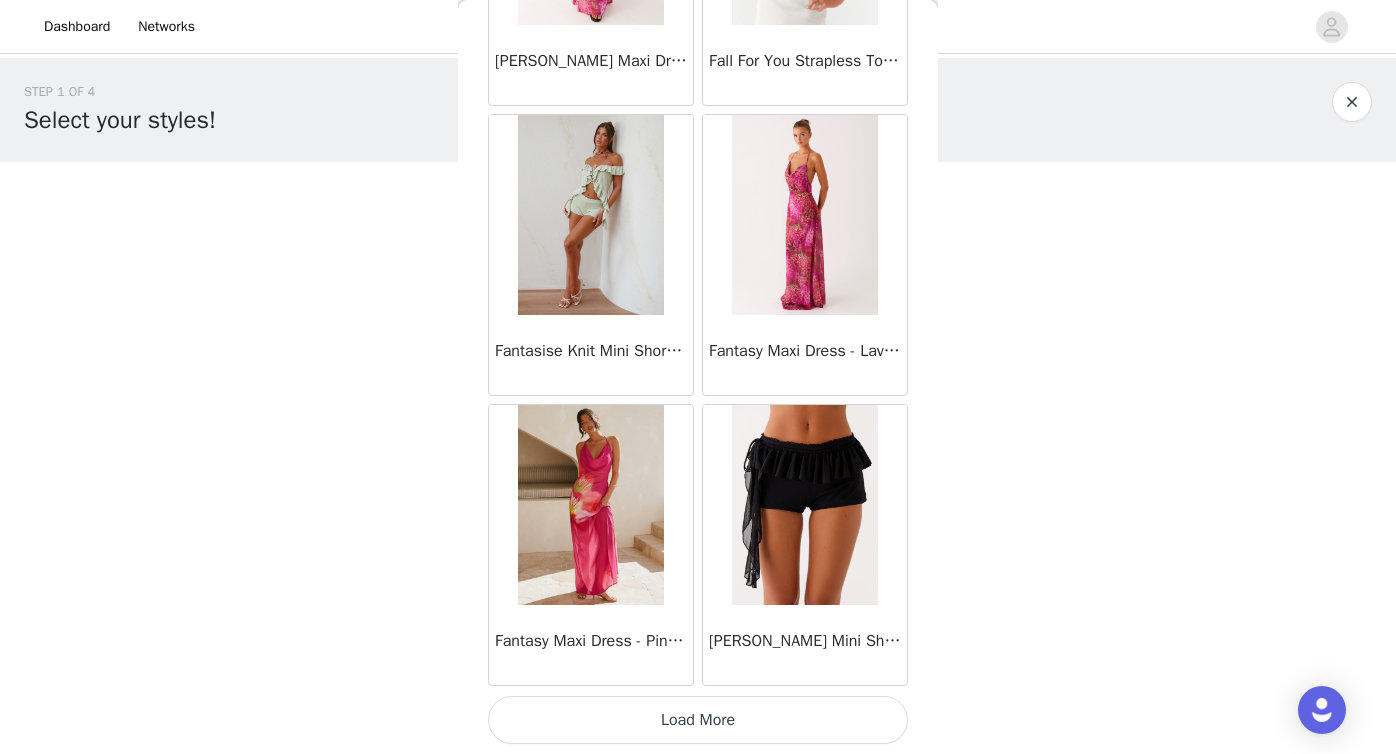 click on "Mariella Linen Maxi Skirt - Pink       Aamari Maxi Dress - Red       Abby Mini Dress - Floral Print       Adrina Ruffle Mini Dress - Pink Floral Print       Aiva Mini Dress - Yellow Floral       Alberta Maxi Dress - Mulberry       Alden Mini Dress - Floral Print       Alexia Knit Maxi Dress - Multi       Aliah Knit Shorts - Yellow       Alicia Satin Halter Maxi Dress - Yellow       Alicia Satin Halter Mini Dress - Black       Alicia Satin Halter Mini Dress - Pastel Yellow       Alivia Mini Dress - Pink       Amerie Maxi Dress - Chocolate       Amerie Maxi Dress - Maroon       Anastasia Knit Maxi Skirt - Blue       Anastasia Maxi Dress - Blue       Anastasia Maxi Dress - Ivory       Anastasia Maxi Dress - Pink       Anastasia Maxi Dress - Sage       Anastasia Maxi Dress - Yellow       Anastasia Mini Dress - Blue       Anetta Maxi Dress - Pale Blue       Anetta Maxi Dress - Yellow       Angie Maxi Dress - Yellow       Anna Sophia Maxi Dress - Blue       Annie One Button Cardigan - Black" at bounding box center (698, -10878) 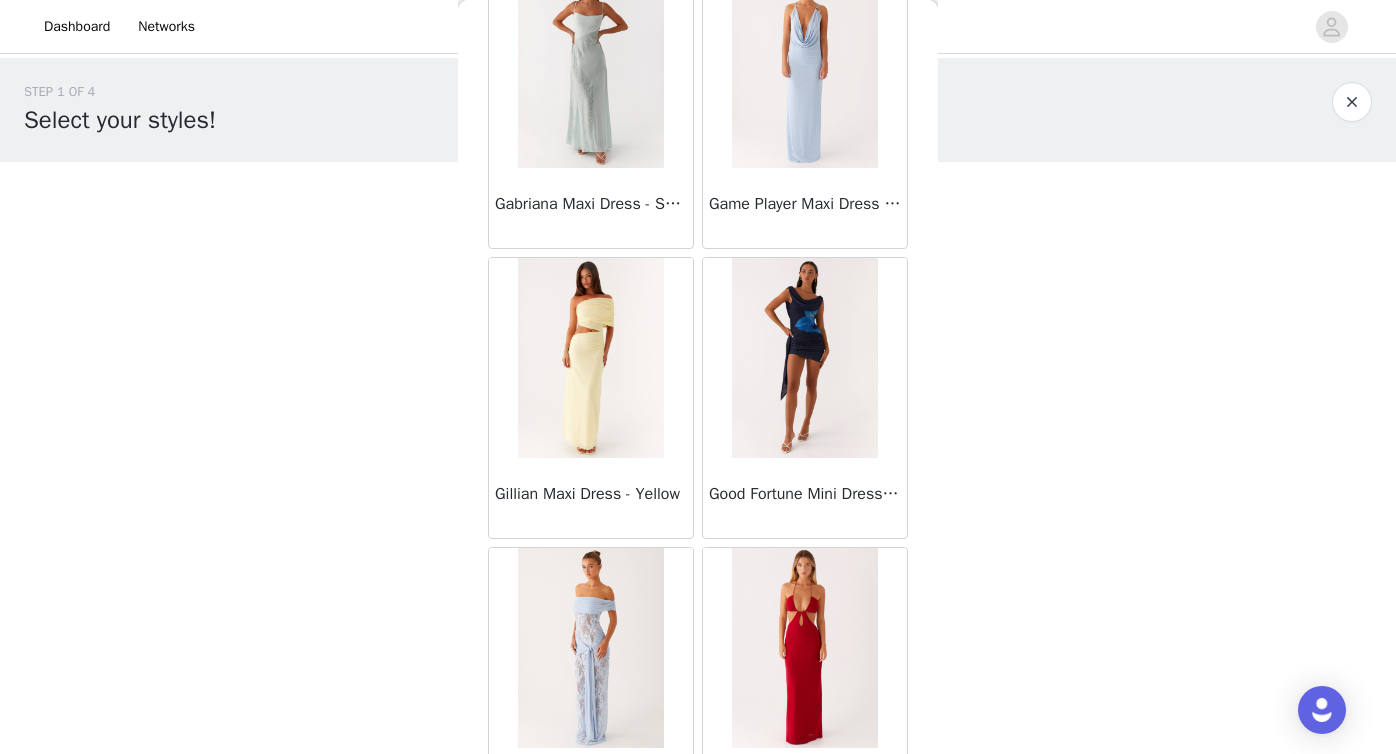 scroll, scrollTop: 25506, scrollLeft: 0, axis: vertical 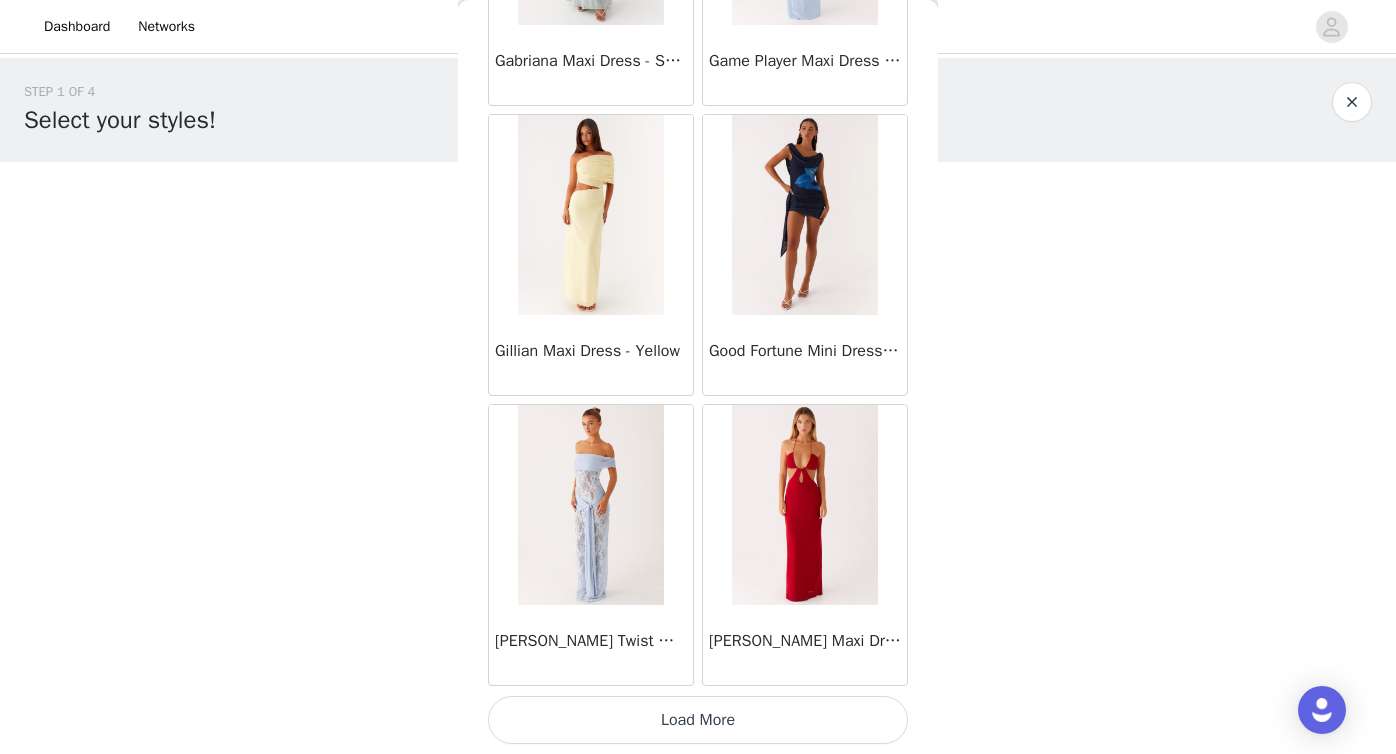 click on "Load More" at bounding box center [698, 720] 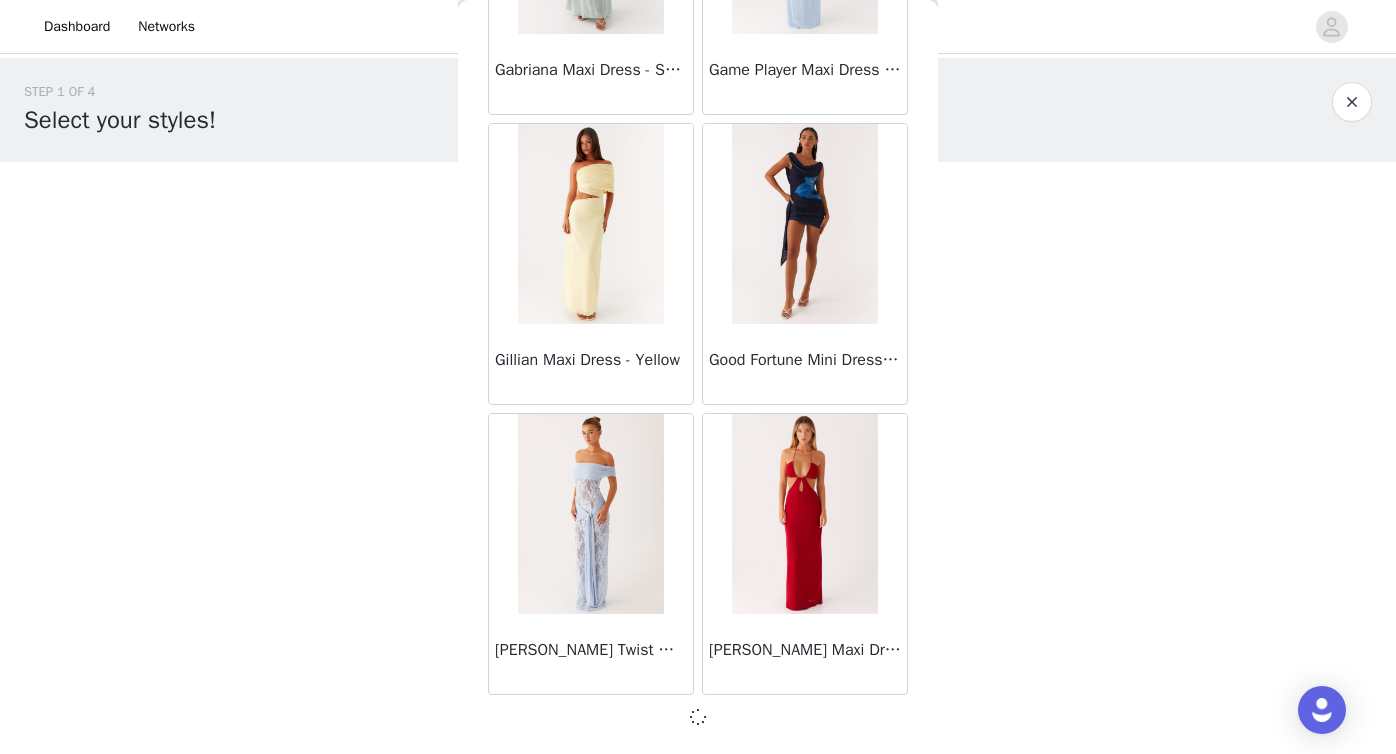 scroll, scrollTop: 25497, scrollLeft: 0, axis: vertical 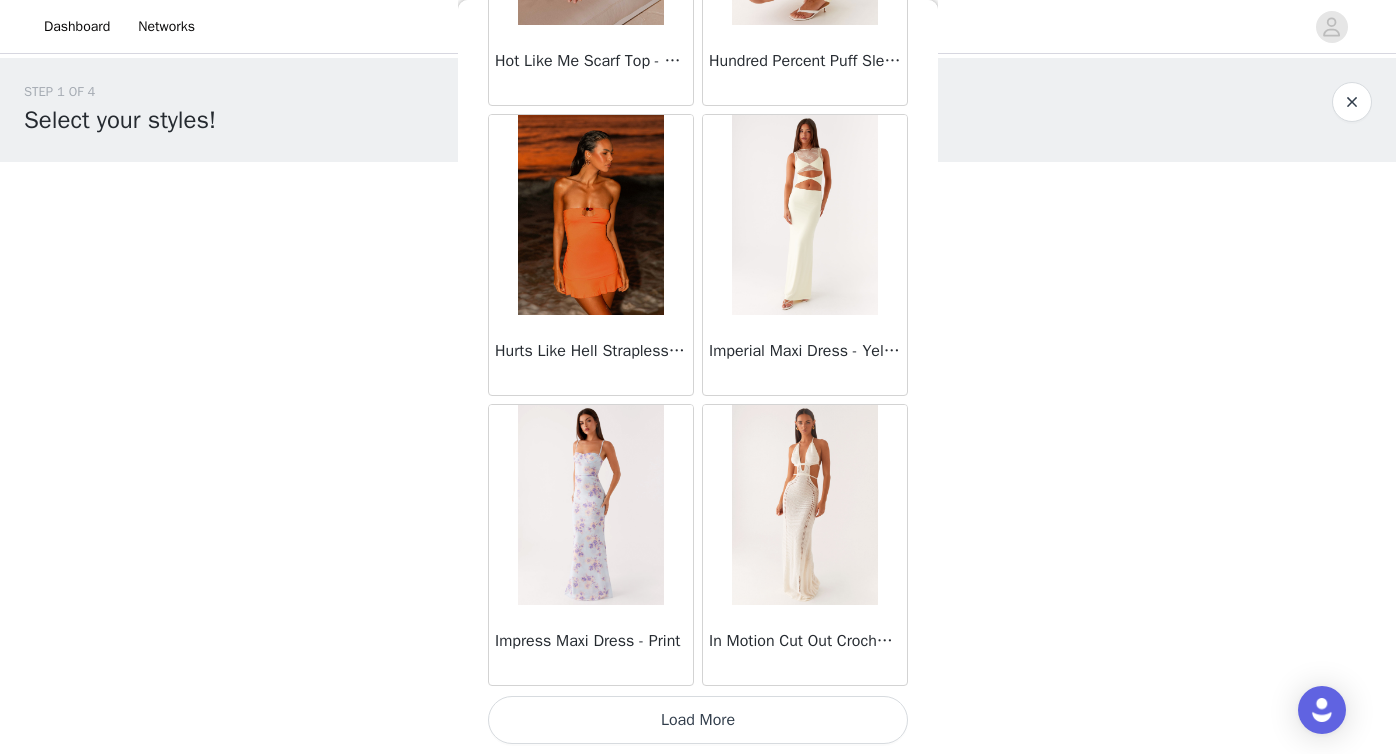 click on "Load More" at bounding box center (698, 720) 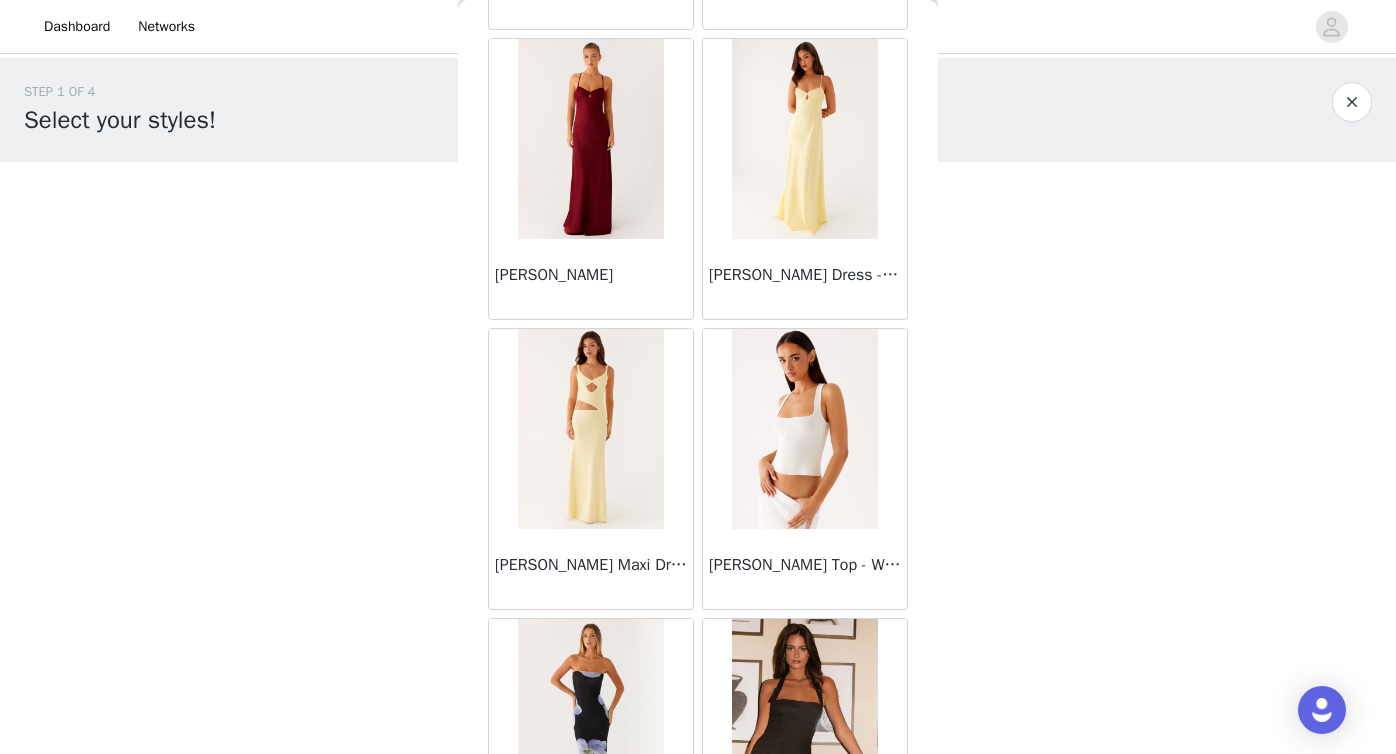 scroll, scrollTop: 31306, scrollLeft: 0, axis: vertical 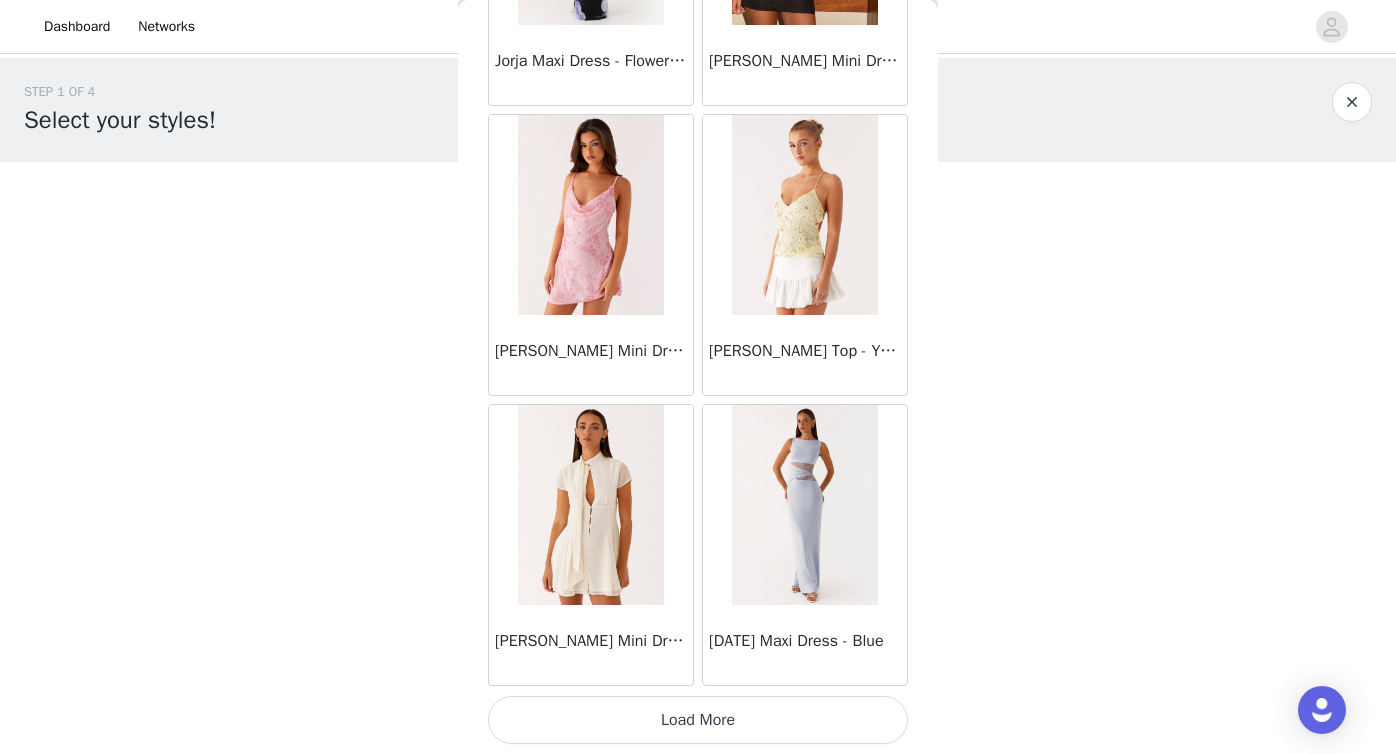 click on "Load More" at bounding box center [698, 720] 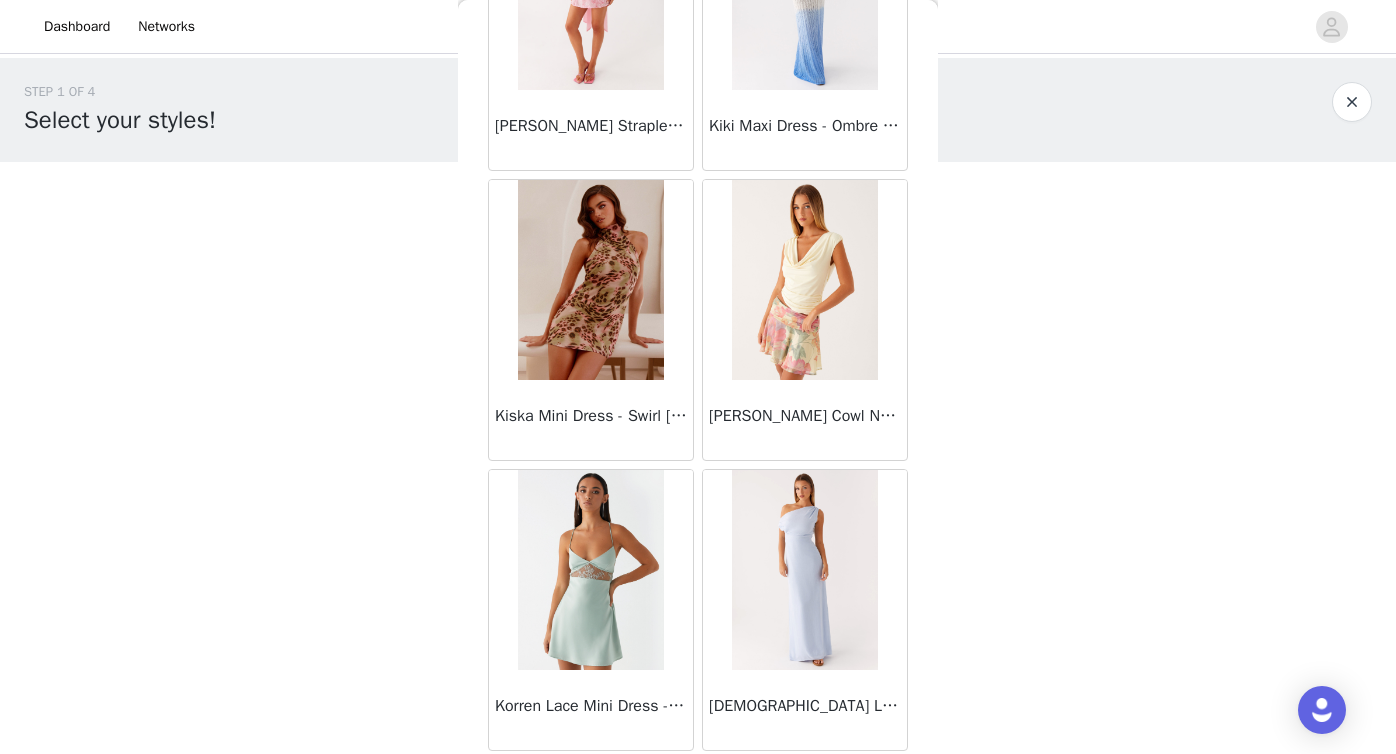 scroll, scrollTop: 34206, scrollLeft: 0, axis: vertical 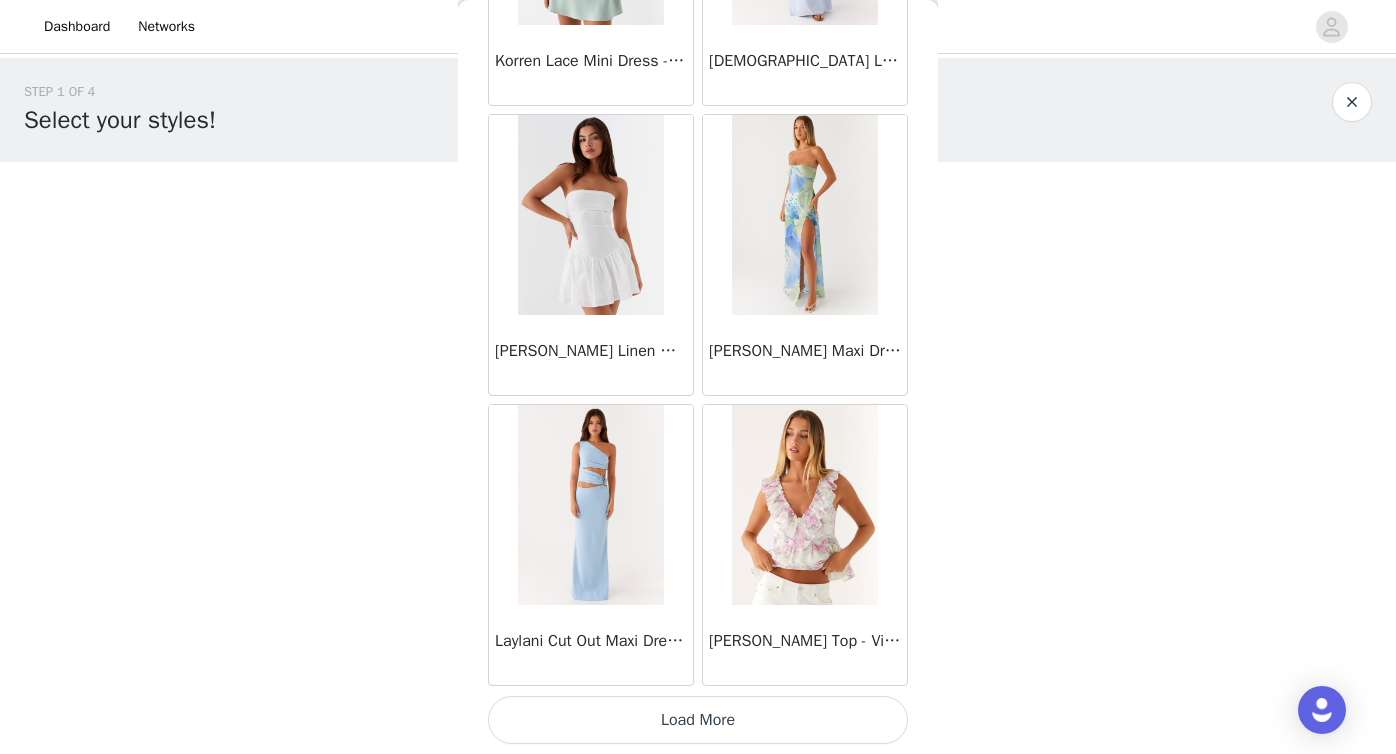 click on "Load More" at bounding box center (698, 720) 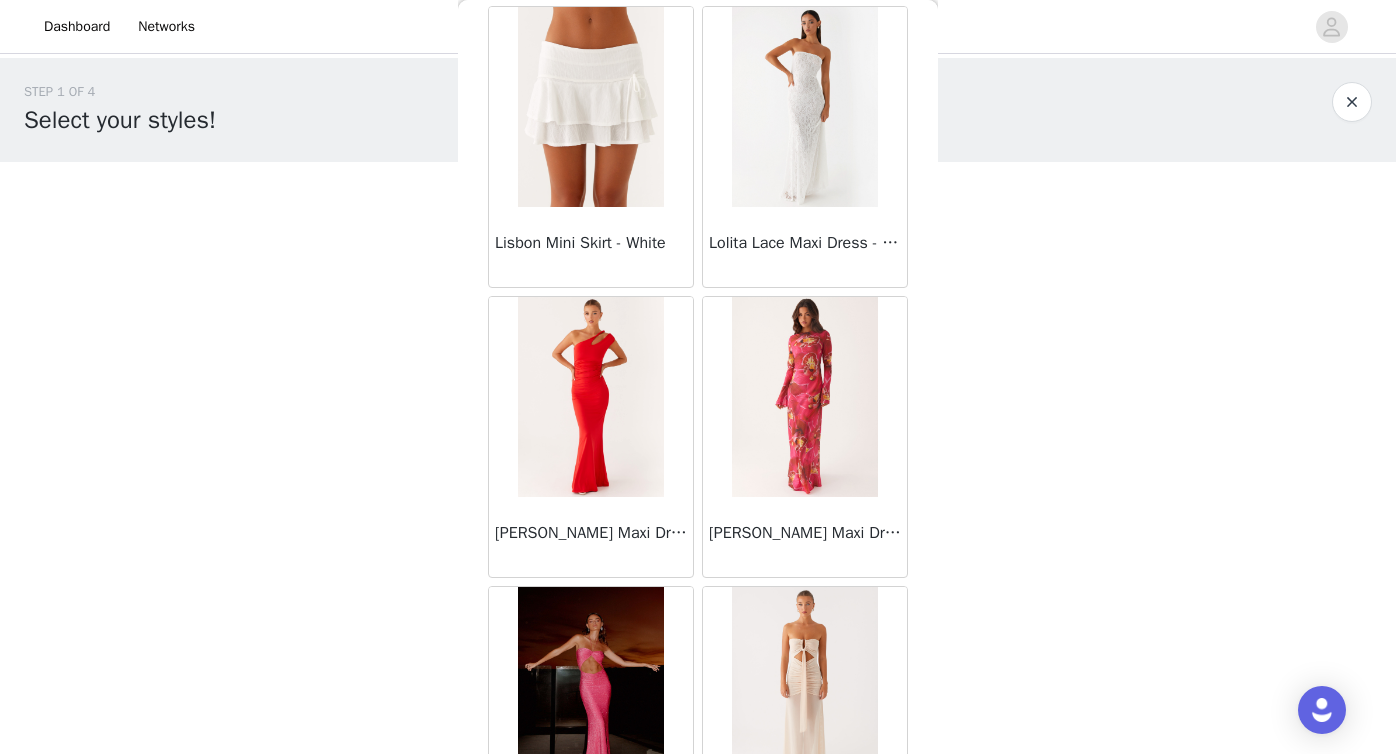 scroll, scrollTop: 37106, scrollLeft: 0, axis: vertical 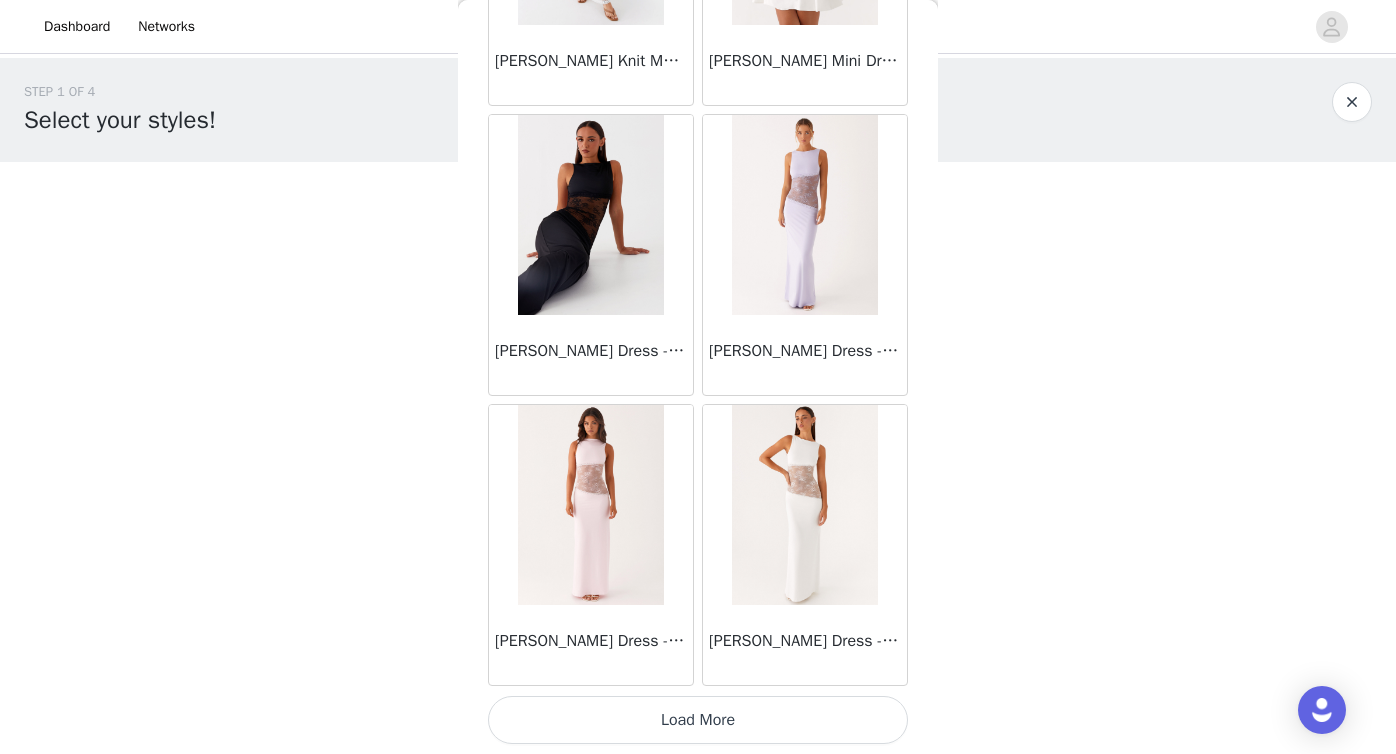click on "Load More" at bounding box center (698, 720) 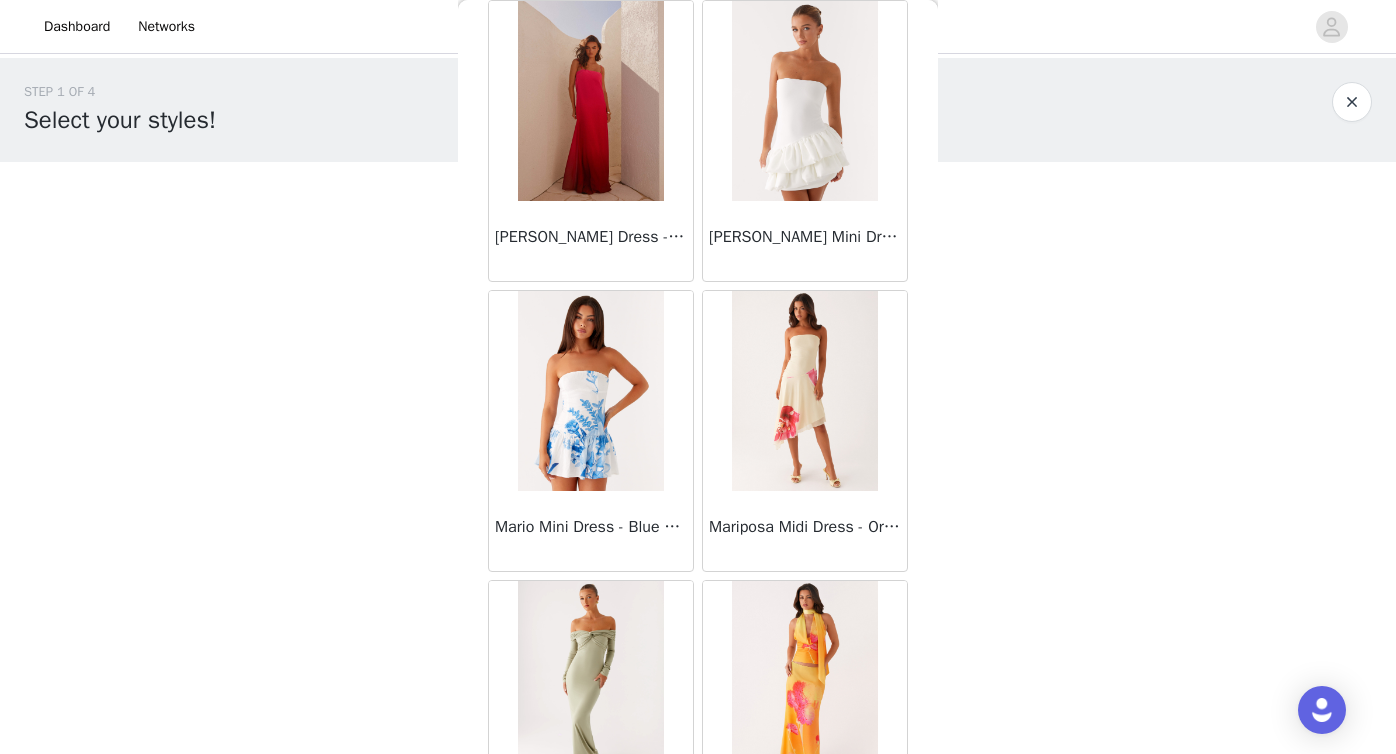 scroll, scrollTop: 40006, scrollLeft: 0, axis: vertical 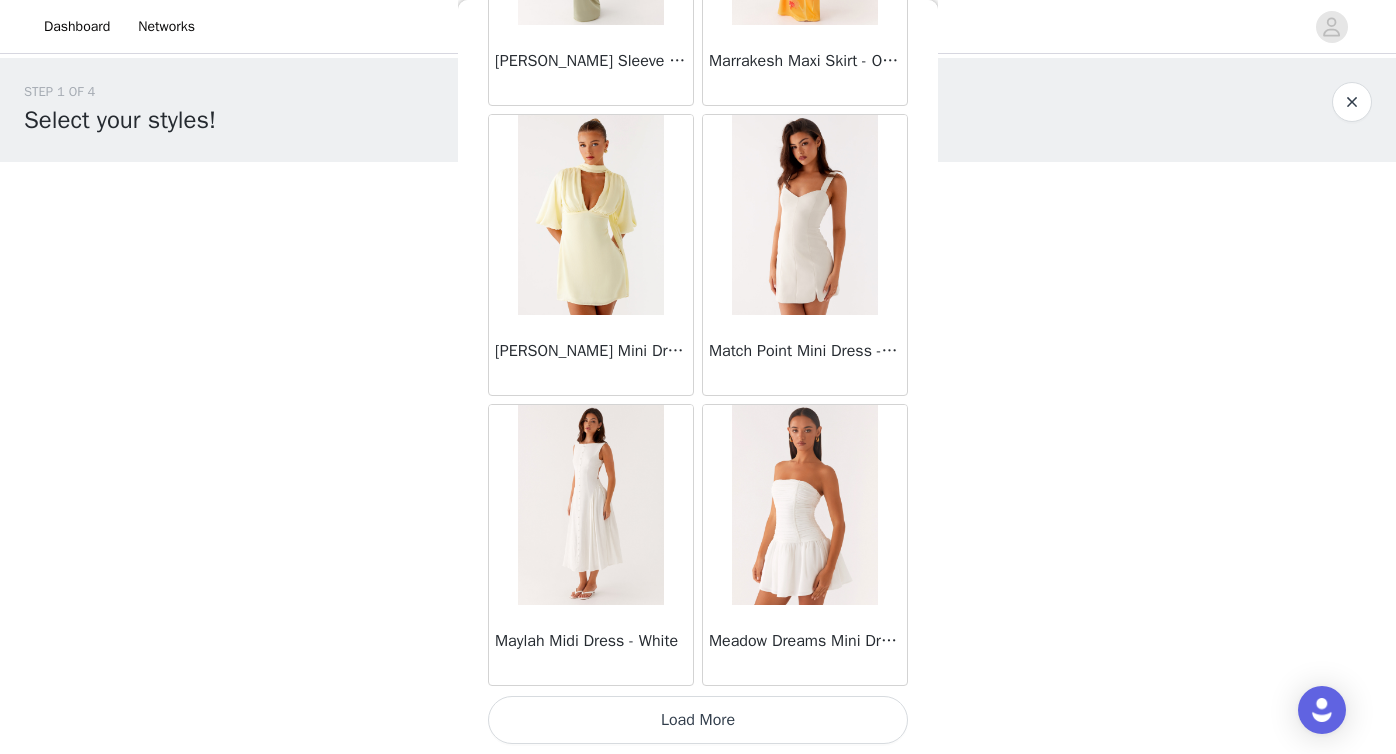 click on "Load More" at bounding box center (698, 720) 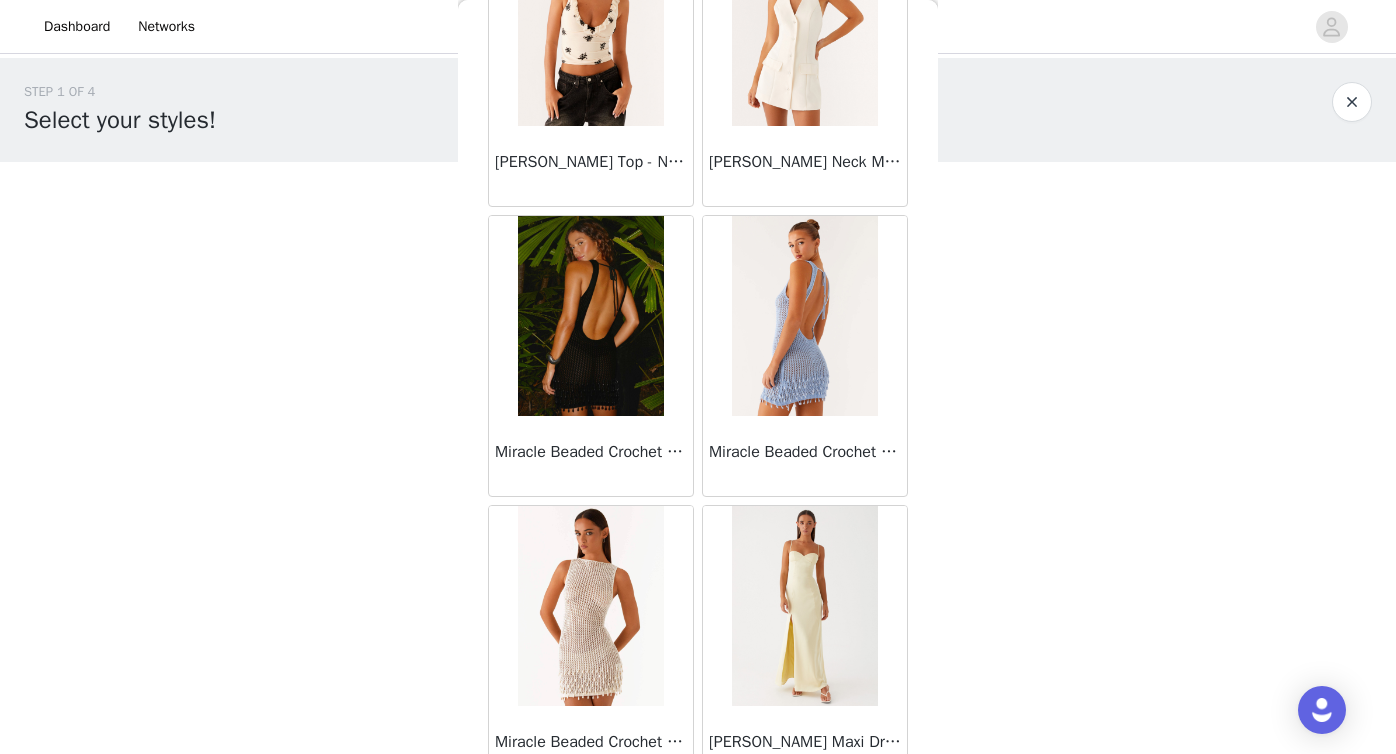 scroll, scrollTop: 42906, scrollLeft: 0, axis: vertical 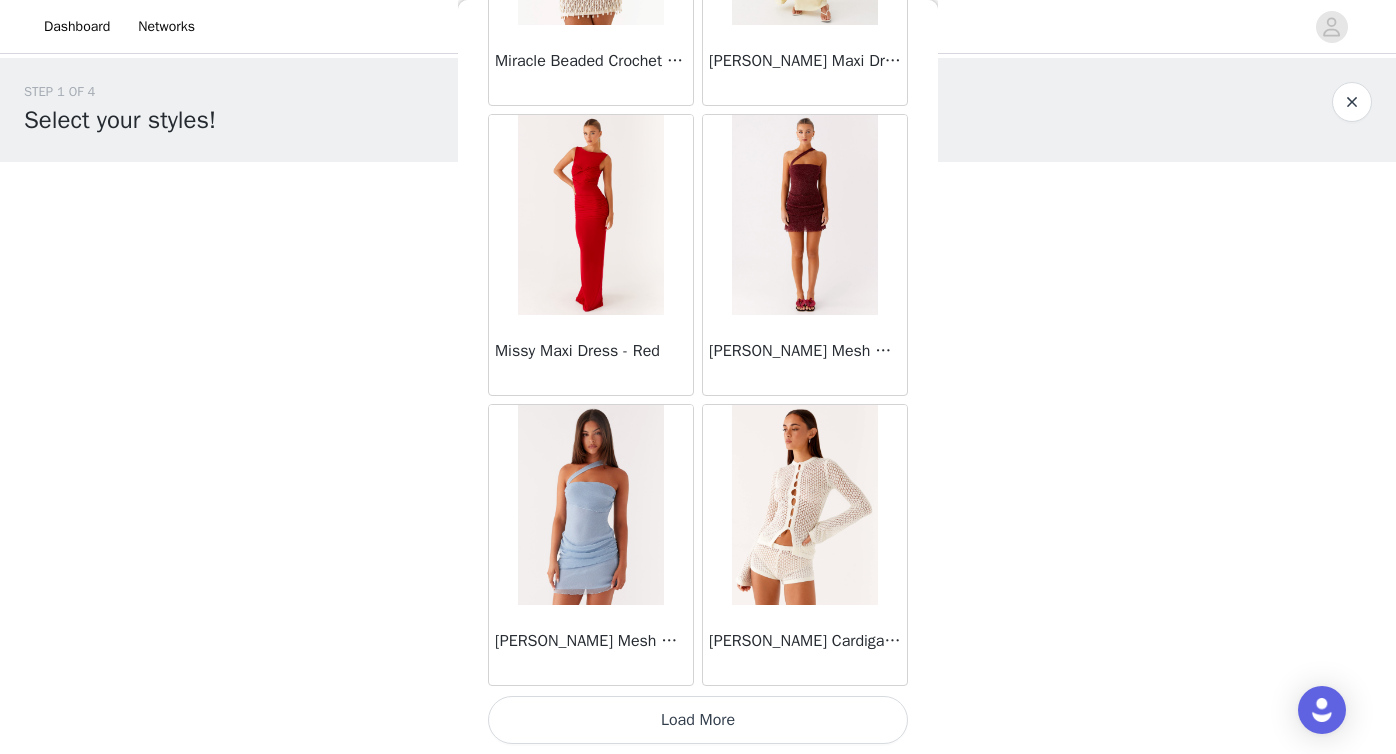 click on "Load More" at bounding box center [698, 720] 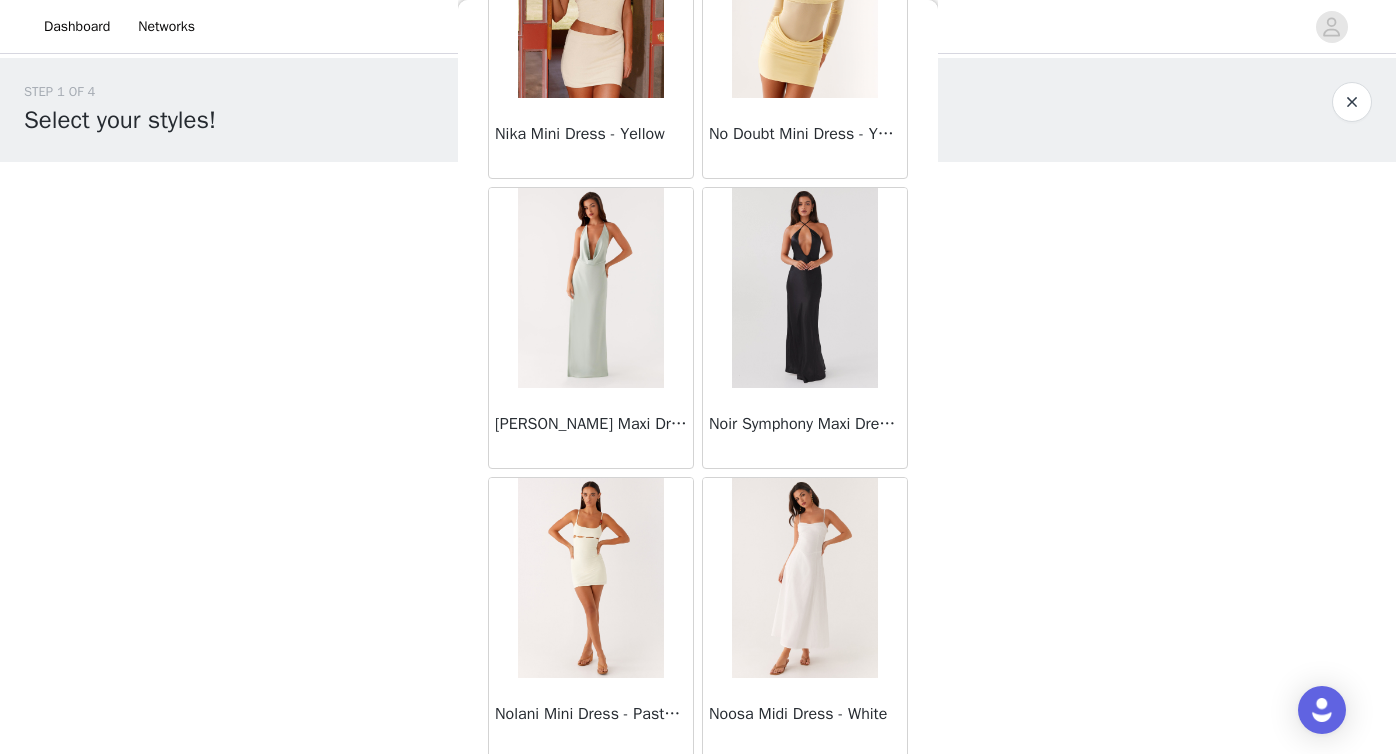 scroll, scrollTop: 45806, scrollLeft: 0, axis: vertical 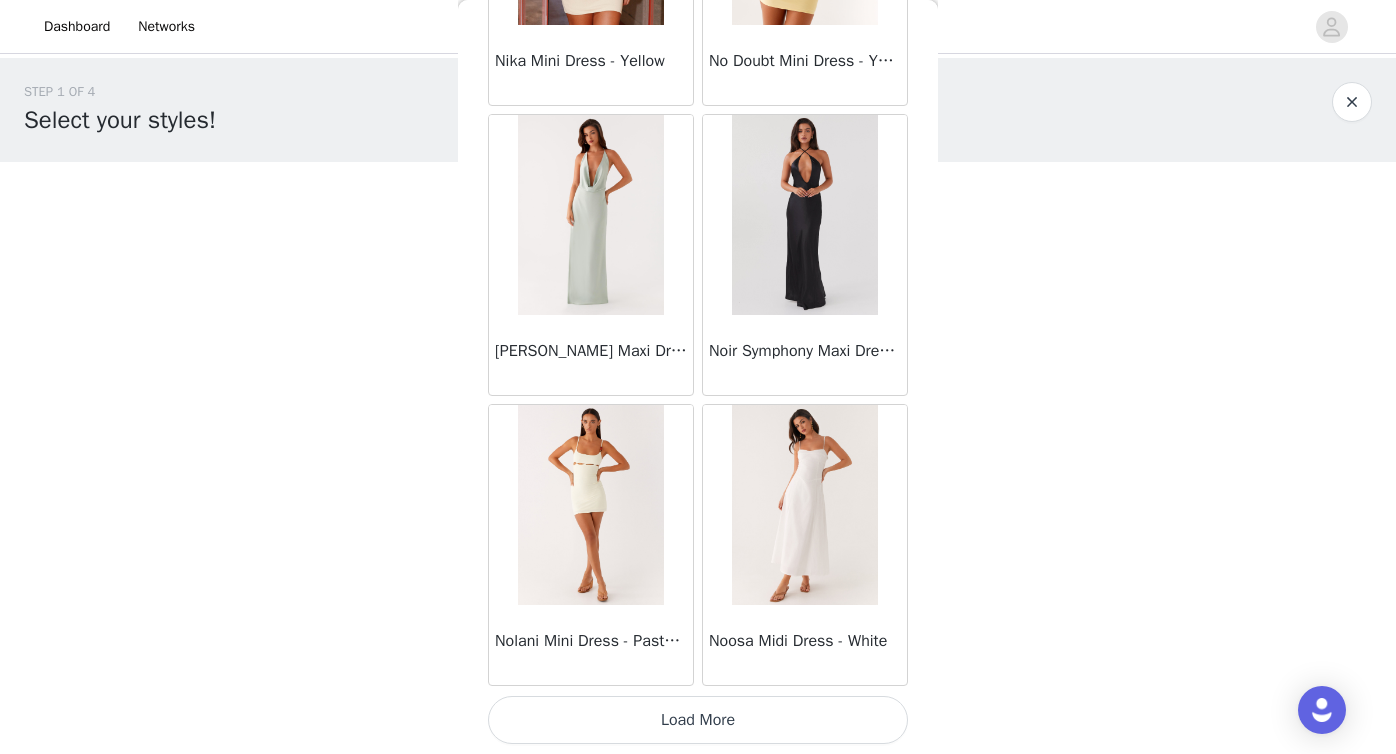 click on "Load More" at bounding box center [698, 720] 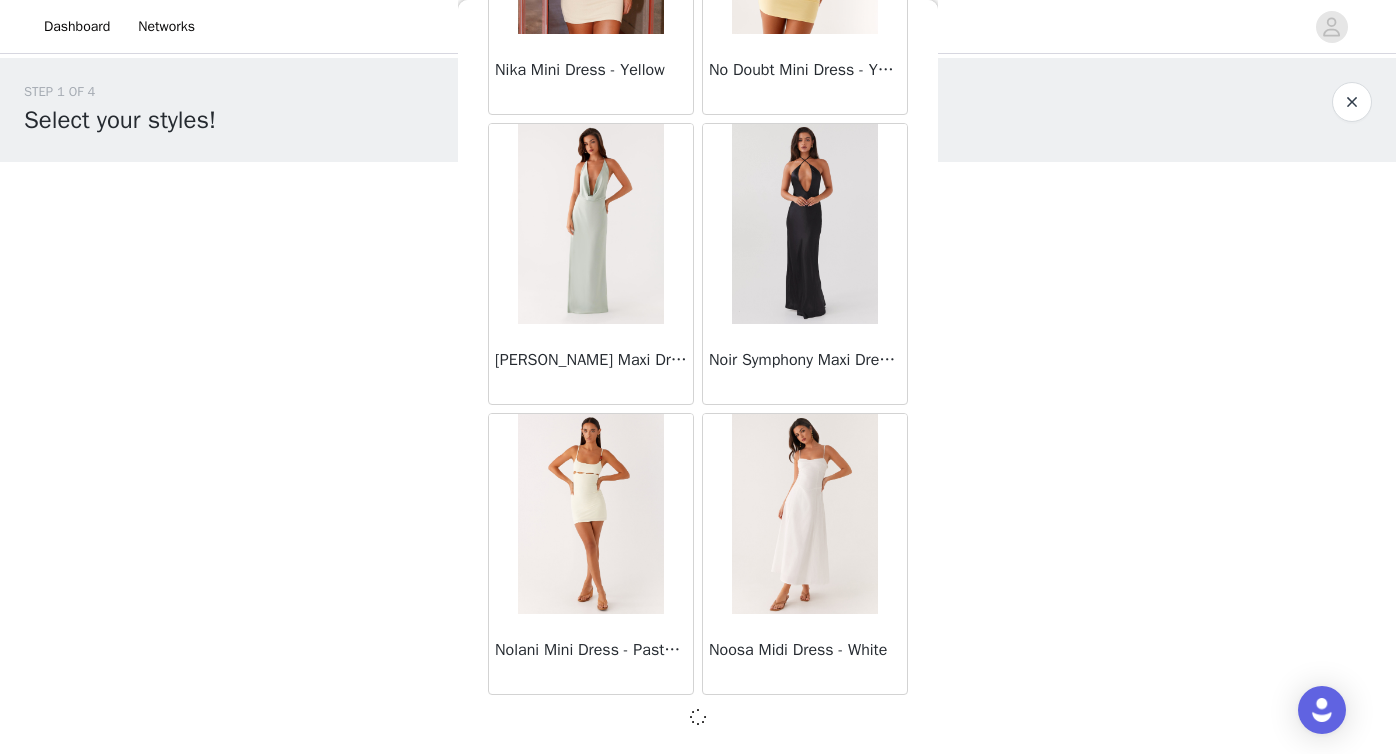 scroll 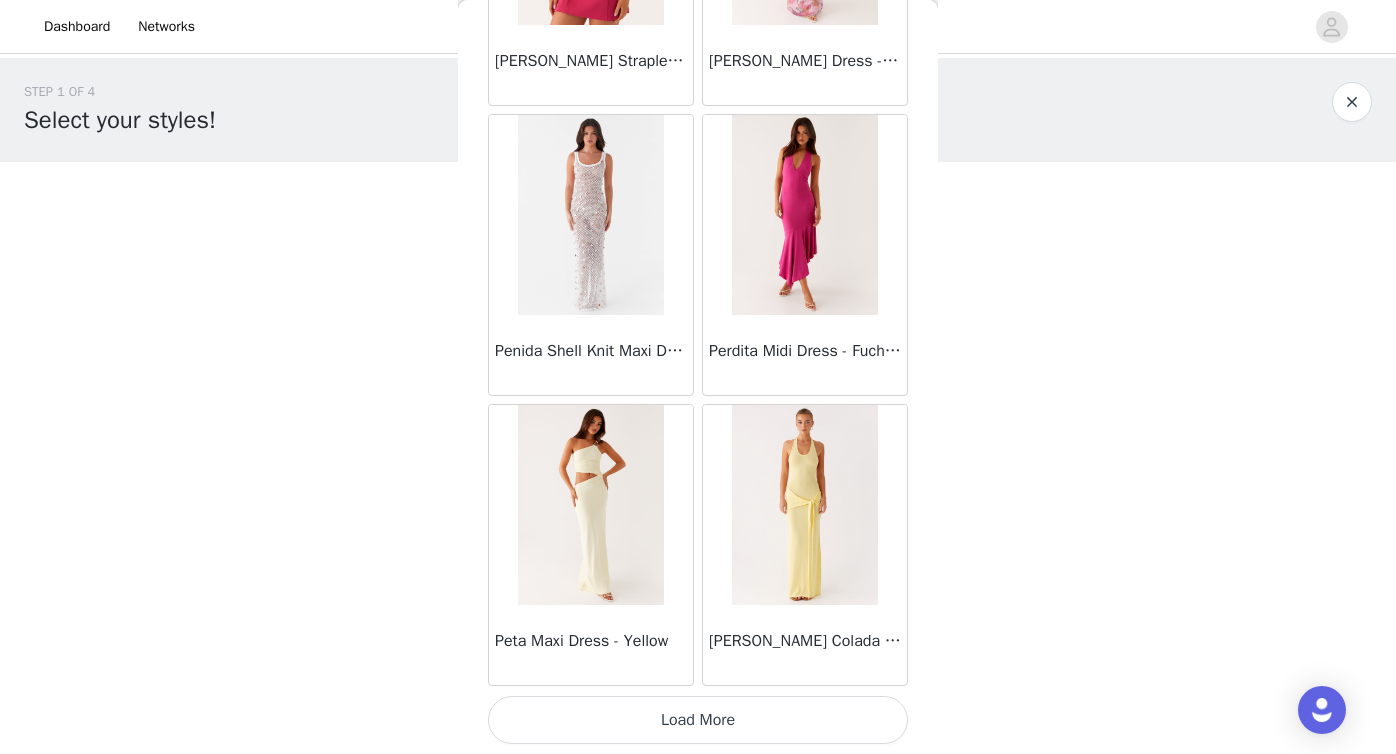 click on "Load More" at bounding box center [698, 720] 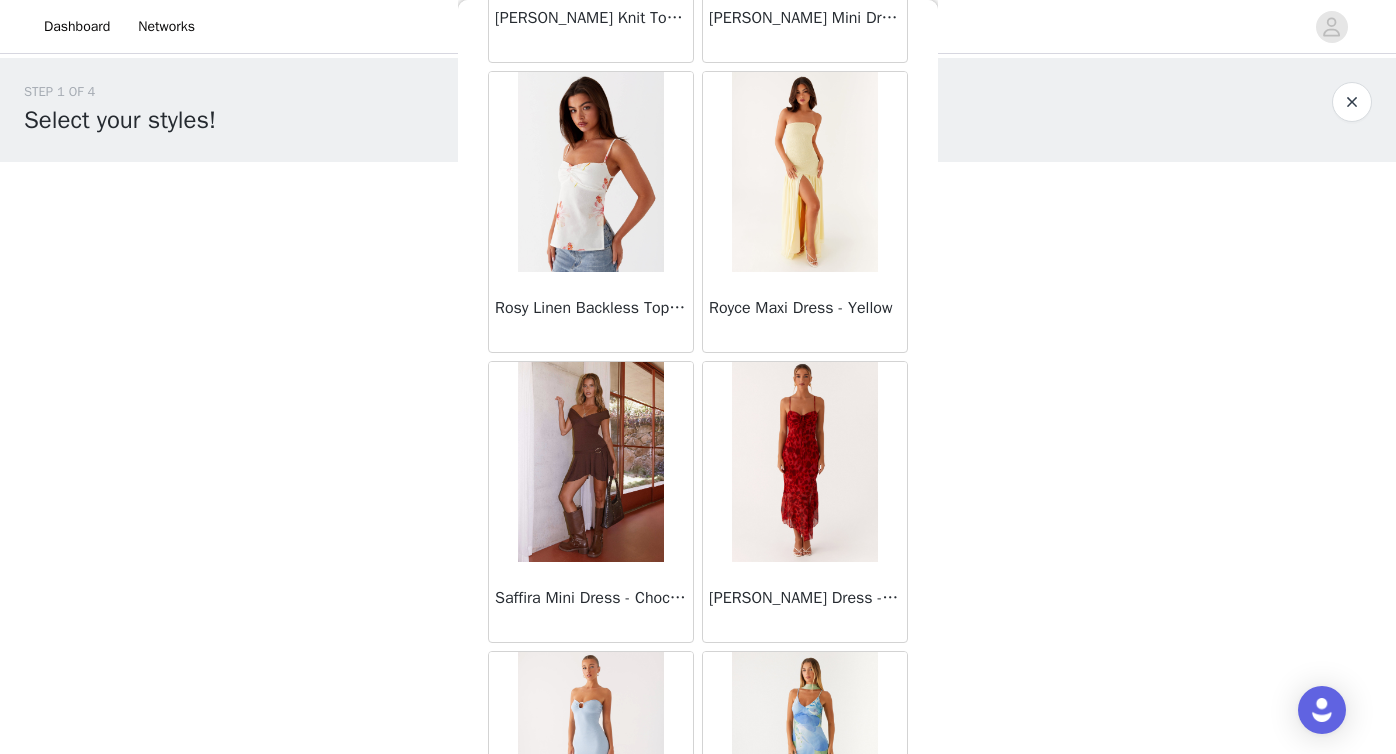 scroll, scrollTop: 51606, scrollLeft: 0, axis: vertical 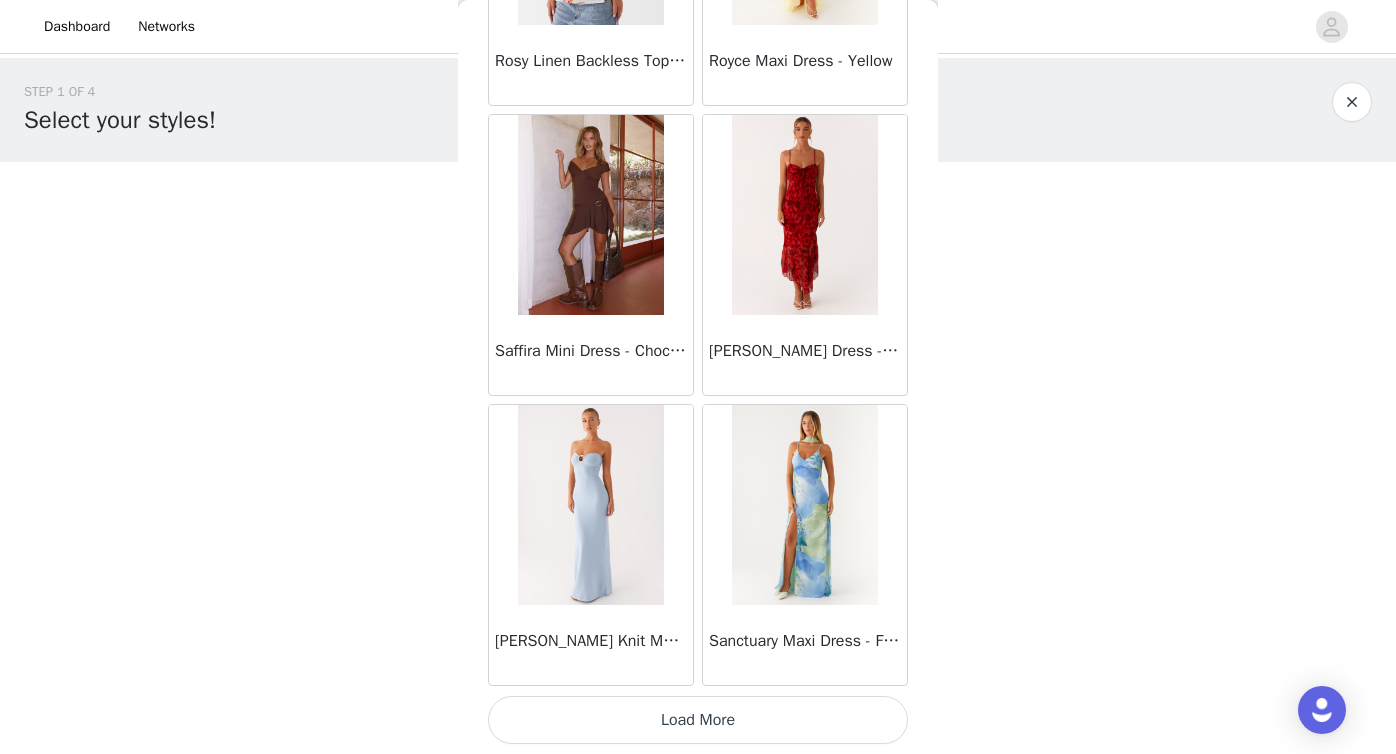 click on "Load More" at bounding box center [698, 720] 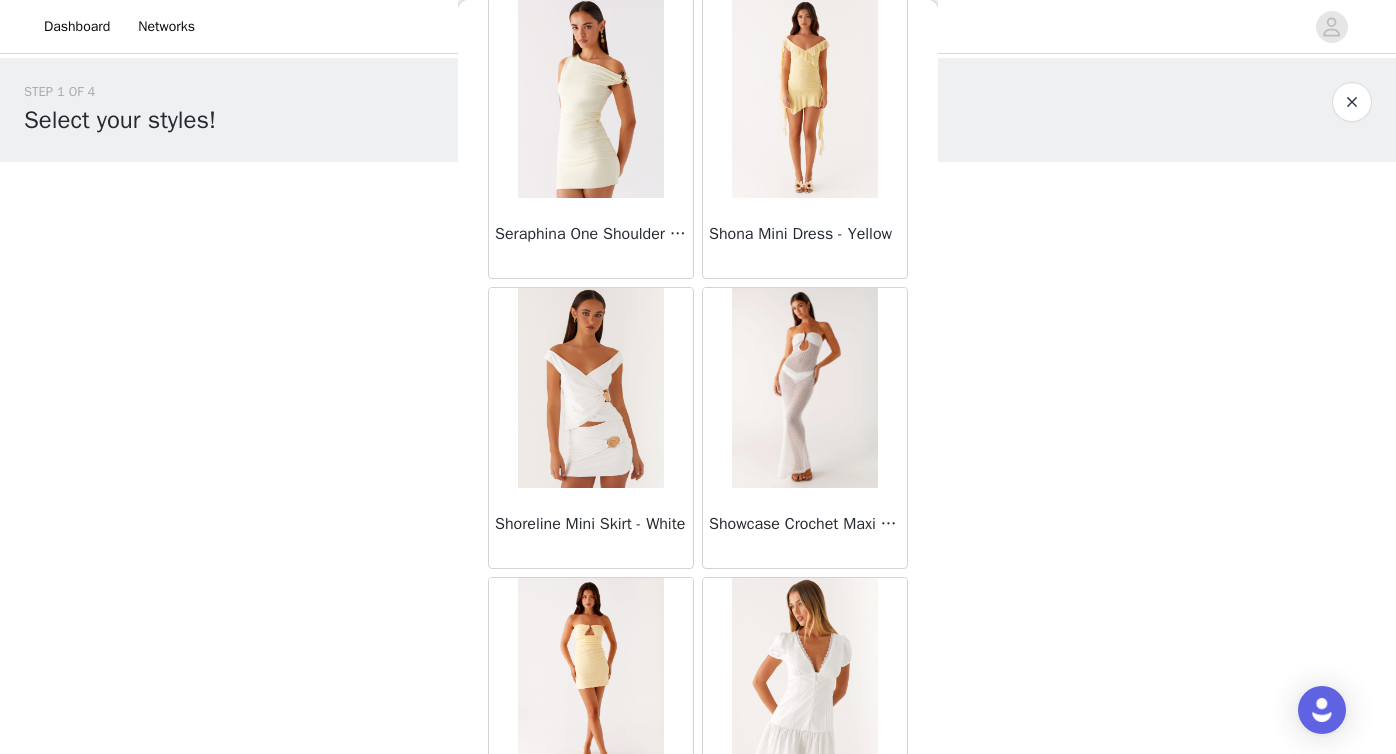 scroll, scrollTop: 54506, scrollLeft: 0, axis: vertical 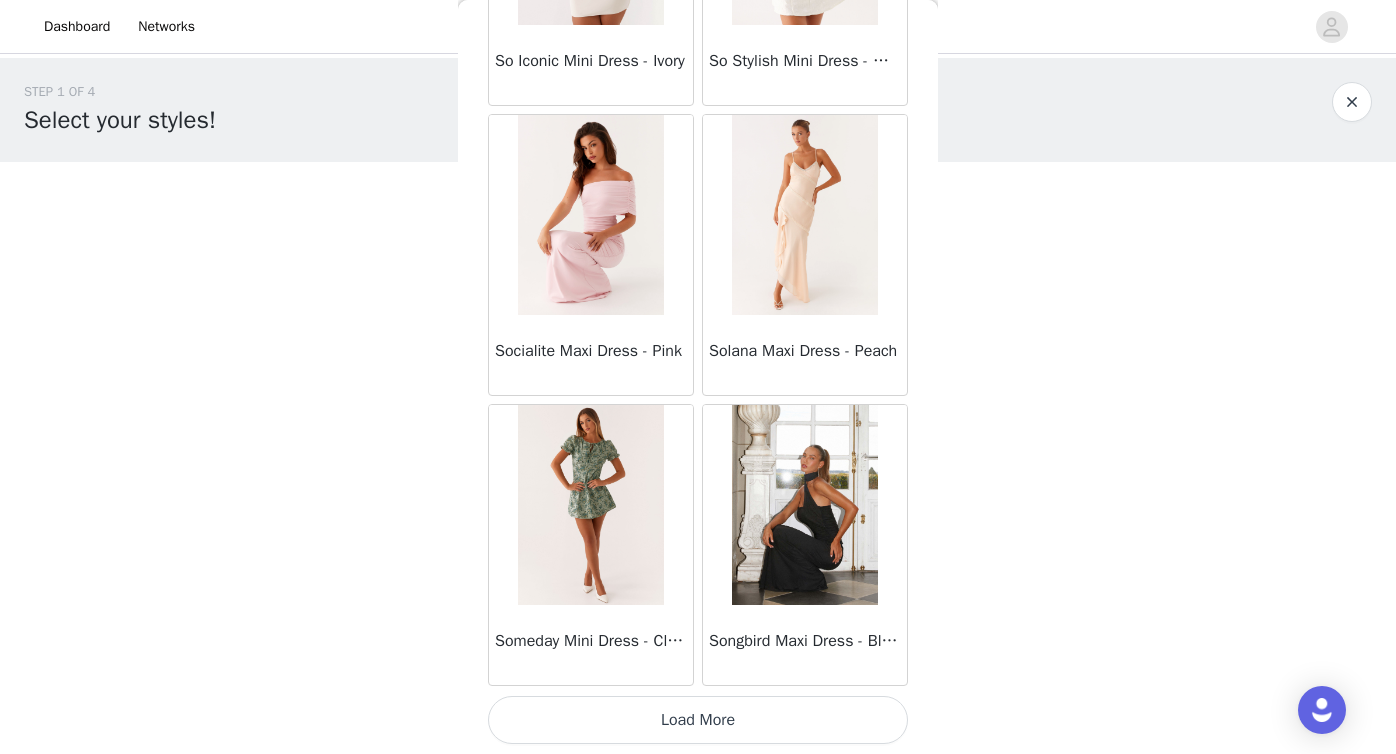 click on "Load More" at bounding box center [698, 720] 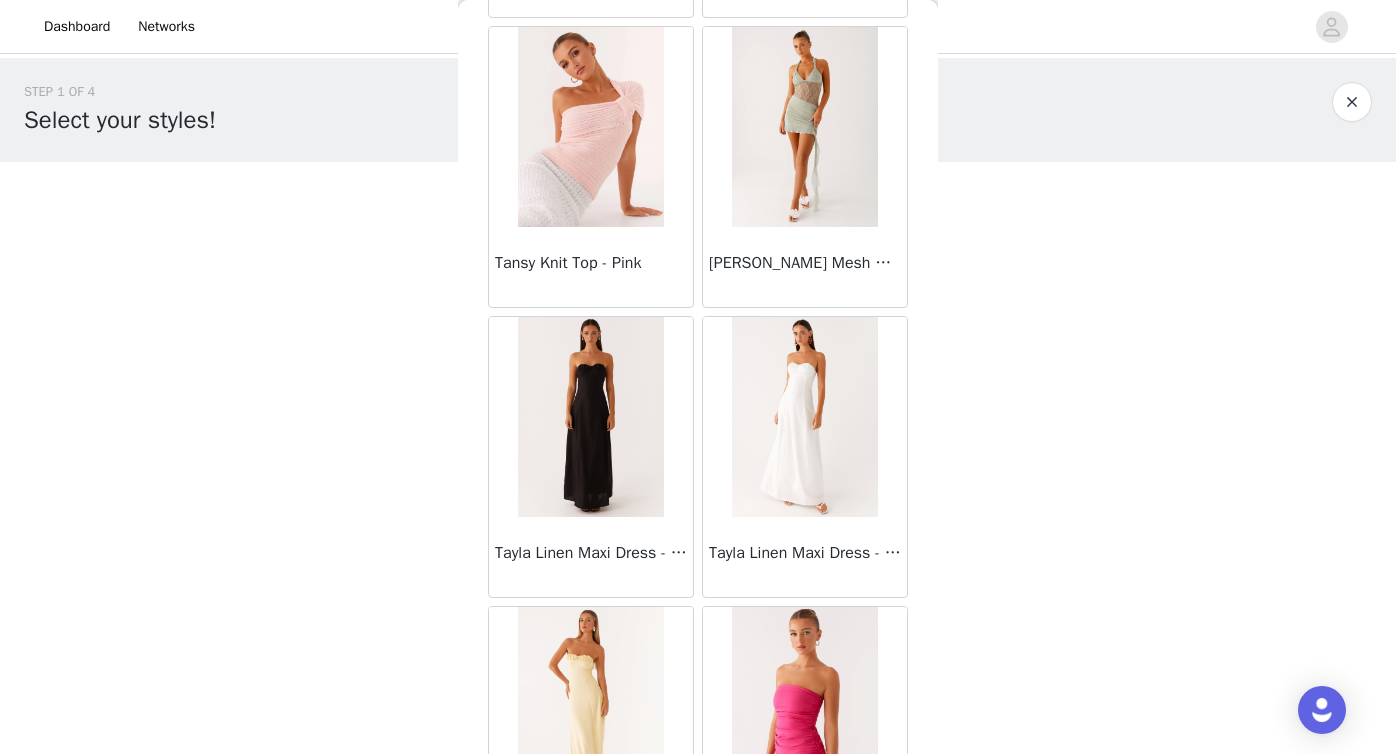 scroll, scrollTop: 57406, scrollLeft: 0, axis: vertical 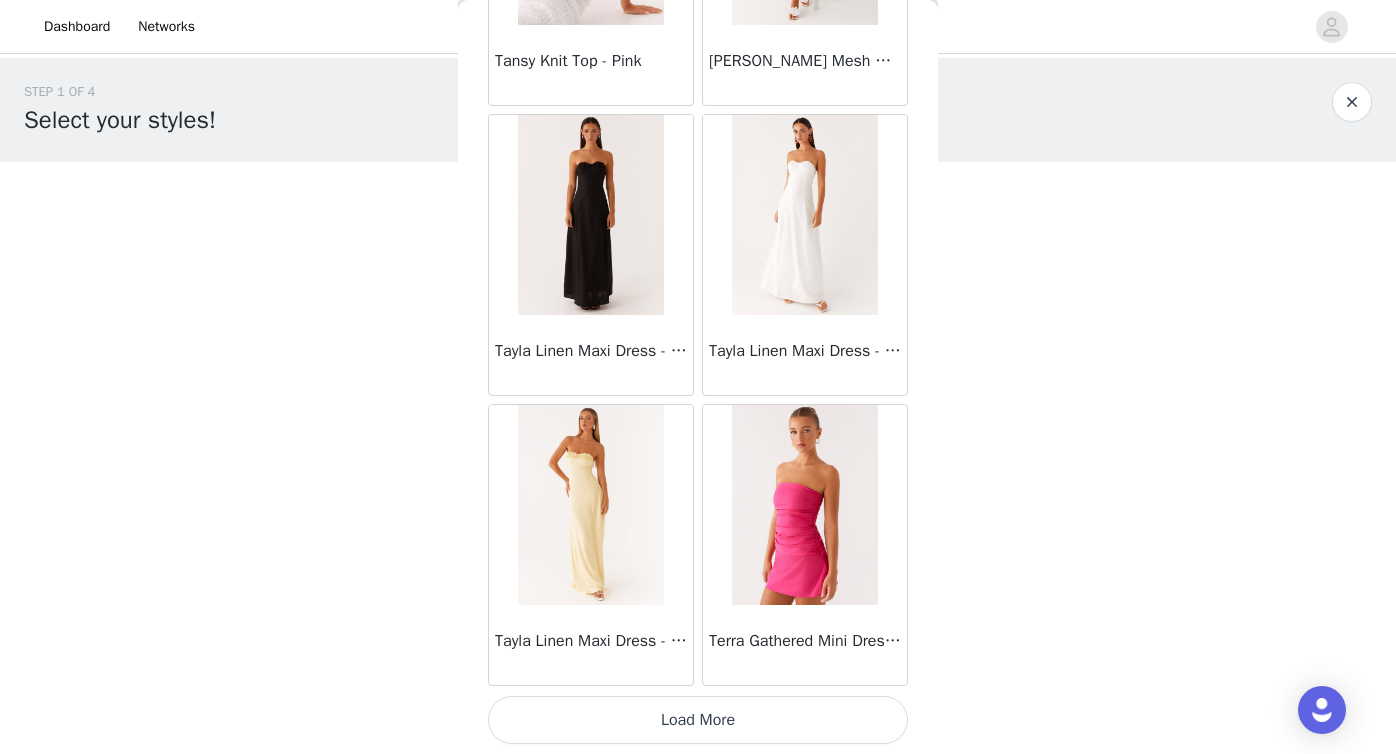 click on "Mariella Linen Maxi Skirt - Pink       Aamari Maxi Dress - Red       Abby Mini Dress - Floral Print       Adrina Ruffle Mini Dress - Pink Floral Print       Aiva Mini Dress - Yellow Floral       Alberta Maxi Dress - Mulberry       Alden Mini Dress - Floral Print       Alexia Knit Maxi Dress - Multi       Aliah Knit Shorts - Yellow       Alicia Satin Halter Maxi Dress - Yellow       Alicia Satin Halter Mini Dress - Black       Alicia Satin Halter Mini Dress - Pastel Yellow       Alivia Mini Dress - Pink       Amerie Maxi Dress - Chocolate       Amerie Maxi Dress - Maroon       Anastasia Knit Maxi Skirt - Blue       Anastasia Maxi Dress - Blue       Anastasia Maxi Dress - Ivory       Anastasia Maxi Dress - Pink       Anastasia Maxi Dress - Sage       Anastasia Maxi Dress - Yellow       Anastasia Mini Dress - Blue       Anetta Maxi Dress - Pale Blue       Anetta Maxi Dress - Yellow       Angie Maxi Dress - Yellow       Anna Sophia Maxi Dress - Blue       Annie One Button Cardigan - Black" at bounding box center [698, -28278] 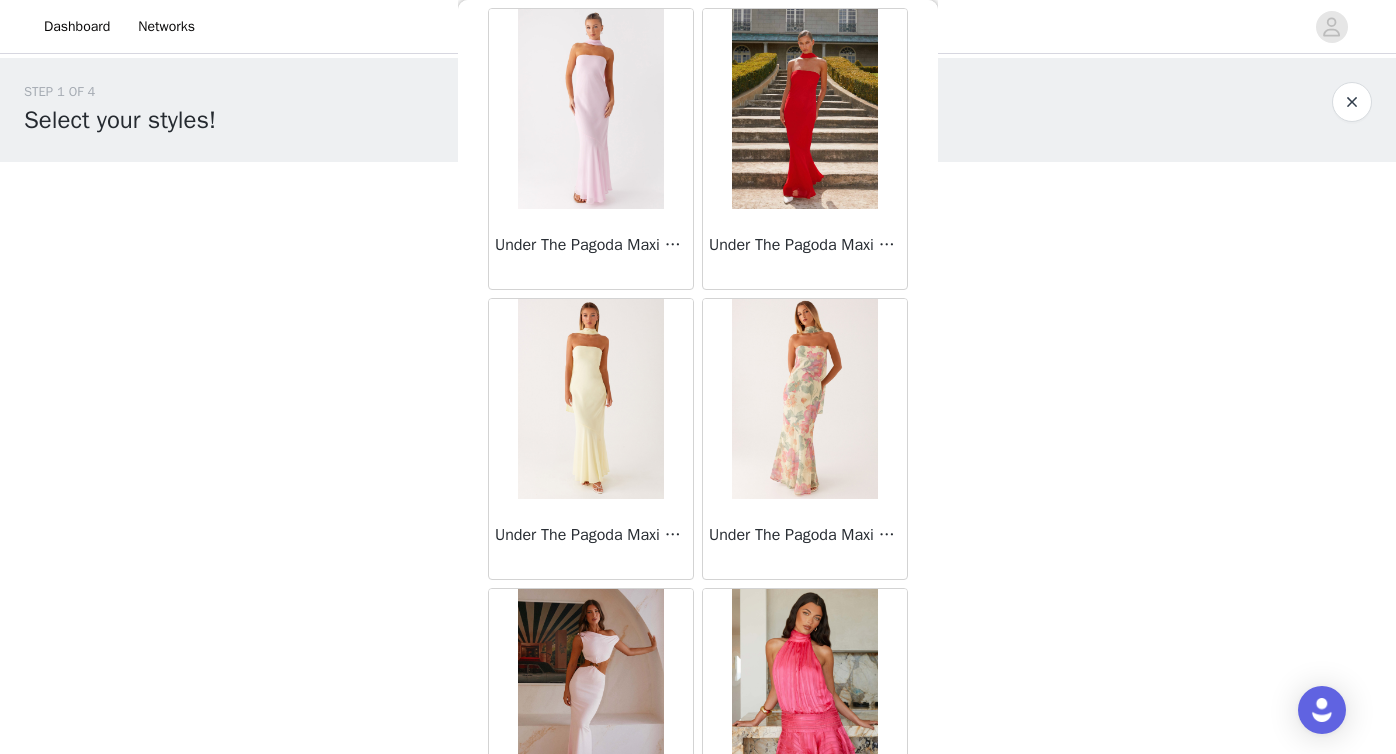 scroll, scrollTop: 60306, scrollLeft: 0, axis: vertical 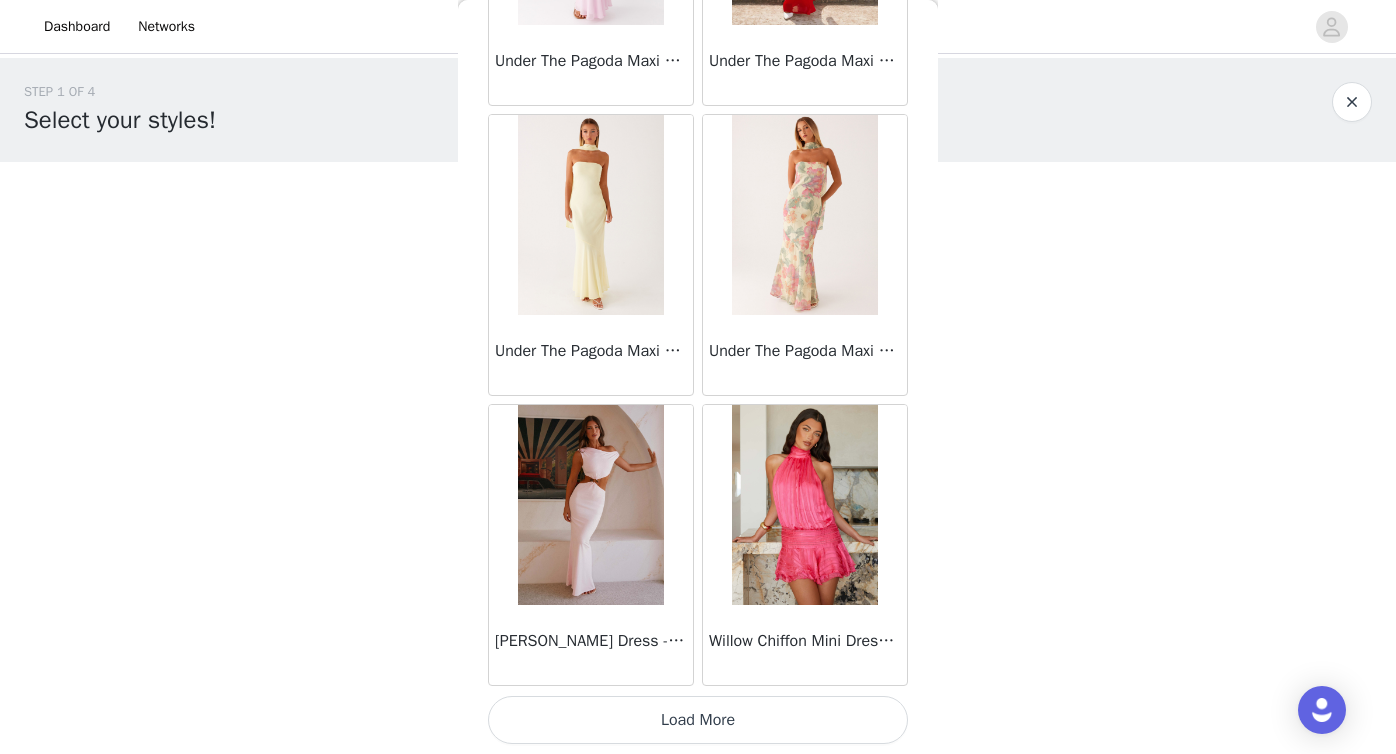 click on "Mariella Linen Maxi Skirt - Pink       Aamari Maxi Dress - Red       Abby Mini Dress - Floral Print       Adrina Ruffle Mini Dress - Pink Floral Print       Aiva Mini Dress - Yellow Floral       Alberta Maxi Dress - Mulberry       Alden Mini Dress - Floral Print       Alexia Knit Maxi Dress - Multi       Aliah Knit Shorts - Yellow       Alicia Satin Halter Maxi Dress - Yellow       Alicia Satin Halter Mini Dress - Black       Alicia Satin Halter Mini Dress - Pastel Yellow       Alivia Mini Dress - Pink       Amerie Maxi Dress - Chocolate       Amerie Maxi Dress - Maroon       Anastasia Knit Maxi Skirt - Blue       Anastasia Maxi Dress - Blue       Anastasia Maxi Dress - Ivory       Anastasia Maxi Dress - Pink       Anastasia Maxi Dress - Sage       Anastasia Maxi Dress - Yellow       Anastasia Mini Dress - Blue       Anetta Maxi Dress - Pale Blue       Anetta Maxi Dress - Yellow       Angie Maxi Dress - Yellow       Anna Sophia Maxi Dress - Blue       Annie One Button Cardigan - Black" at bounding box center [698, -29728] 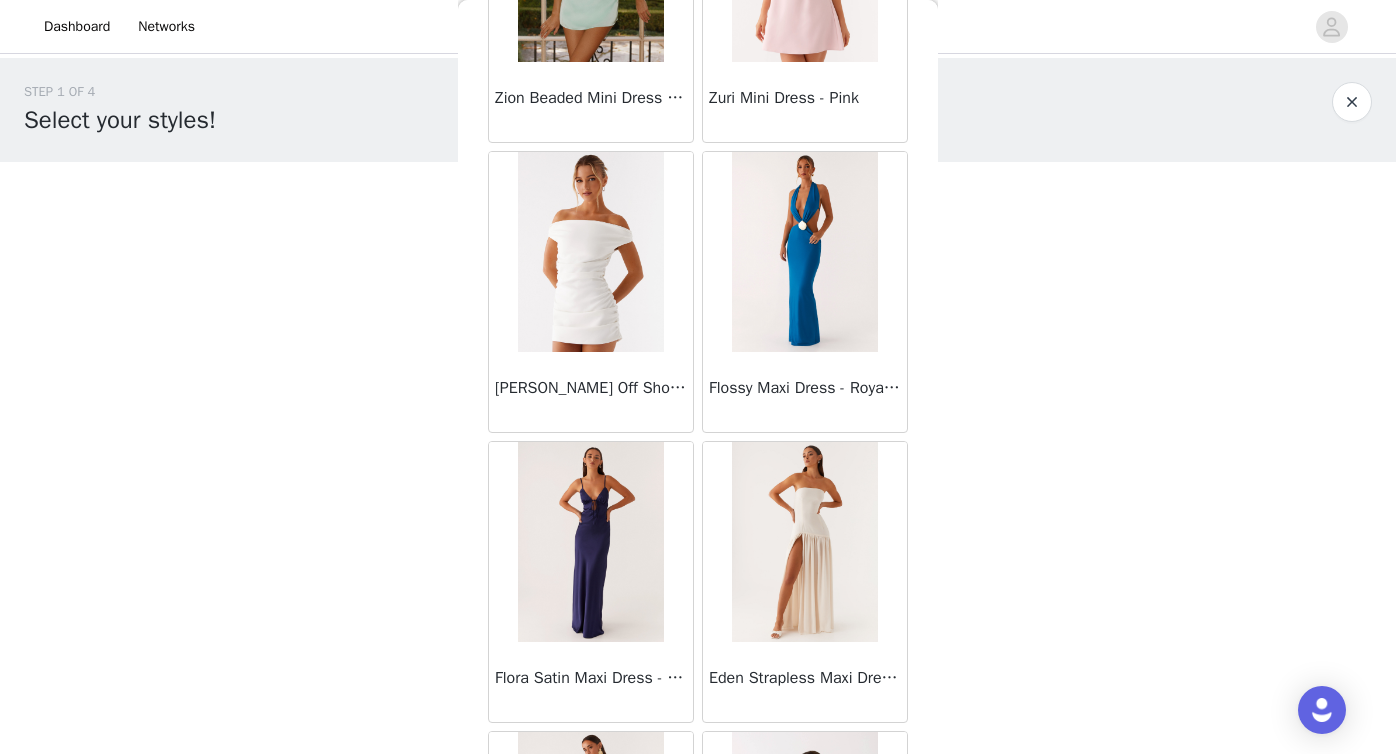 scroll, scrollTop: 63206, scrollLeft: 0, axis: vertical 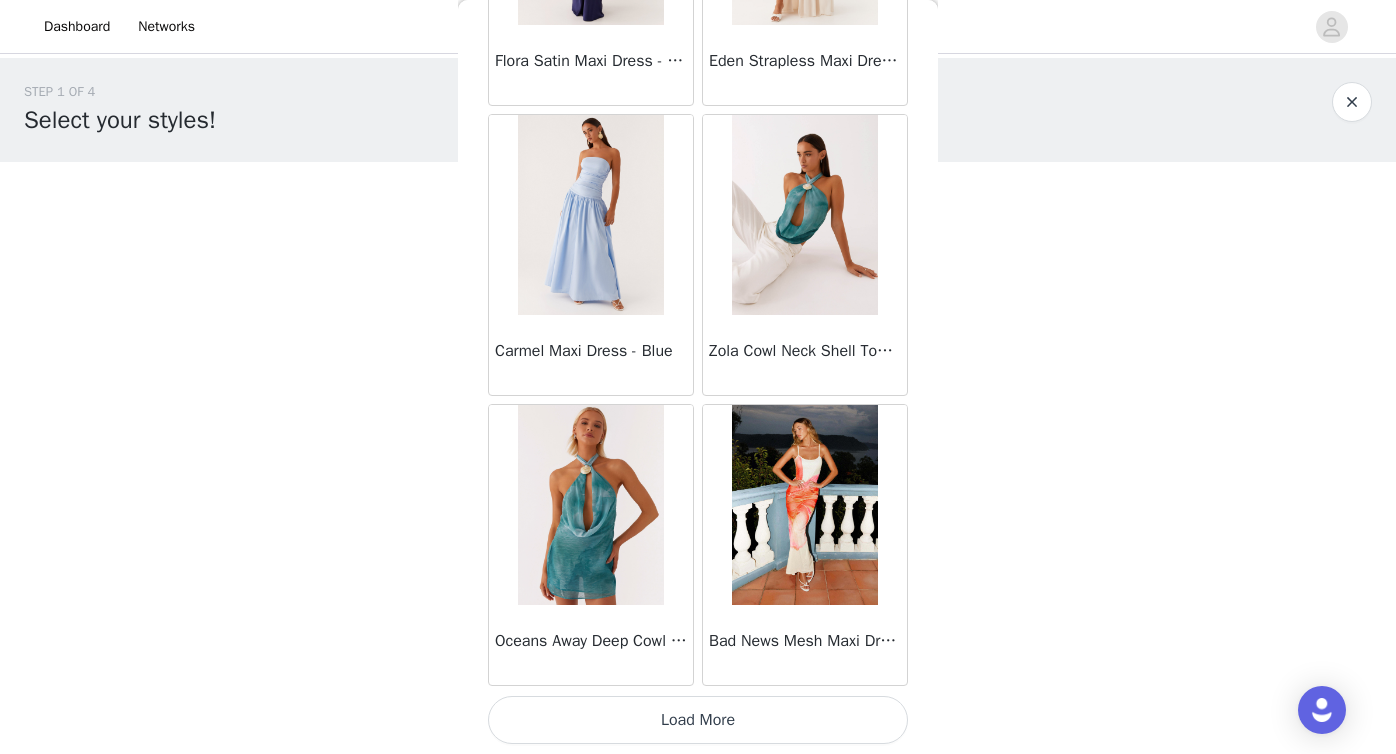 click on "Load More" at bounding box center [698, 720] 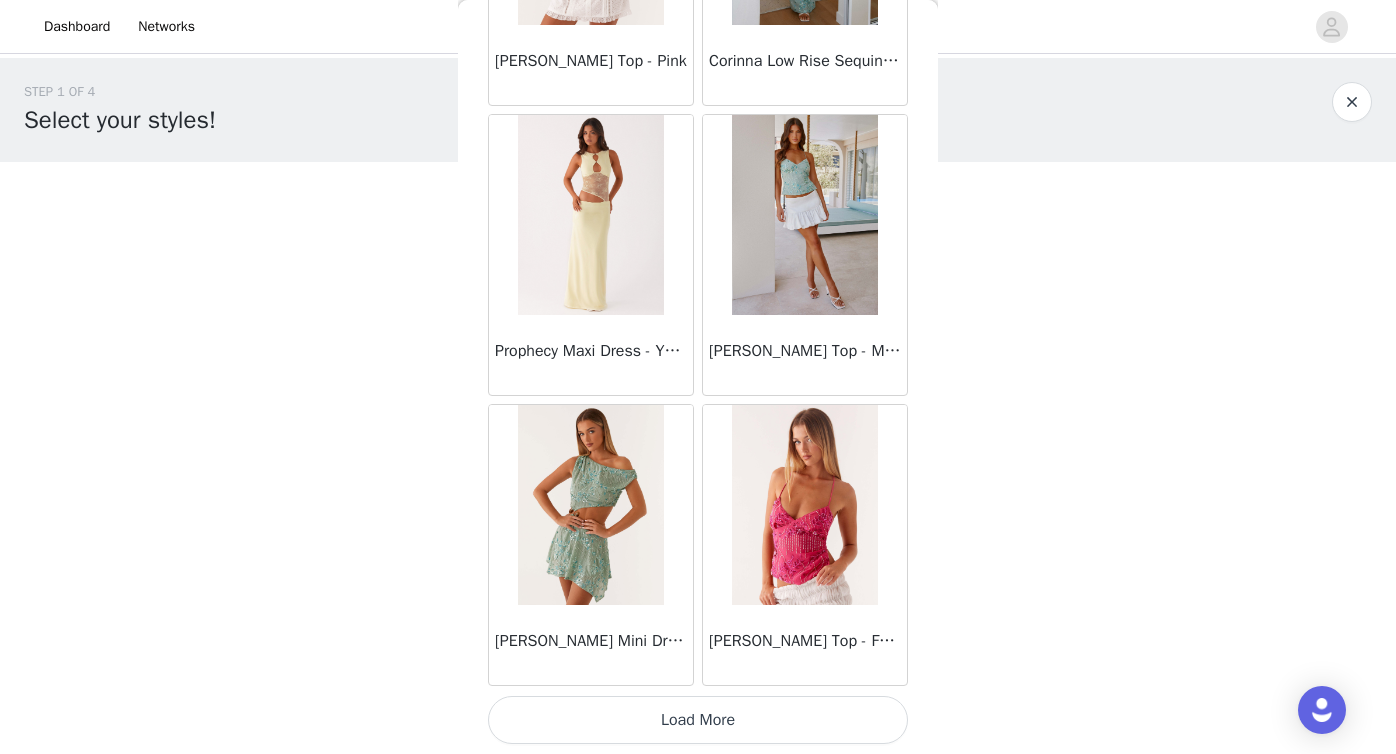scroll, scrollTop: 66105, scrollLeft: 0, axis: vertical 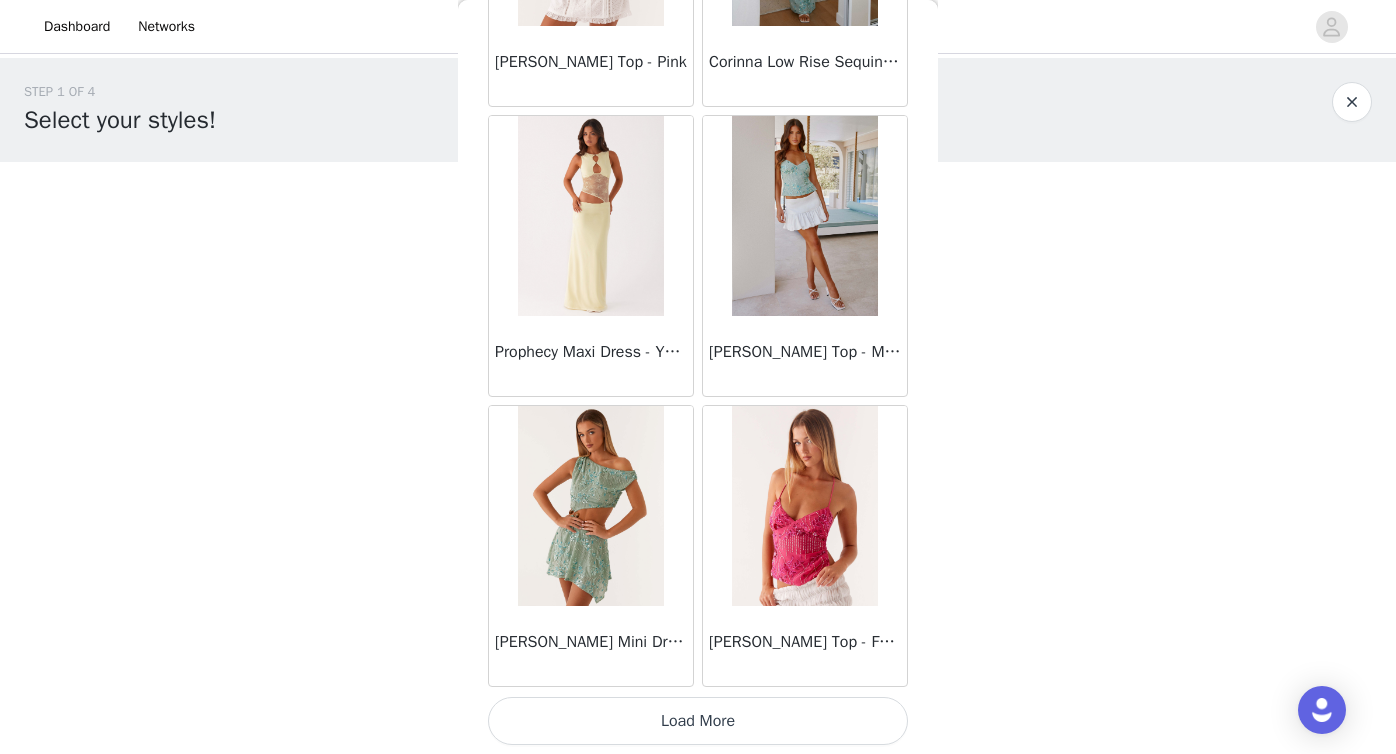 click on "Load More" at bounding box center (698, 721) 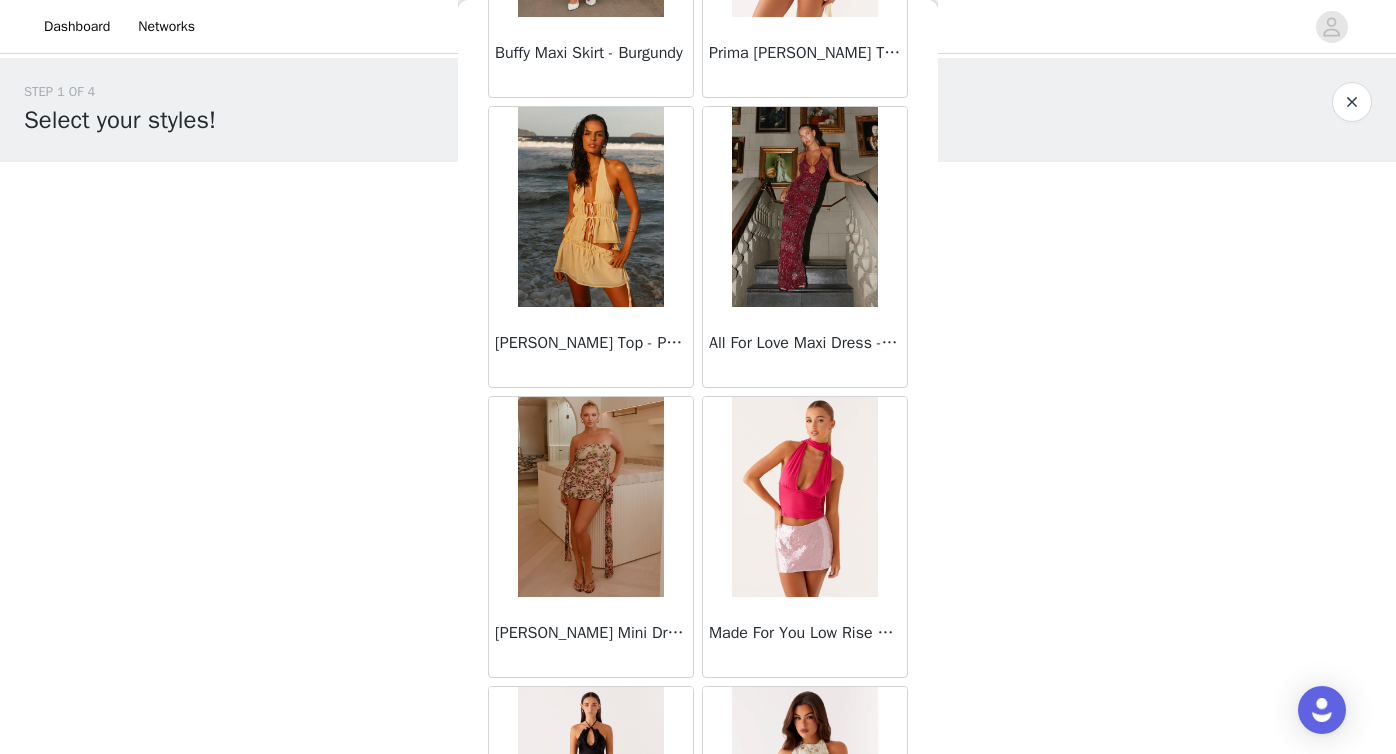 scroll, scrollTop: 69006, scrollLeft: 0, axis: vertical 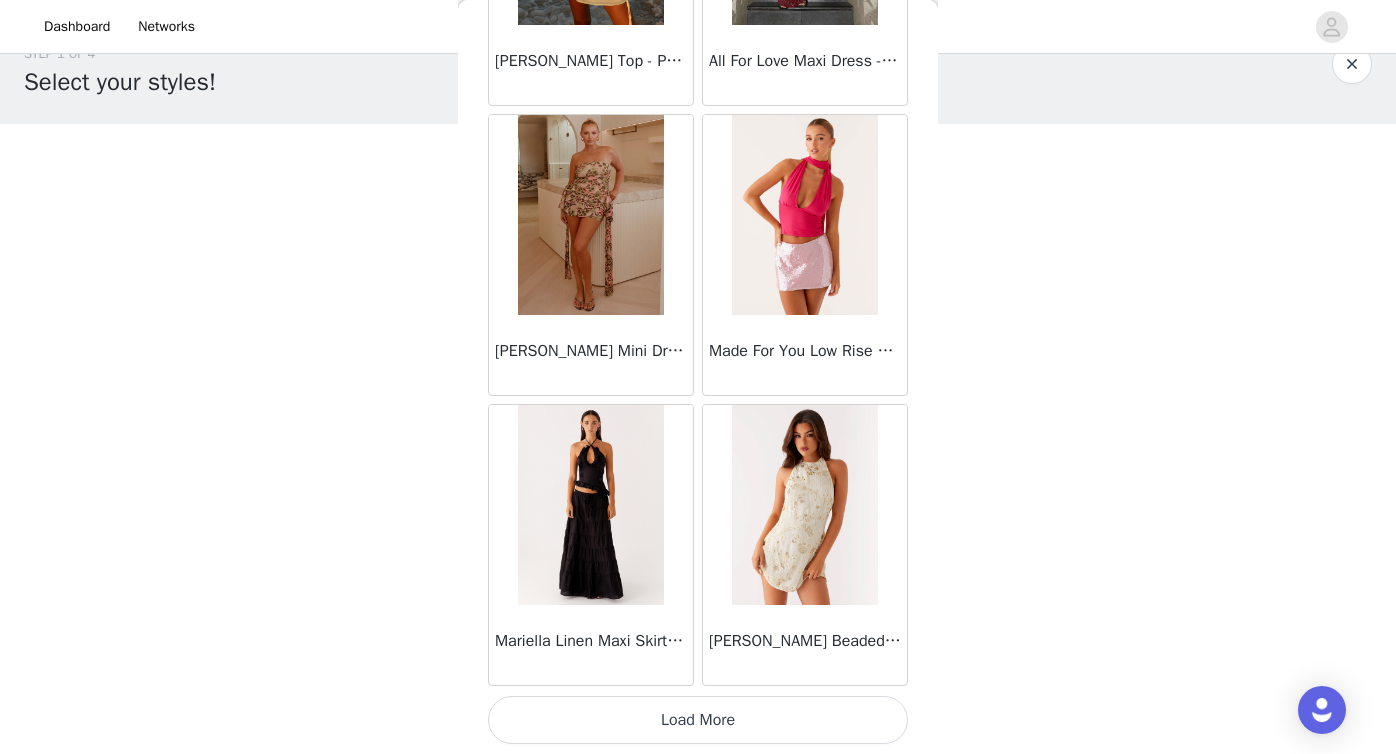 click on "Load More" at bounding box center [698, 720] 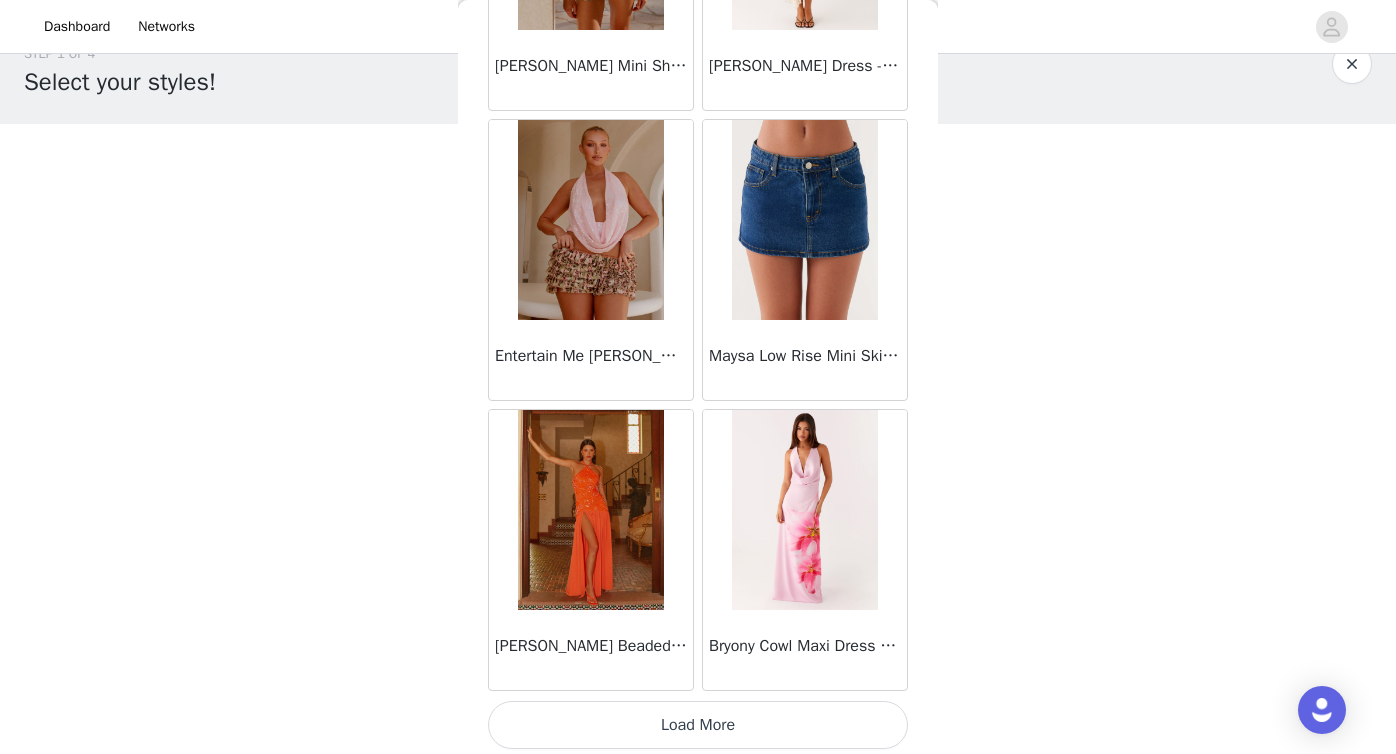 scroll, scrollTop: 71896, scrollLeft: 0, axis: vertical 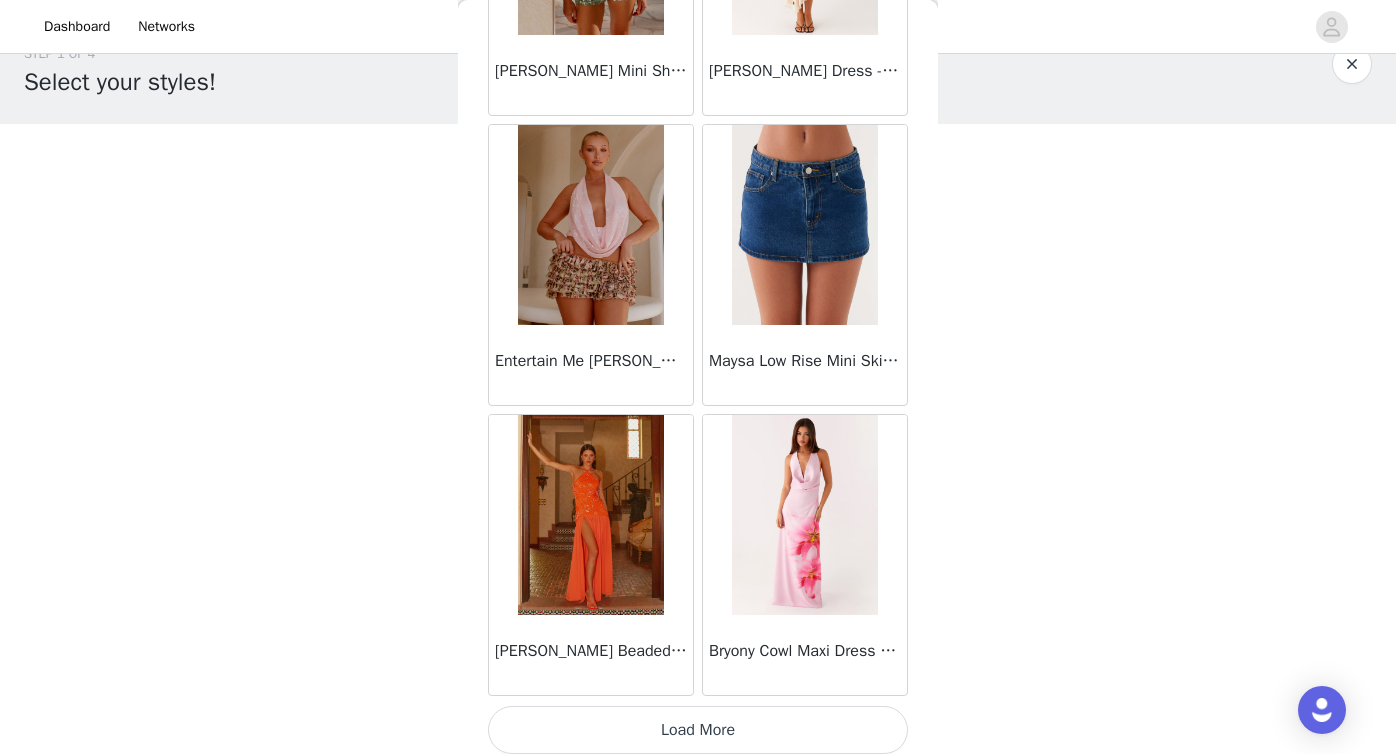 click on "Load More" at bounding box center (698, 730) 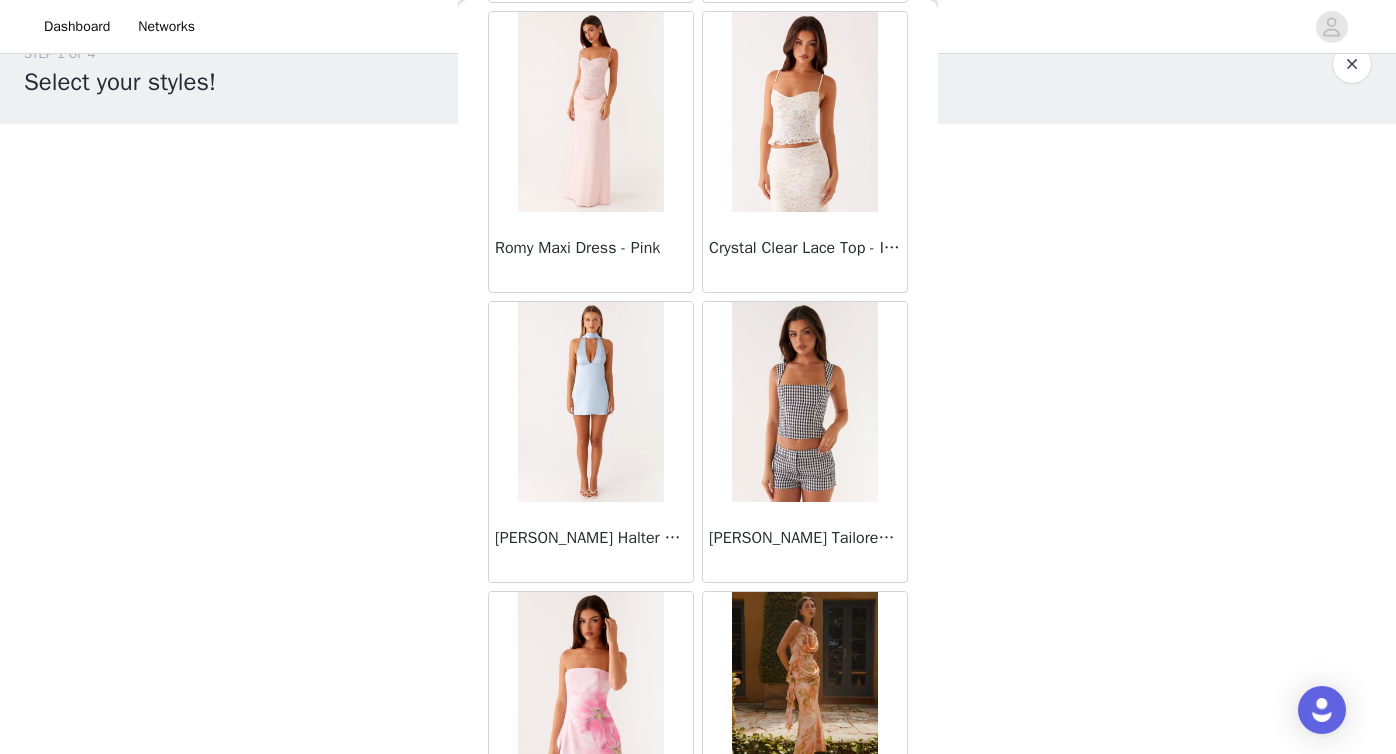 scroll, scrollTop: 73143, scrollLeft: 0, axis: vertical 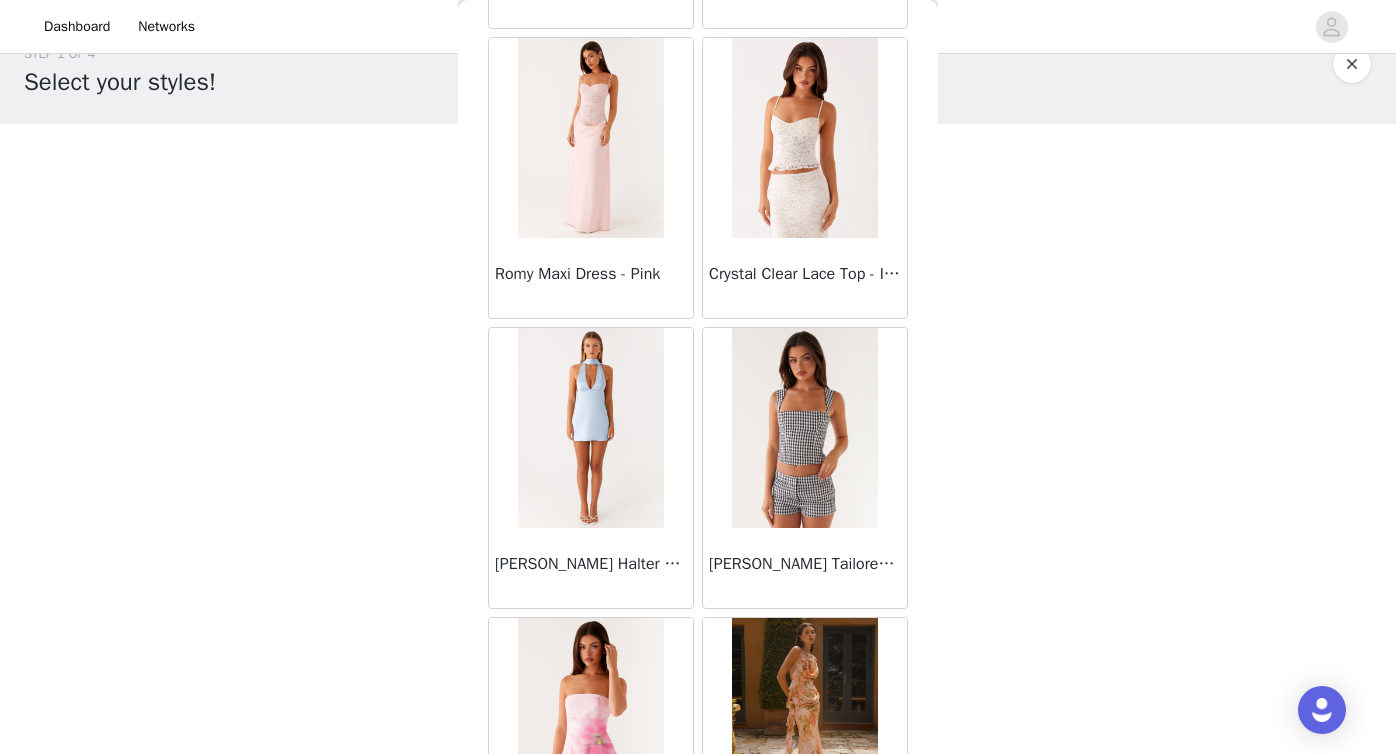 click at bounding box center [804, 138] 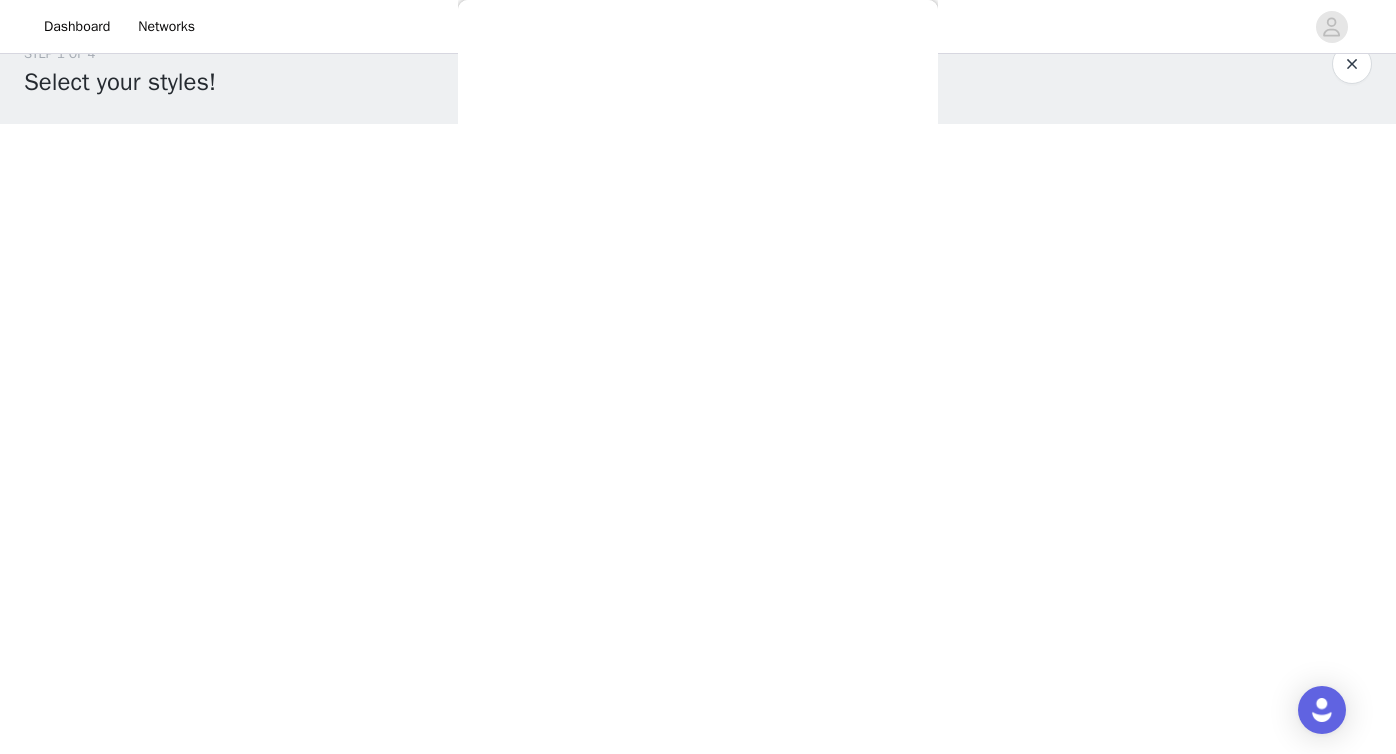 scroll, scrollTop: 300, scrollLeft: 0, axis: vertical 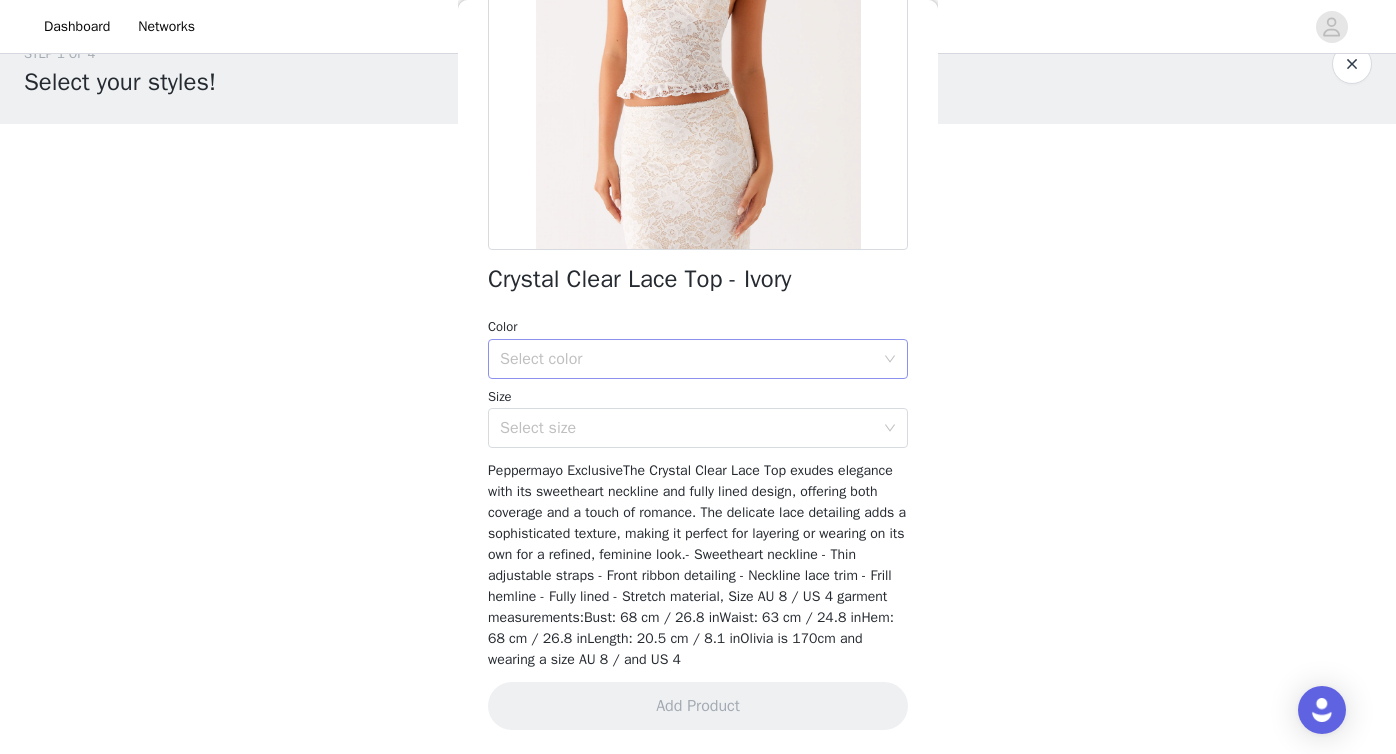click on "Select color" at bounding box center [687, 359] 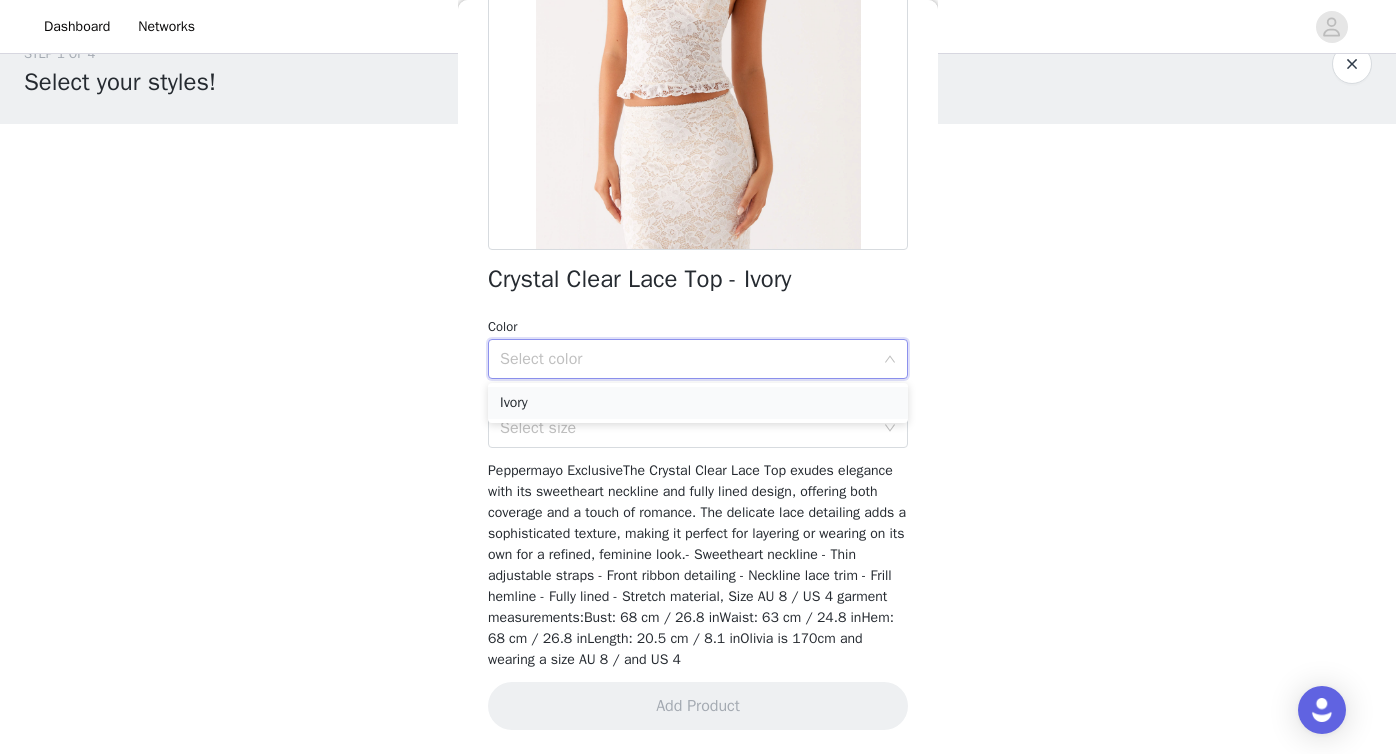click on "Ivory" at bounding box center (698, 403) 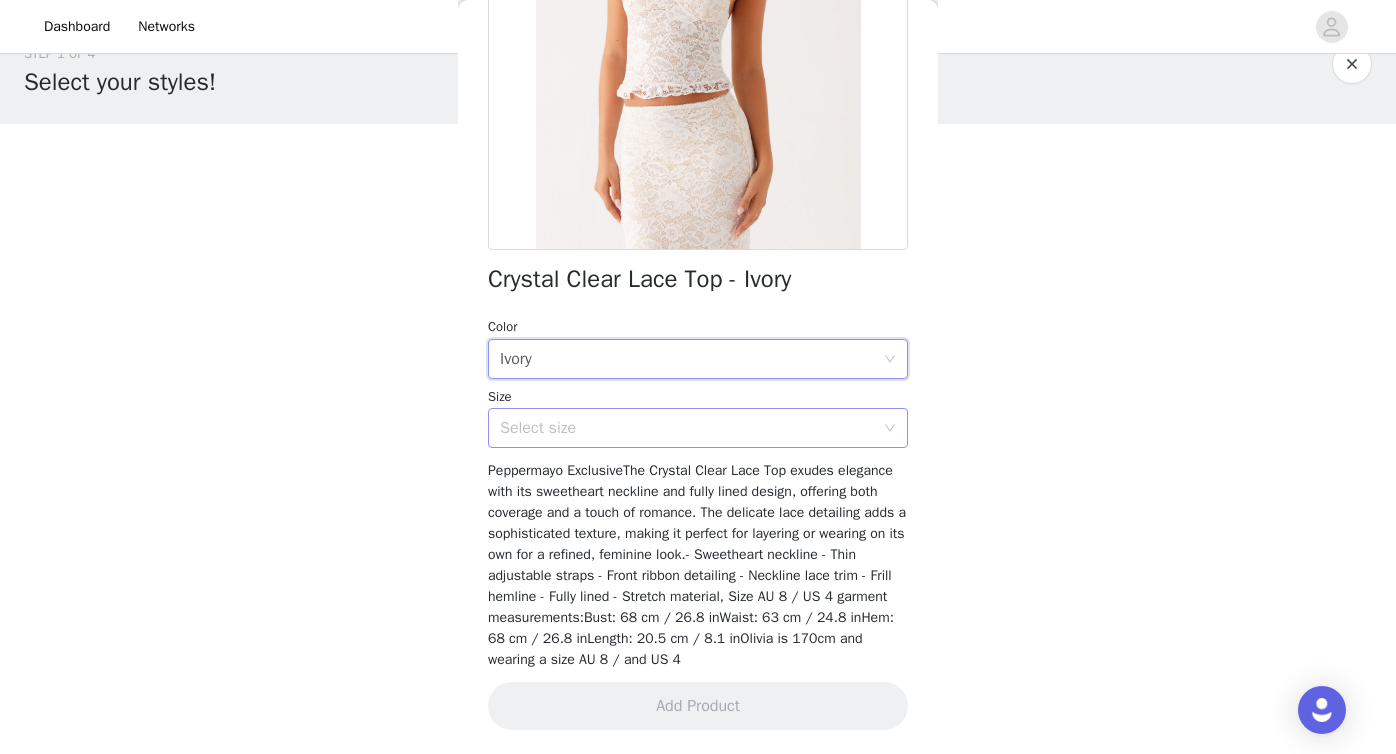 click on "Select size" at bounding box center (687, 428) 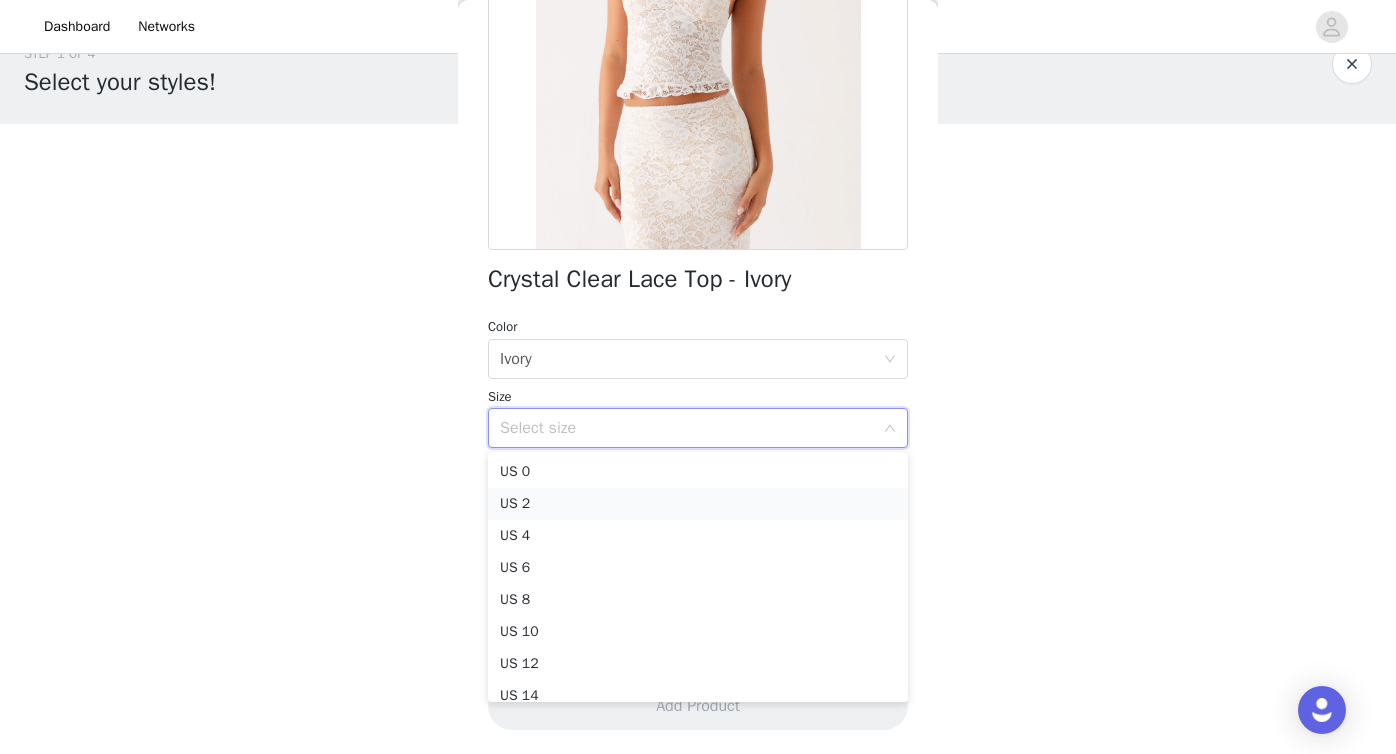 click on "US 2" at bounding box center [698, 504] 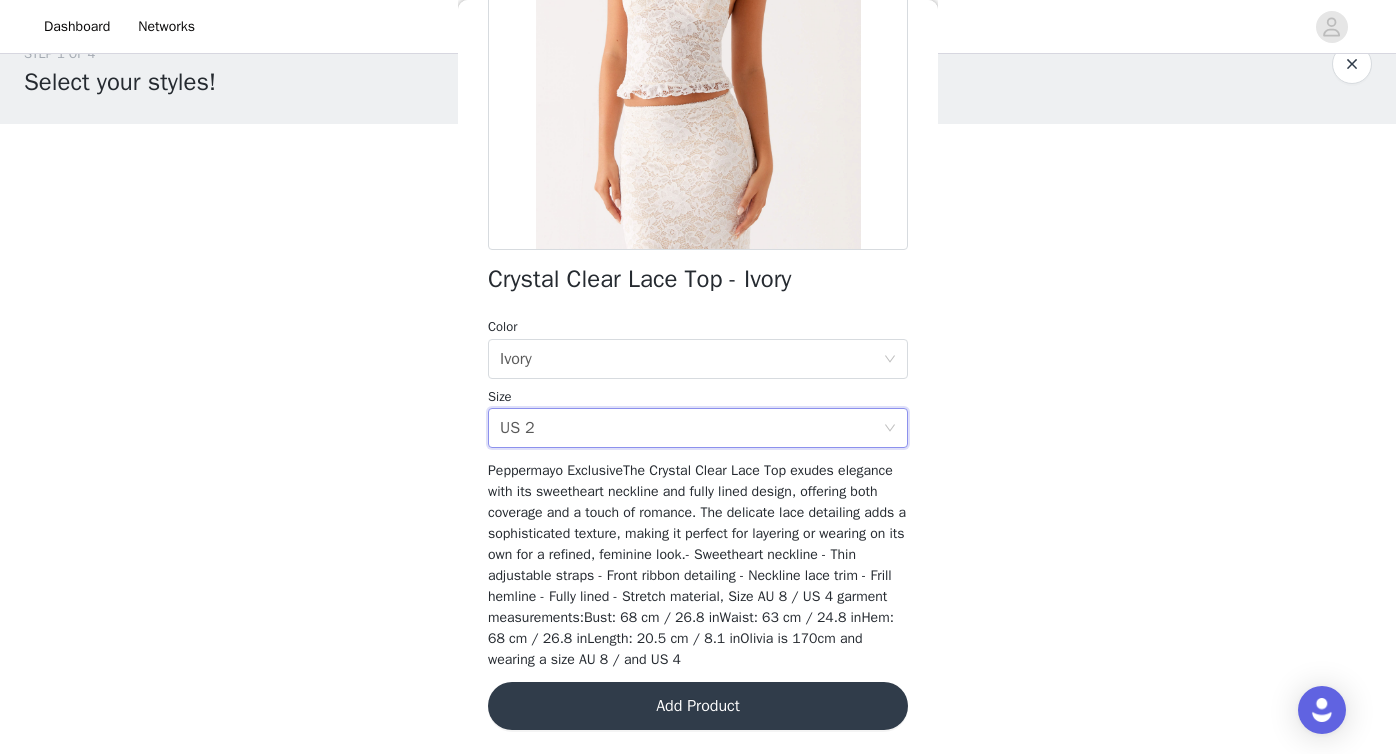 click on "Add Product" at bounding box center (698, 706) 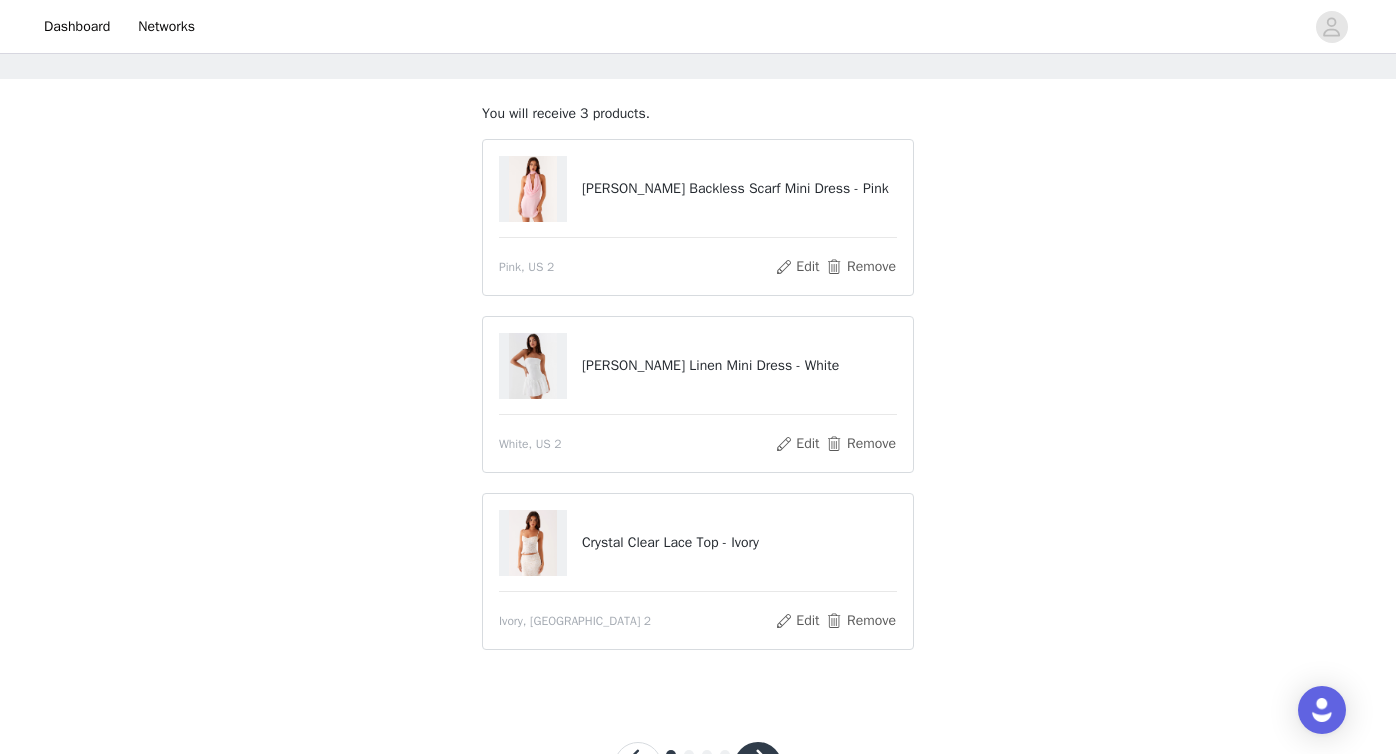 scroll, scrollTop: 166, scrollLeft: 0, axis: vertical 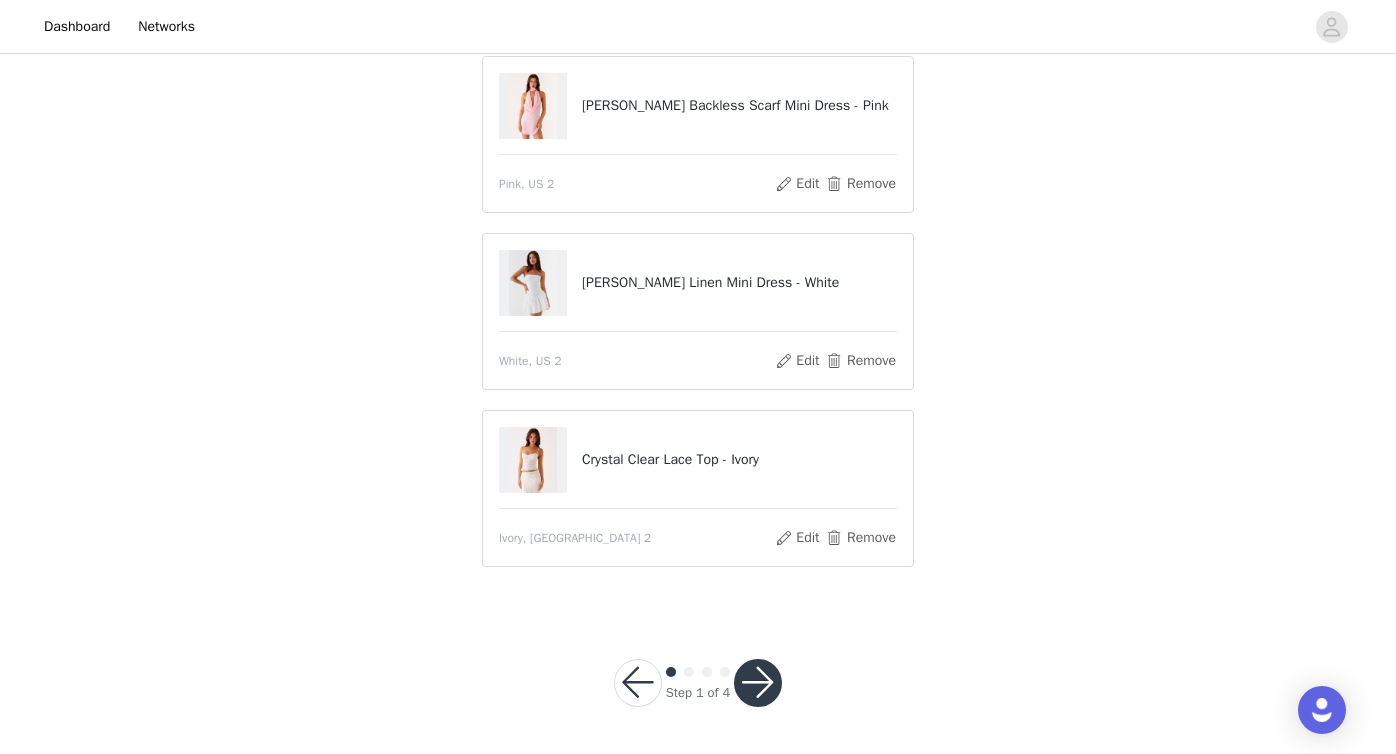 click at bounding box center (758, 683) 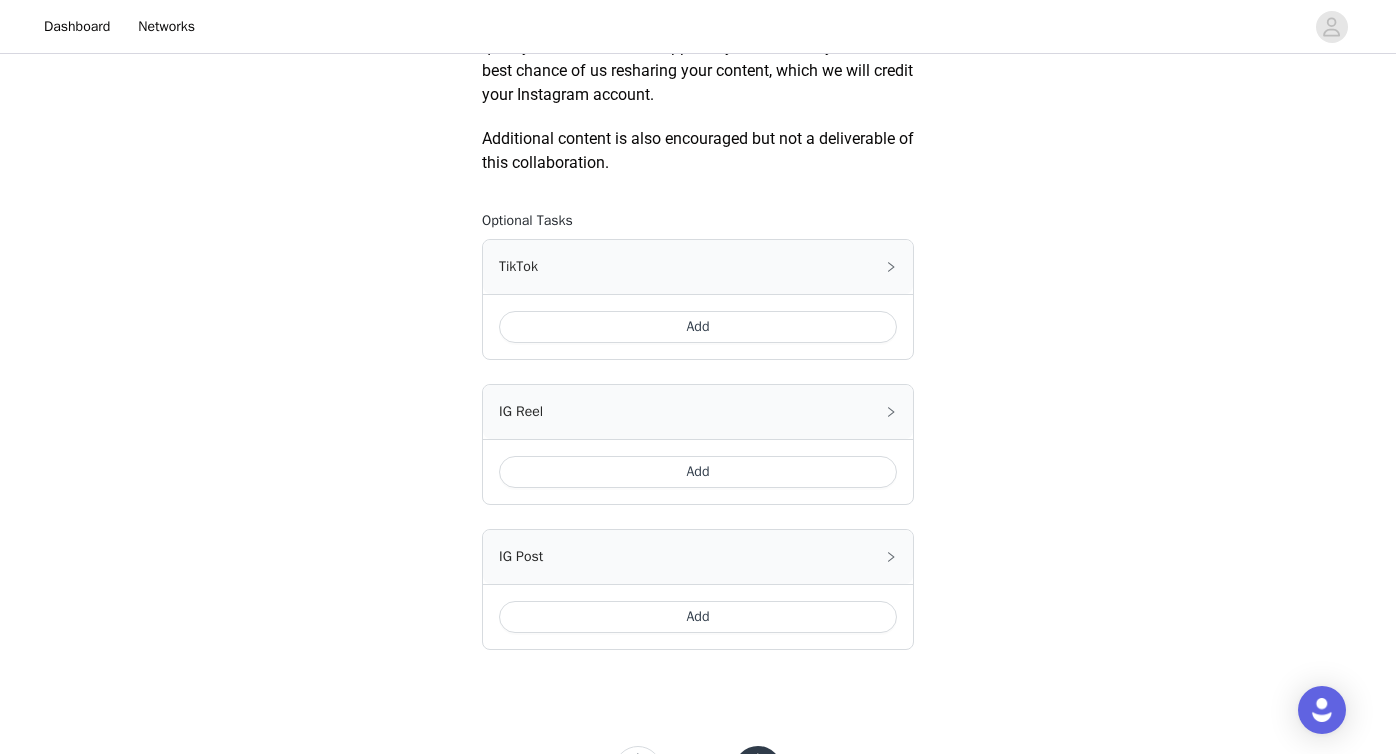 scroll, scrollTop: 1094, scrollLeft: 0, axis: vertical 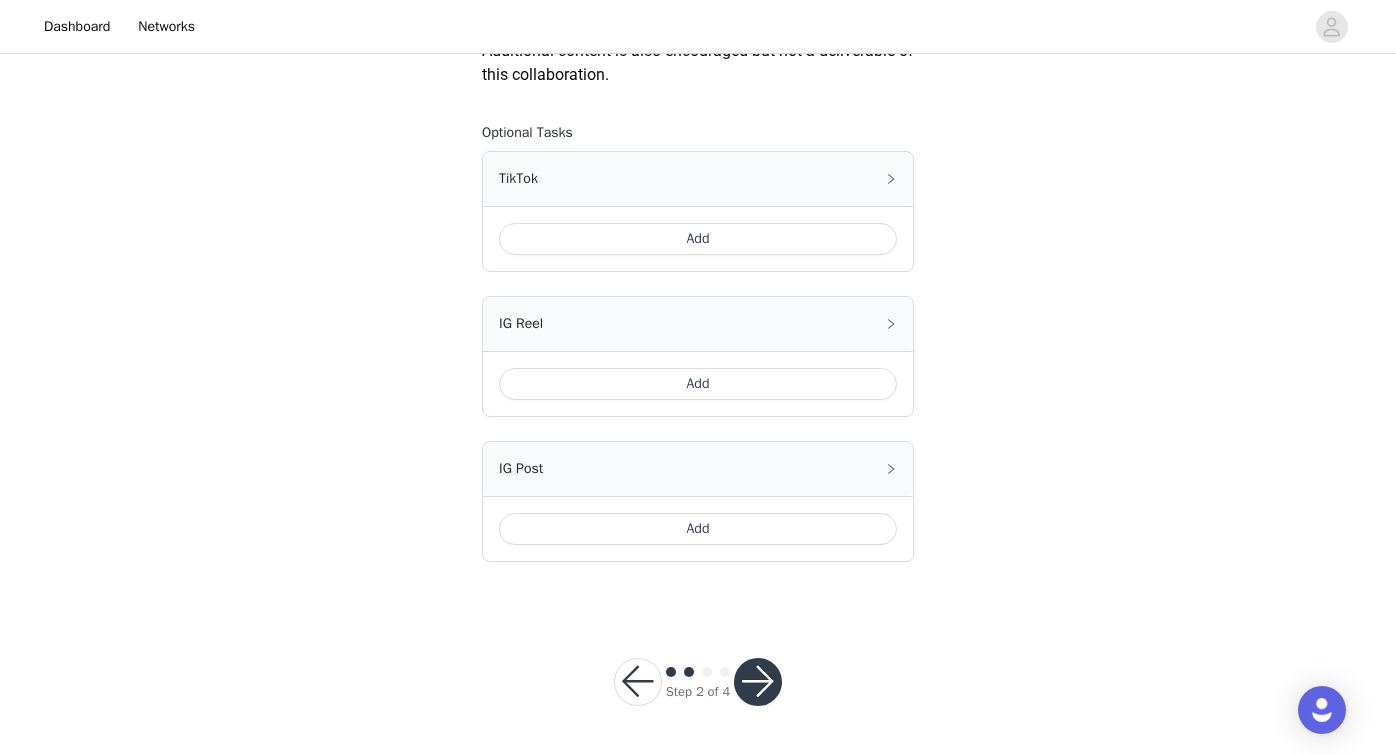 click at bounding box center (758, 682) 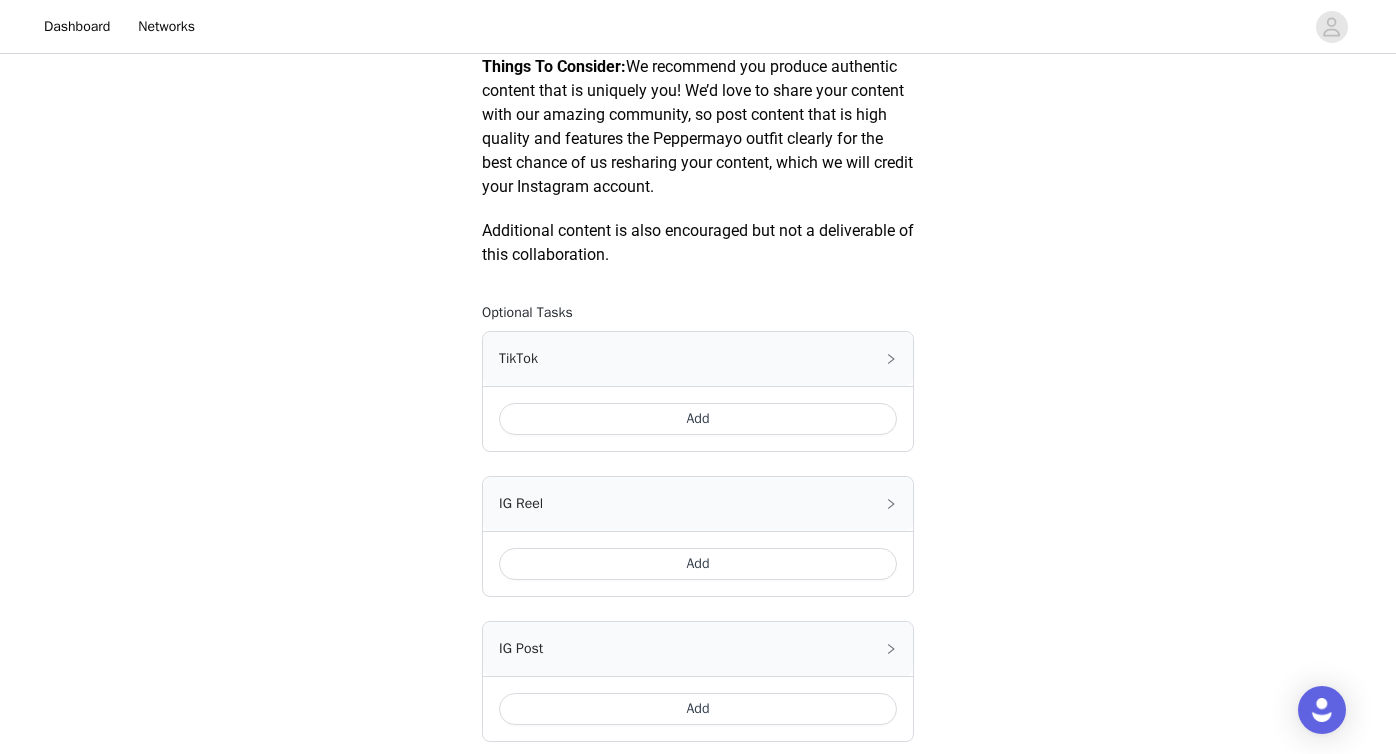 scroll, scrollTop: 1094, scrollLeft: 0, axis: vertical 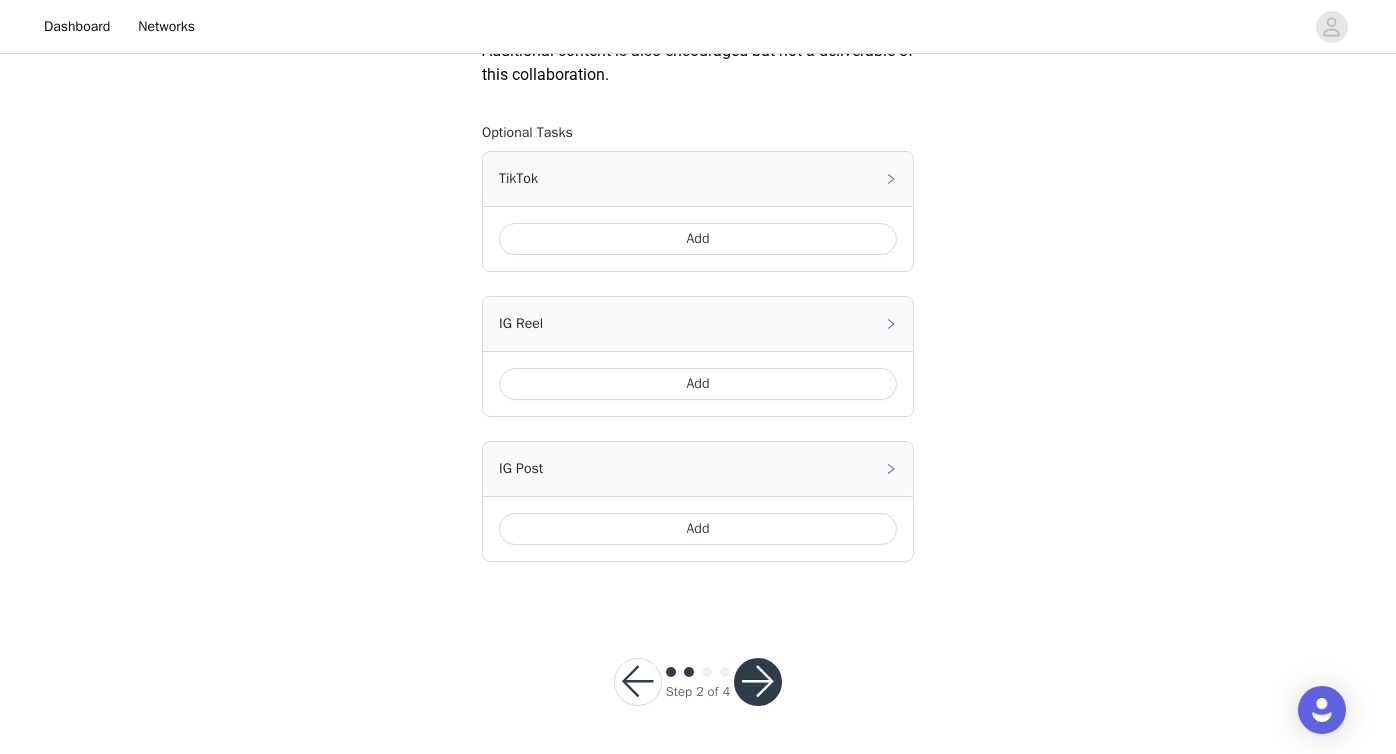 click at bounding box center [758, 682] 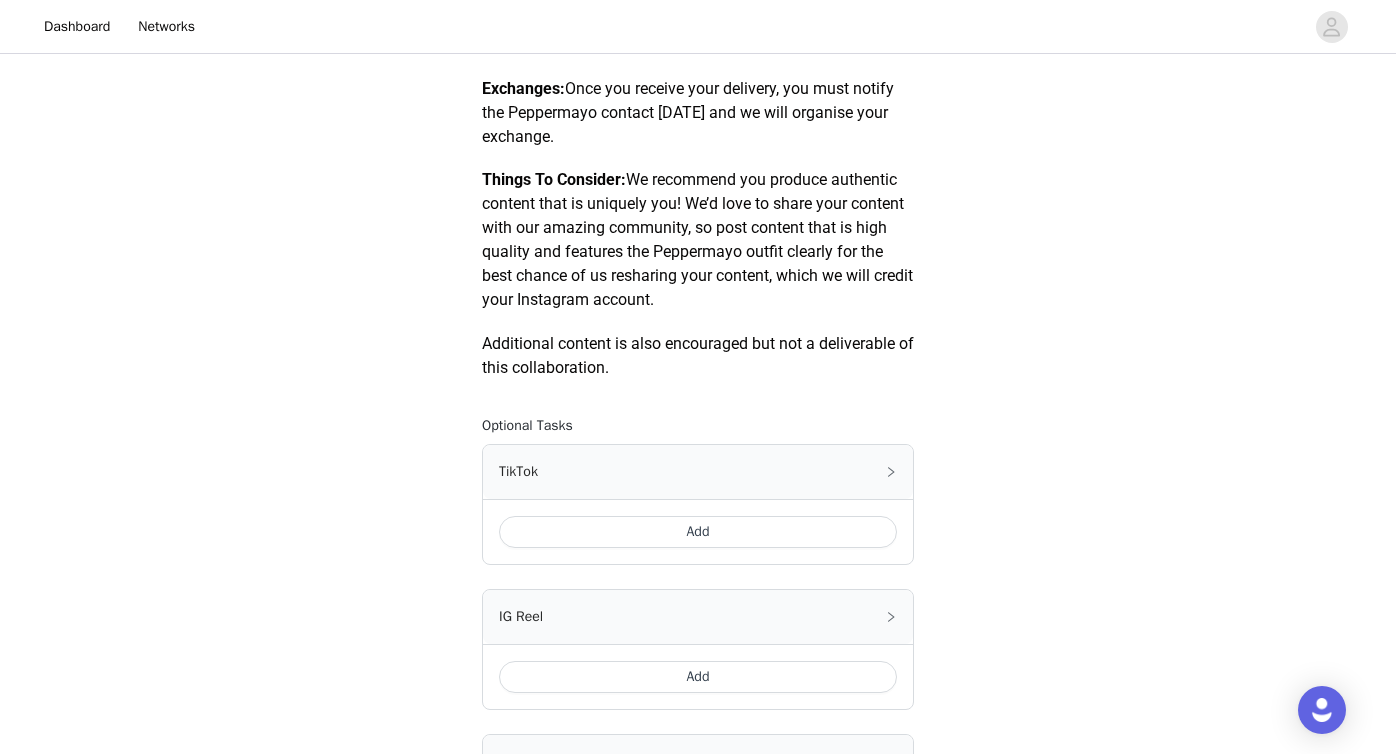 scroll, scrollTop: 800, scrollLeft: 0, axis: vertical 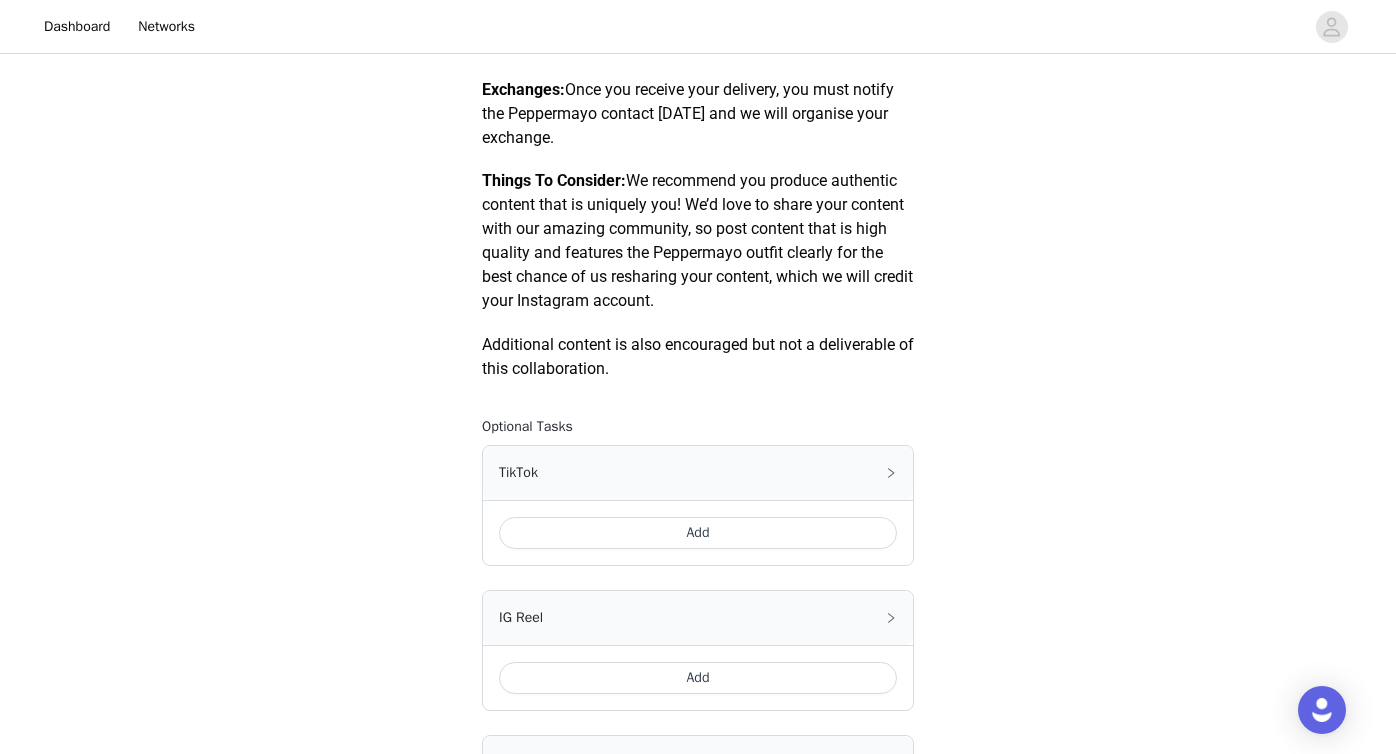 click on "Add" at bounding box center (698, 533) 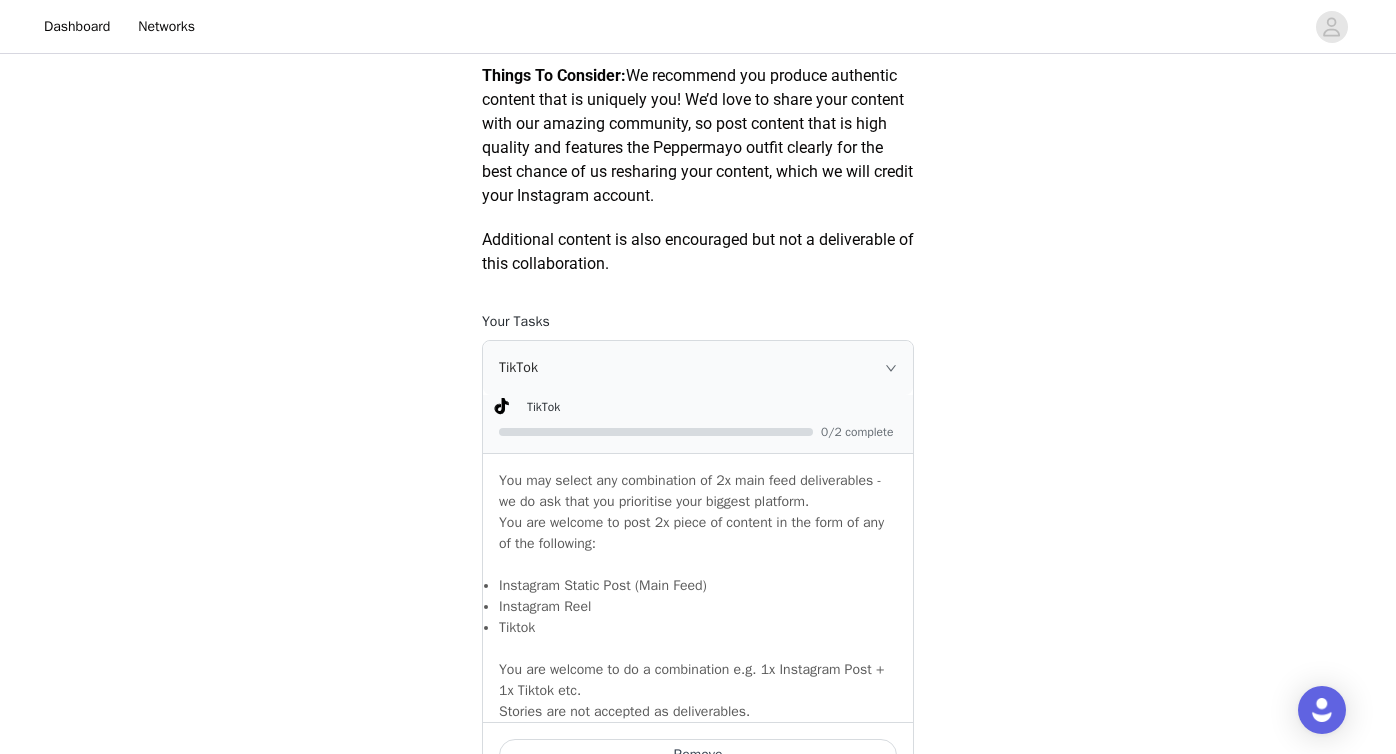 scroll, scrollTop: 1450, scrollLeft: 0, axis: vertical 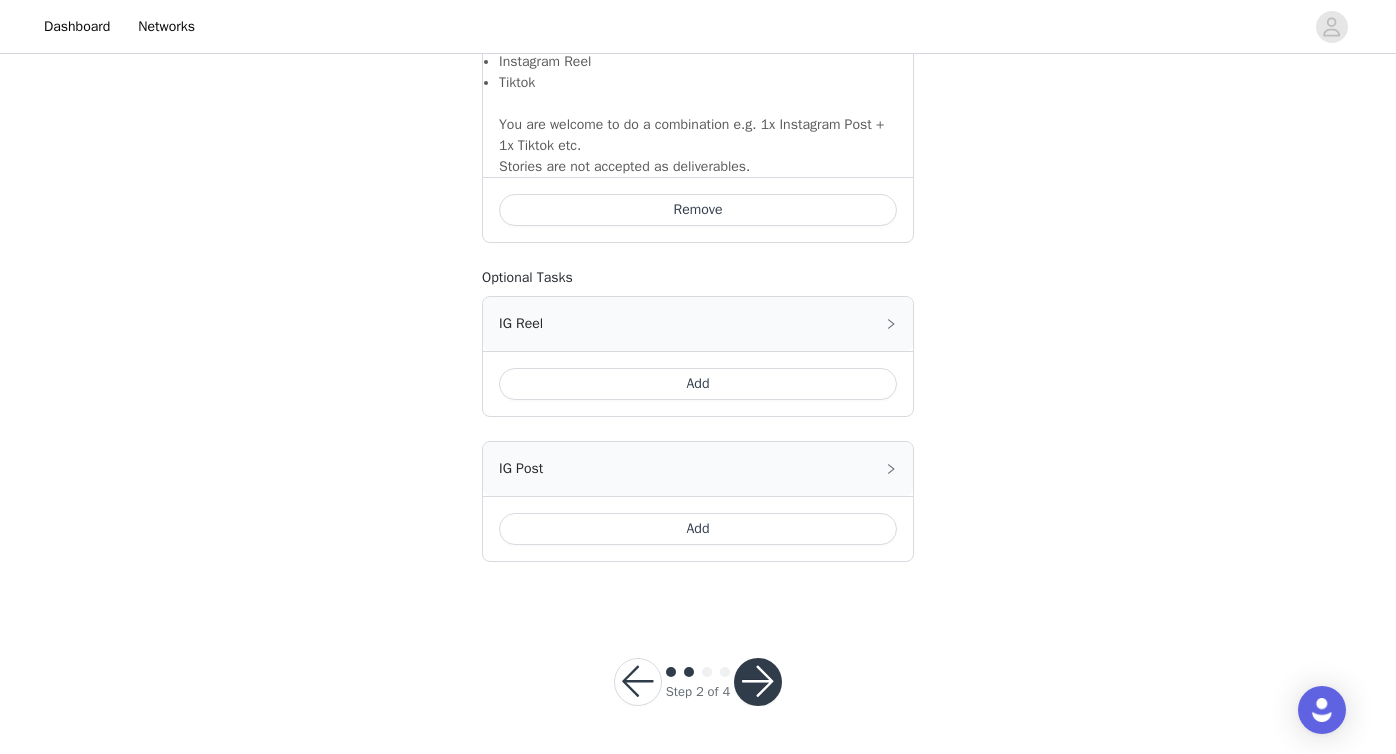 click at bounding box center (758, 682) 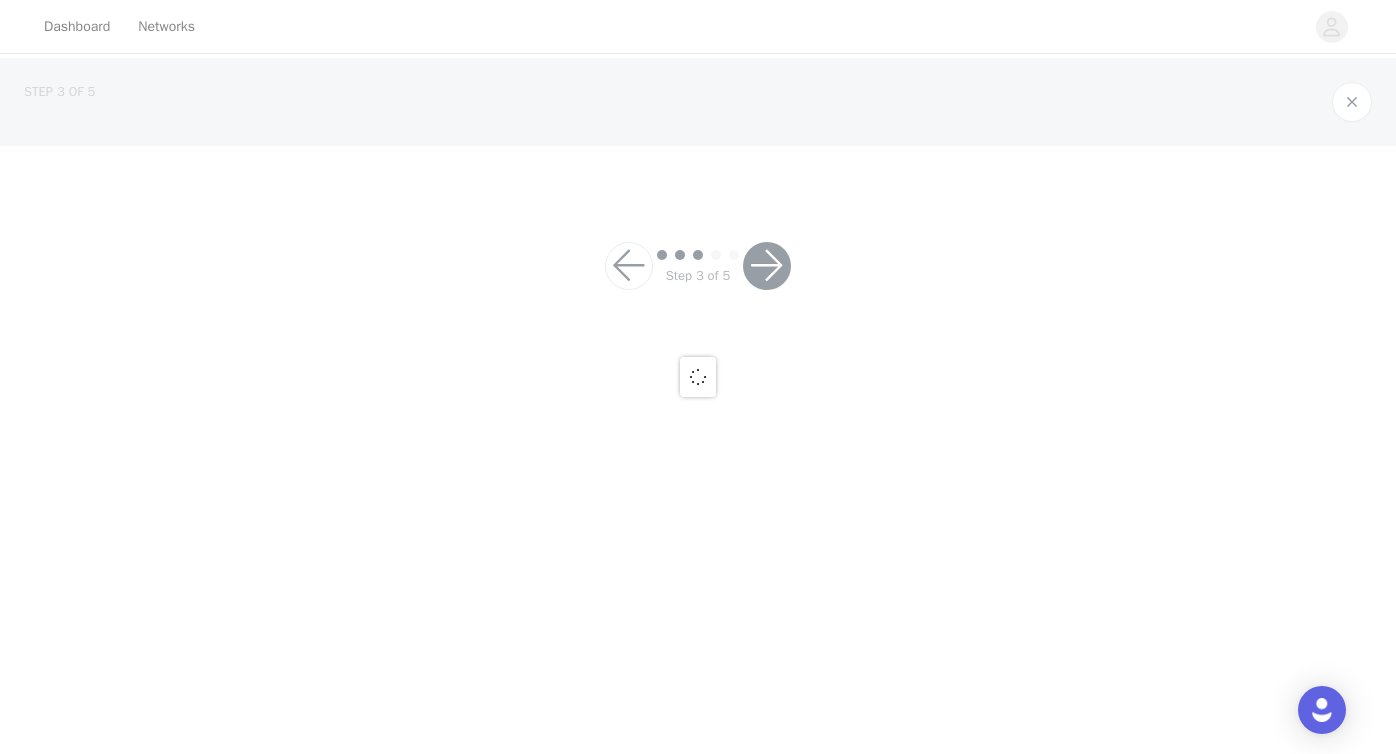 scroll, scrollTop: 0, scrollLeft: 0, axis: both 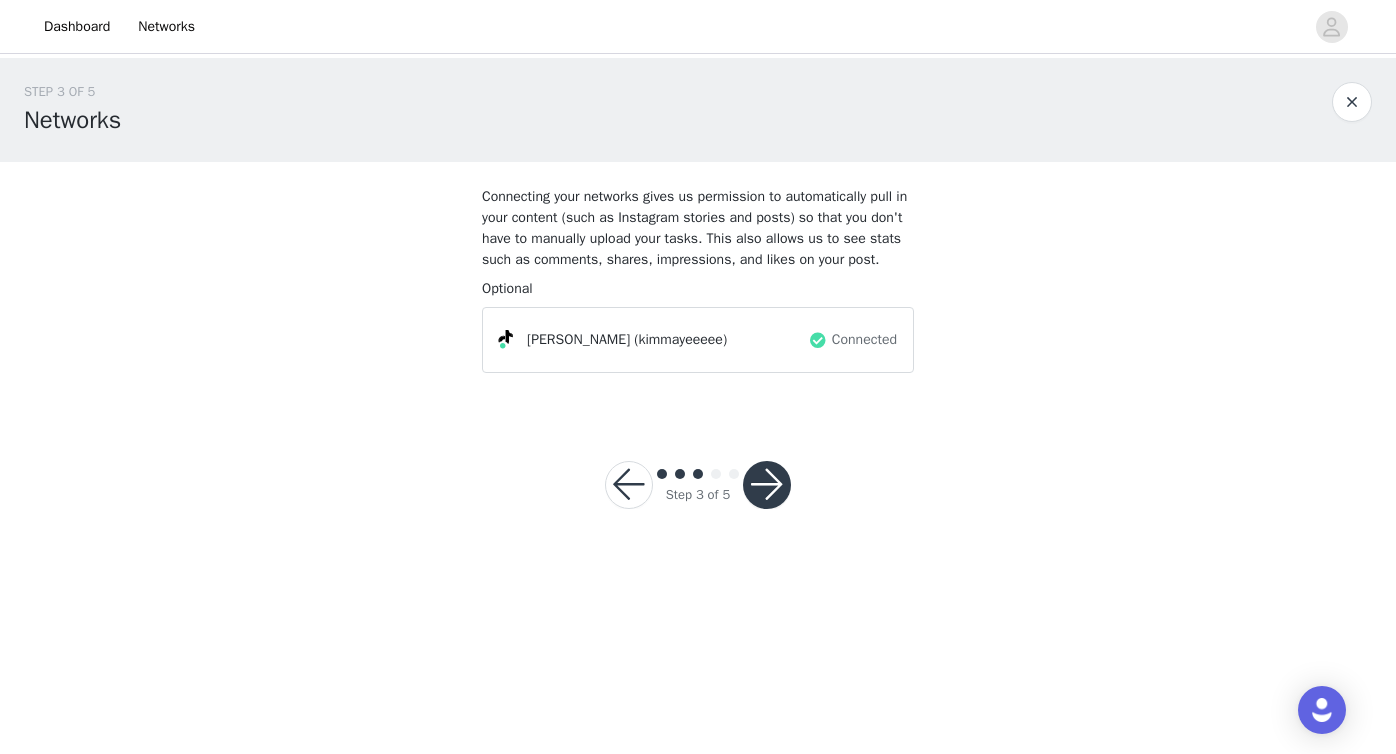 click at bounding box center [767, 485] 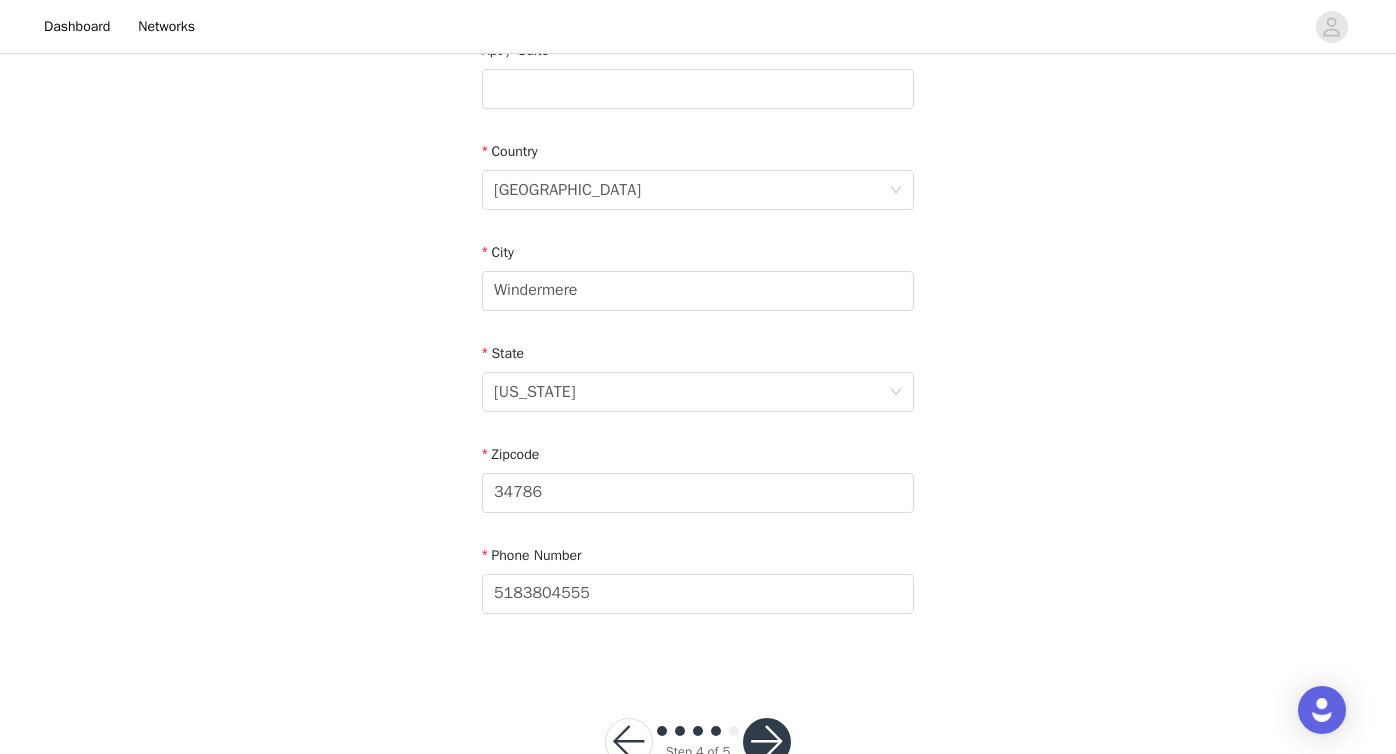scroll, scrollTop: 609, scrollLeft: 0, axis: vertical 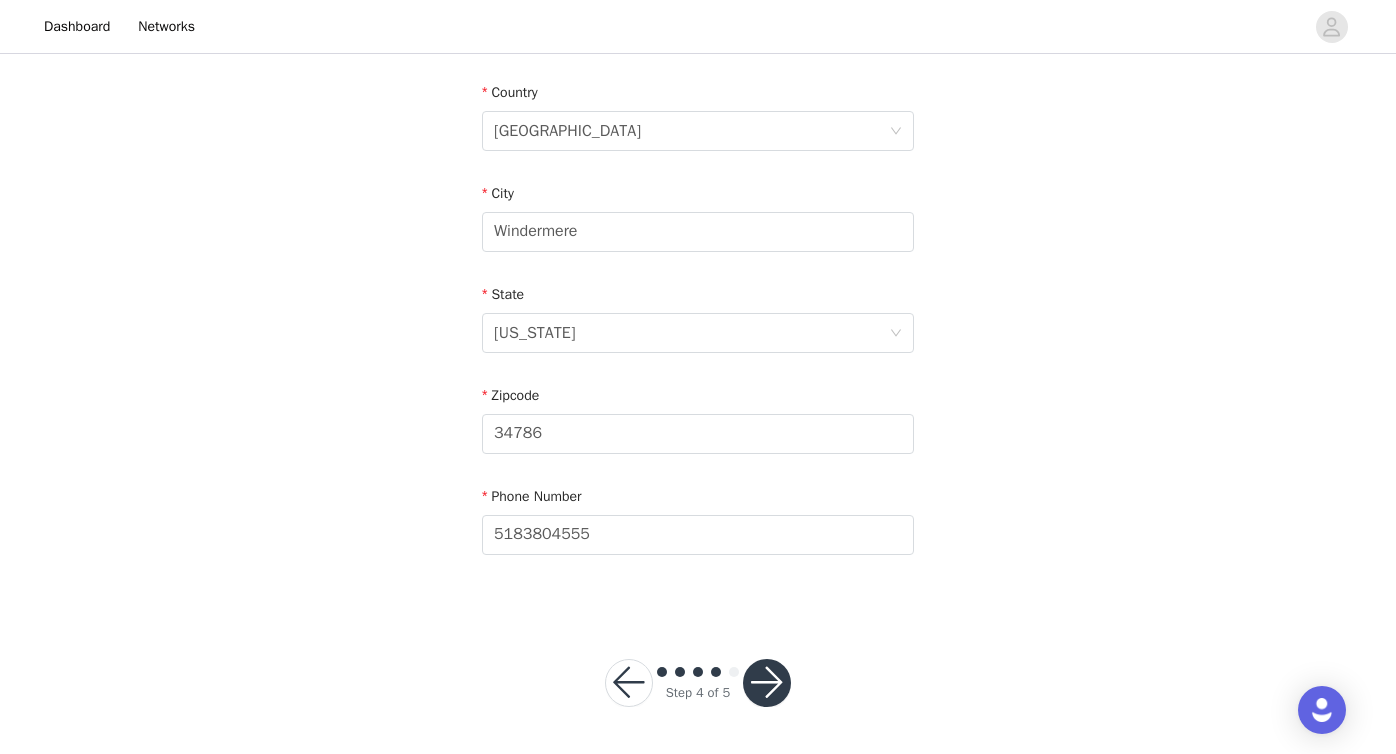 click at bounding box center (767, 683) 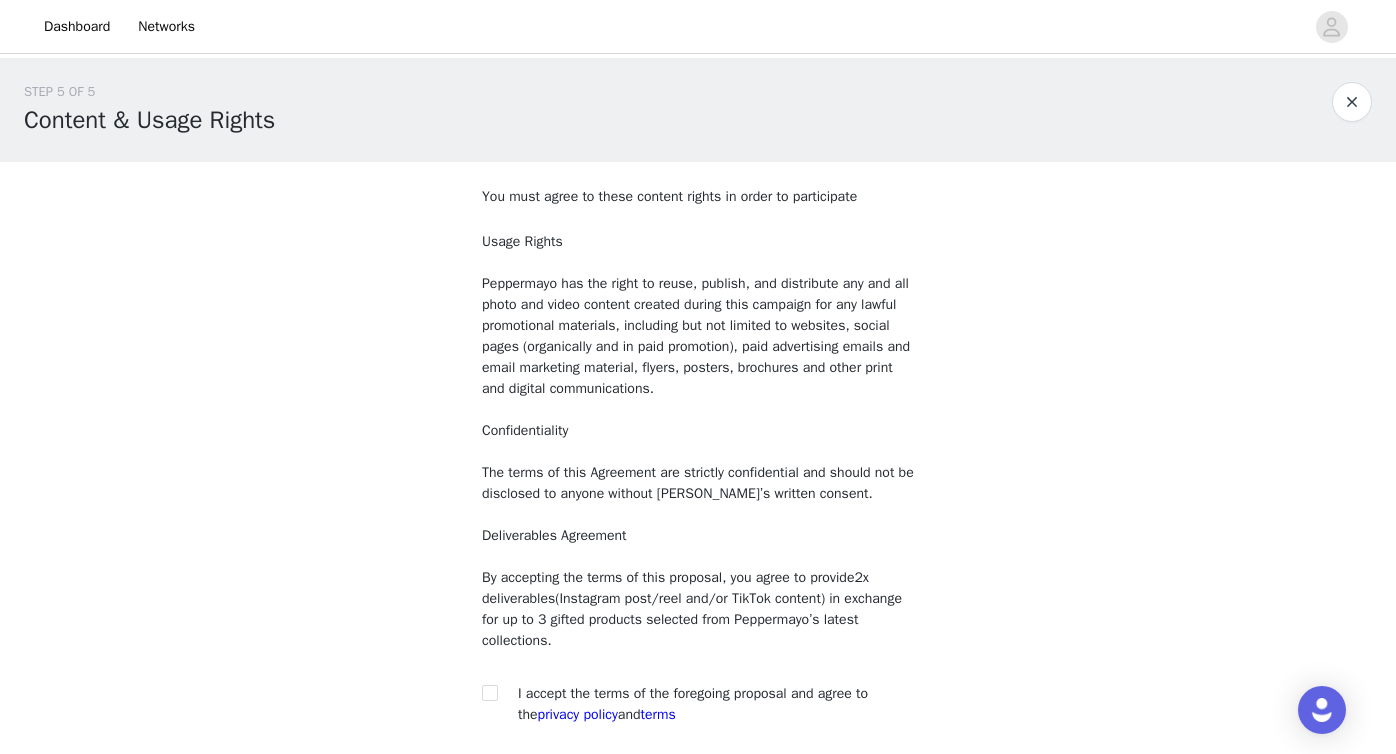 scroll, scrollTop: 170, scrollLeft: 0, axis: vertical 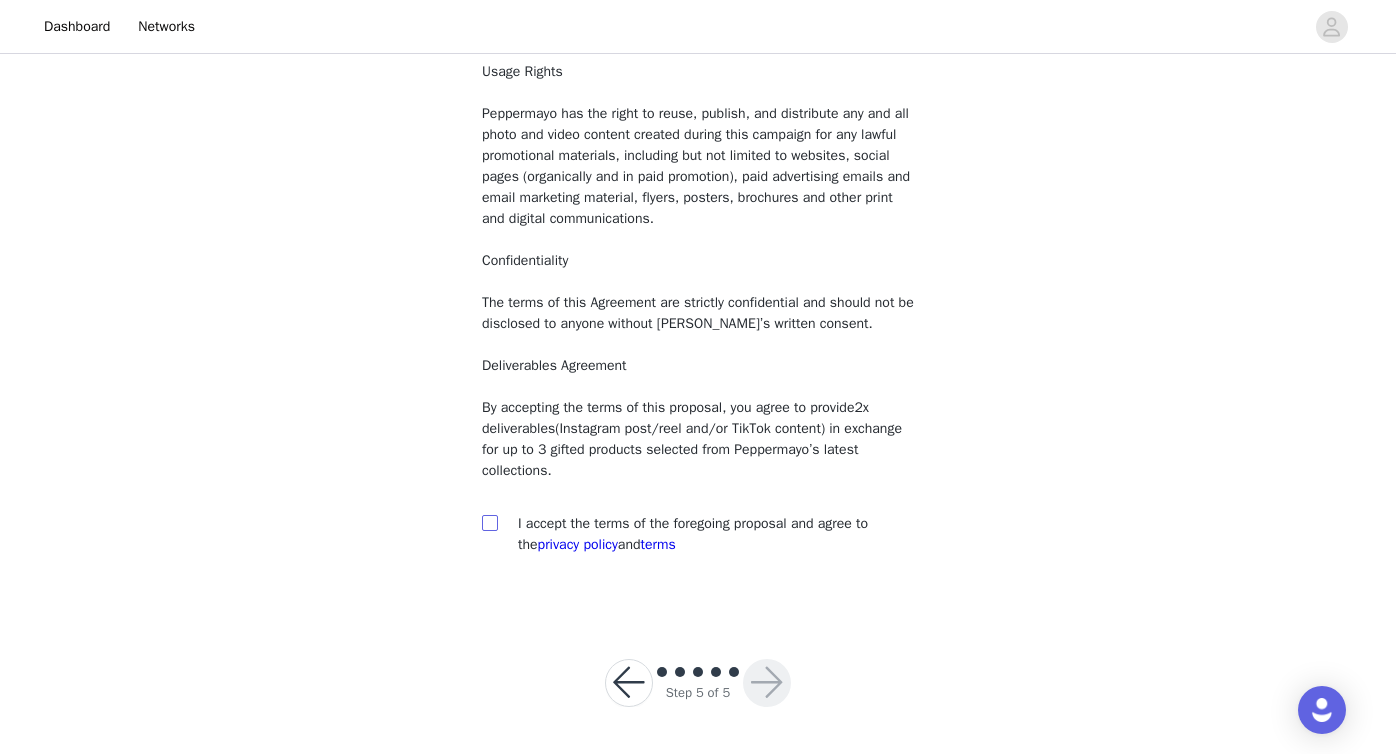 click at bounding box center (489, 522) 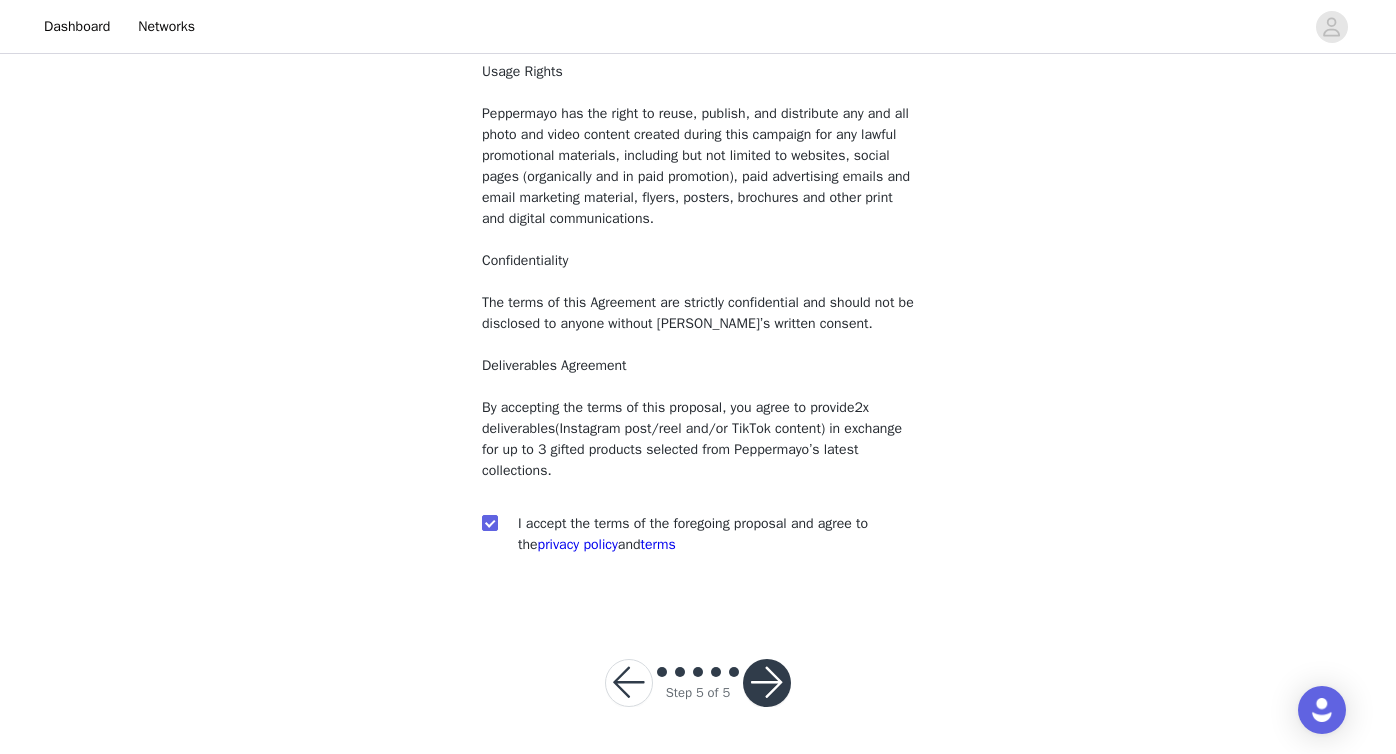 click at bounding box center (767, 683) 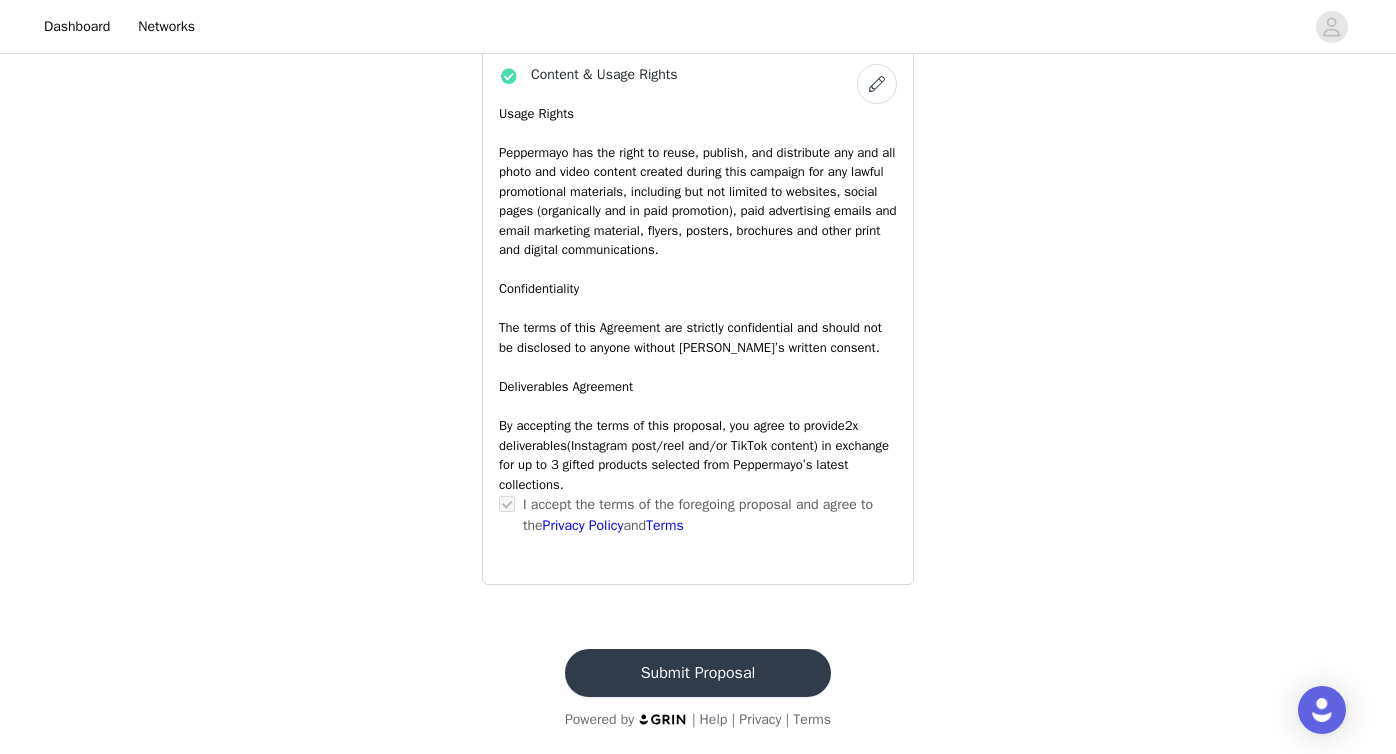 click on "Submit Proposal" at bounding box center (698, 673) 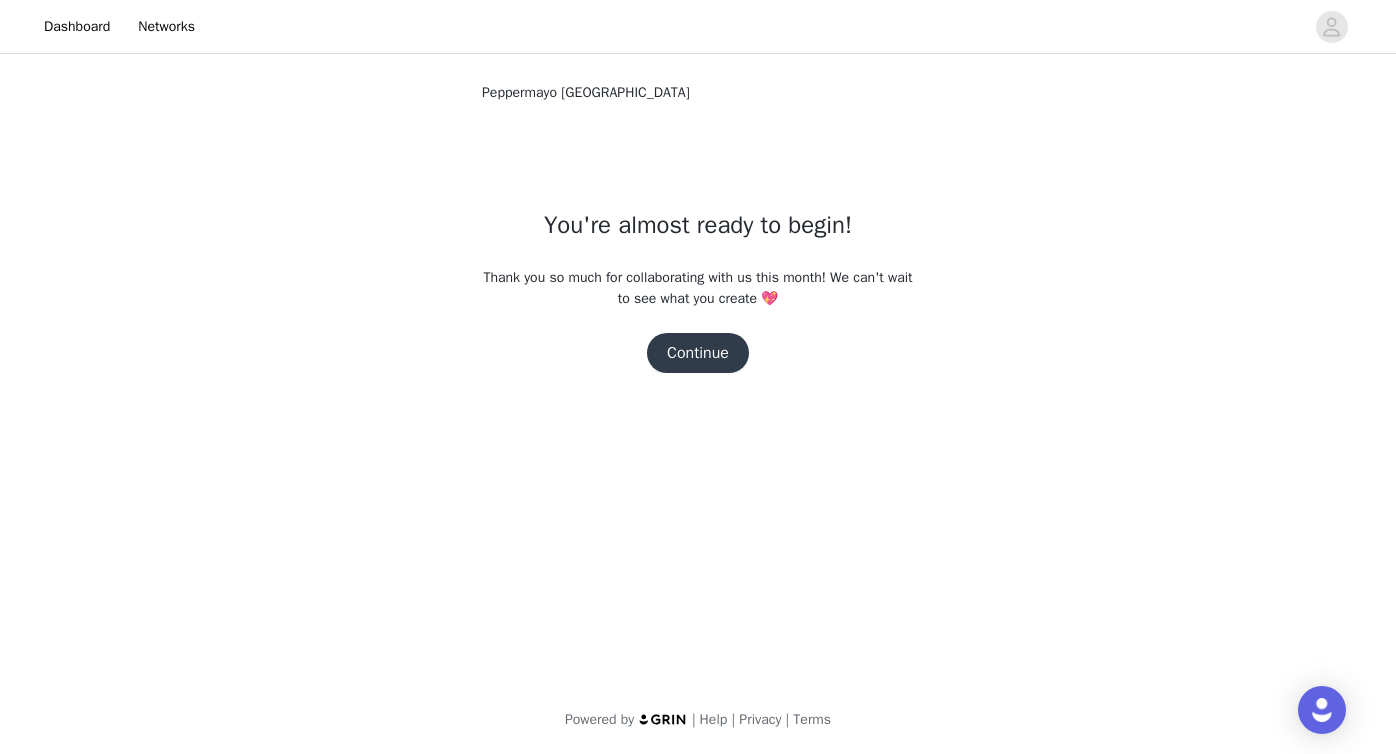 scroll, scrollTop: 0, scrollLeft: 0, axis: both 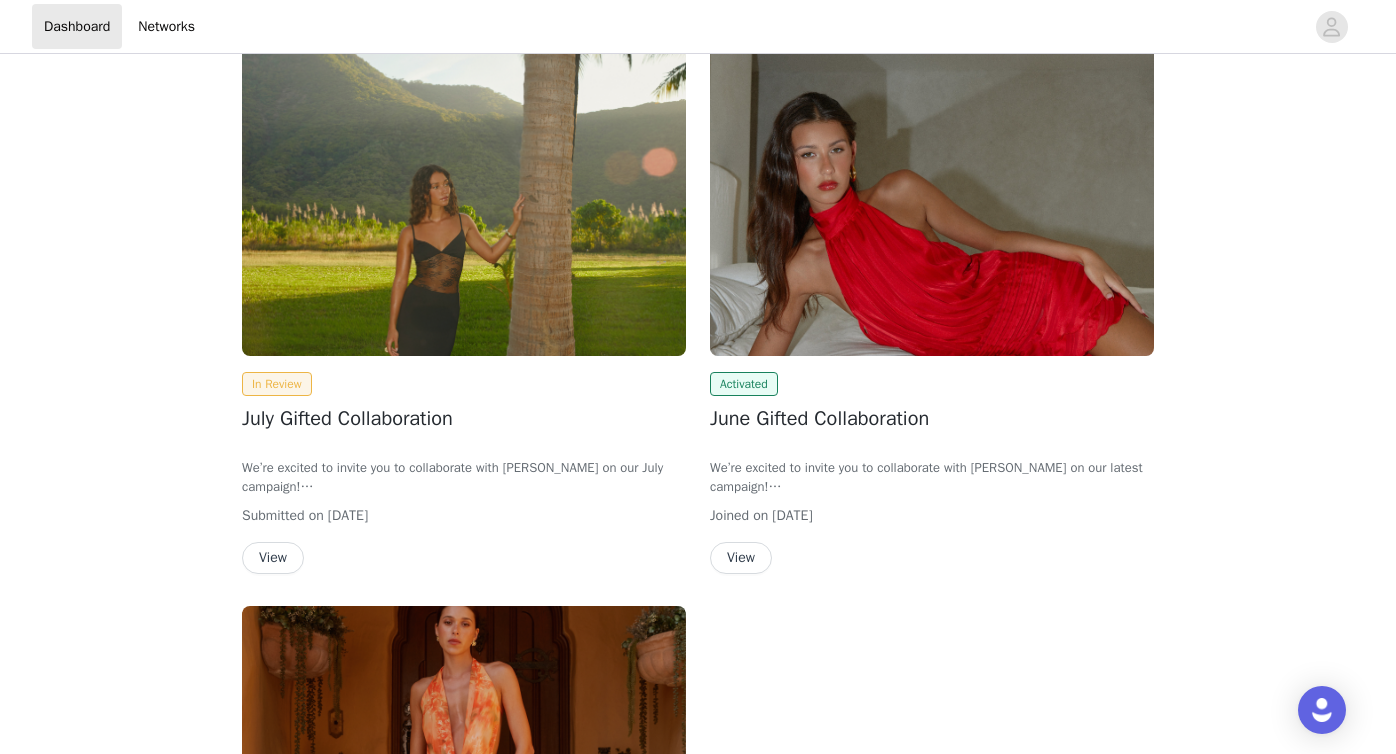 click on "View" at bounding box center [741, 558] 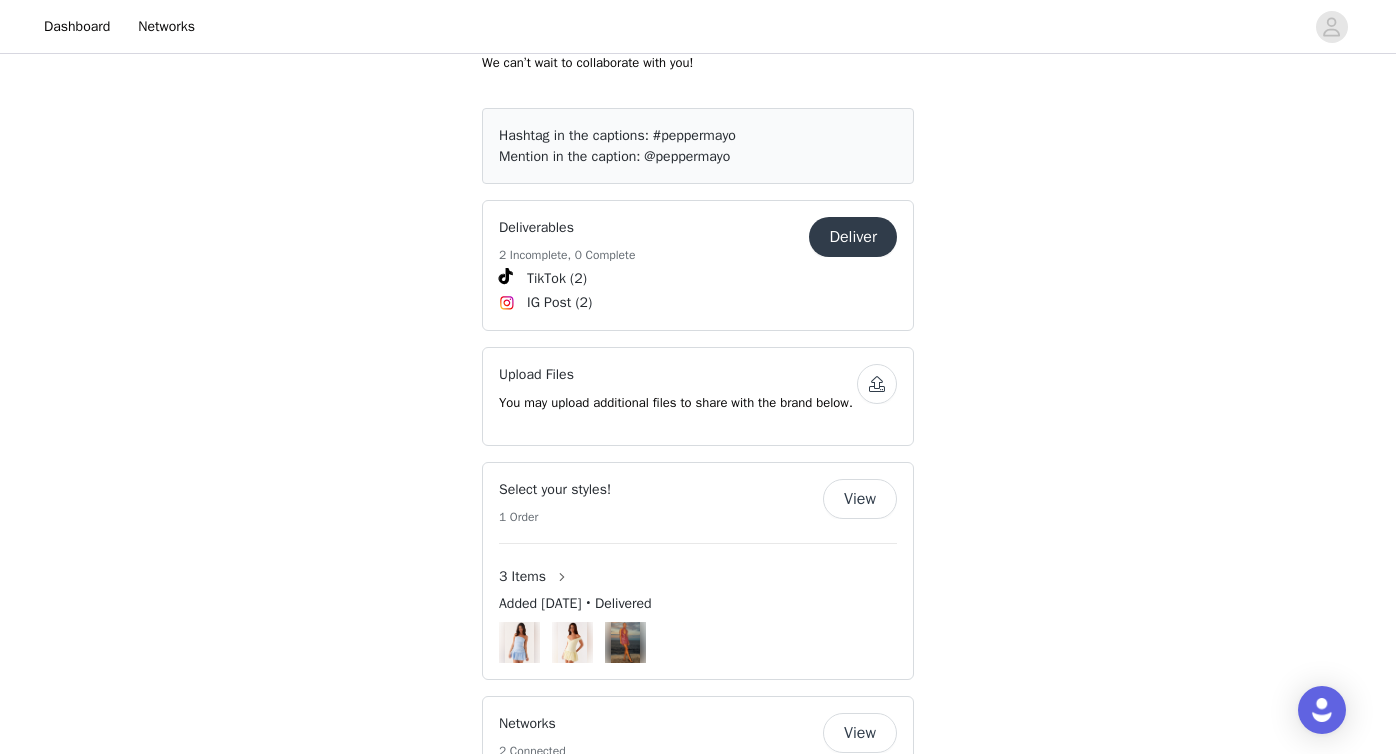 scroll, scrollTop: 151, scrollLeft: 0, axis: vertical 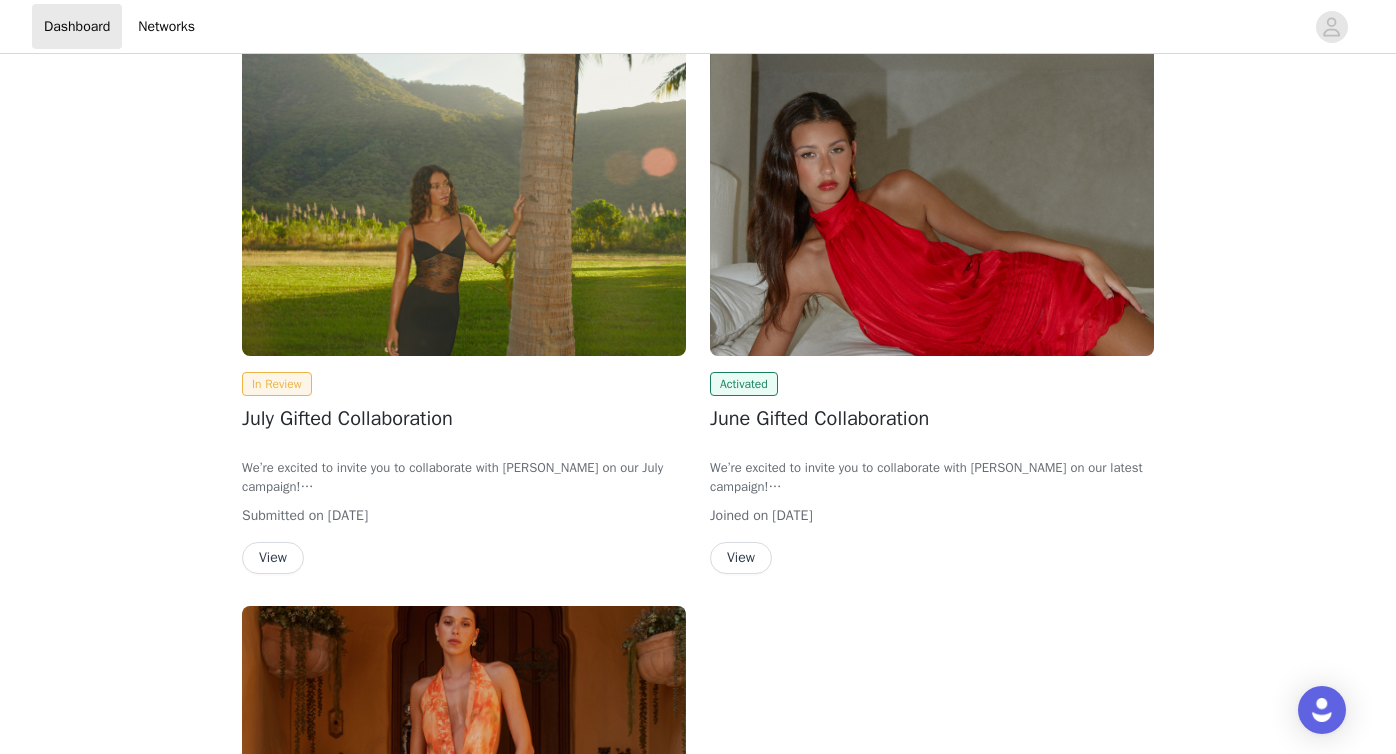 click on "View" at bounding box center [273, 558] 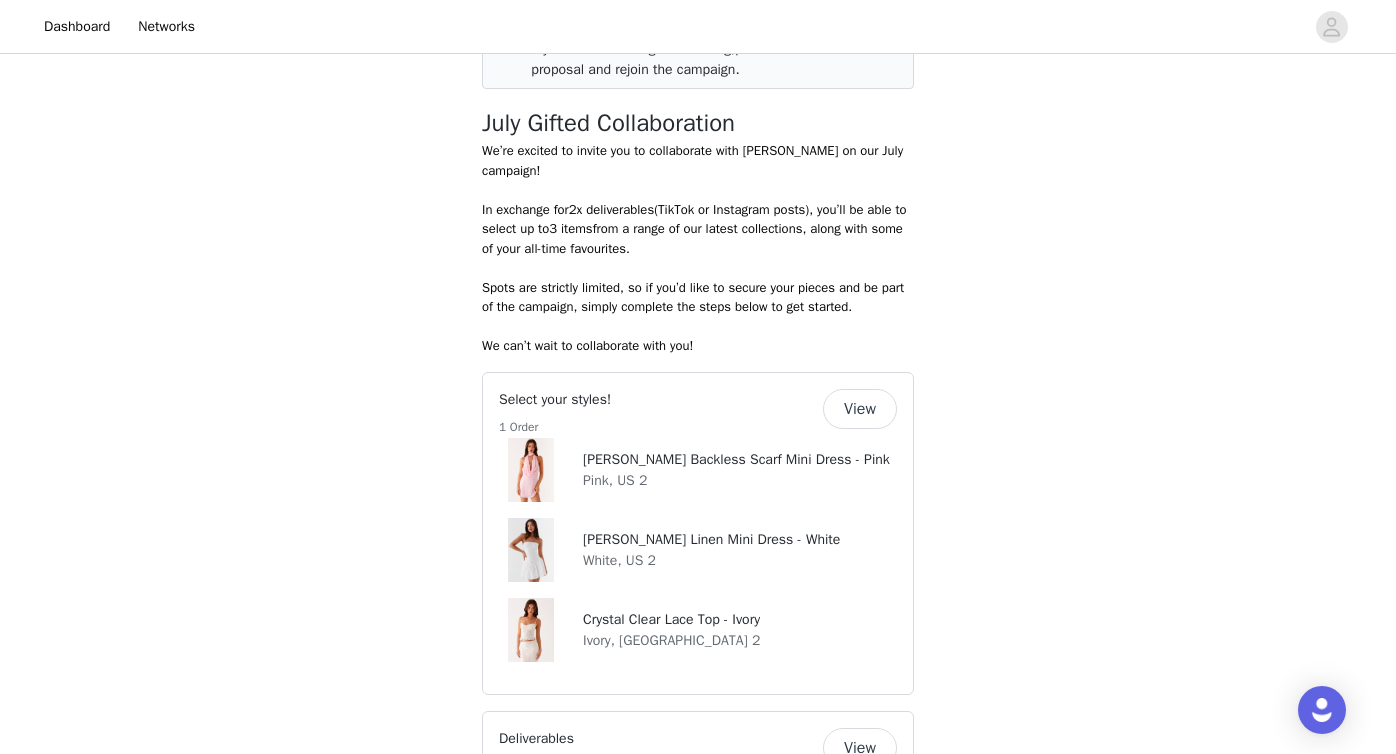 scroll, scrollTop: 151, scrollLeft: 0, axis: vertical 